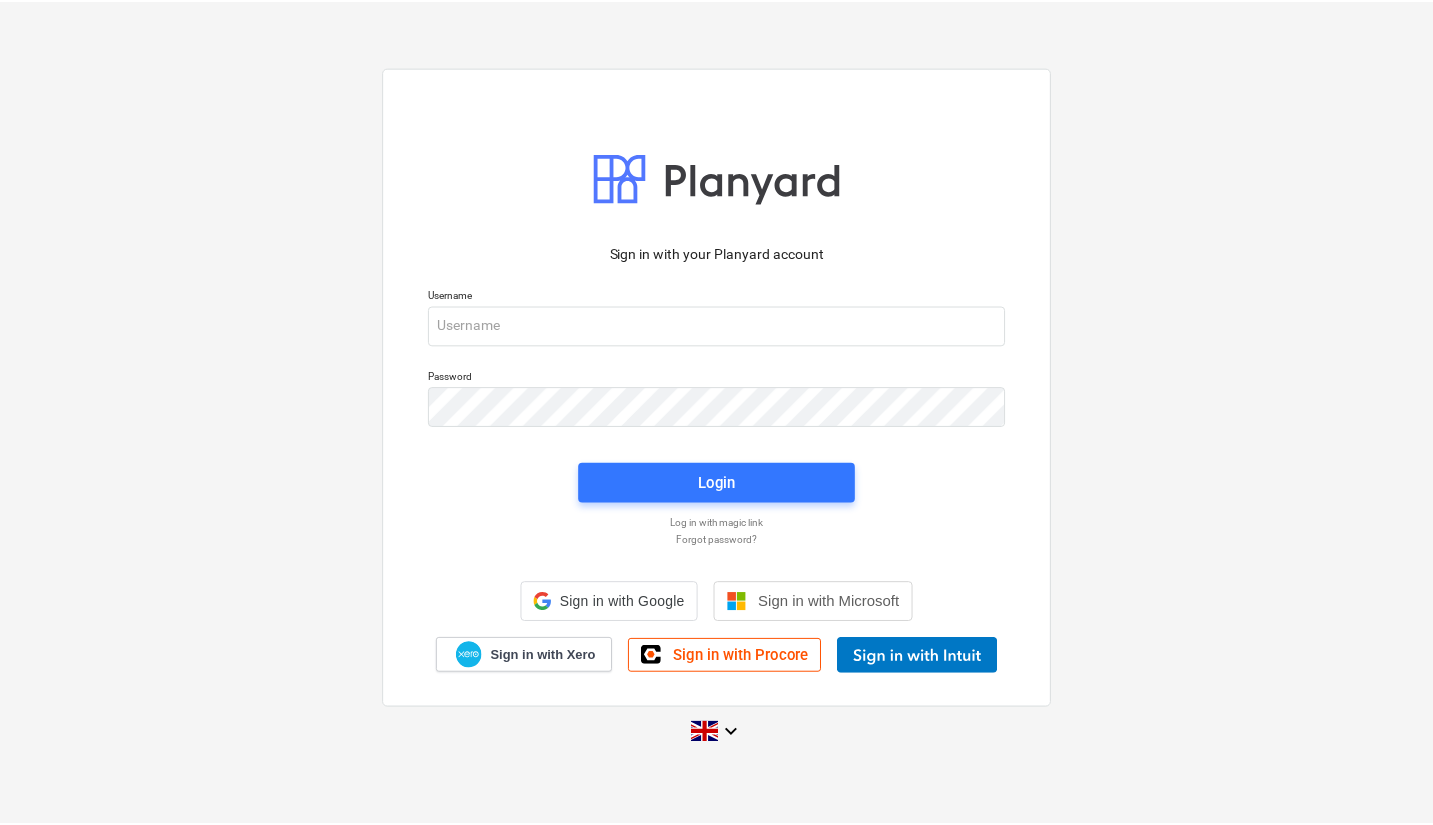 scroll, scrollTop: 0, scrollLeft: 0, axis: both 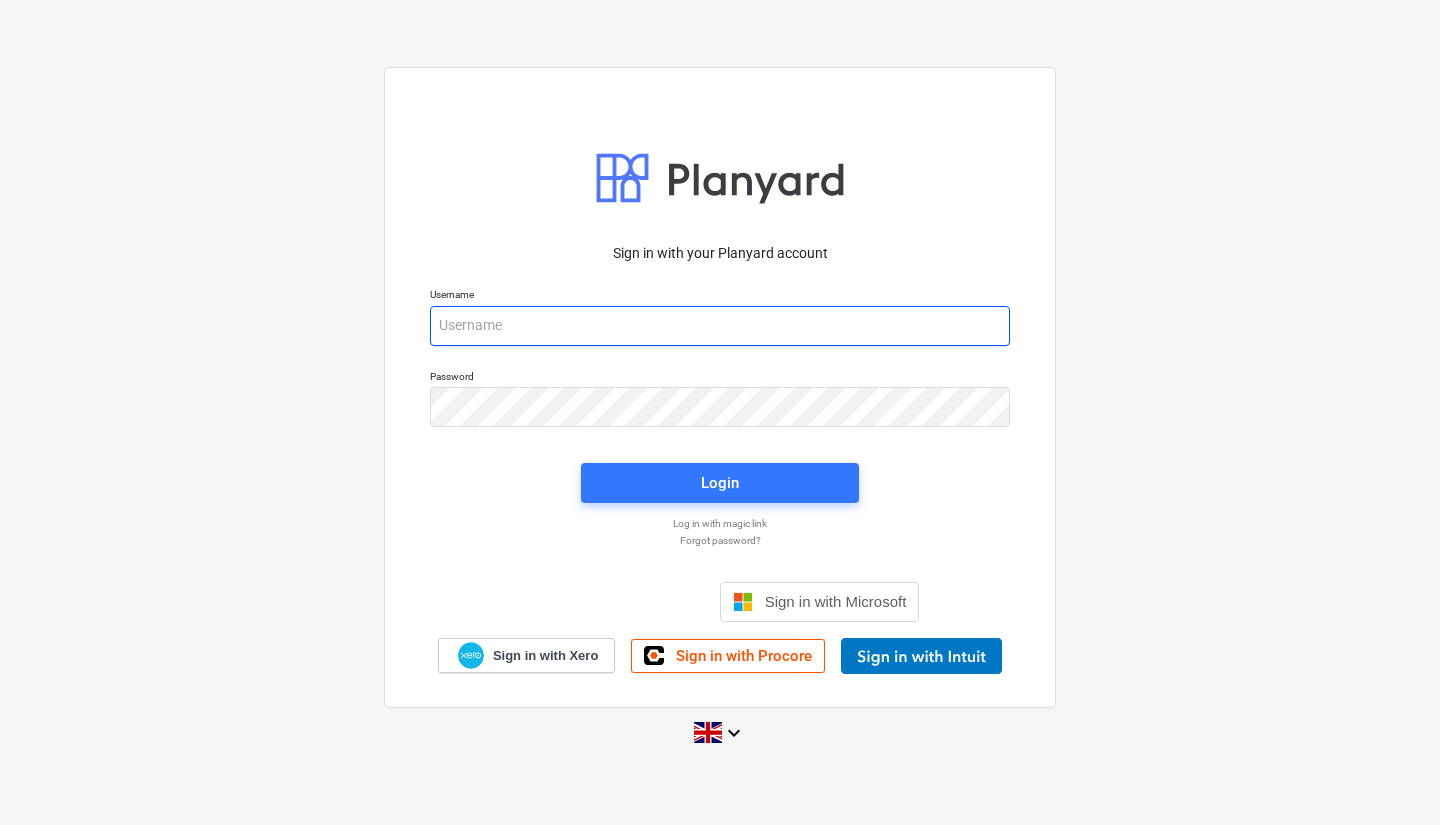 click at bounding box center (720, 326) 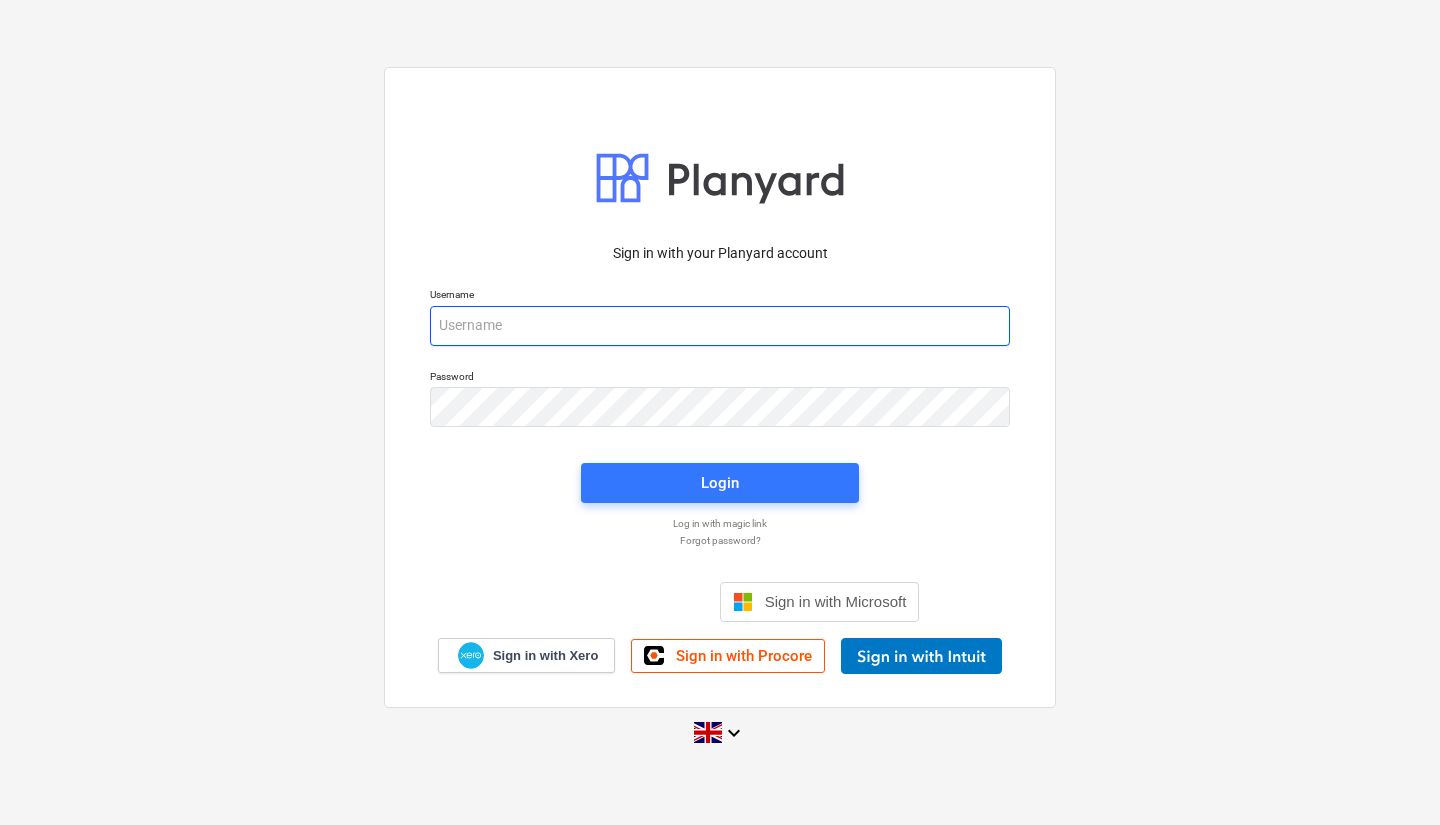 type on "[EMAIL]" 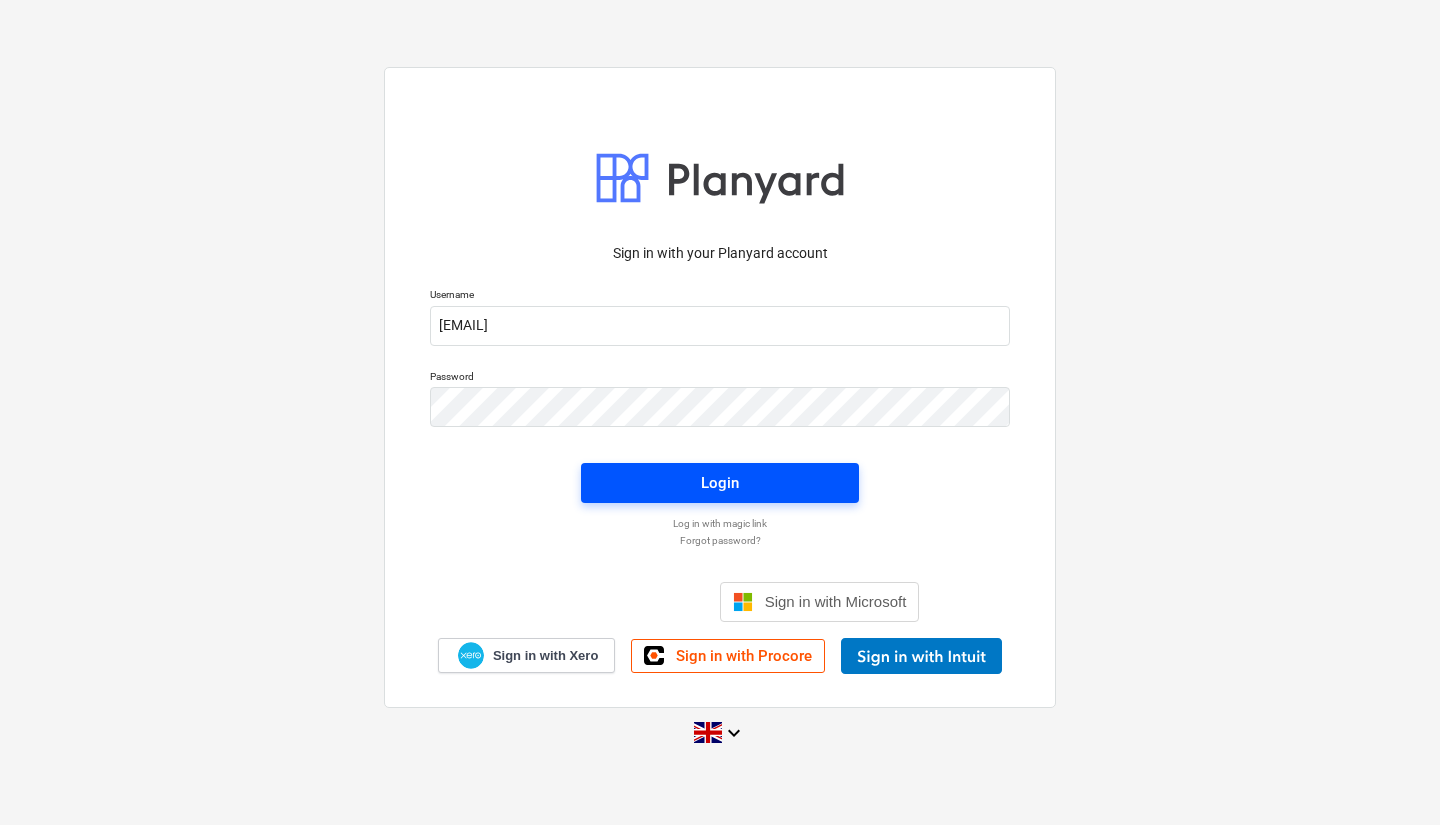 click on "Login" at bounding box center [720, 483] 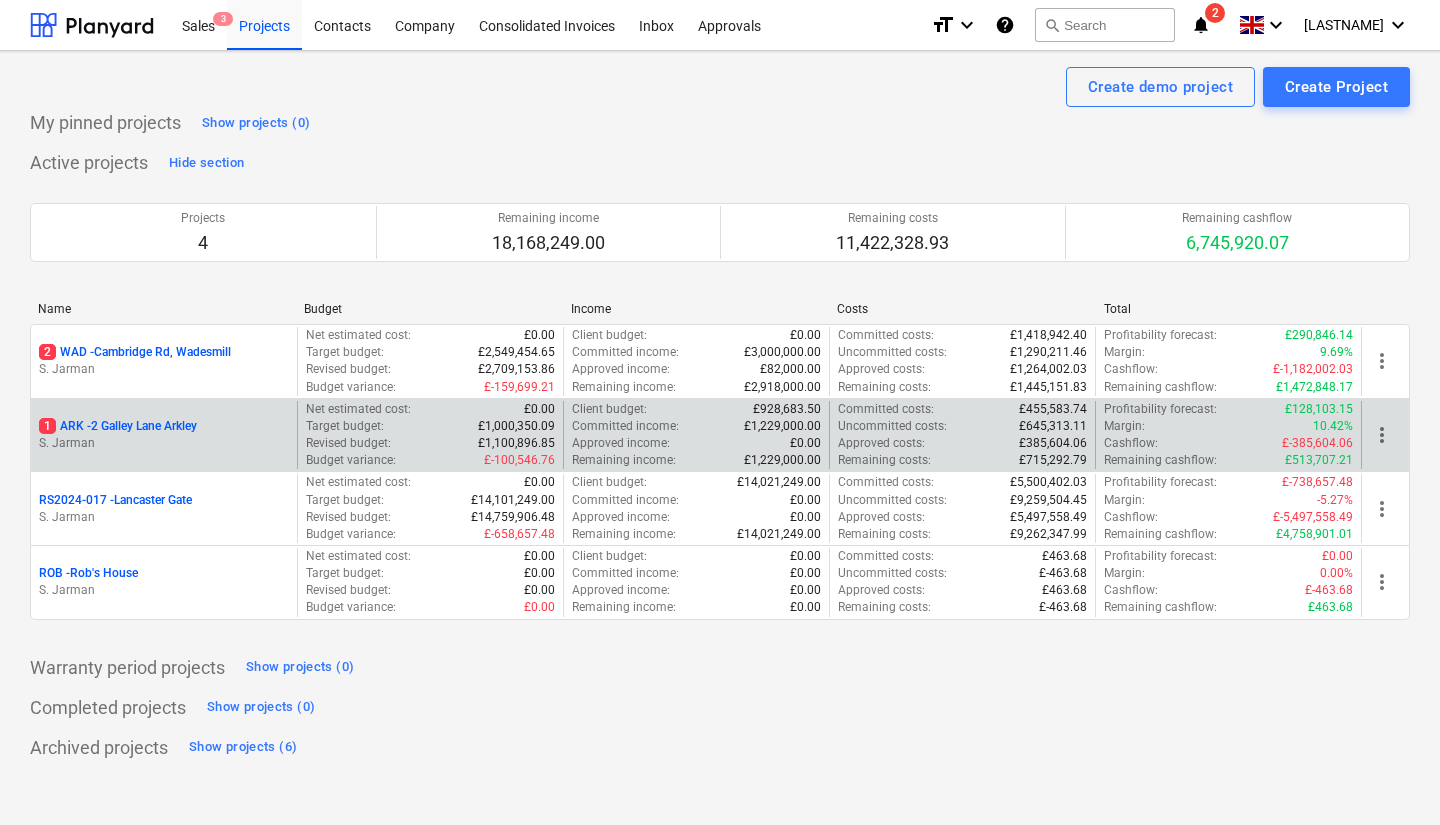 click on "1  ARK -  [STREET] [CITY]" at bounding box center (118, 426) 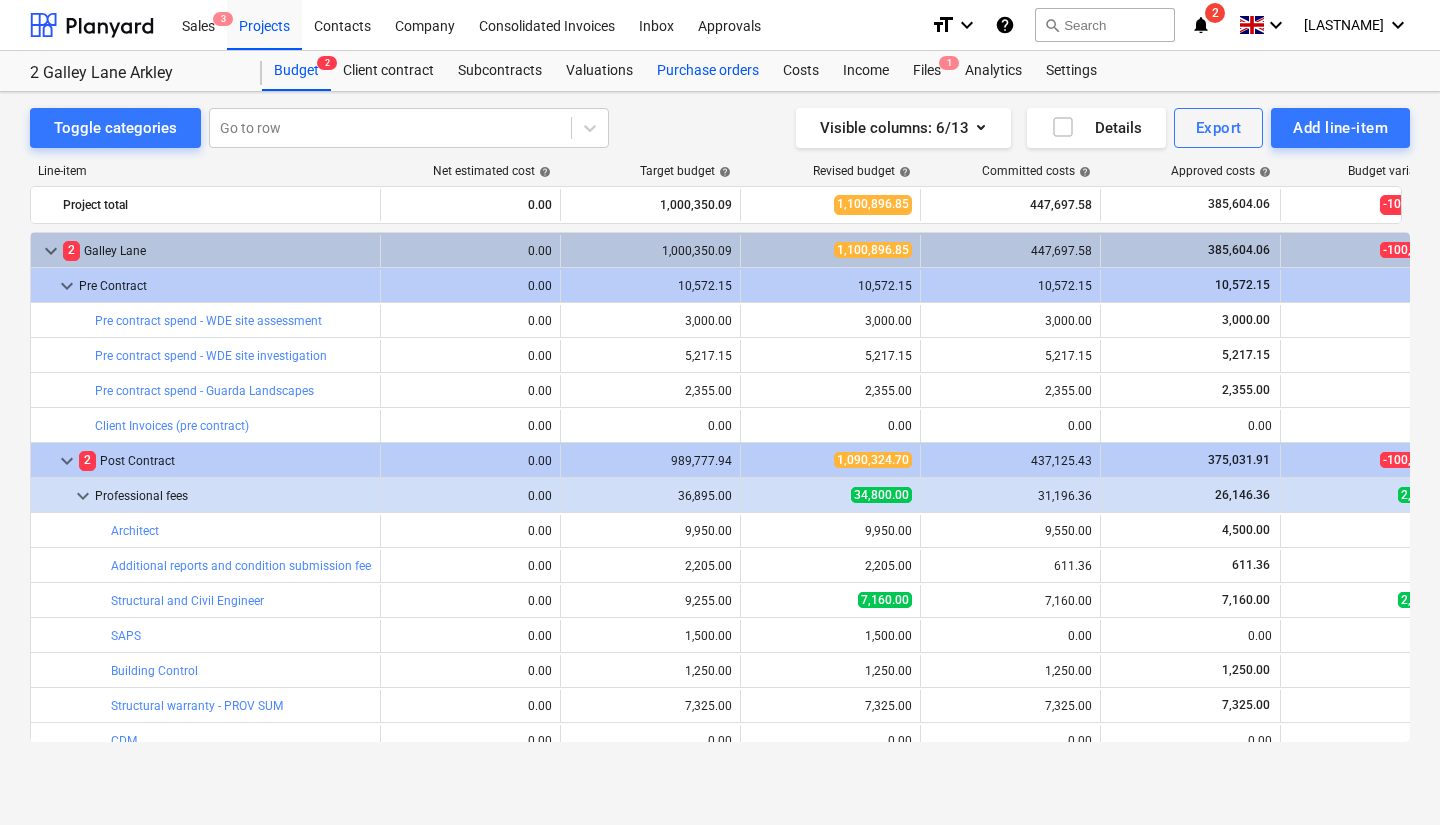 click on "Purchase orders" at bounding box center [708, 71] 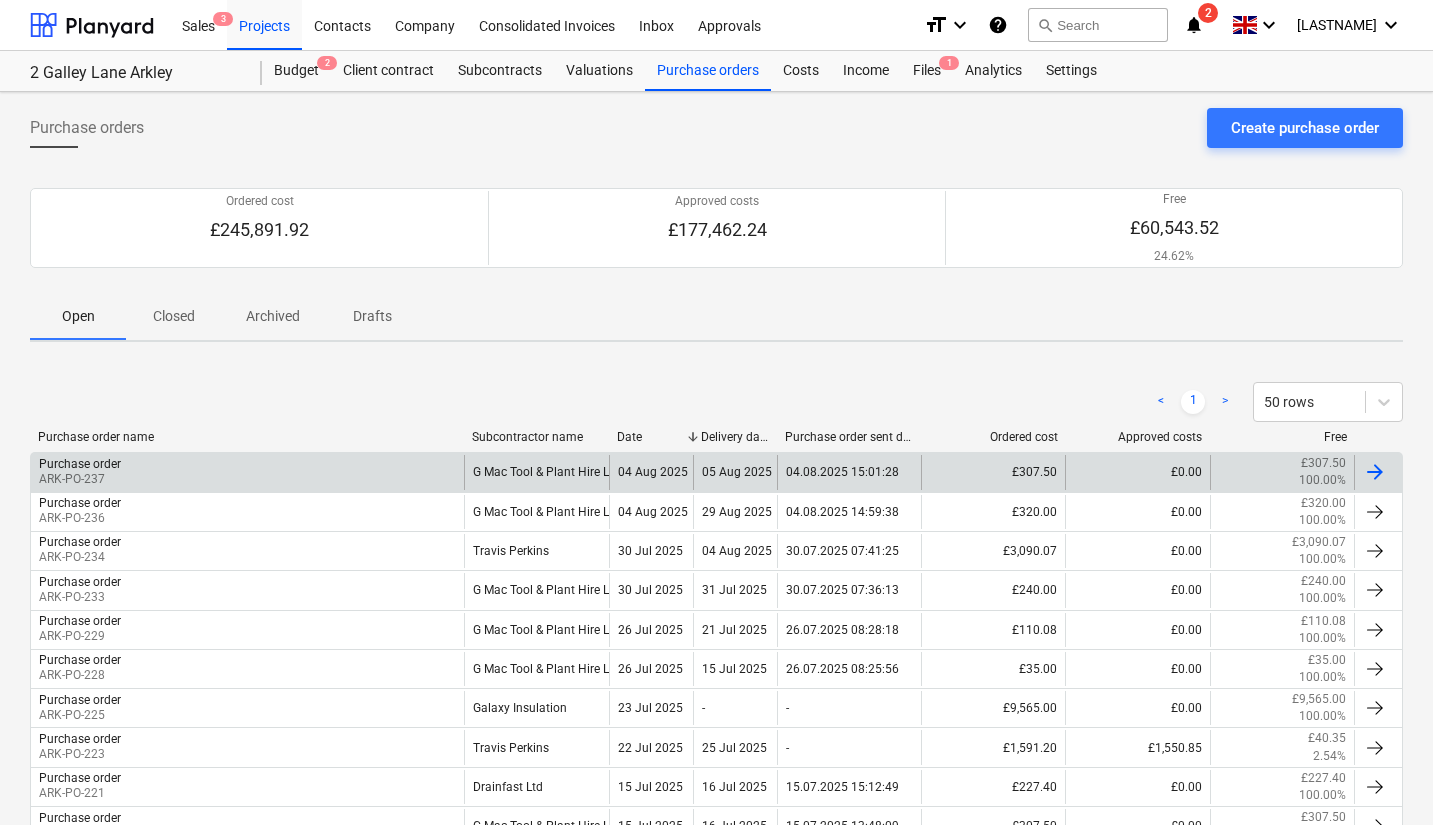 click on "Purchase order ARK-PO-237" at bounding box center [247, 472] 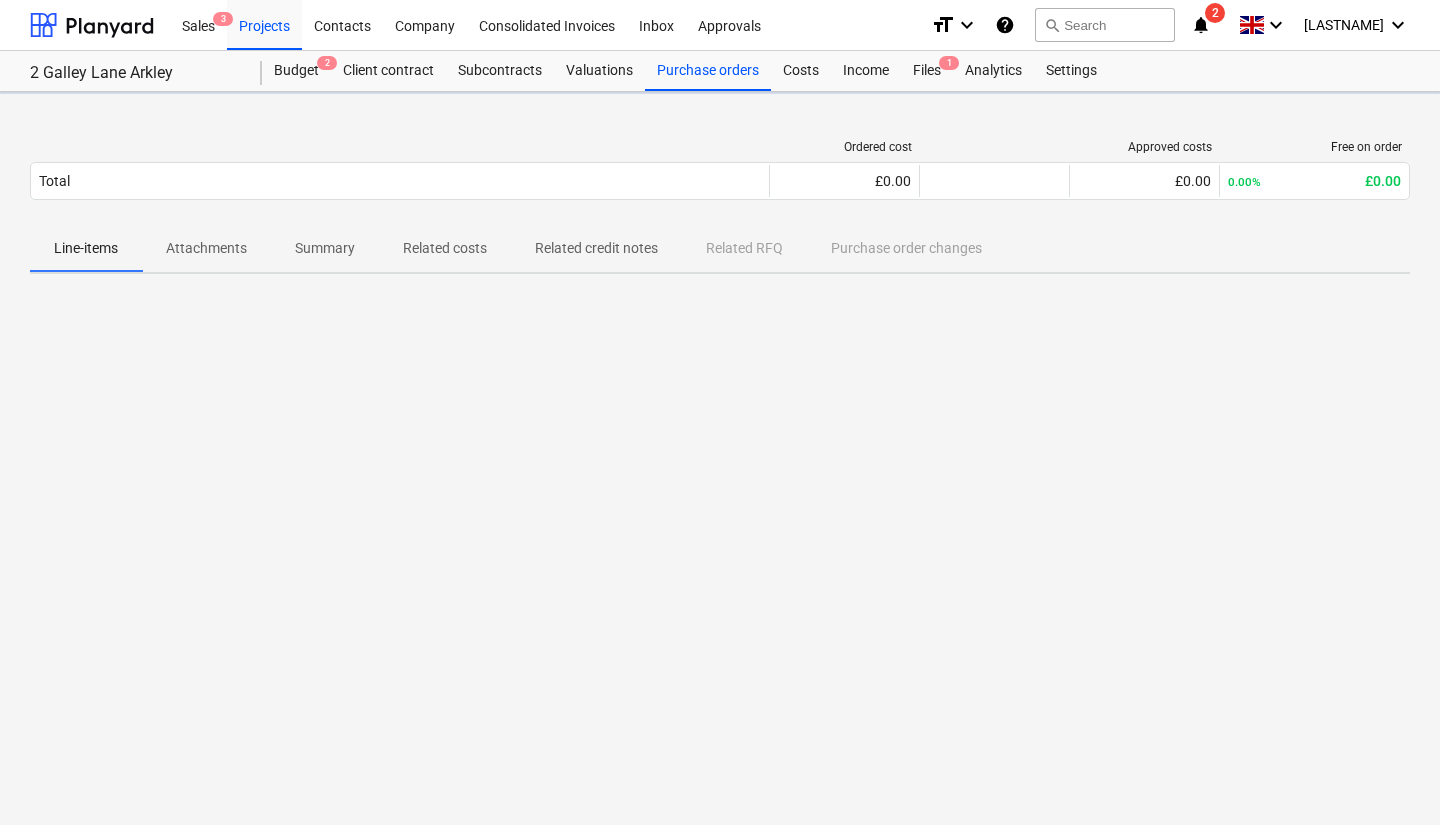 click at bounding box center (720, 440) 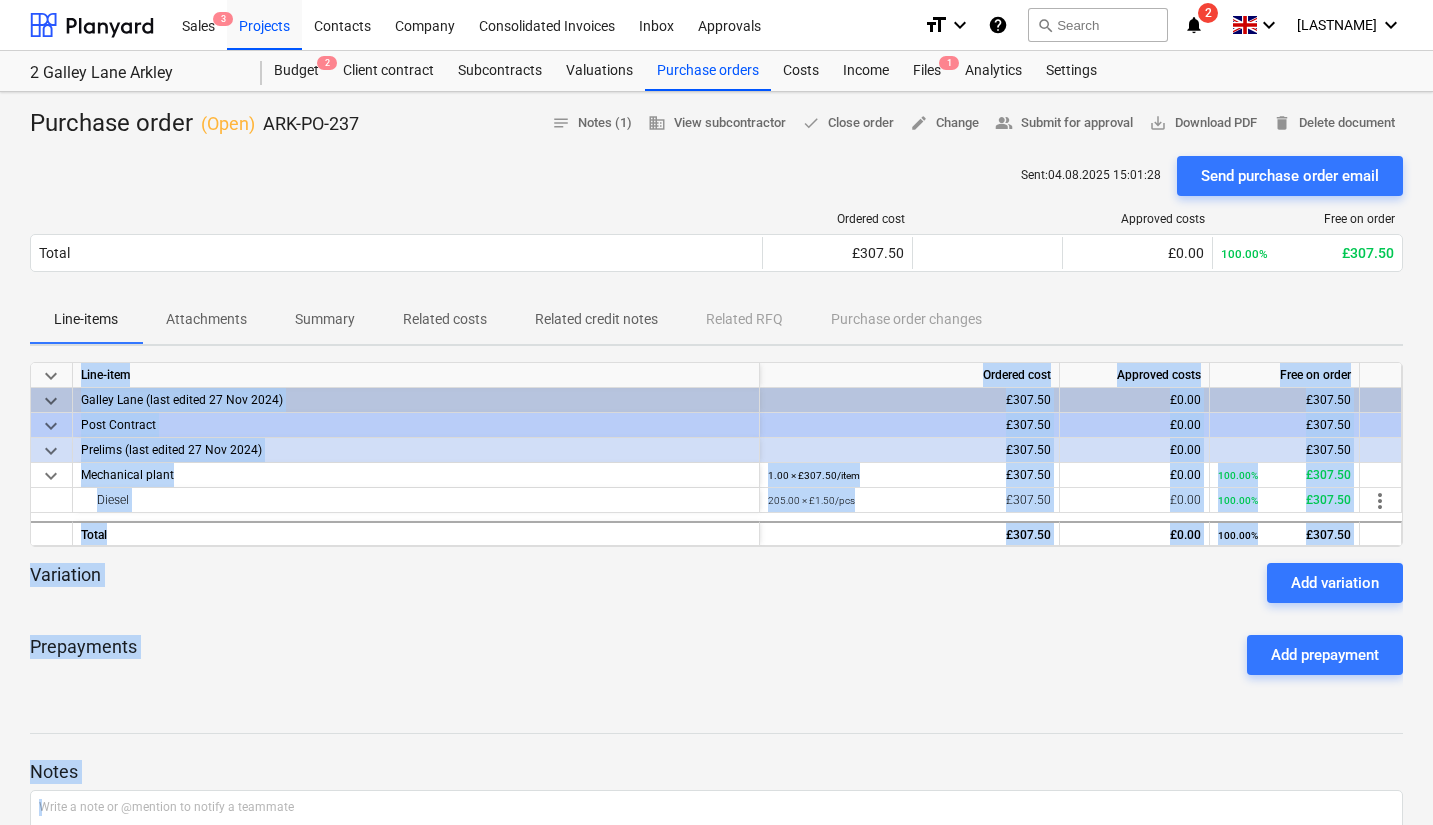 click on "Variation Add variation" at bounding box center (716, 583) 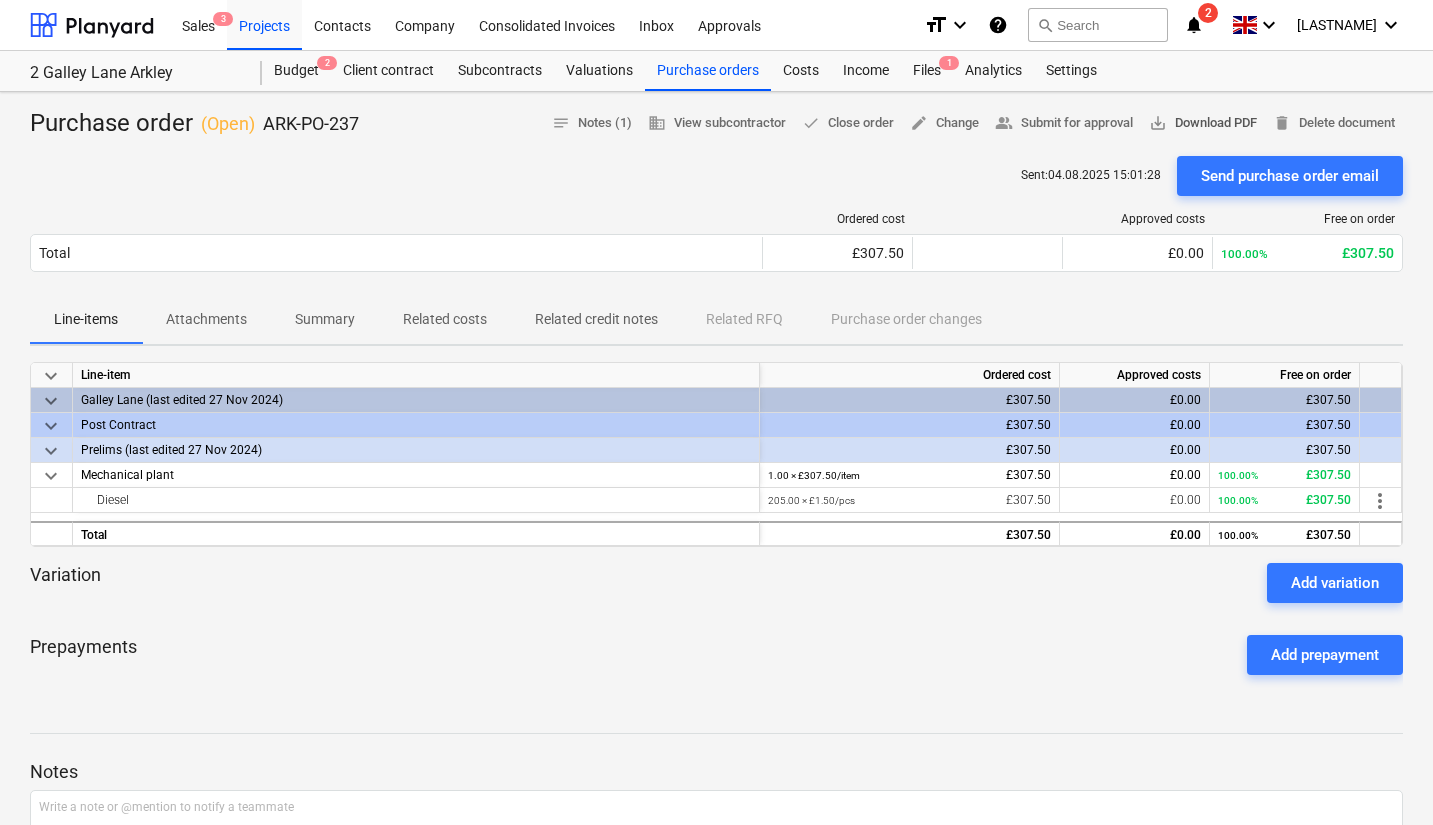 click on "save_alt Download PDF" at bounding box center (1203, 123) 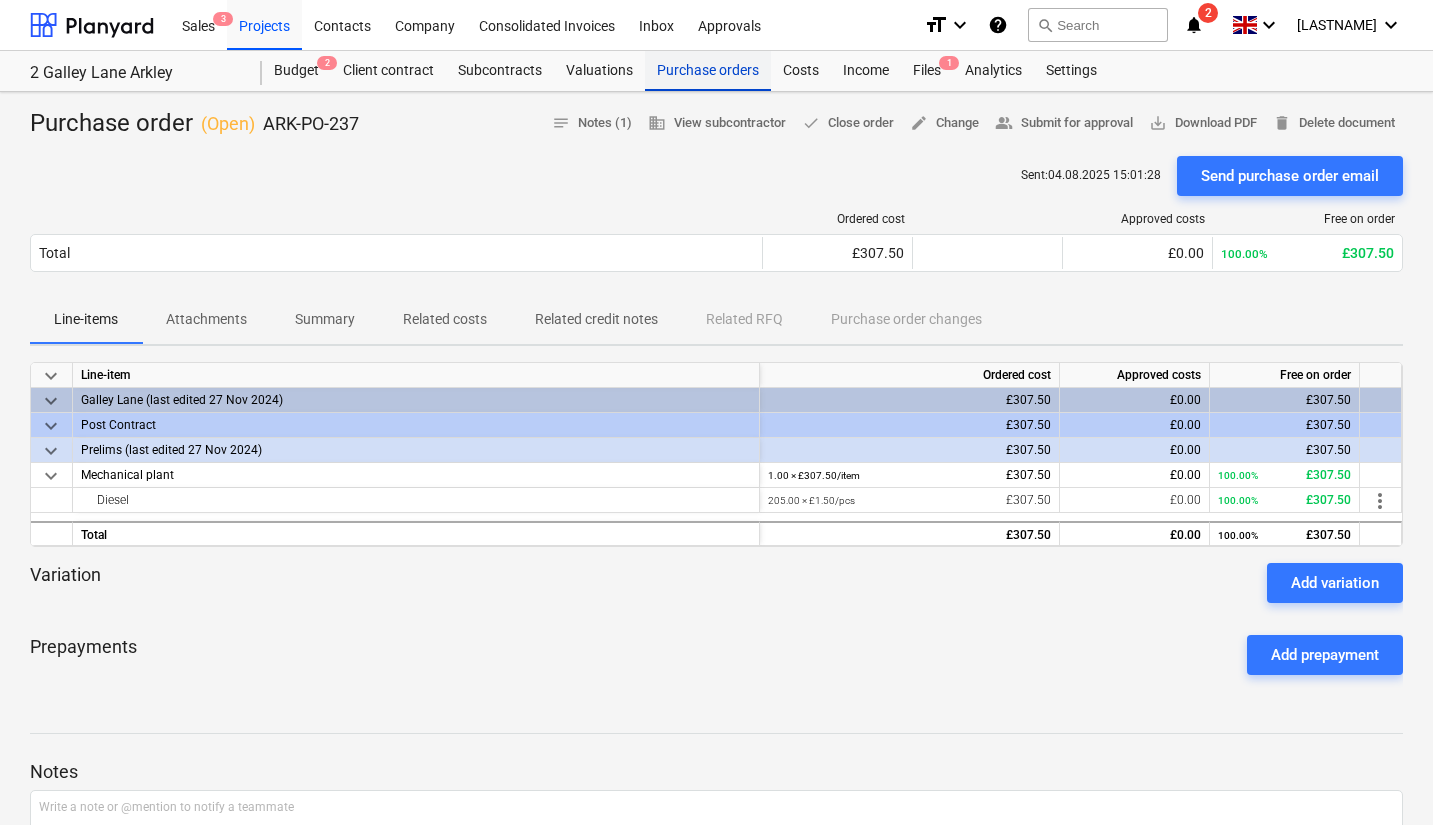 click on "Purchase orders" at bounding box center [708, 71] 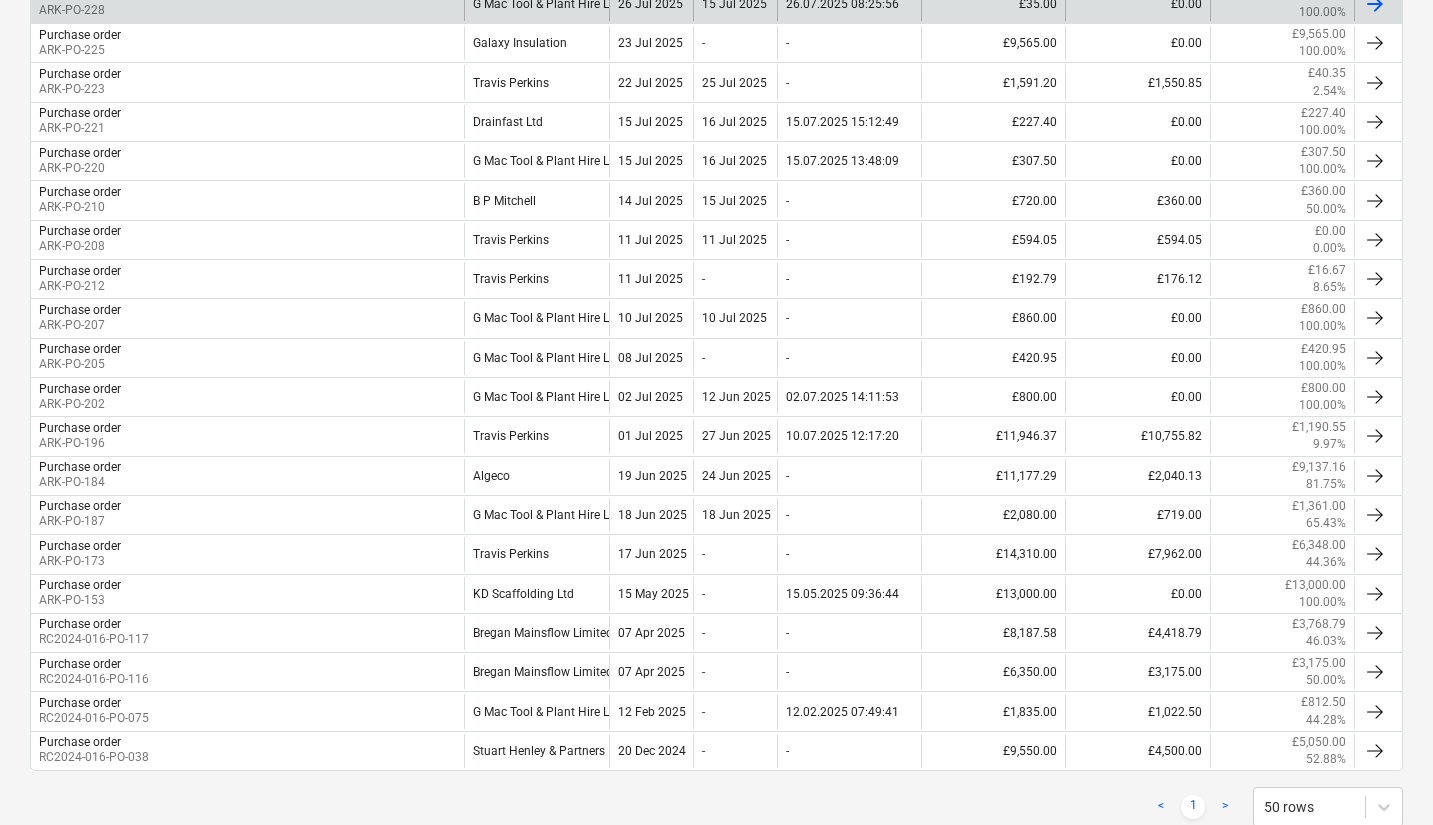 scroll, scrollTop: 663, scrollLeft: 0, axis: vertical 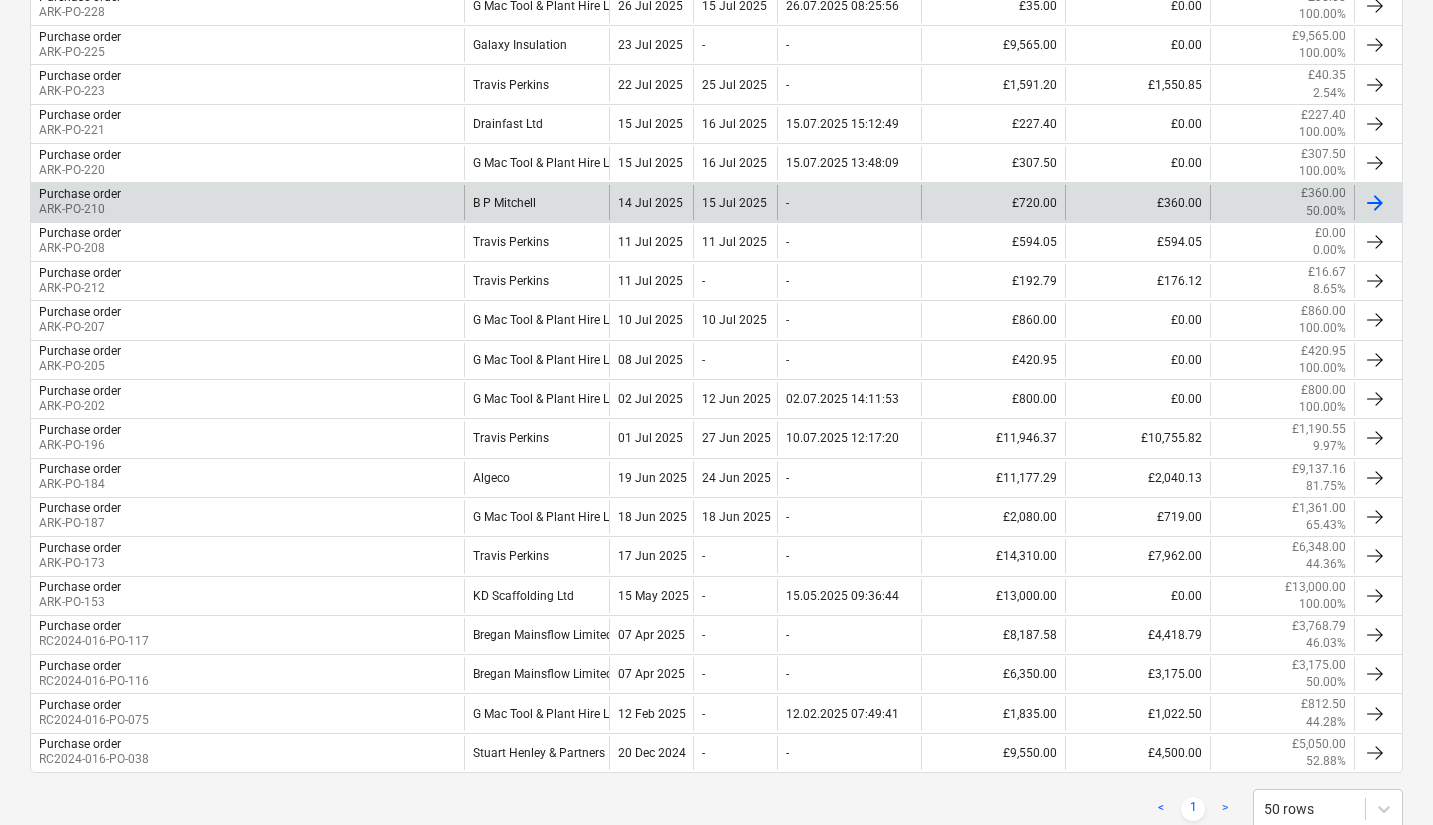 click on "-" at bounding box center (849, 202) 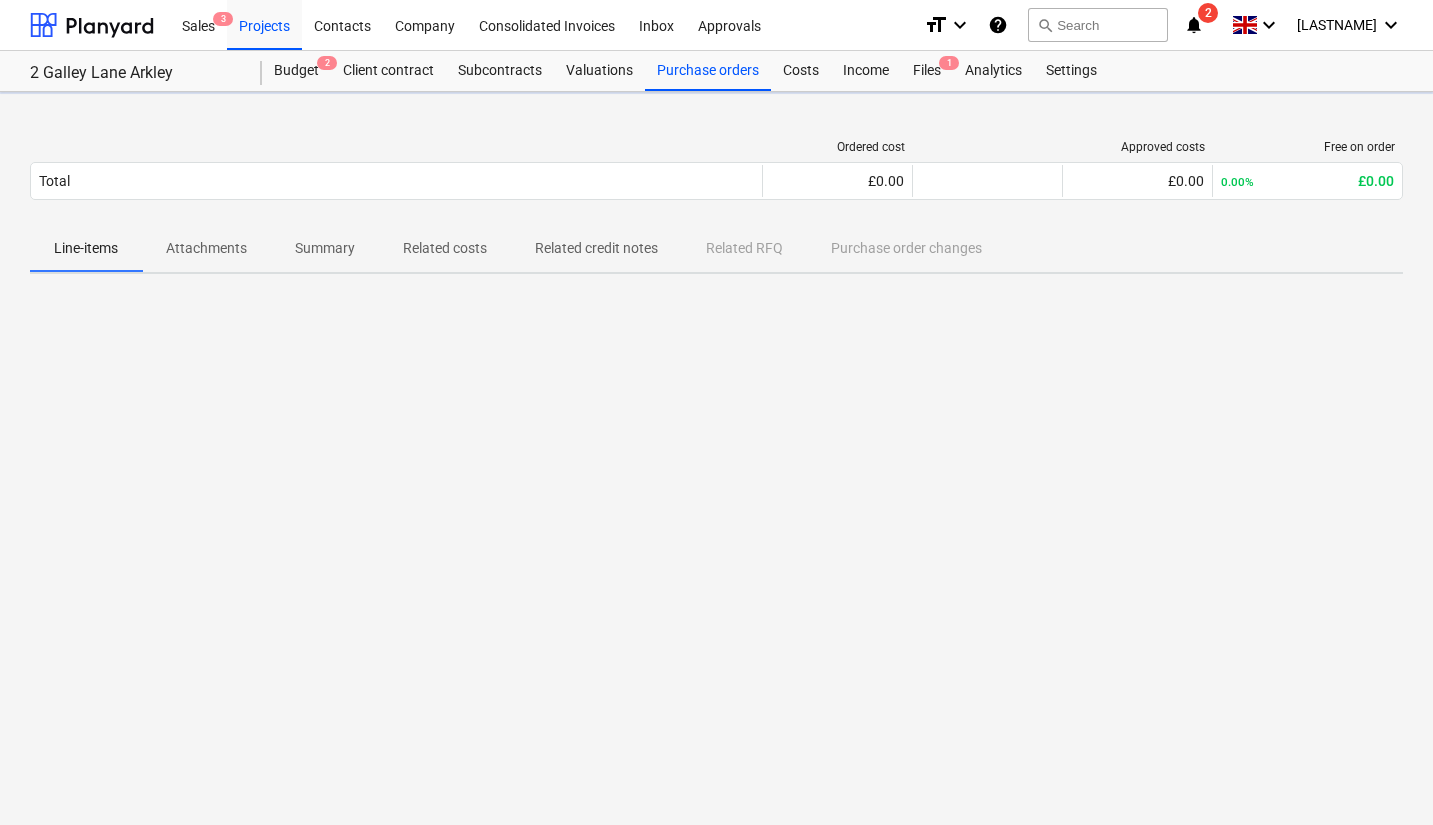 scroll, scrollTop: 0, scrollLeft: 0, axis: both 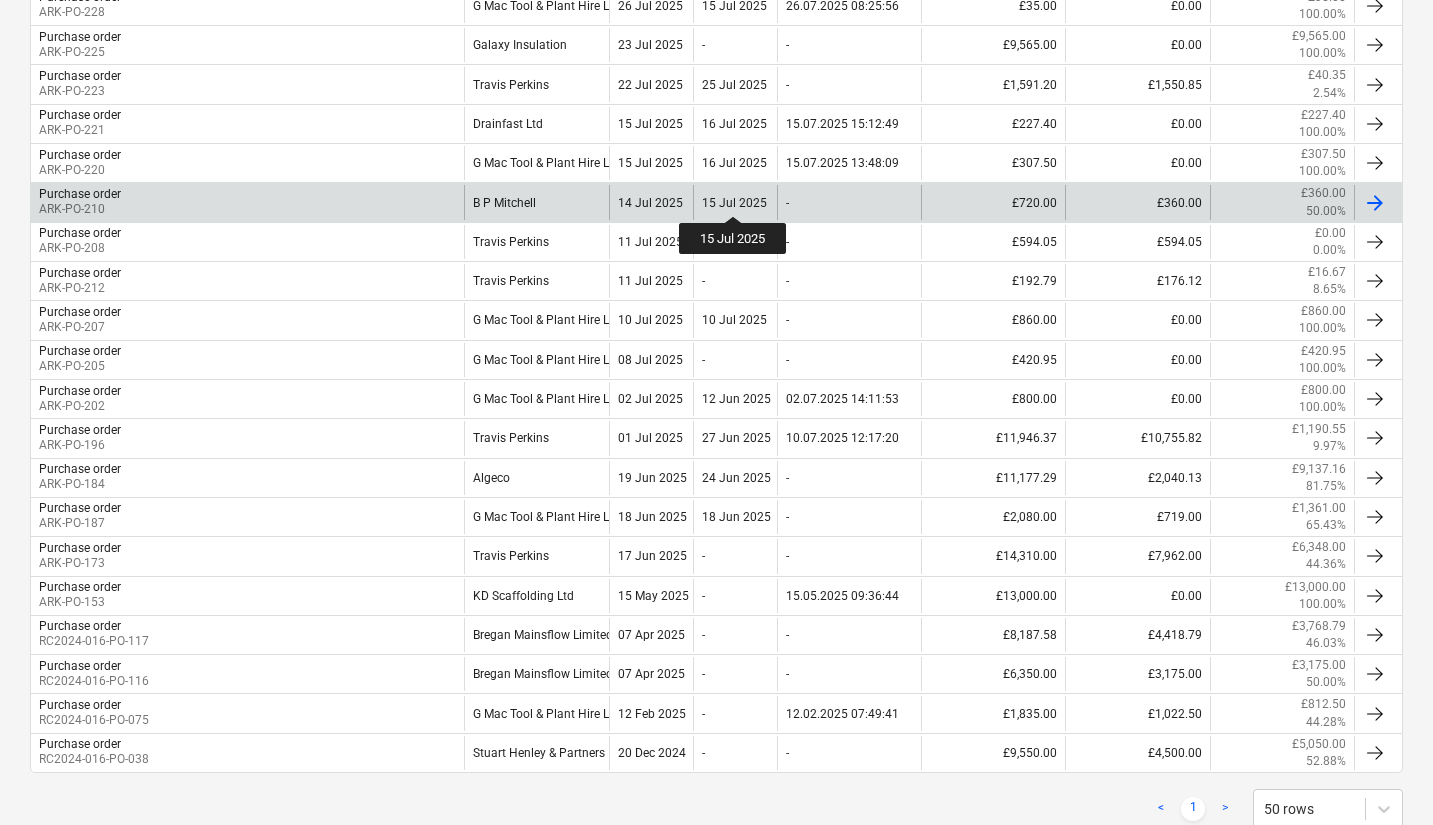 click on "15 Jul 2025" at bounding box center [734, 203] 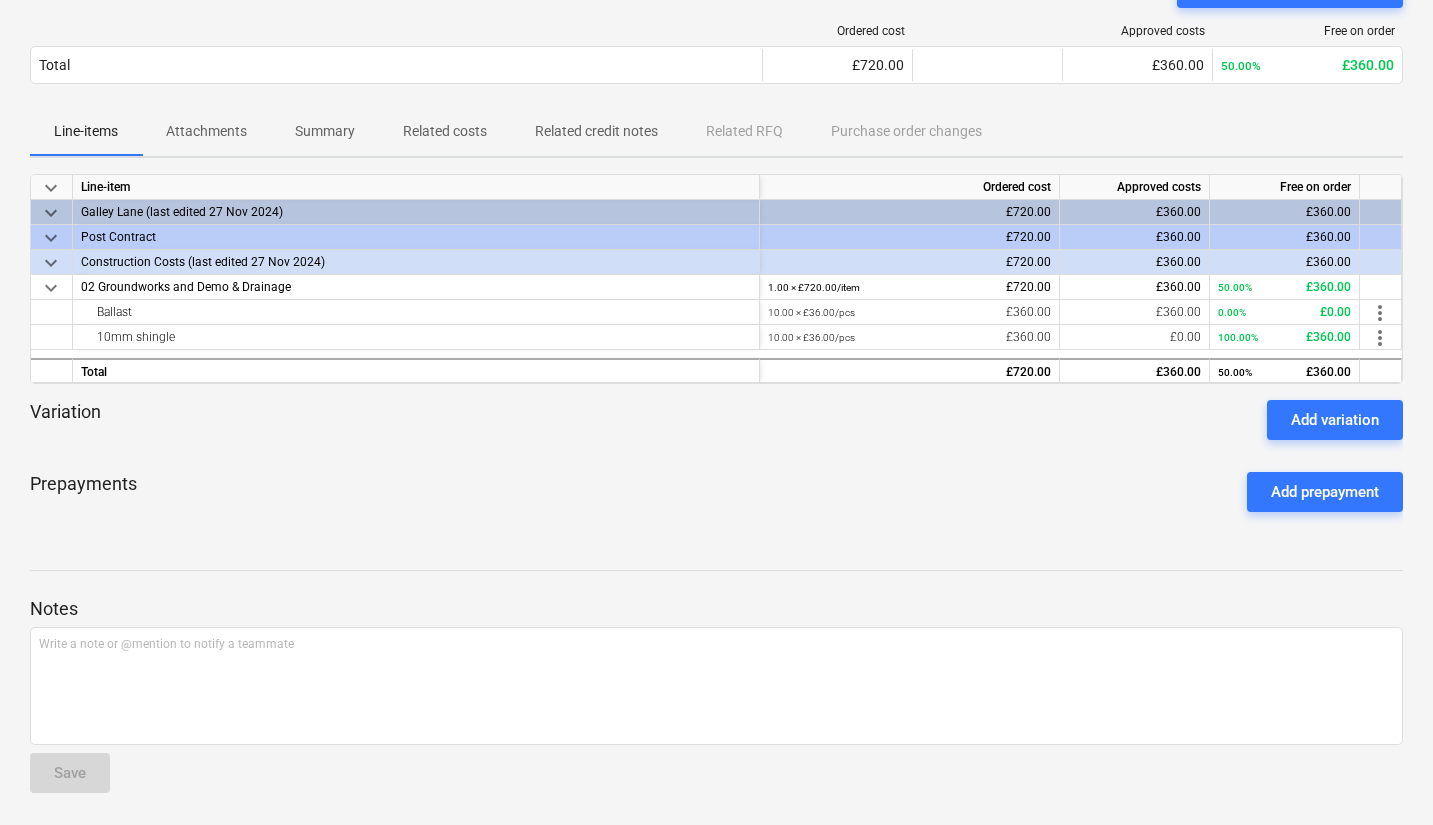 scroll, scrollTop: 188, scrollLeft: 0, axis: vertical 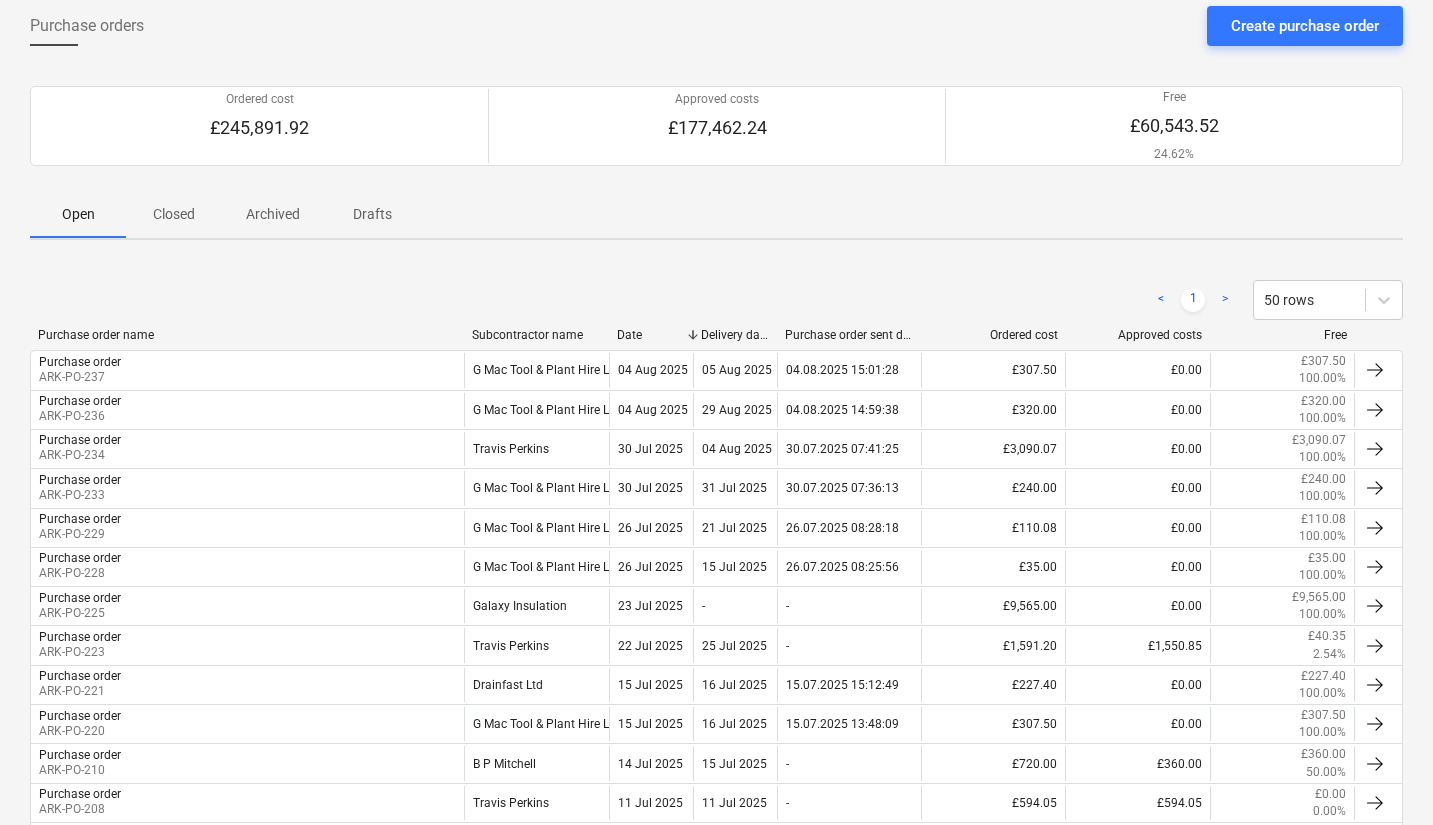 click on "Closed" at bounding box center (174, 214) 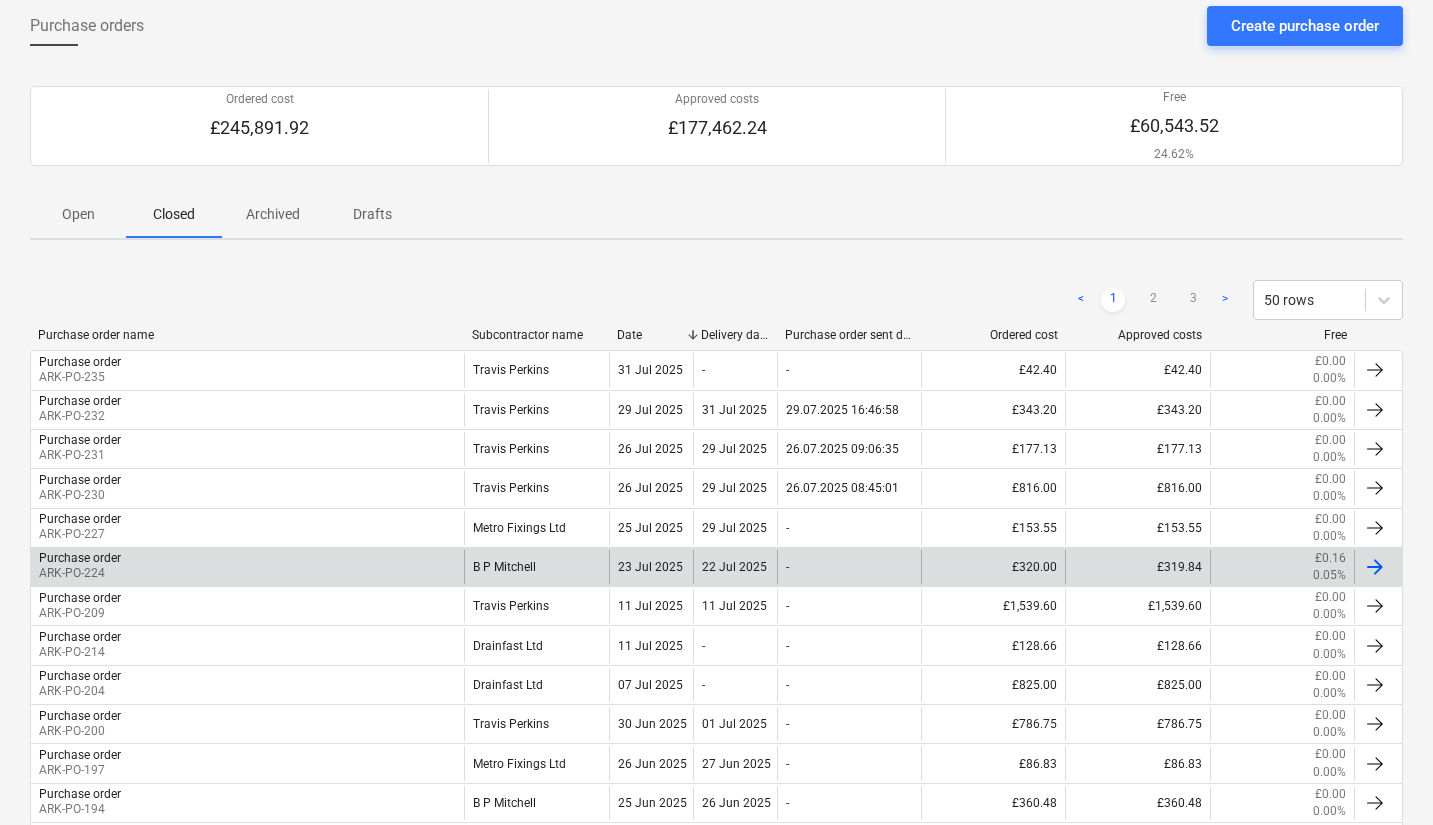 click on "£320.00" at bounding box center (993, 567) 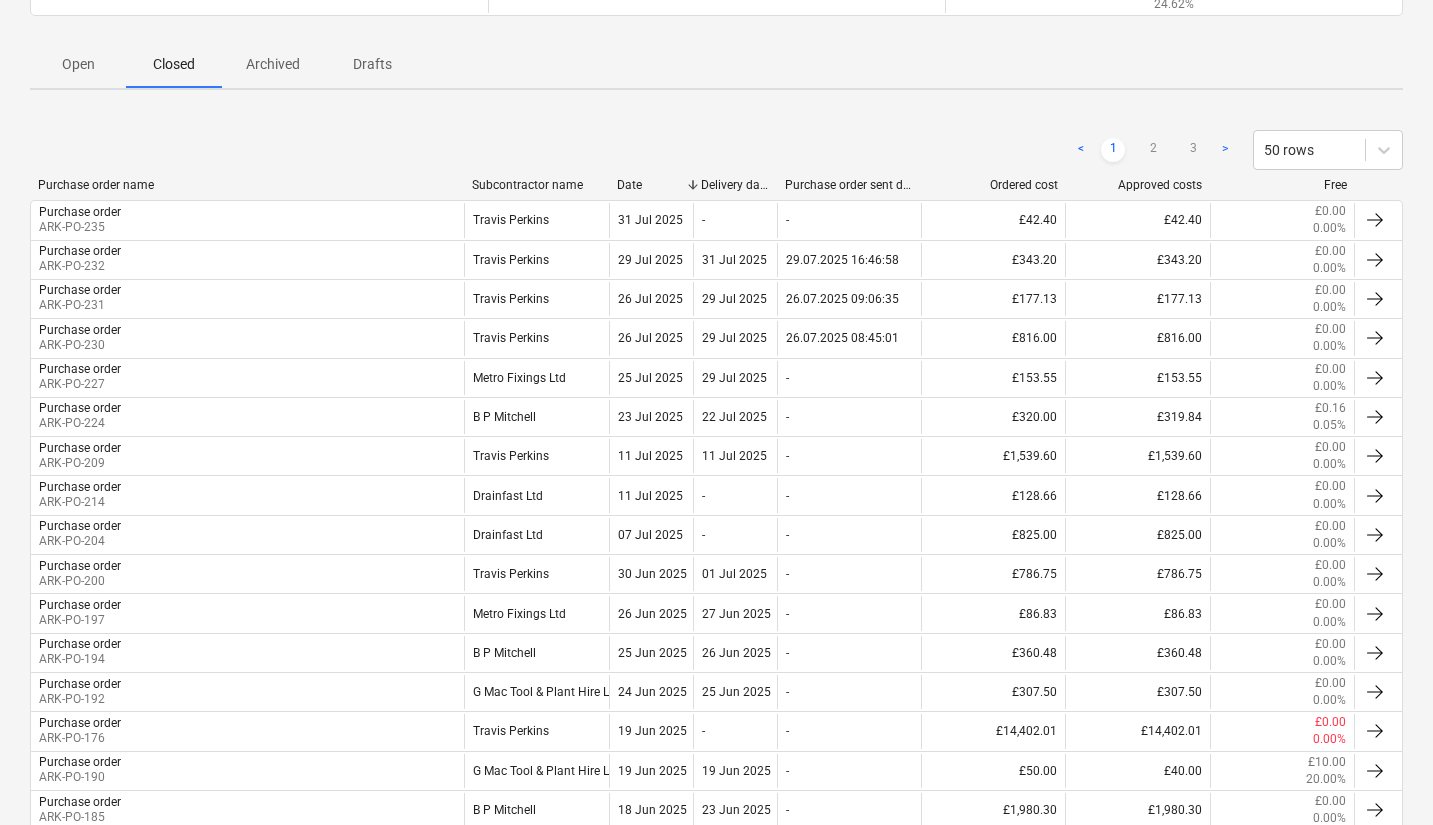 scroll, scrollTop: 258, scrollLeft: 0, axis: vertical 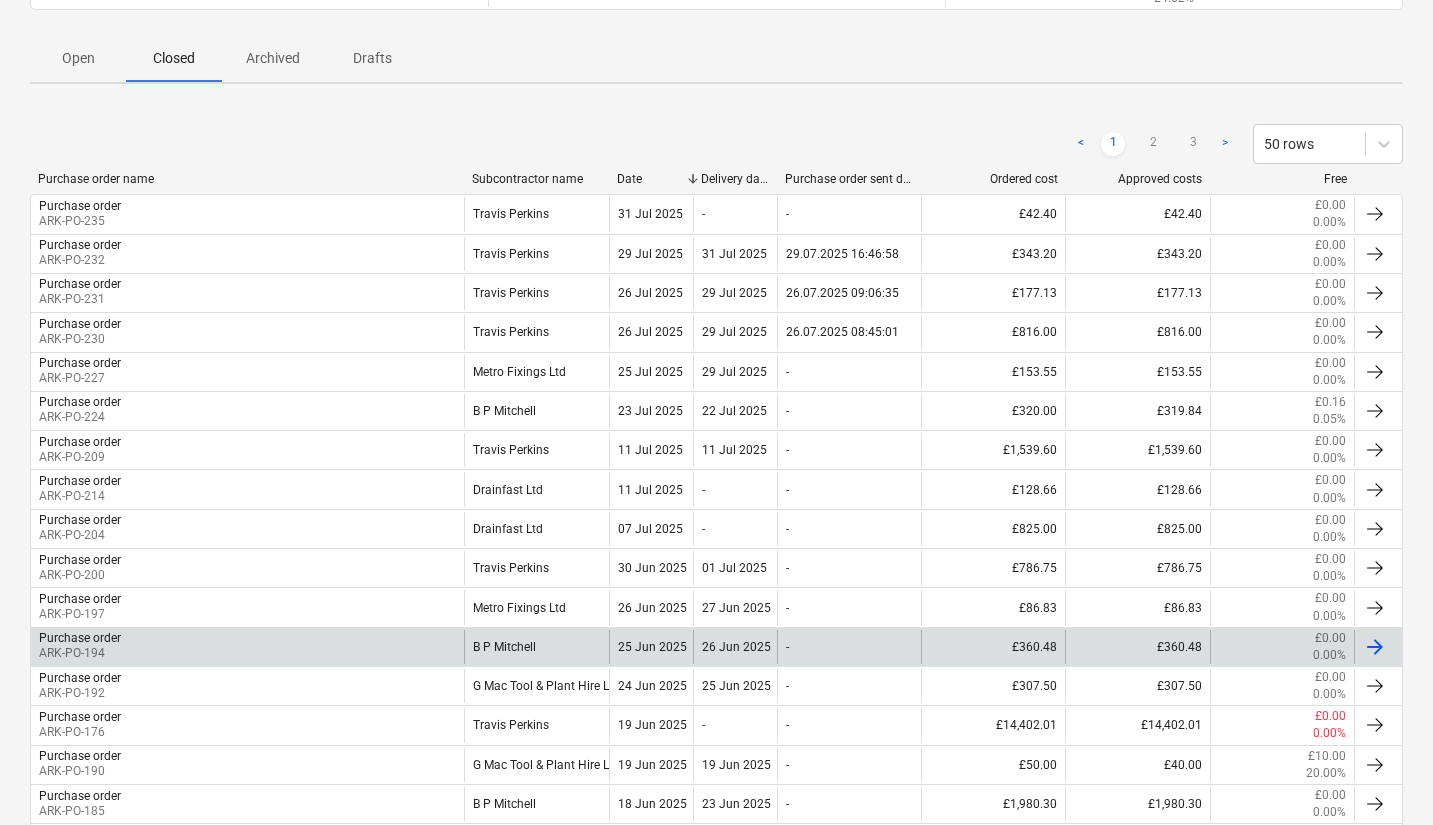 click on "£360.48" at bounding box center [993, 647] 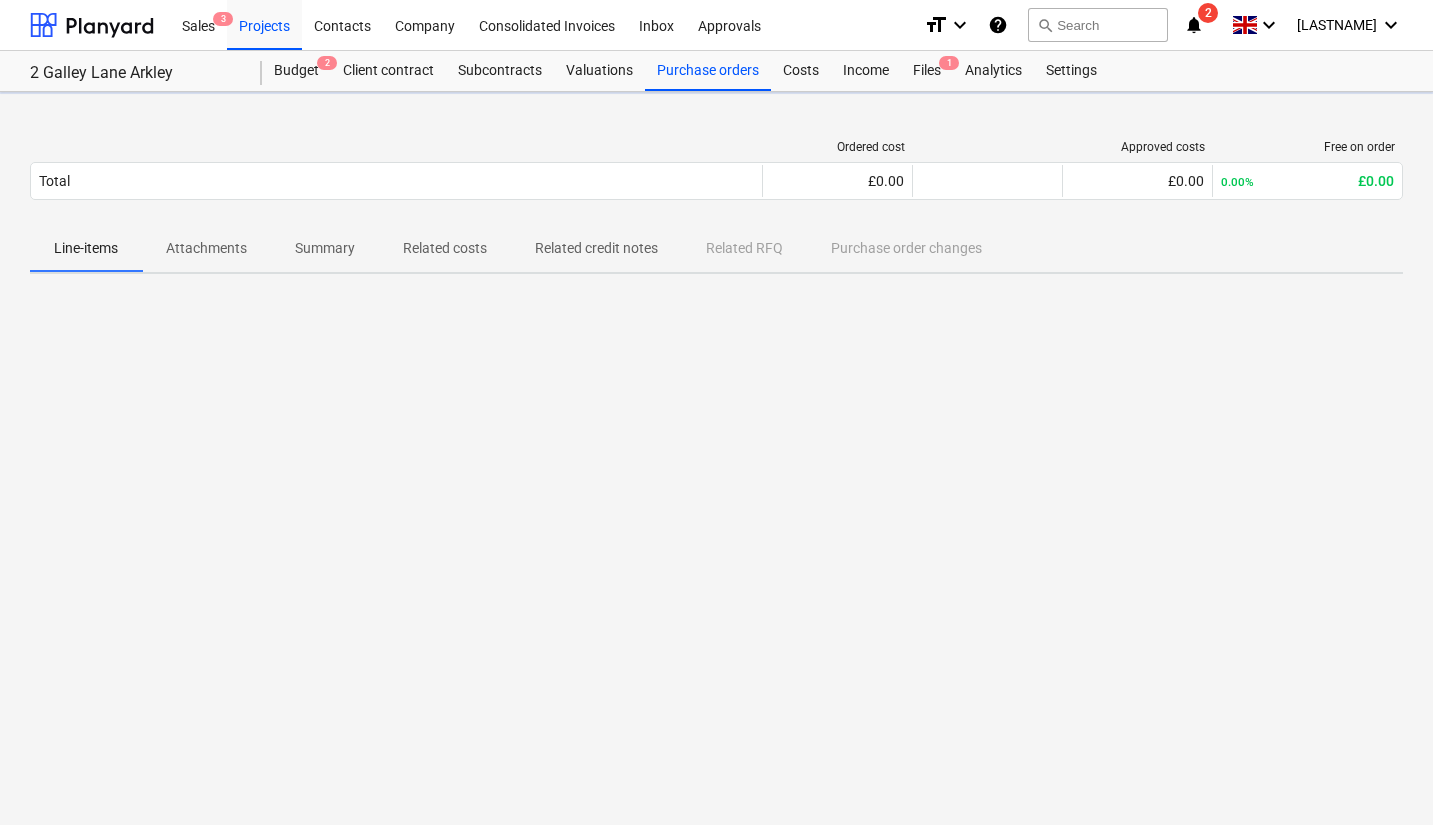 scroll, scrollTop: 0, scrollLeft: 0, axis: both 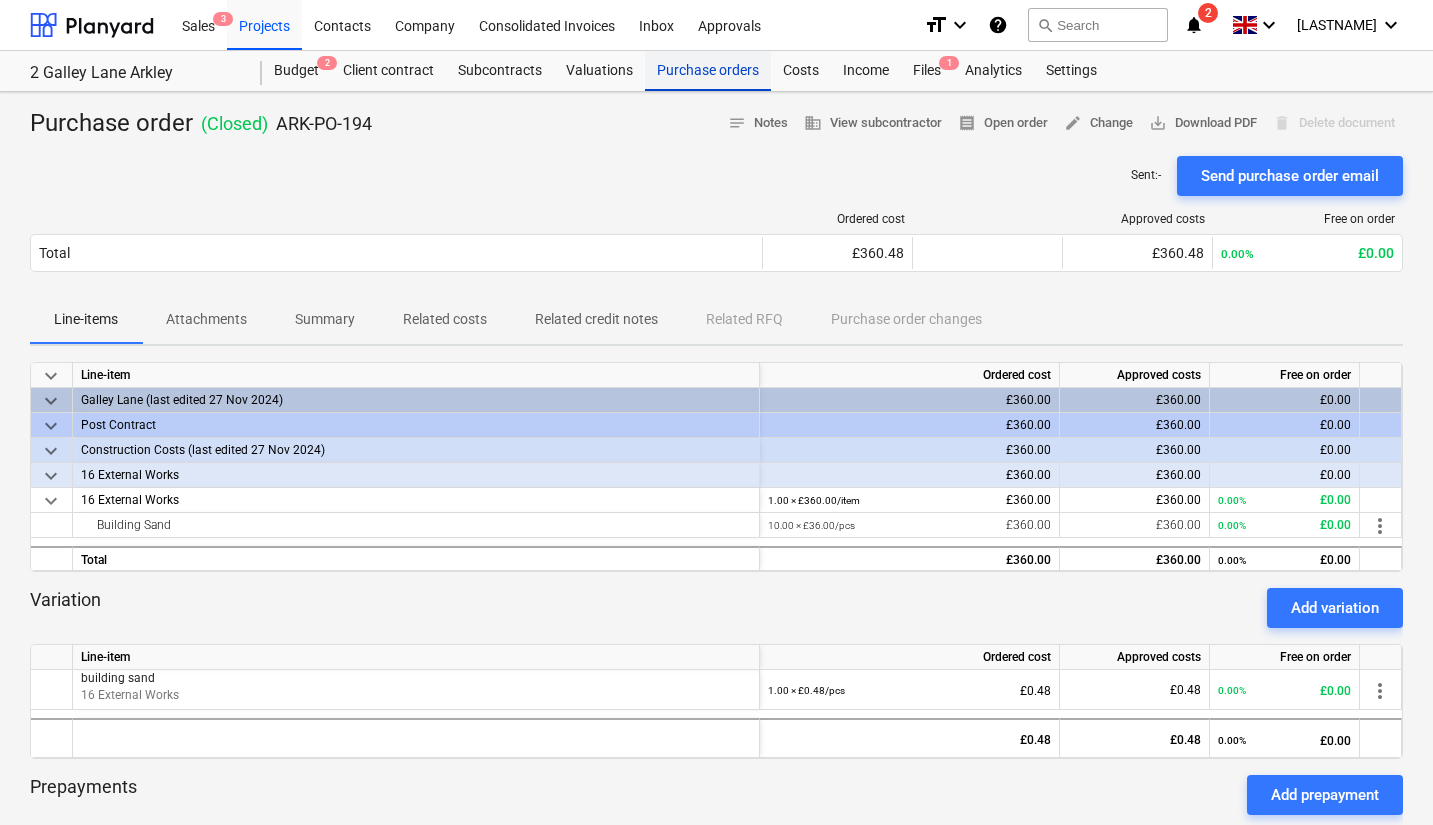 click on "Purchase orders" at bounding box center [708, 71] 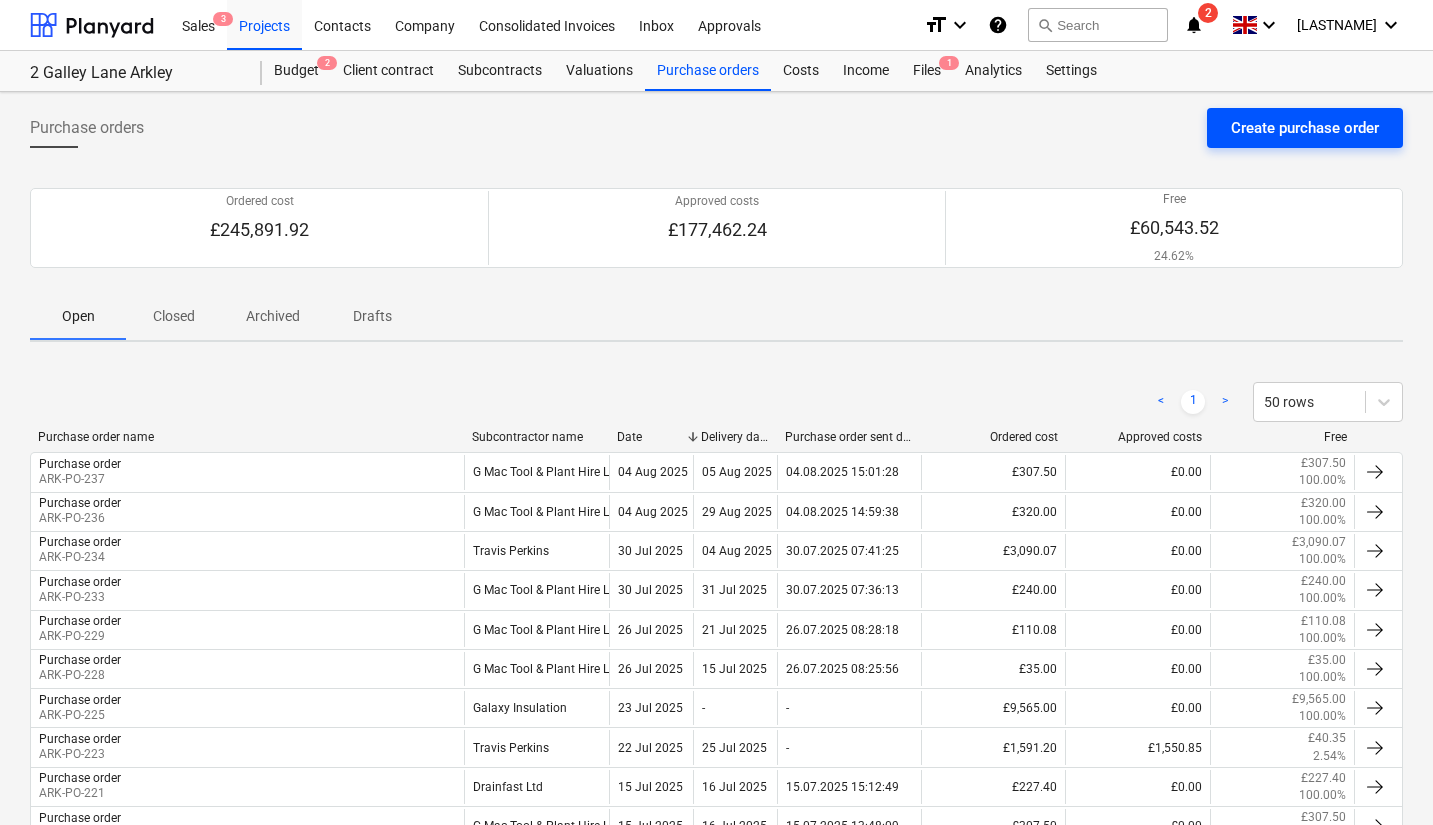click on "Create purchase order" at bounding box center (1305, 128) 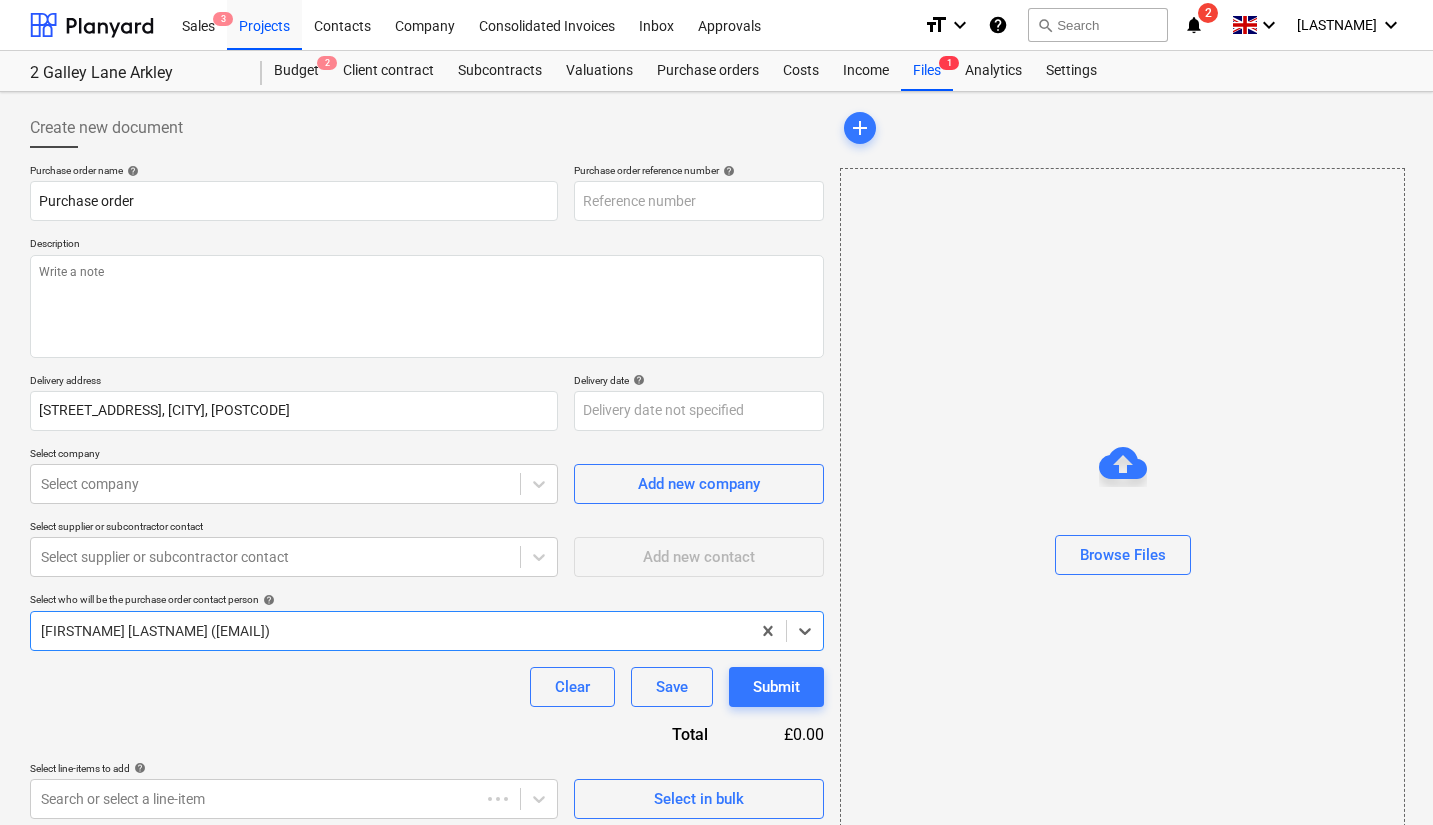 type on "x" 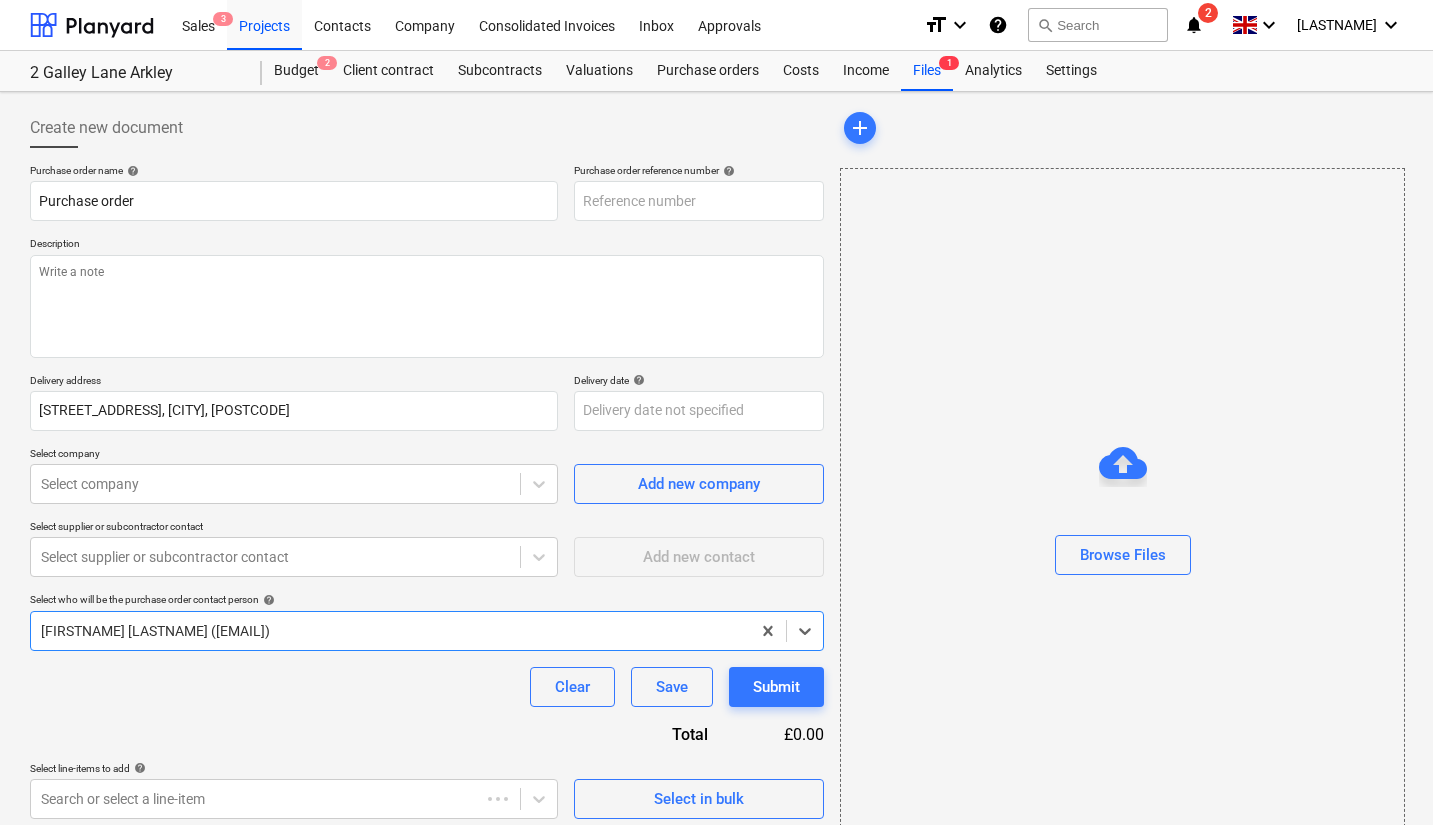 type on "ARK-PO-238" 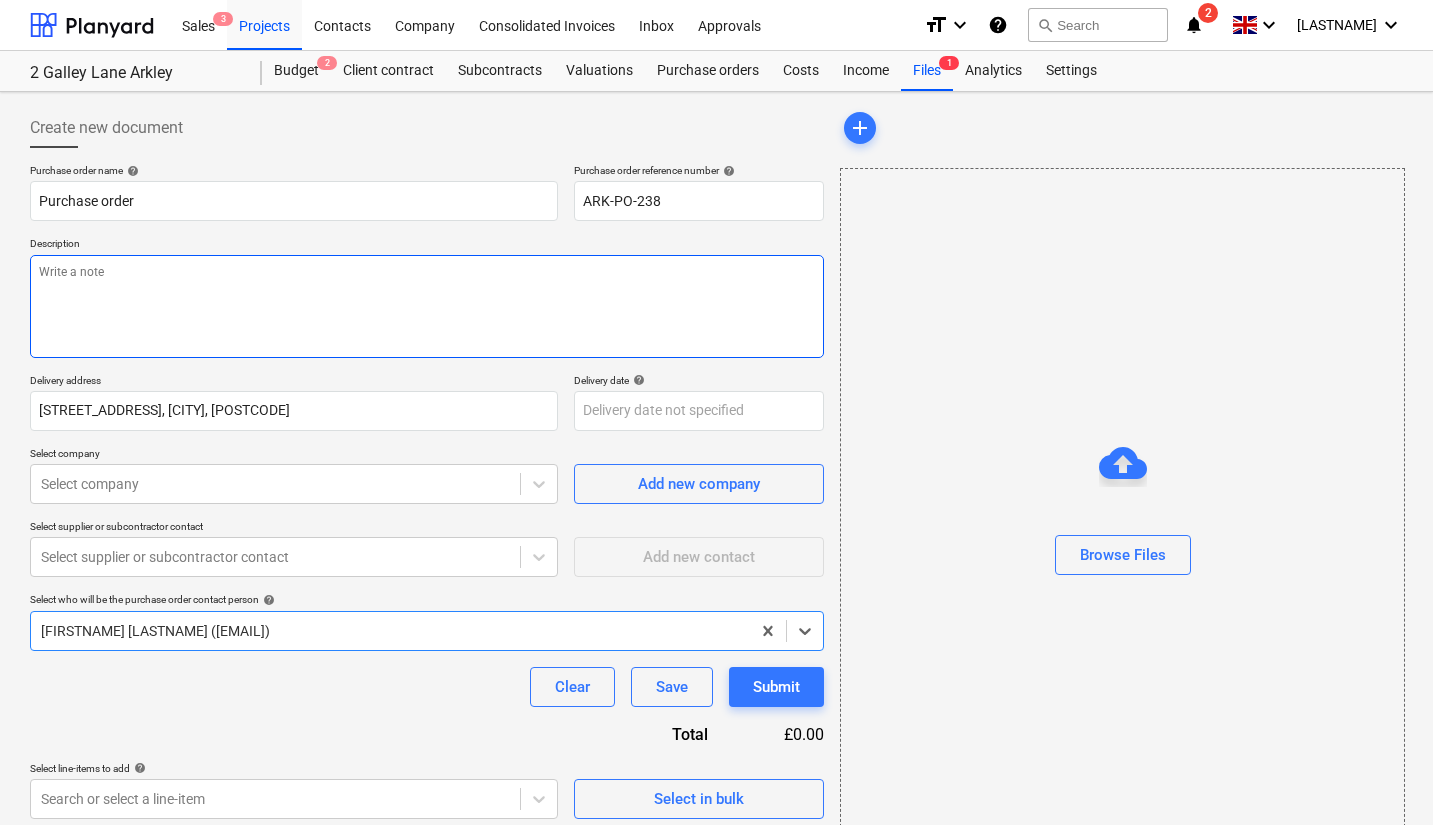 click at bounding box center [427, 306] 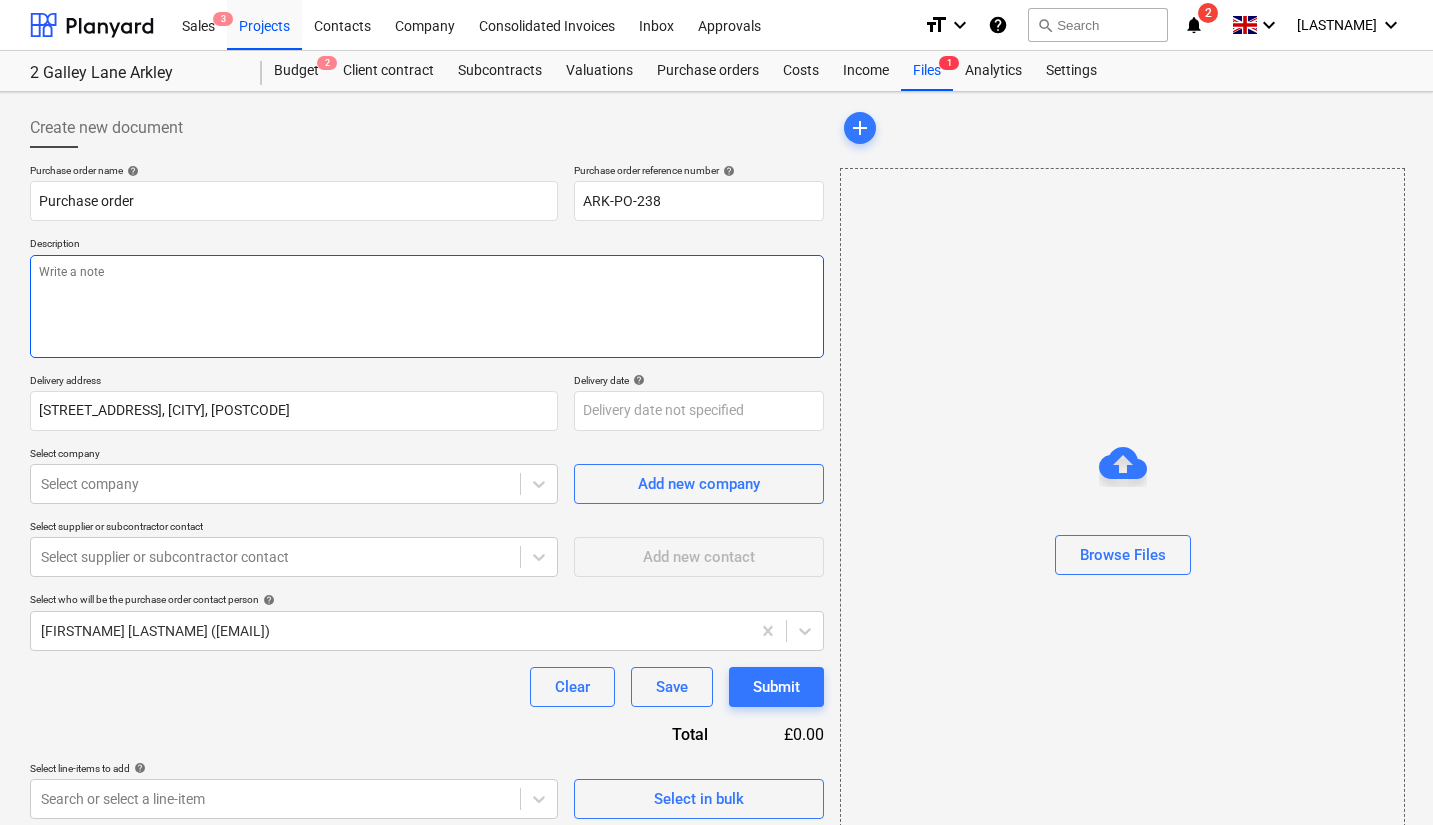 type on "x" 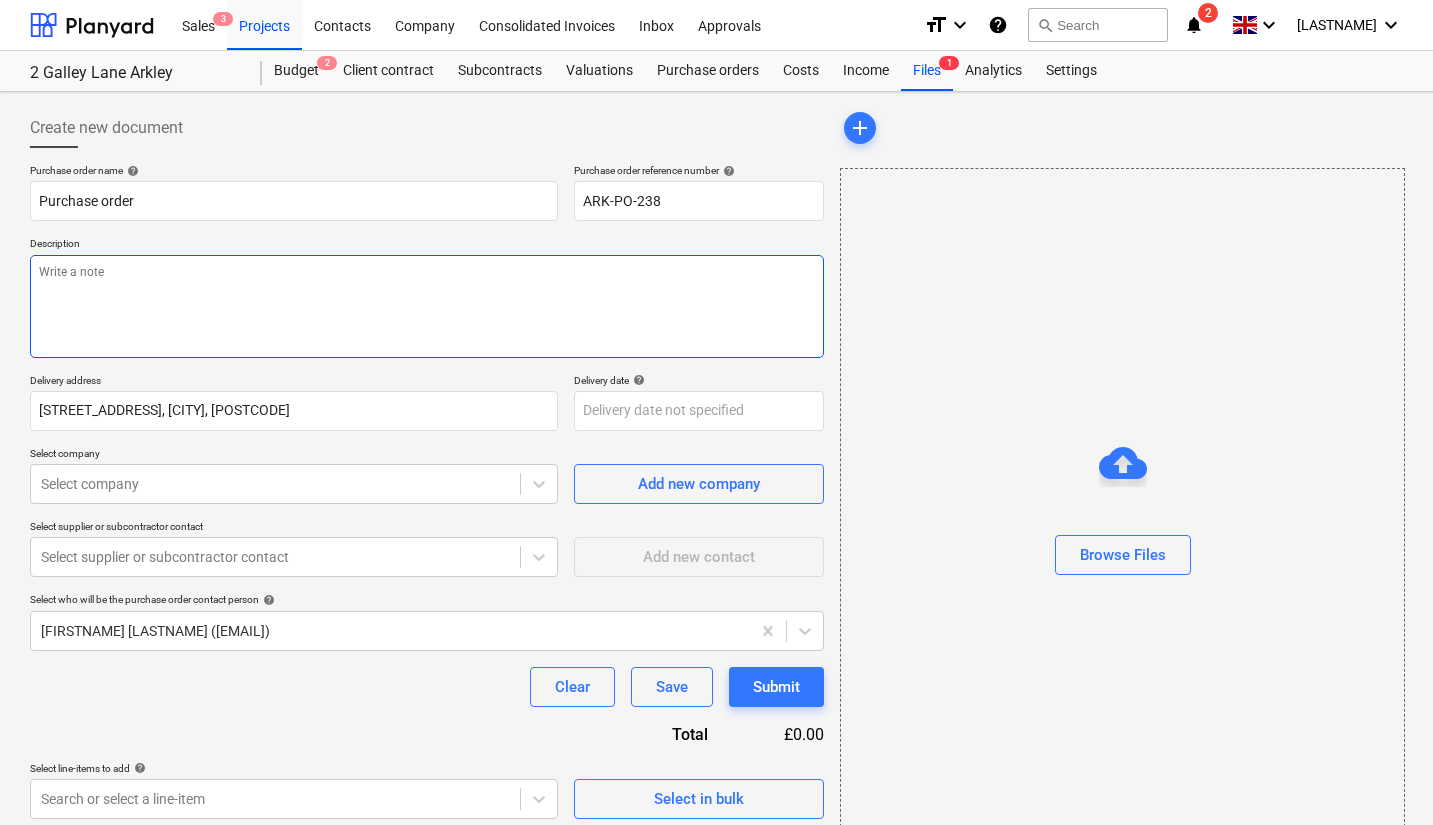 type on "B" 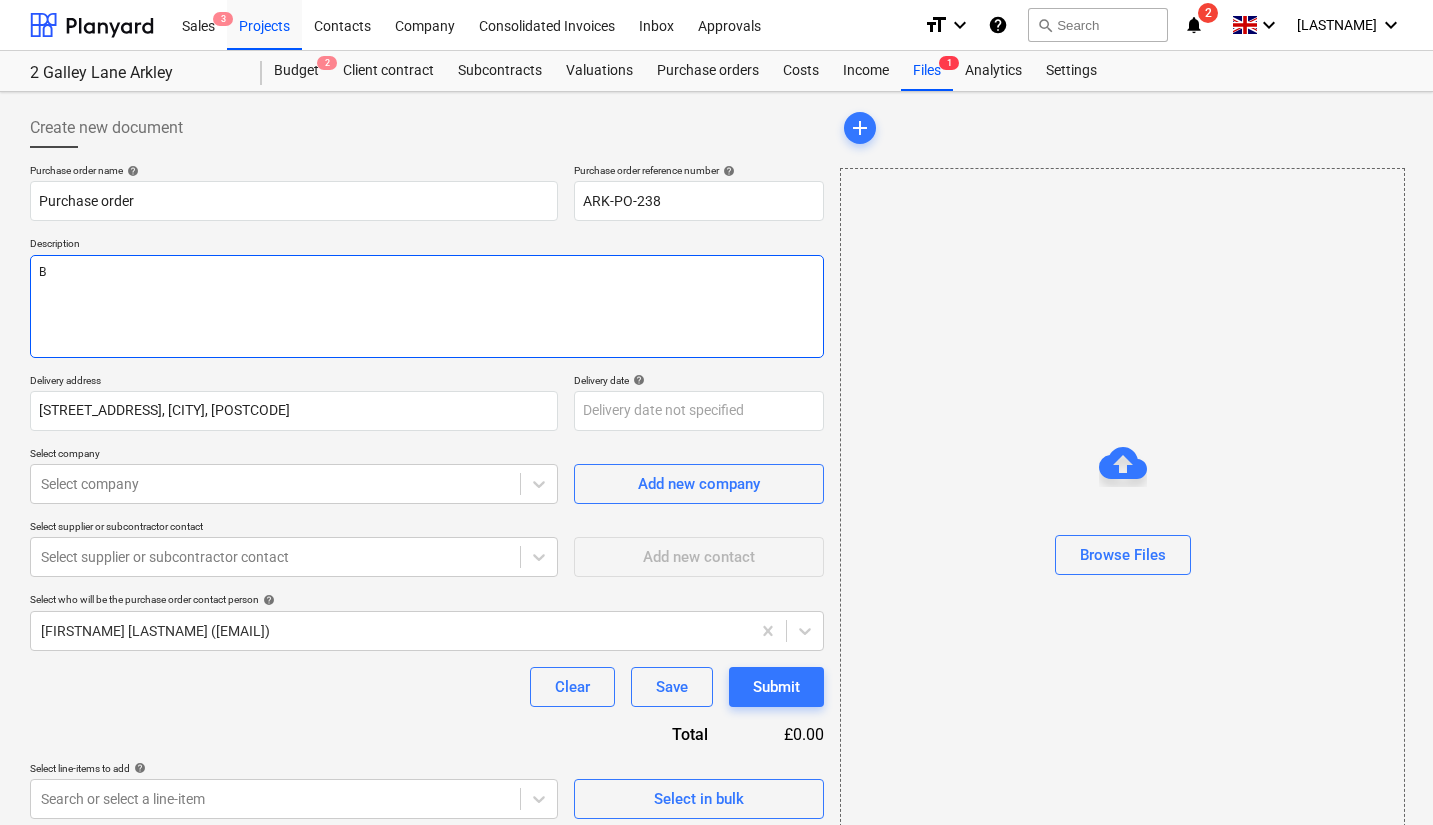 type on "x" 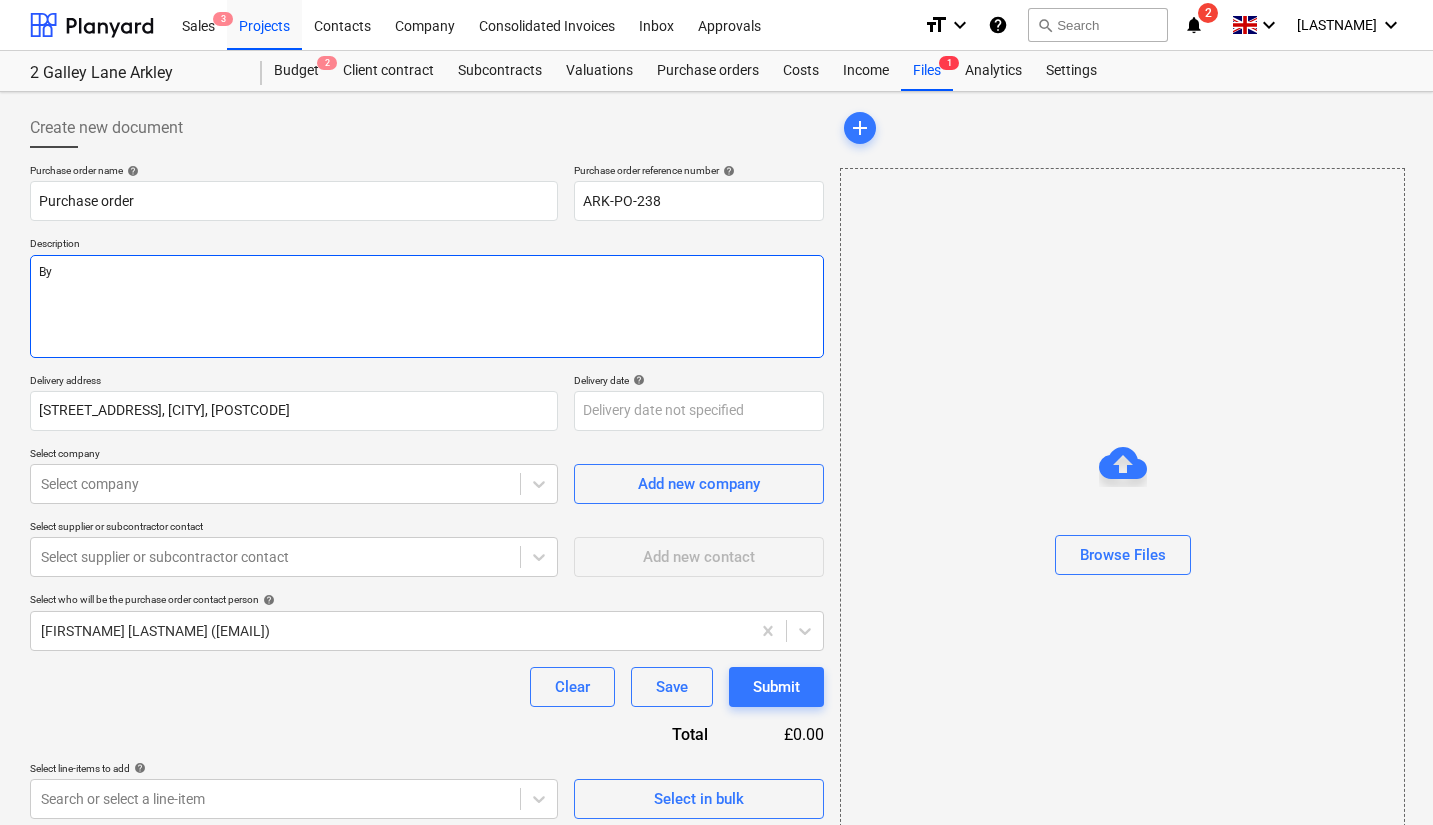 type on "x" 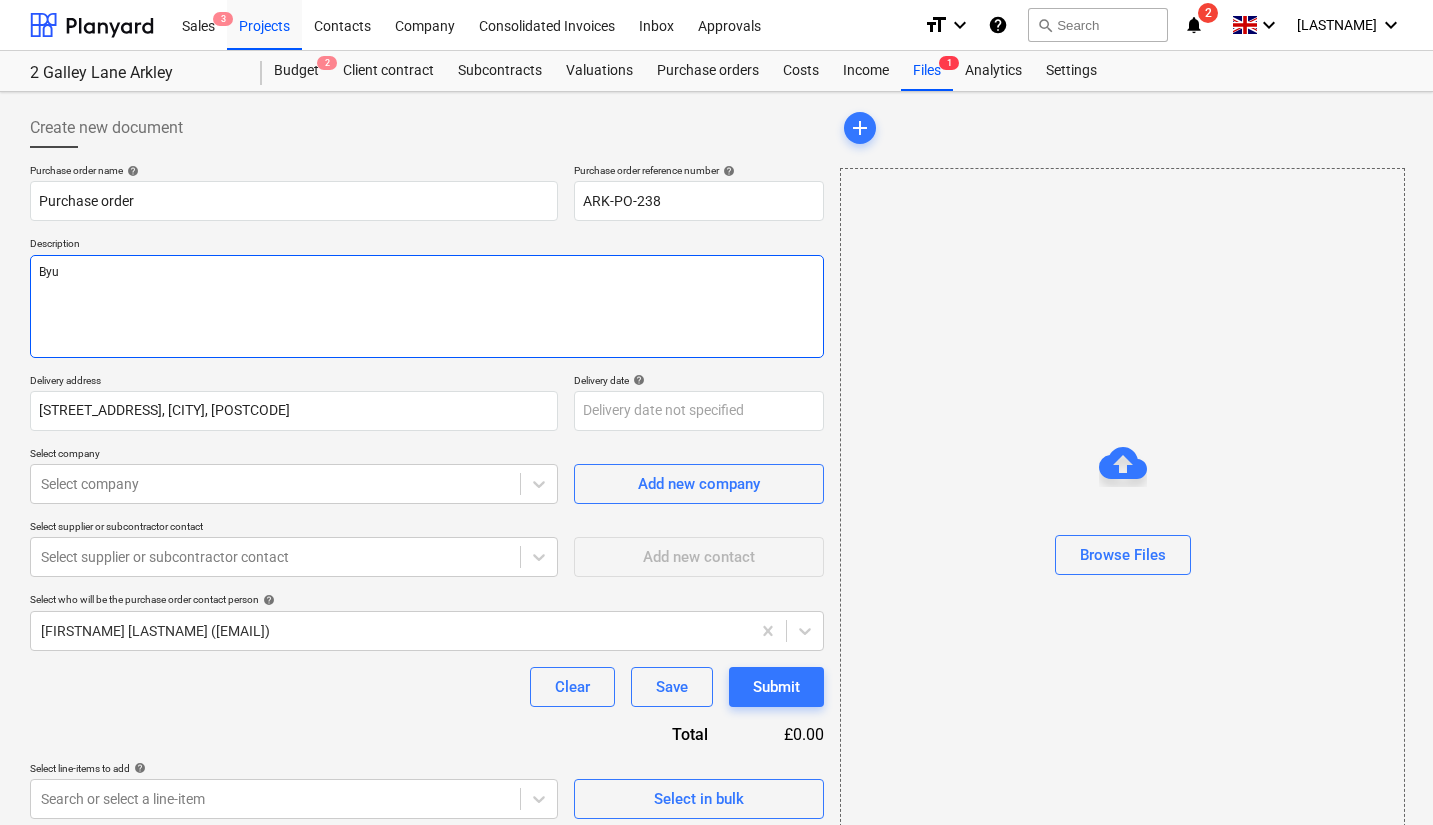 type on "x" 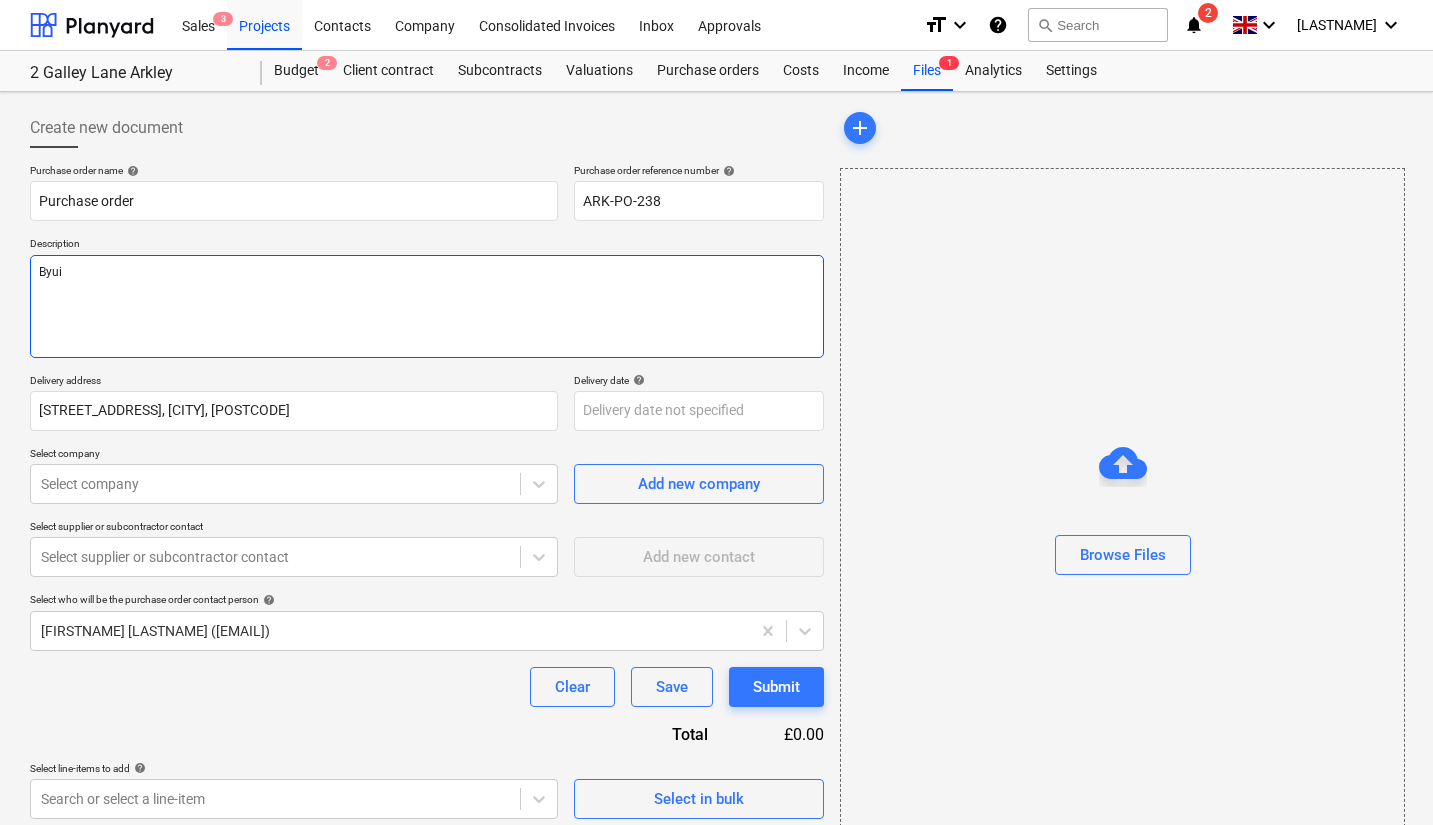 type on "x" 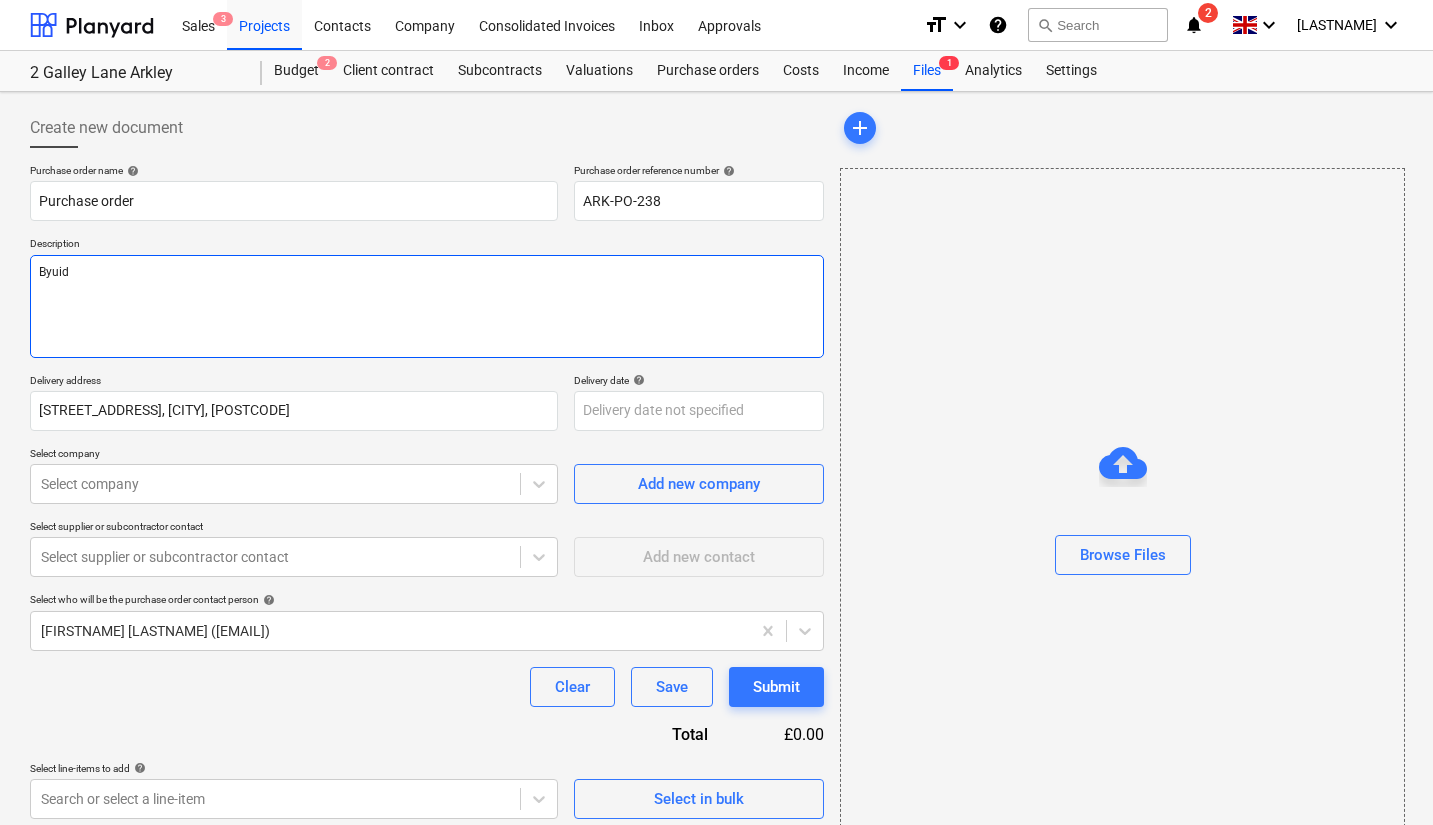 type on "x" 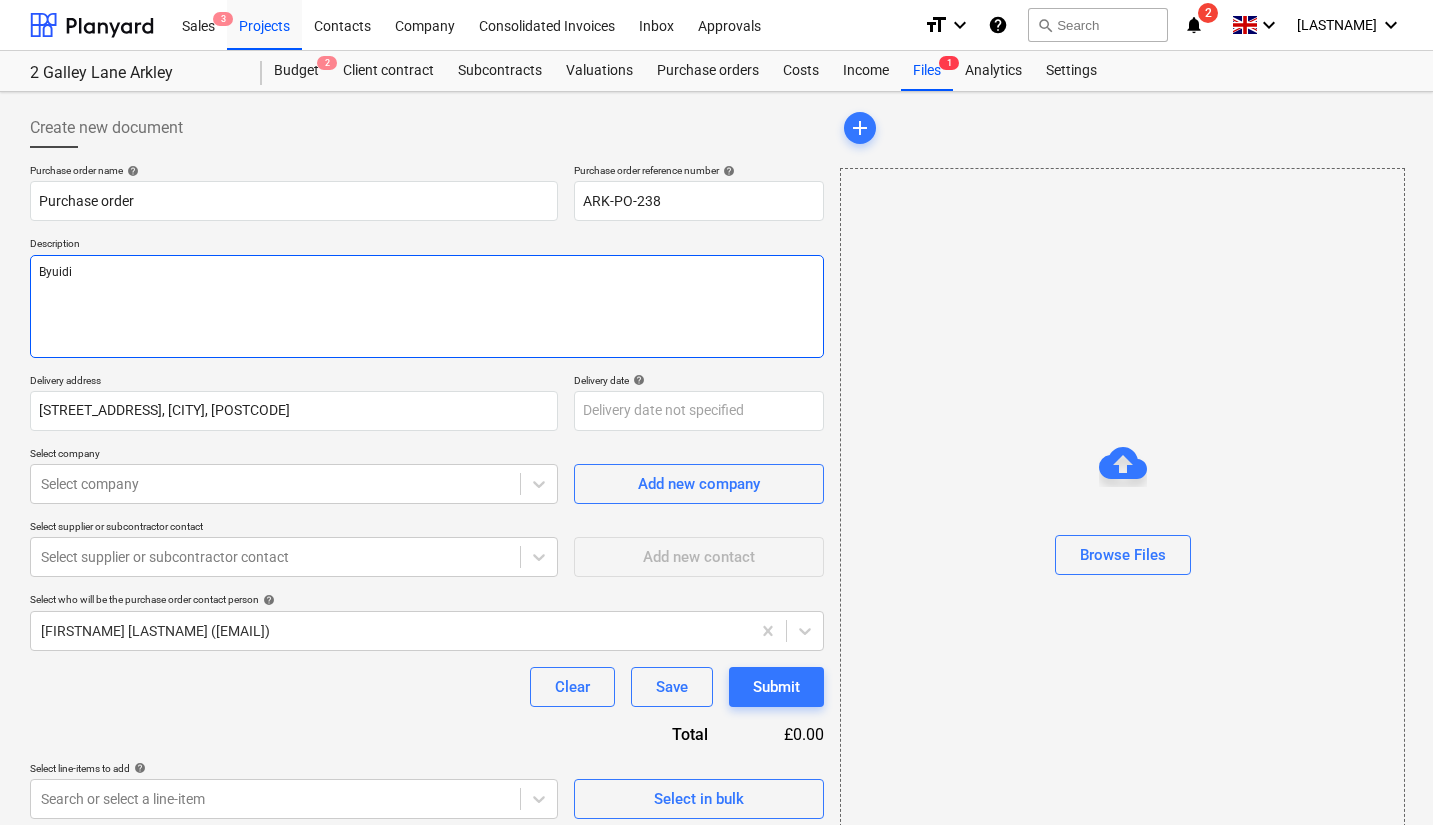 type on "Byuidin" 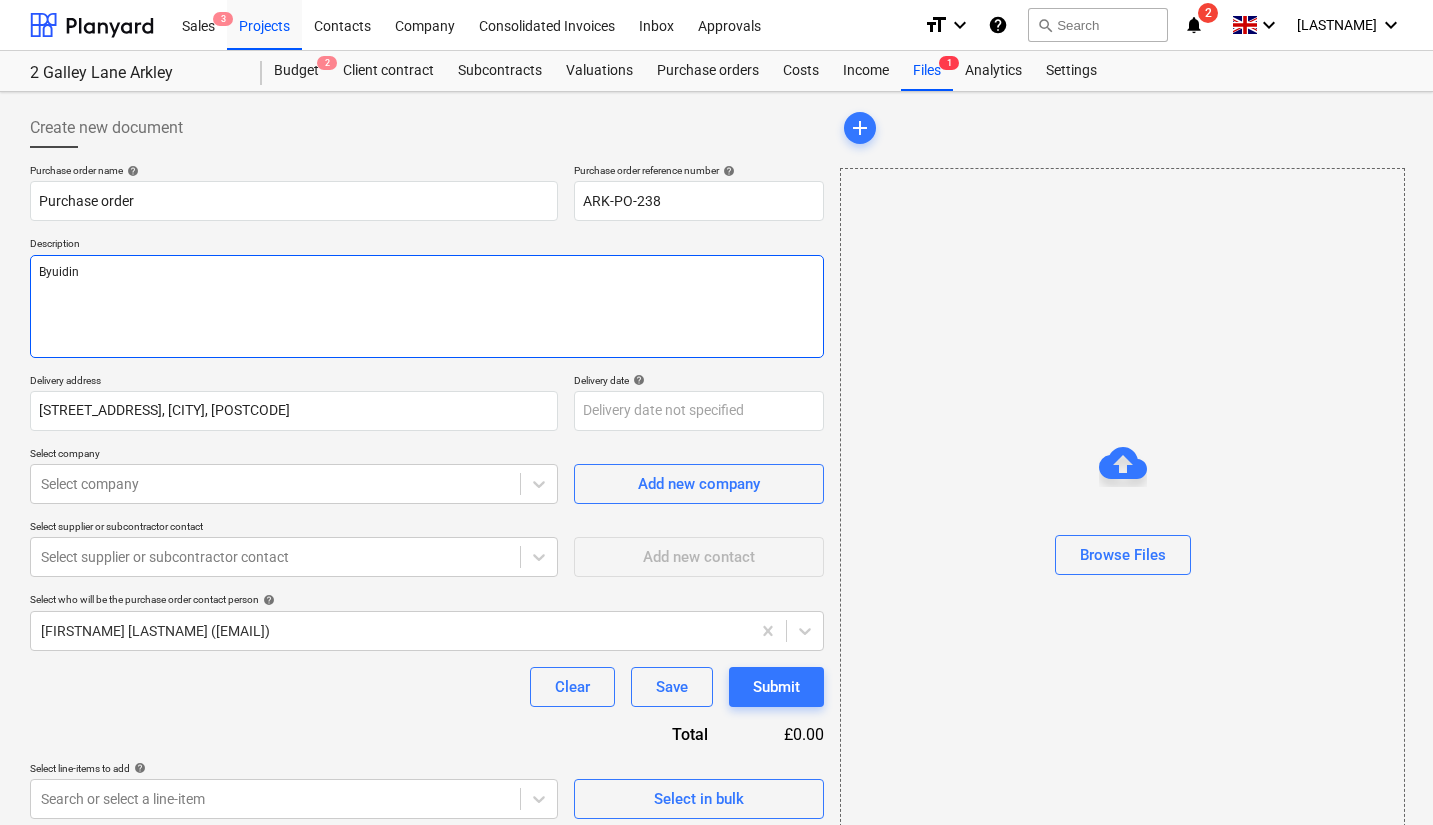 type on "x" 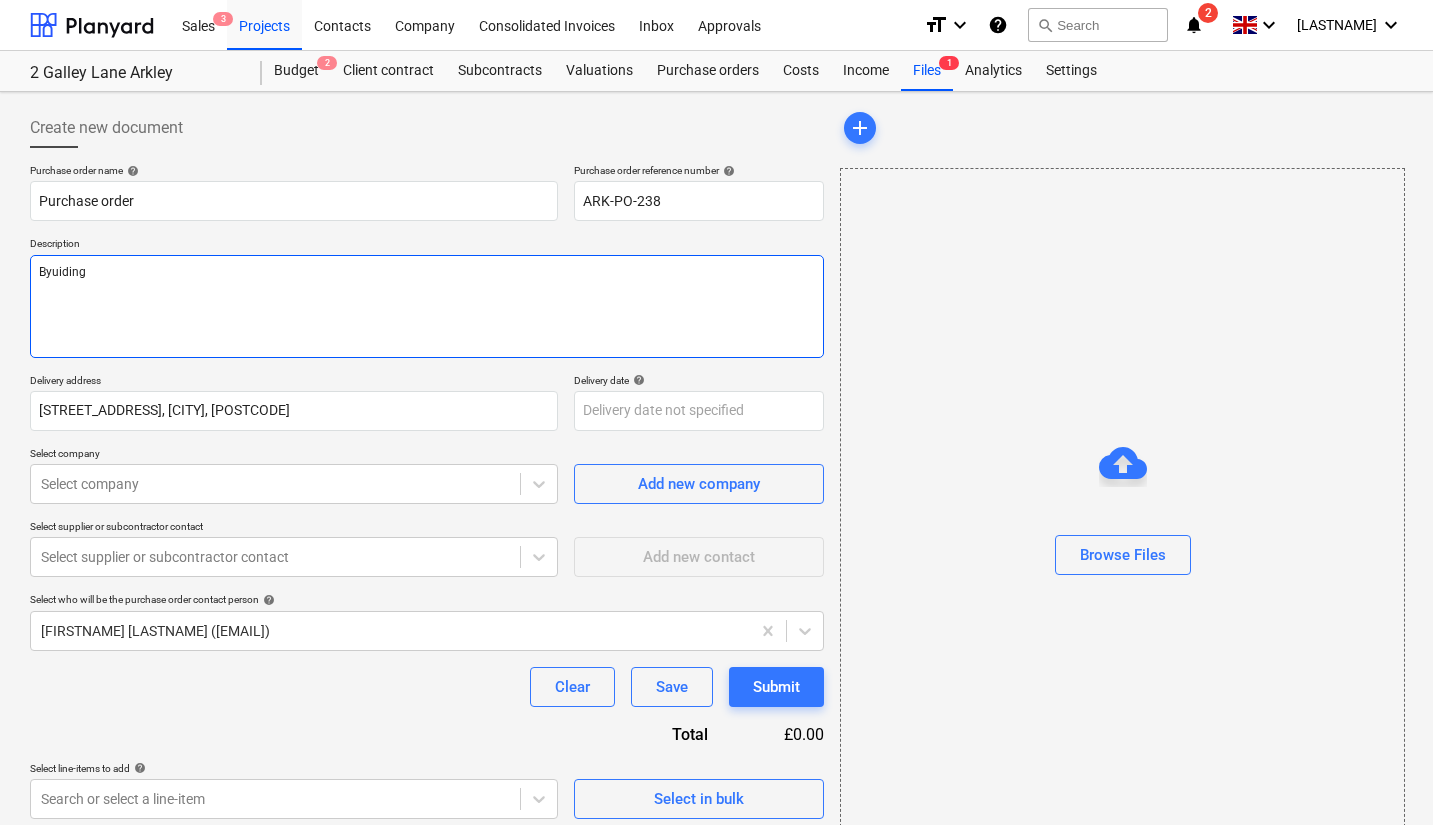type on "x" 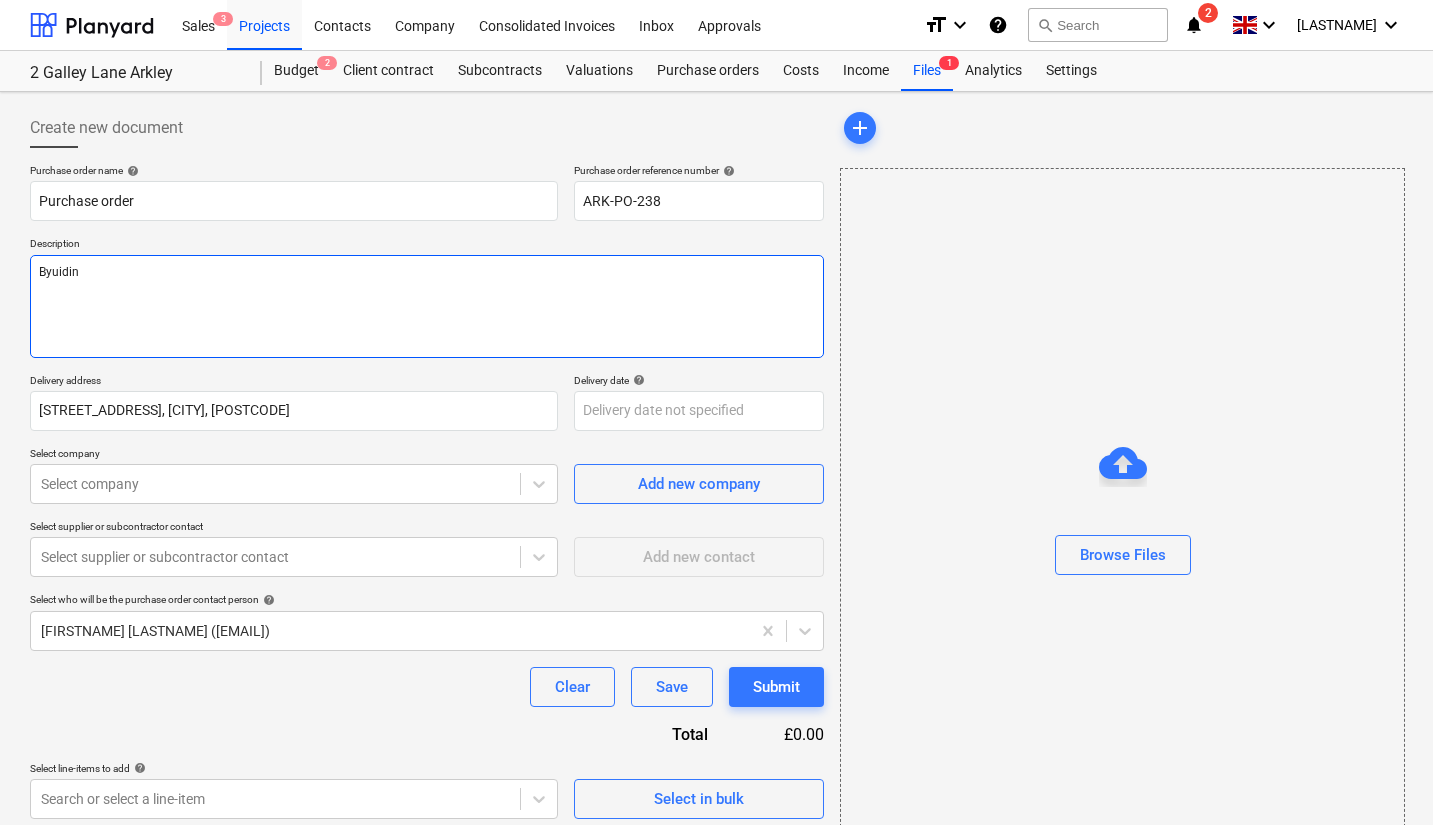 type on "x" 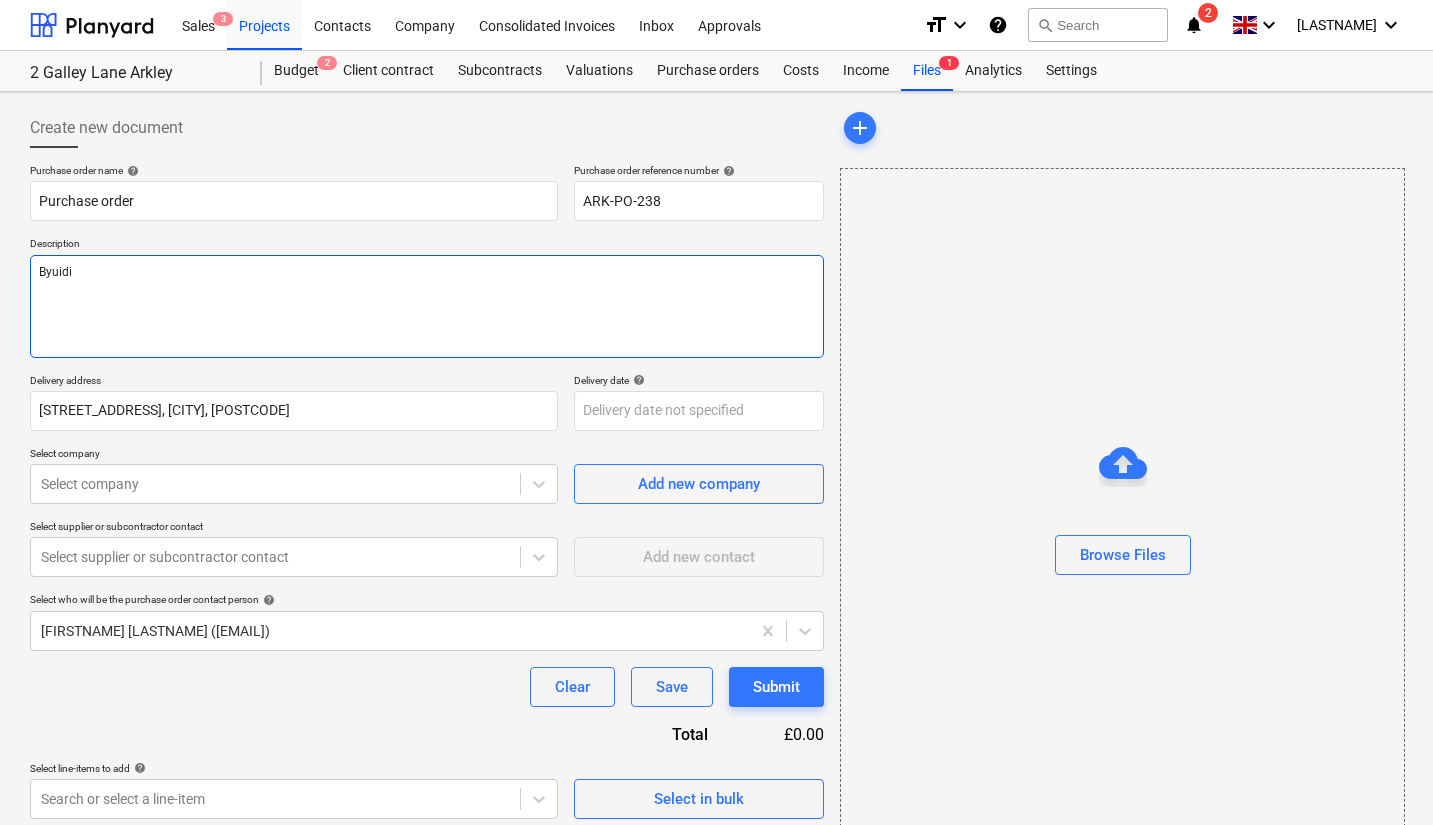 type on "x" 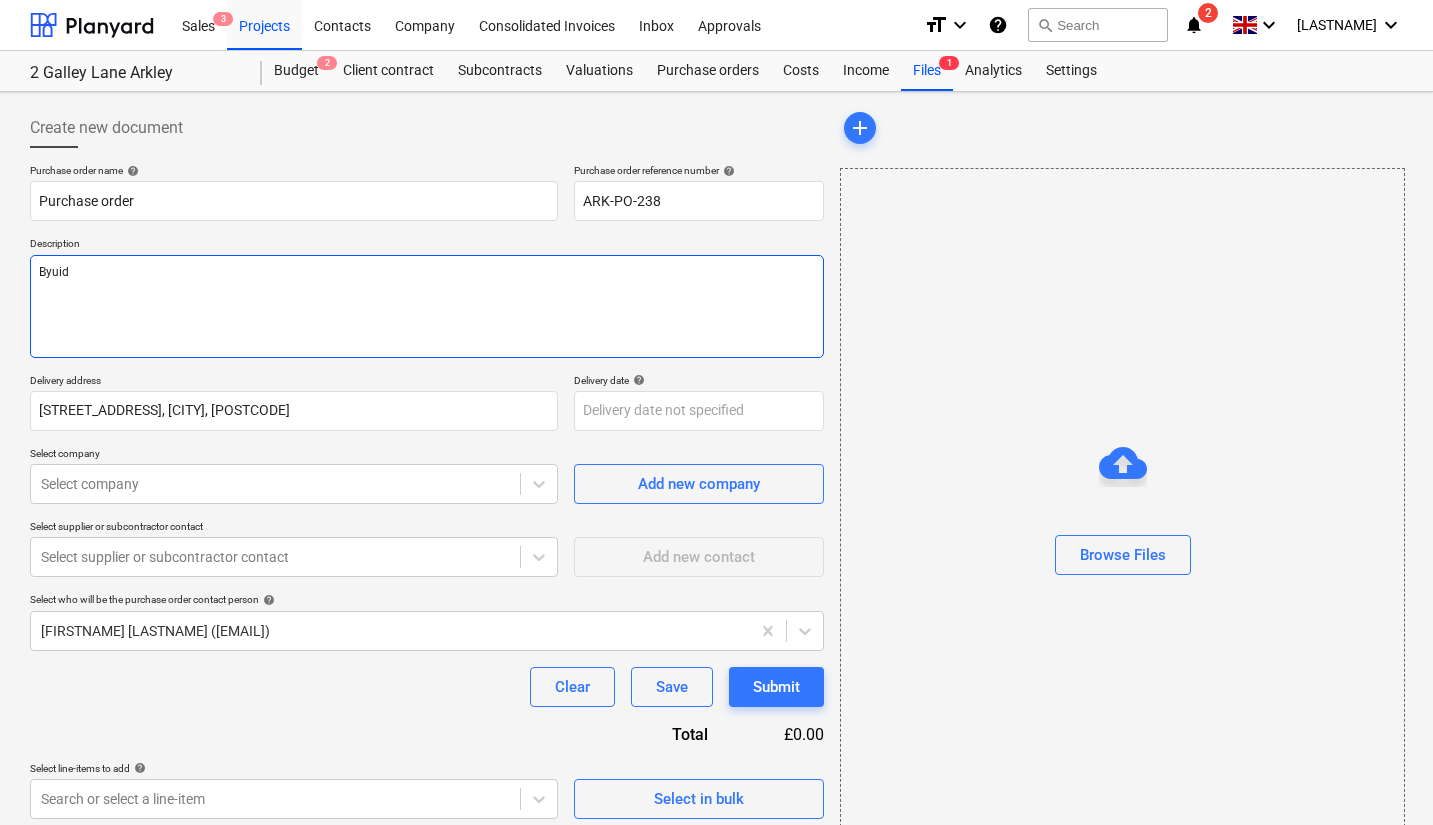 type on "x" 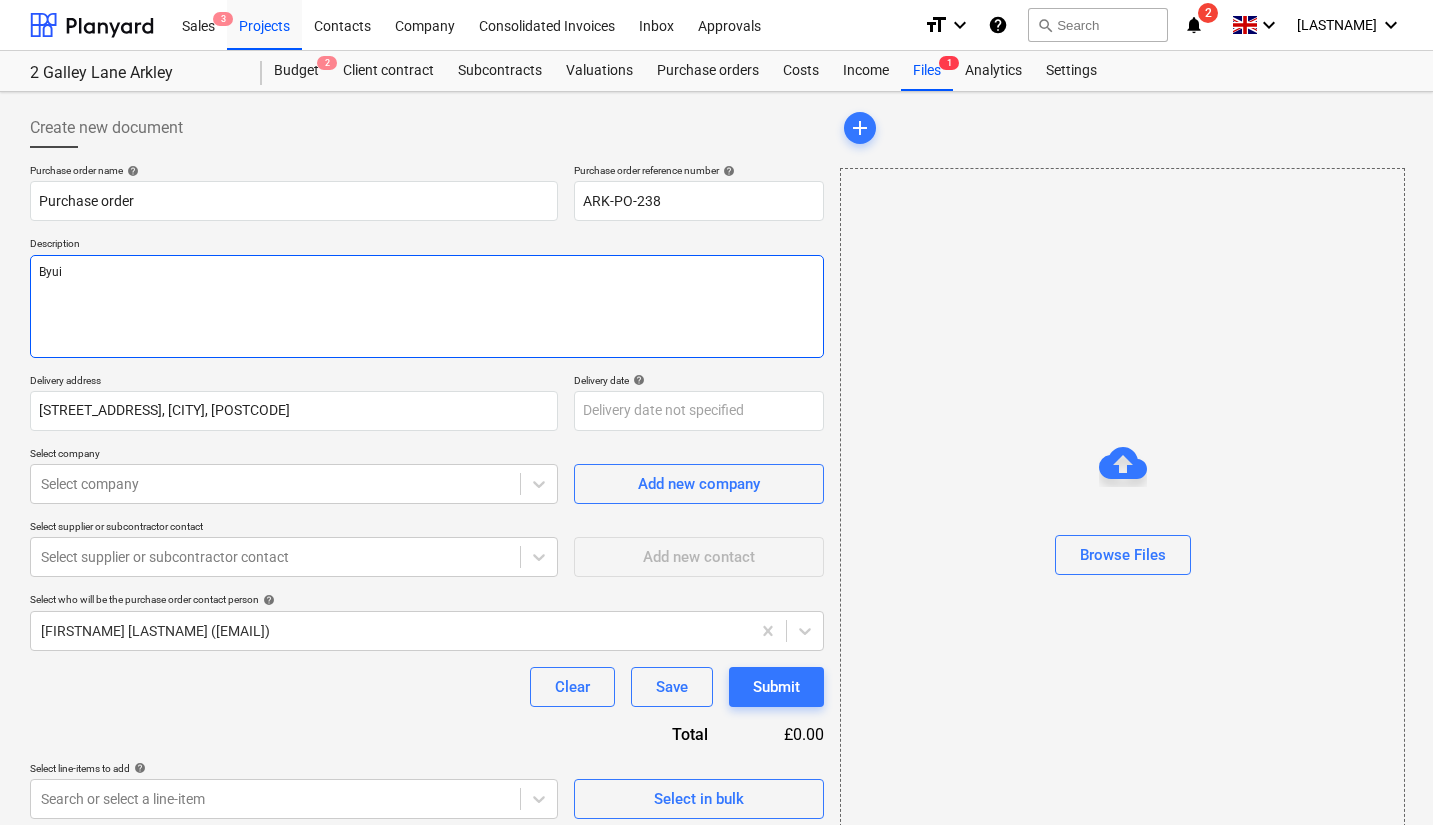 type on "x" 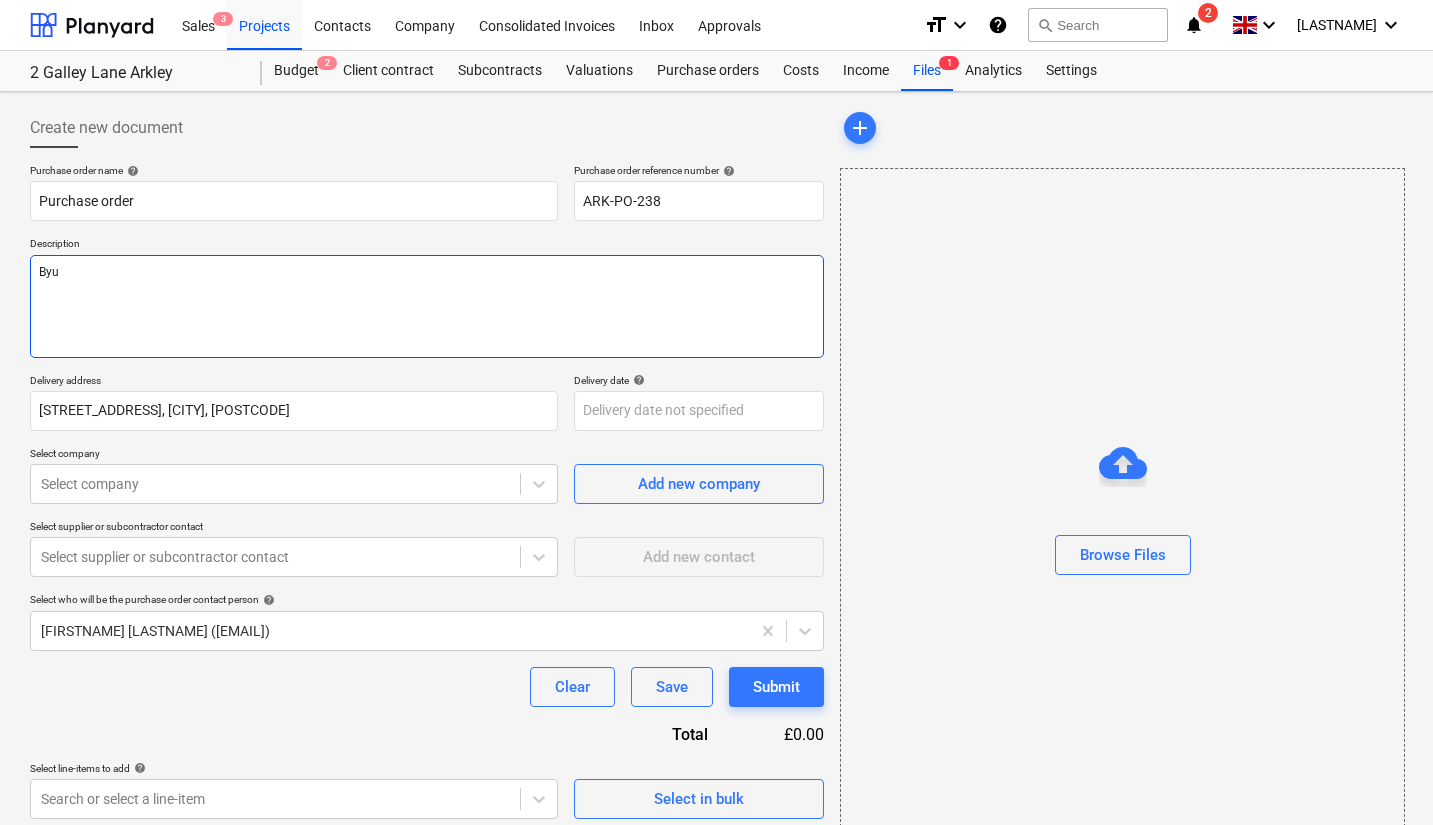 type on "x" 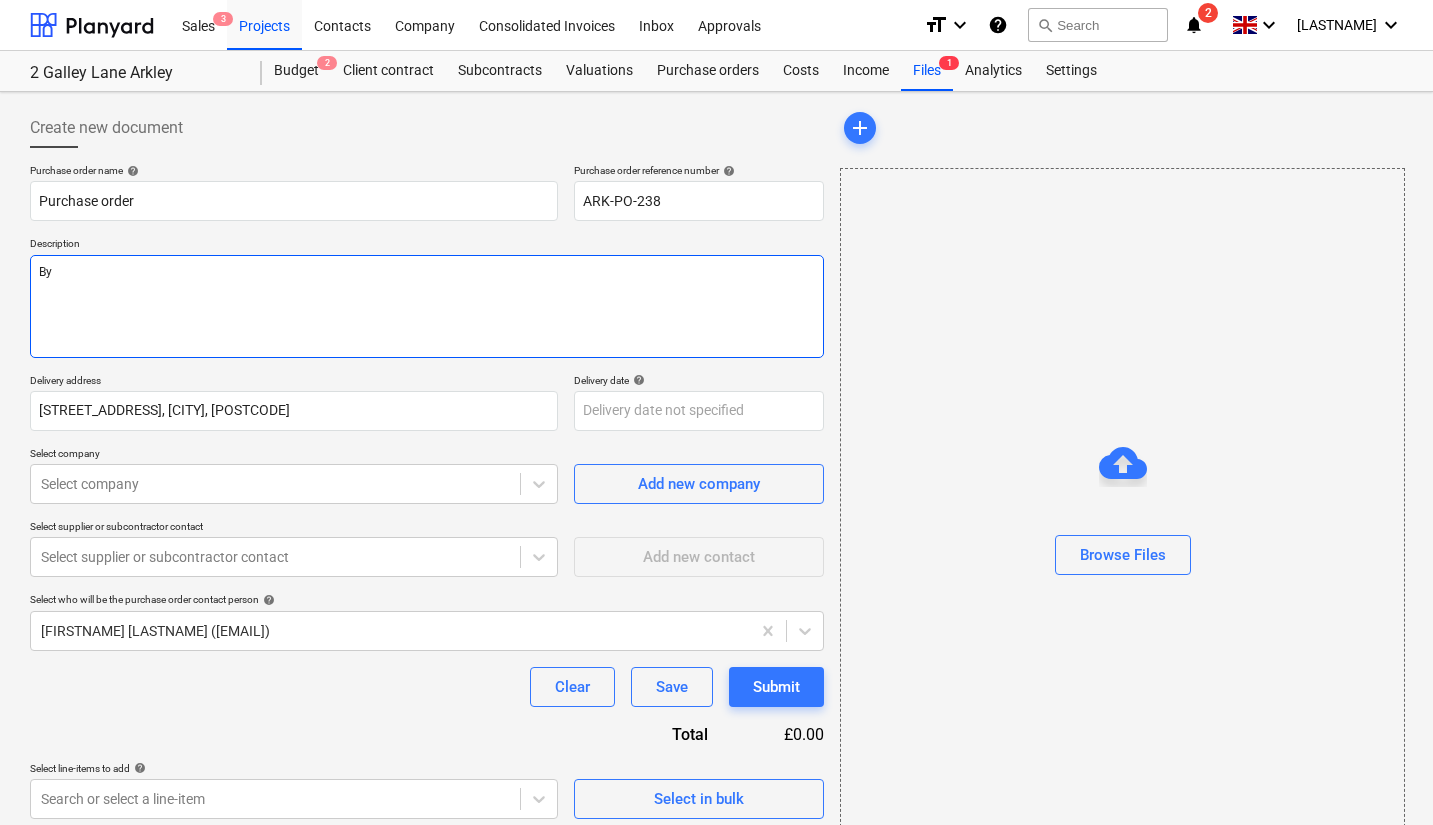 type on "x" 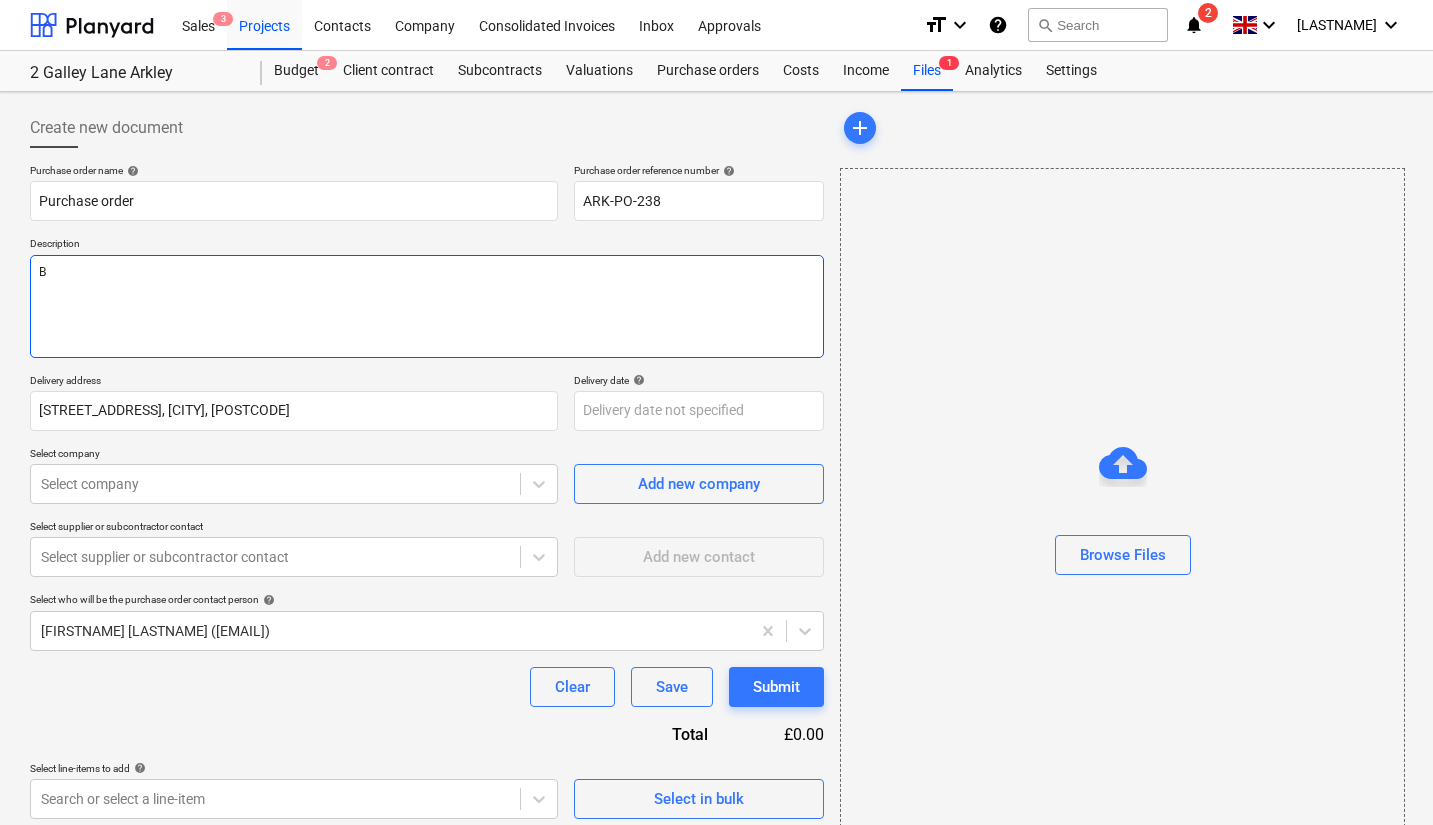type on "x" 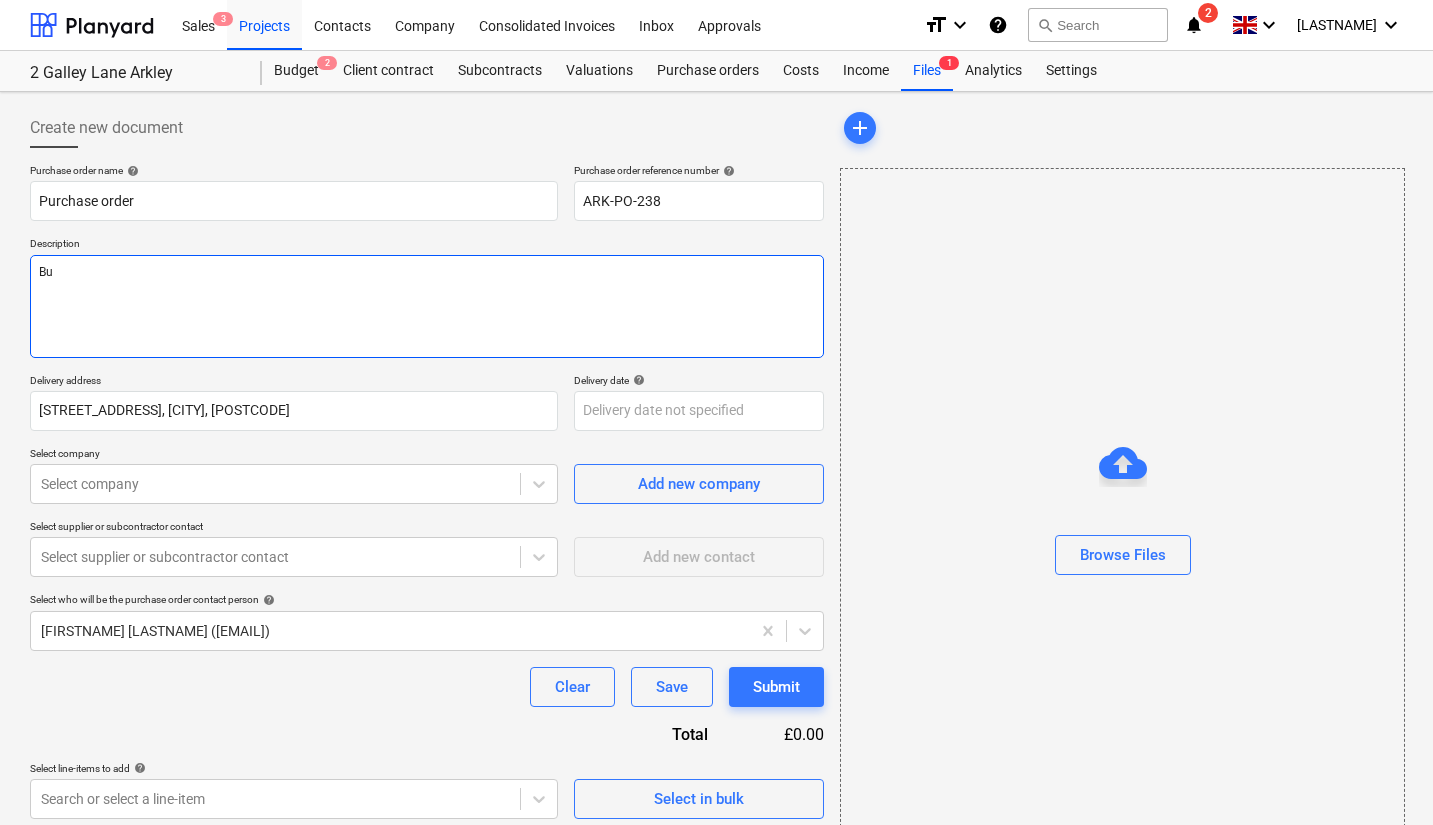 type on "x" 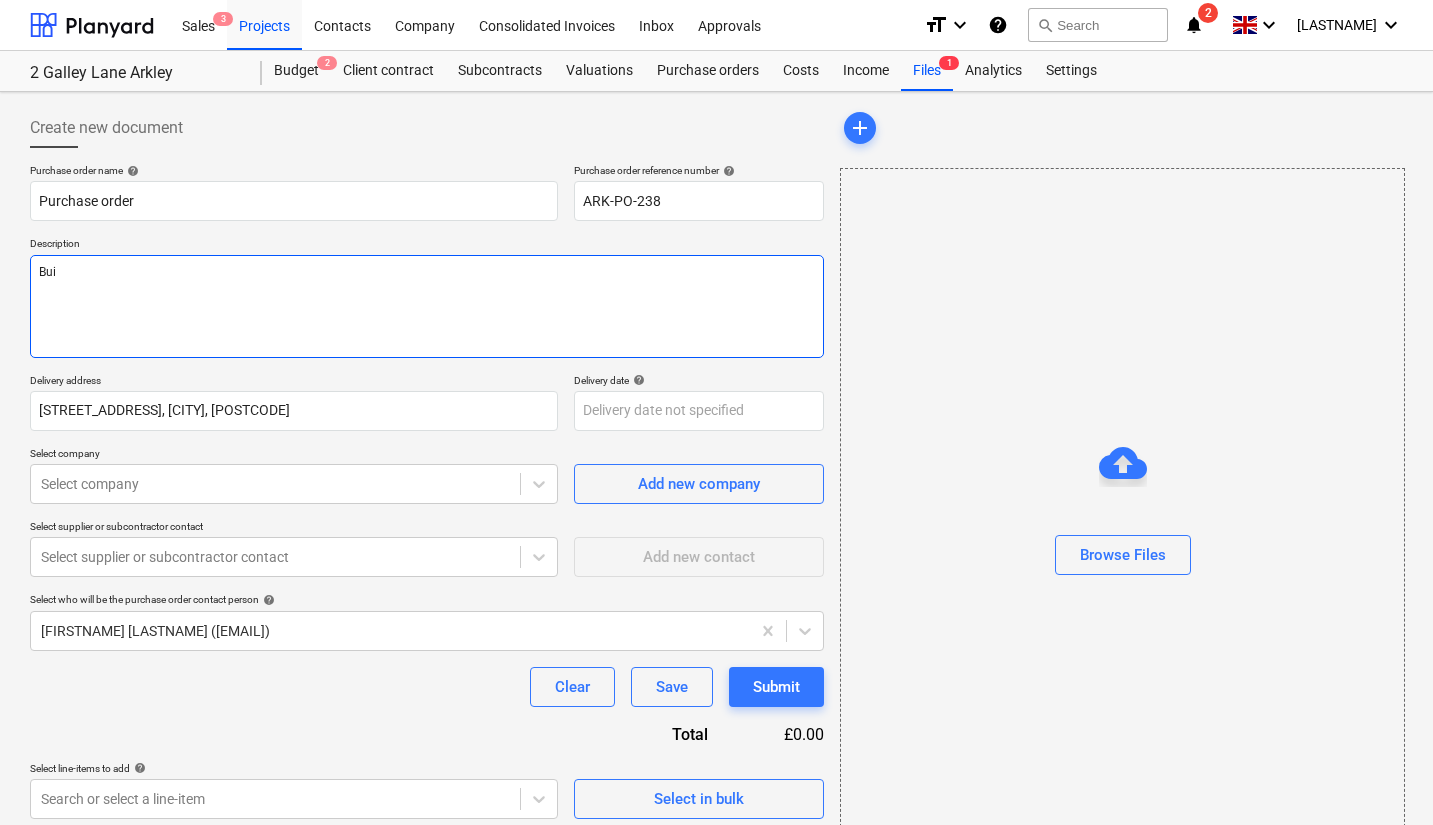 type on "x" 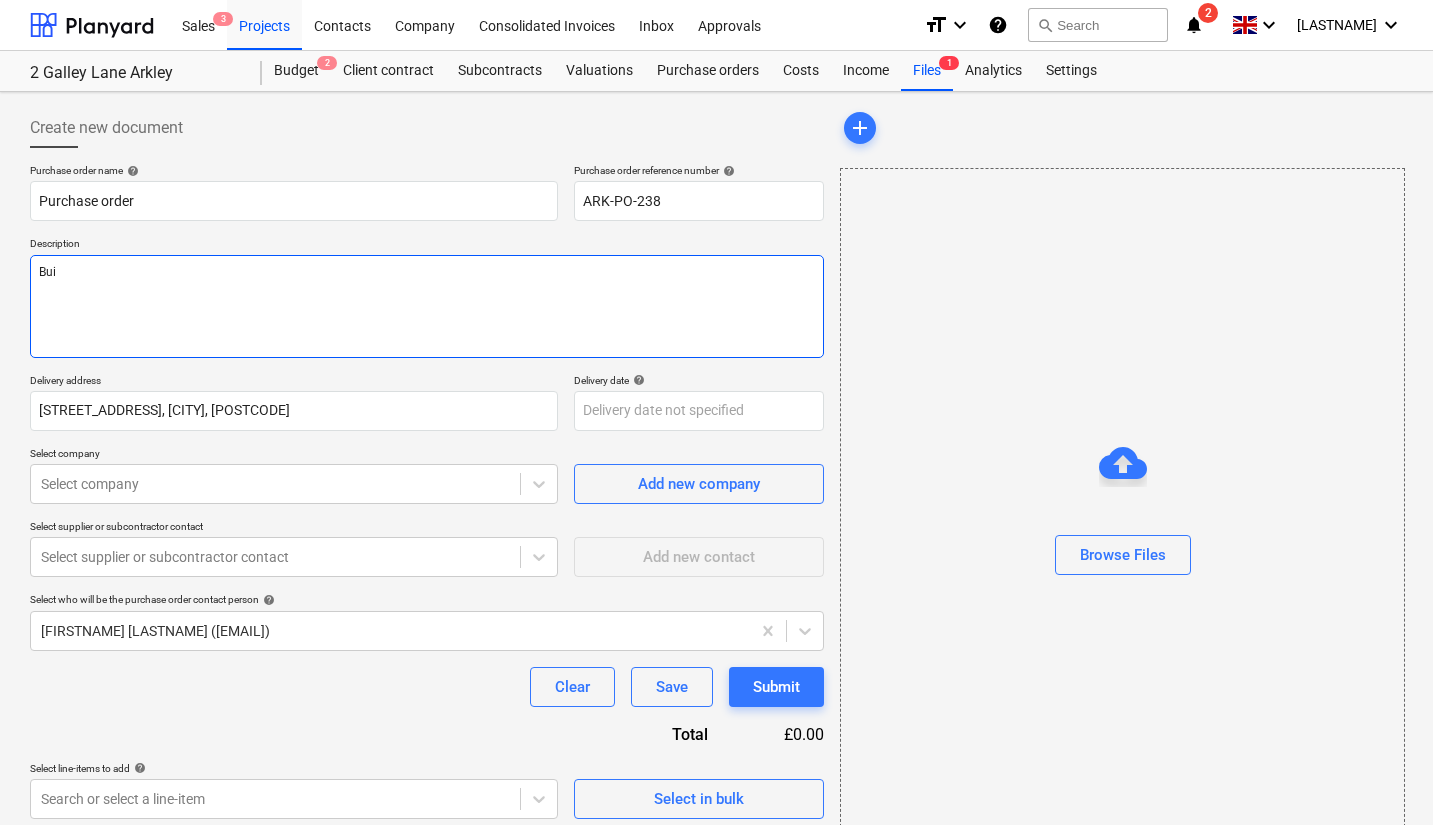 type on "Buil" 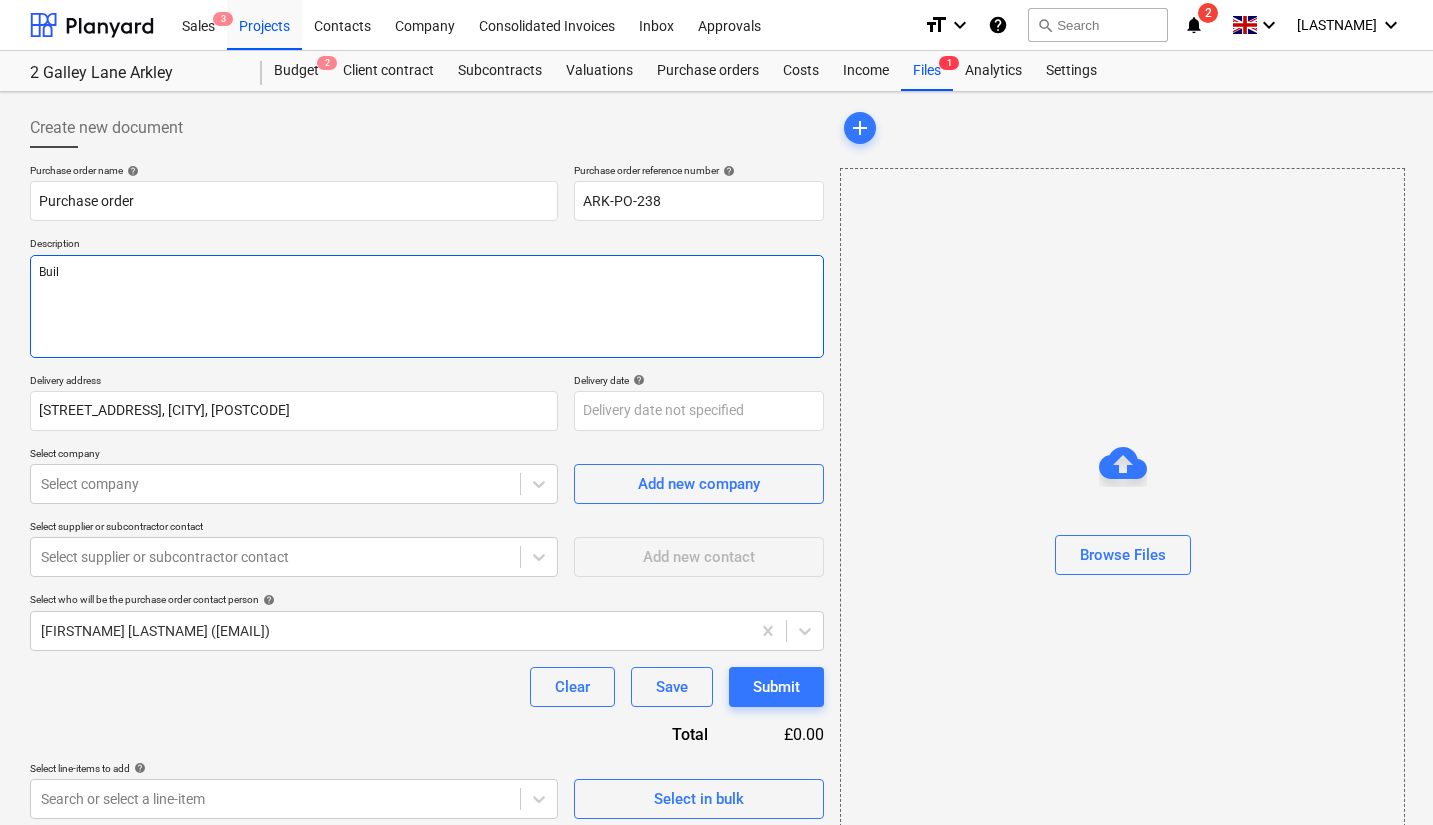 type on "x" 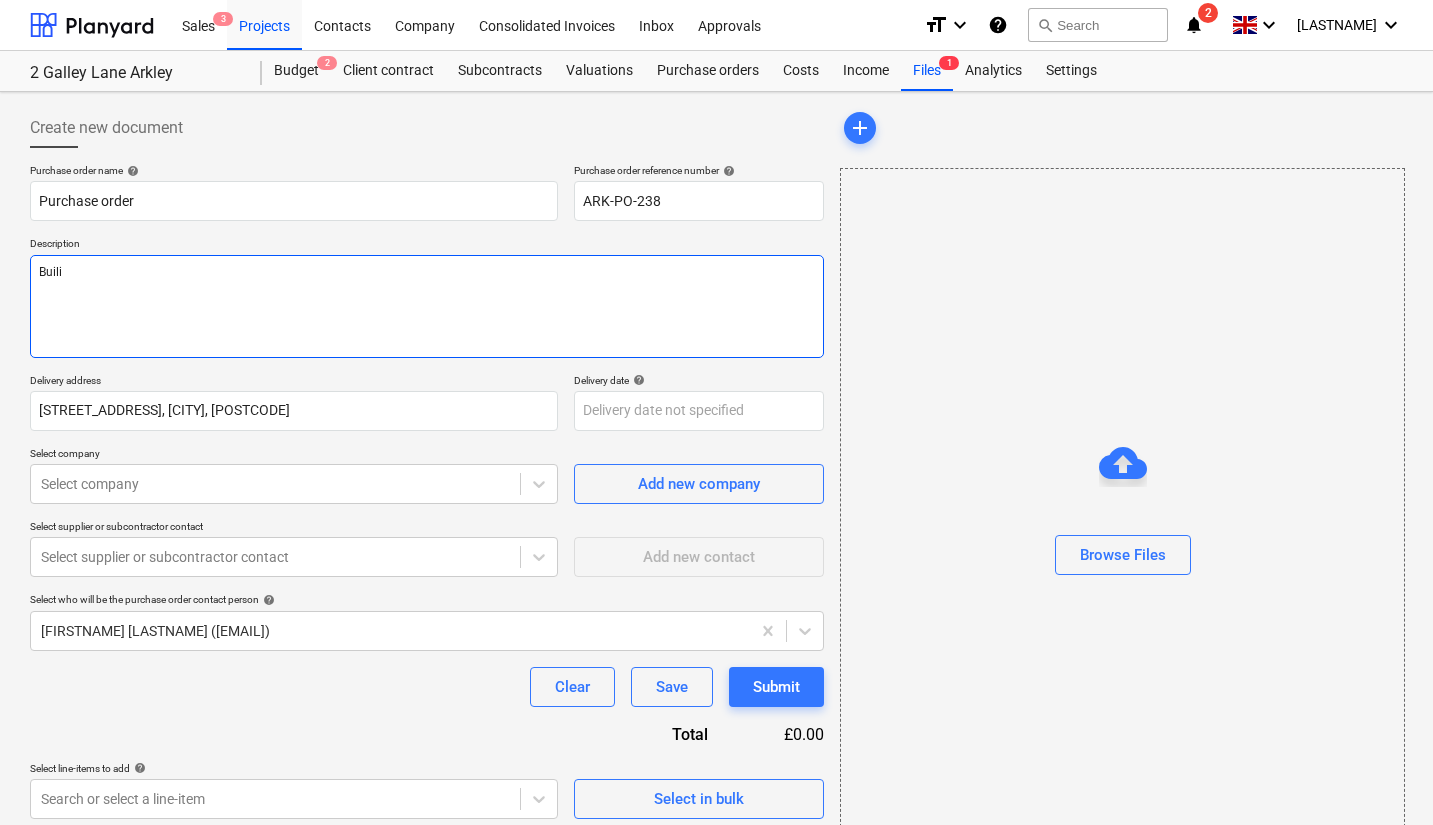 type on "x" 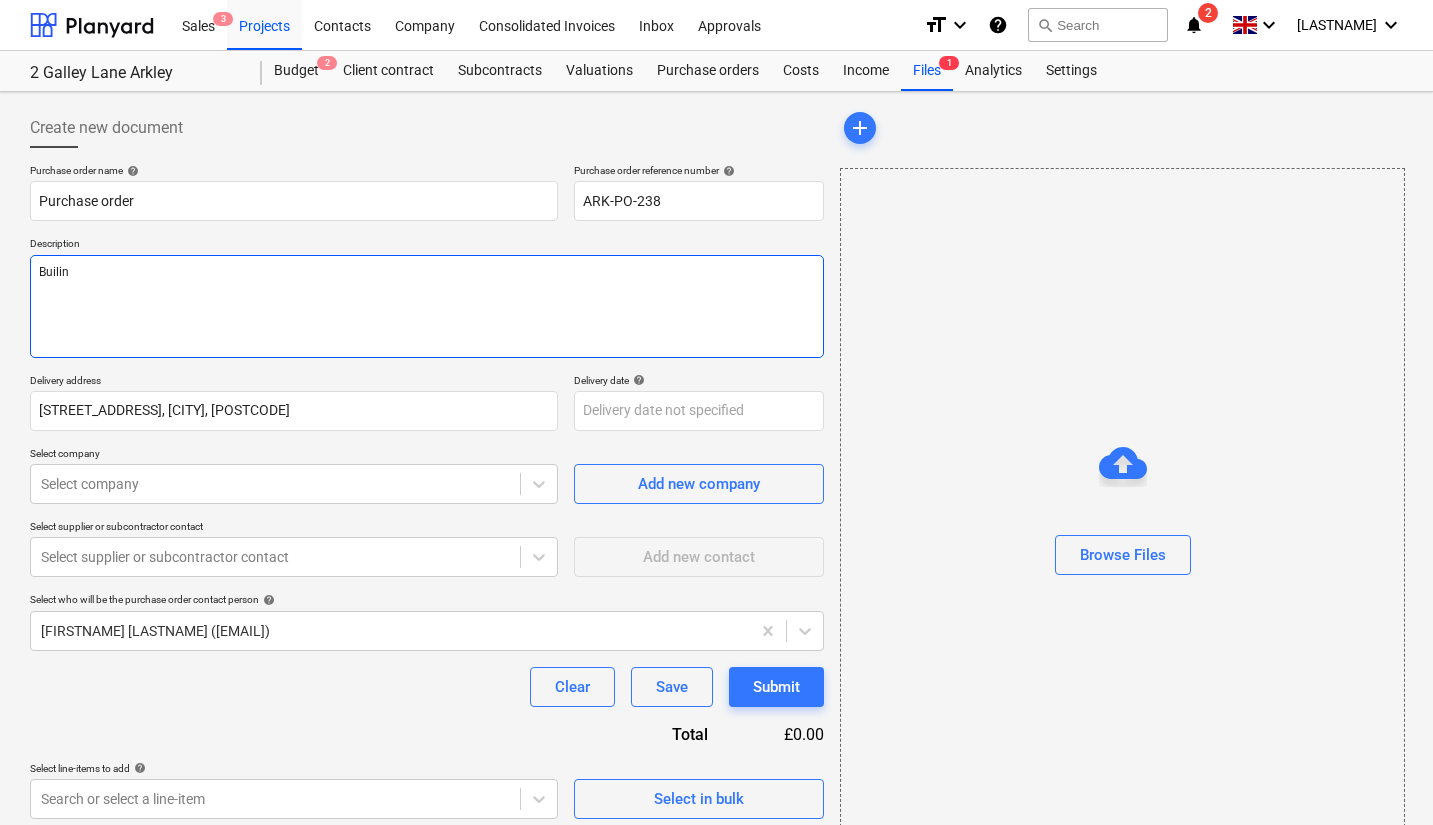 type on "x" 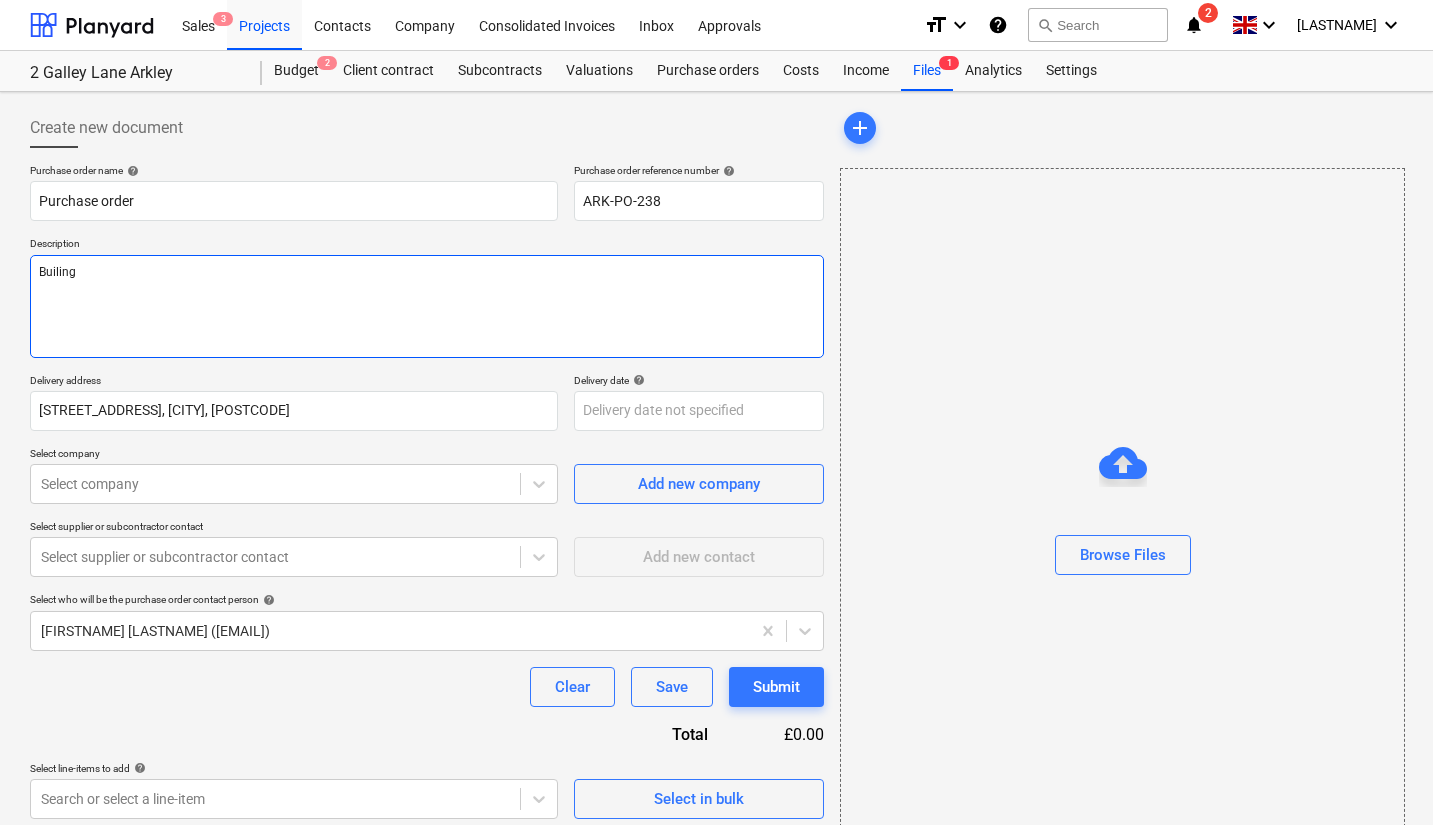 type on "x" 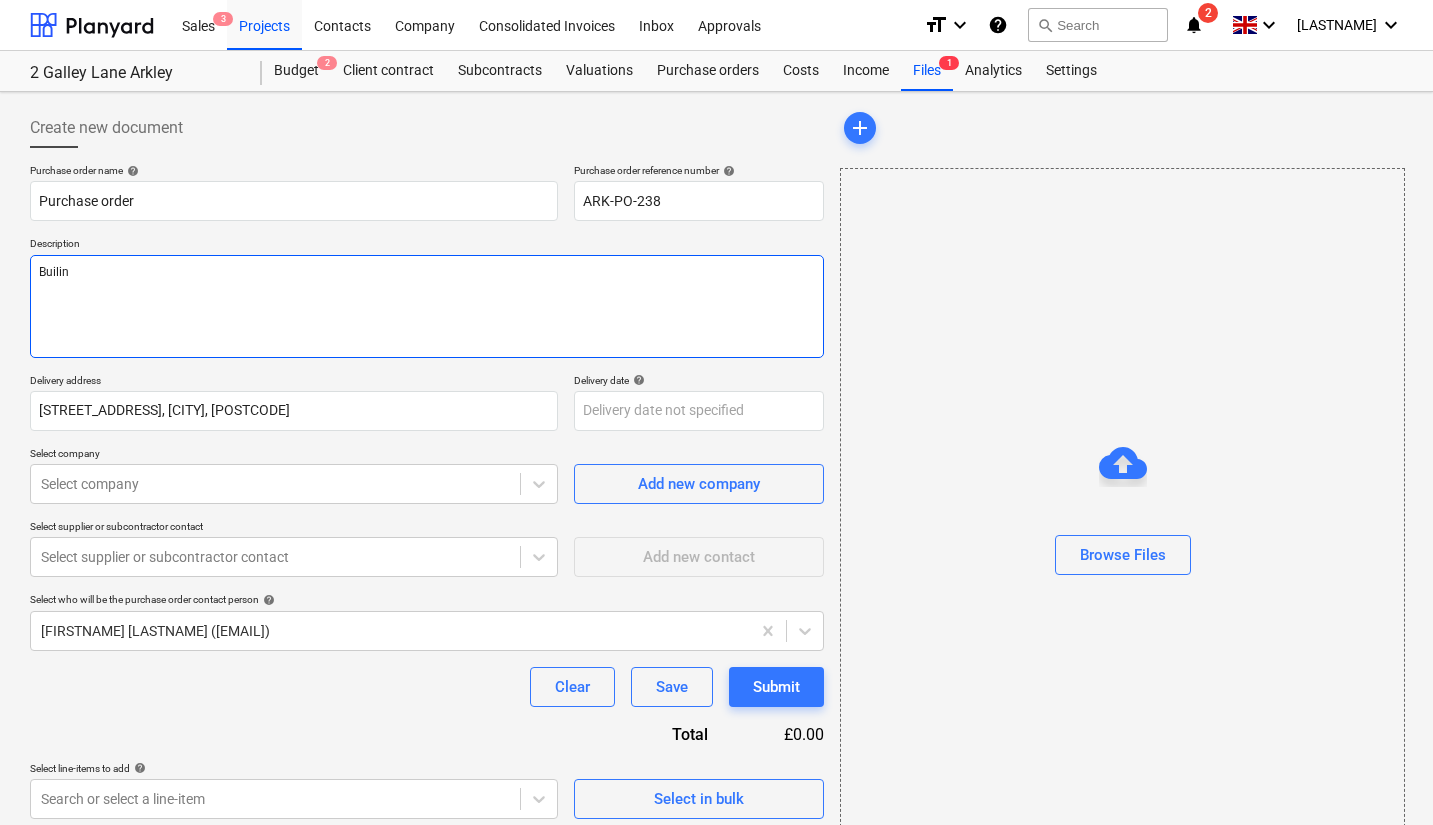 type on "x" 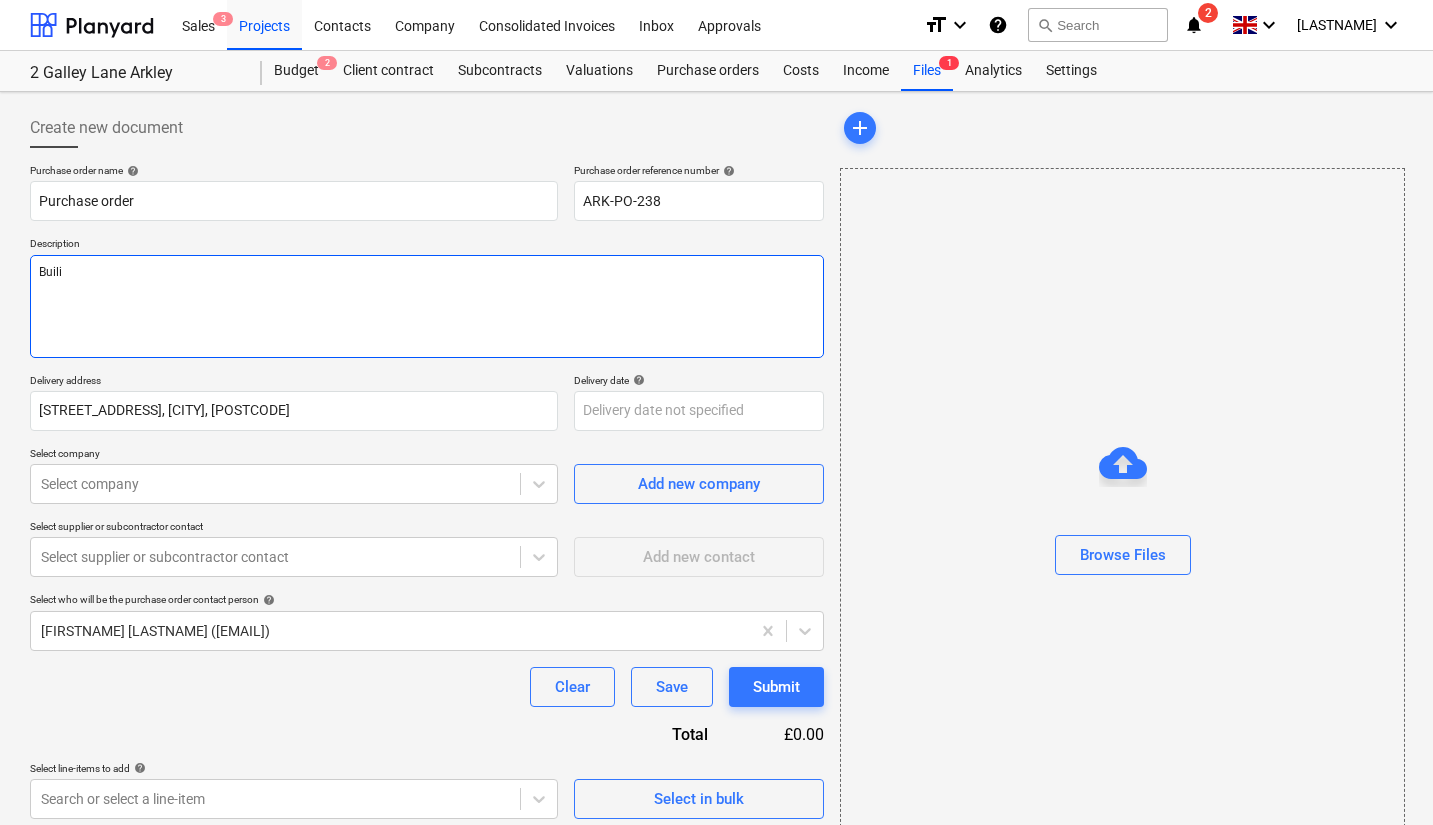 type on "x" 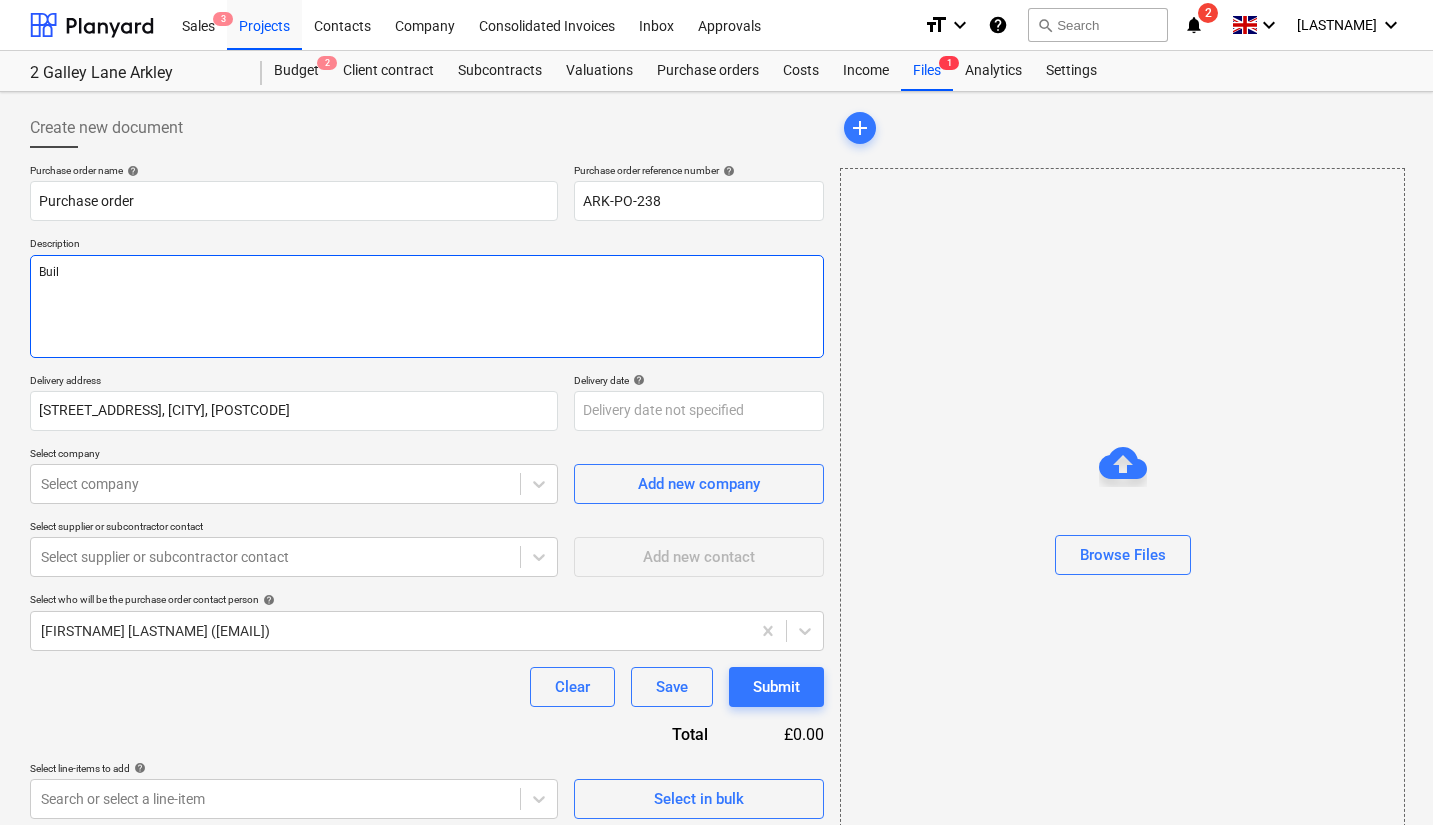 type on "x" 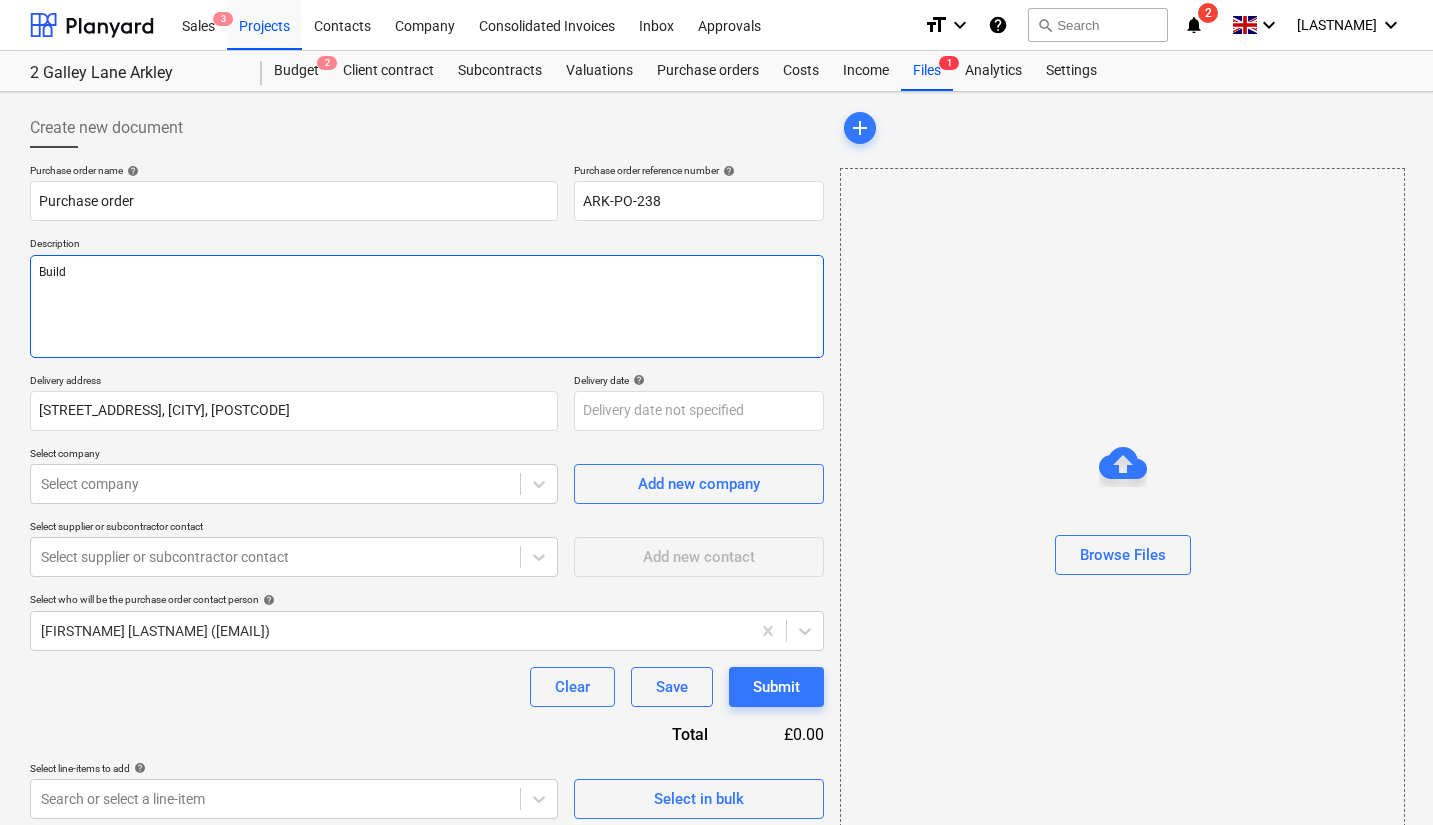 type on "x" 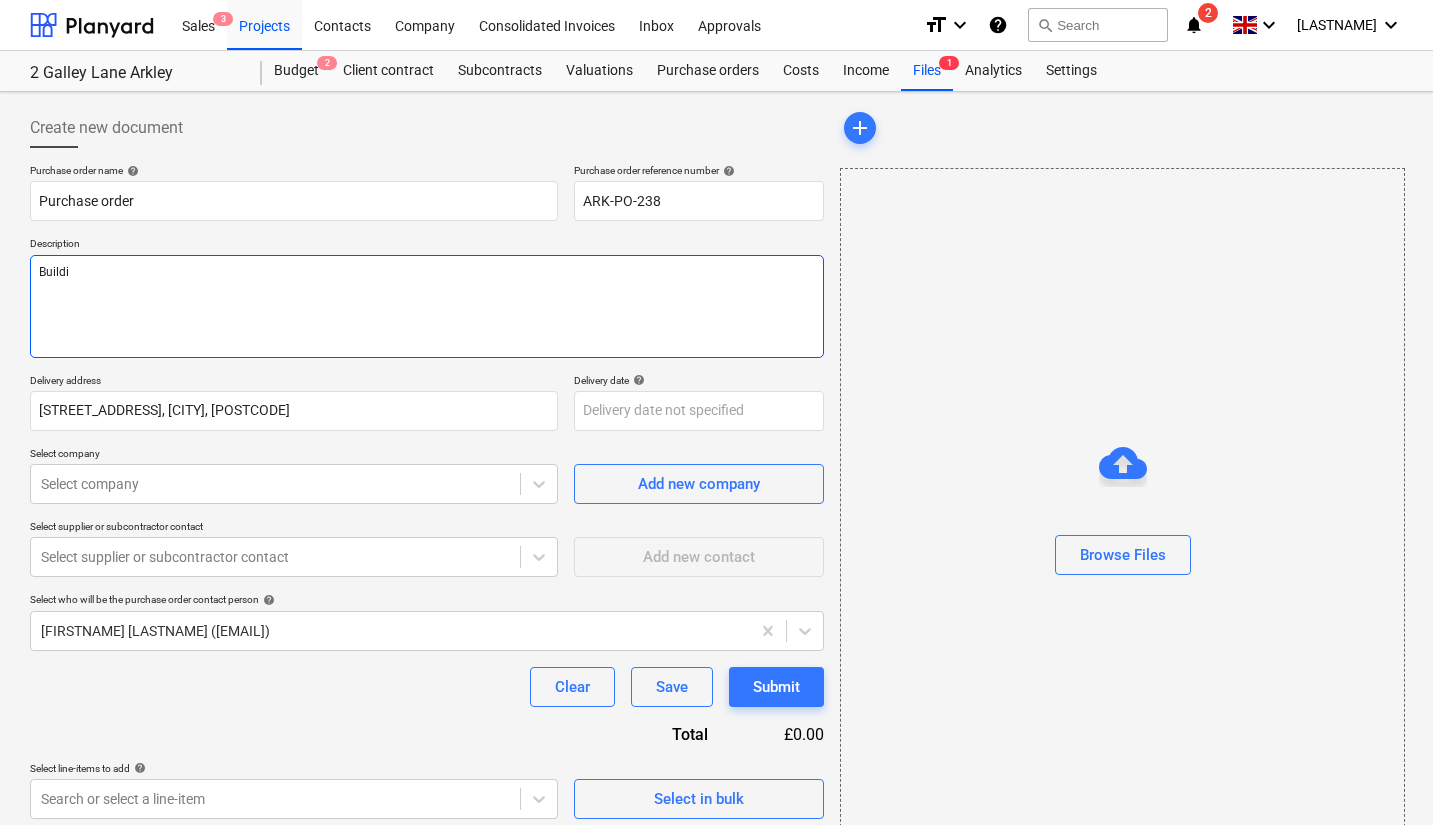 type on "x" 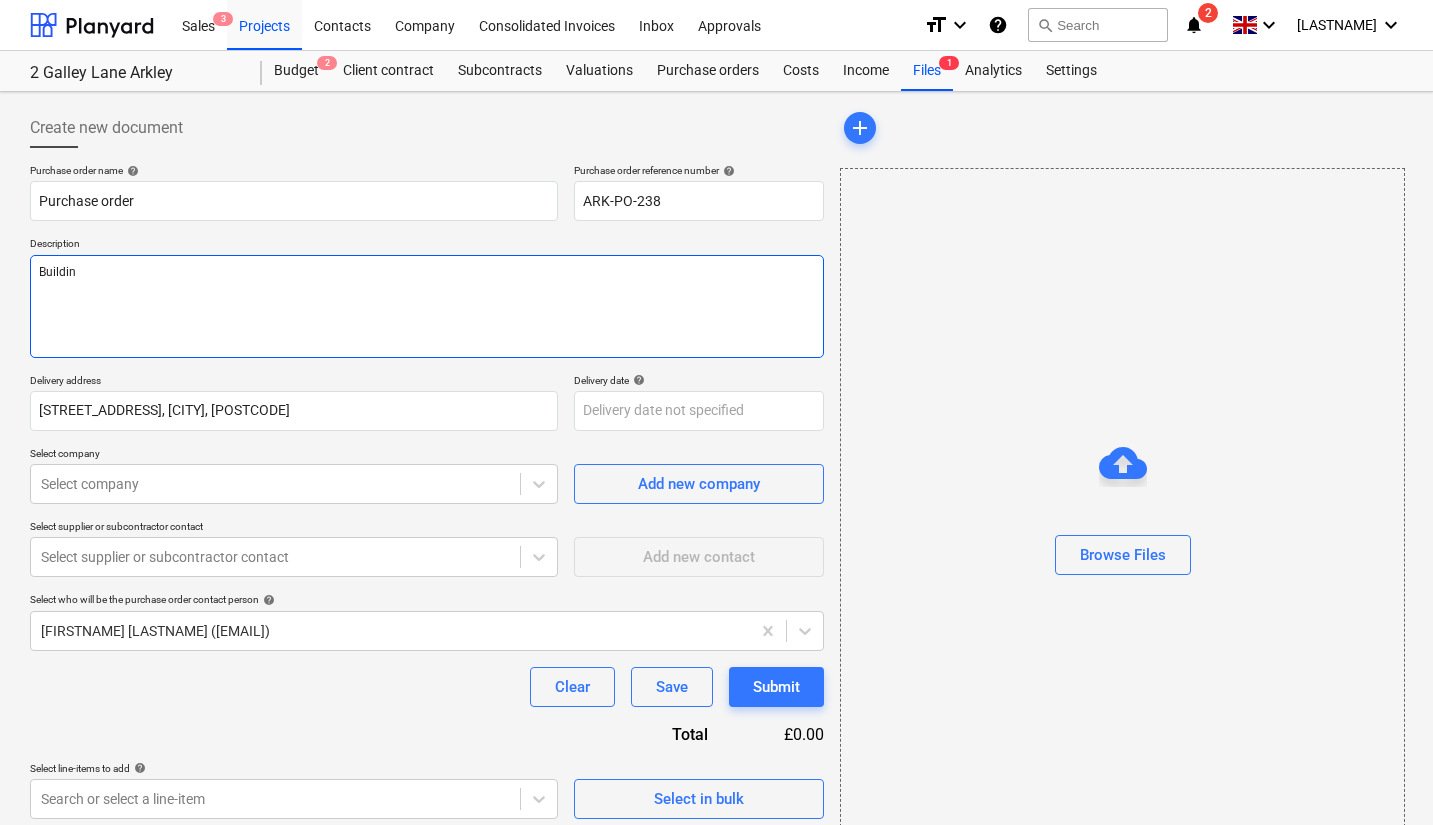 type on "x" 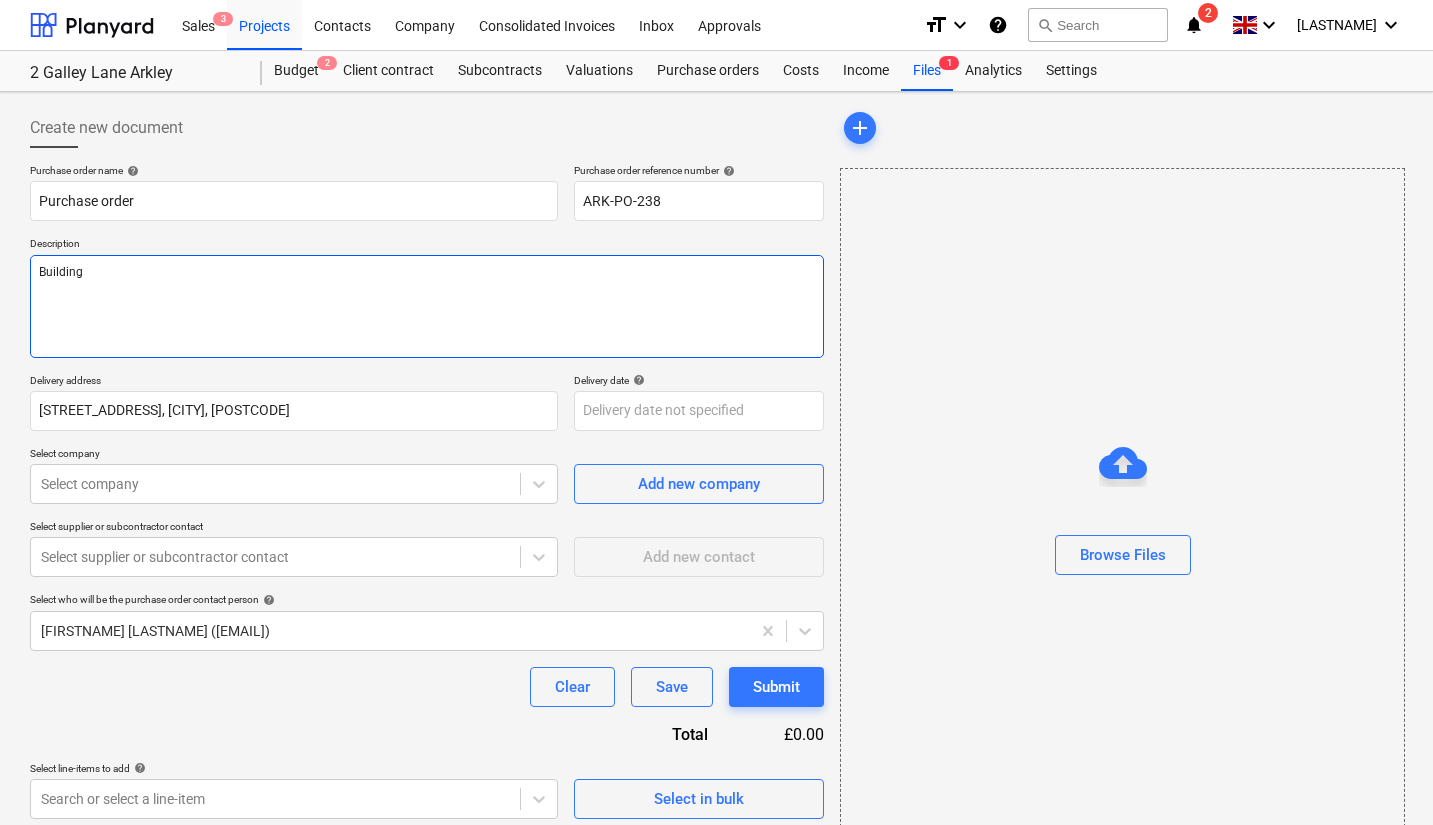 type on "x" 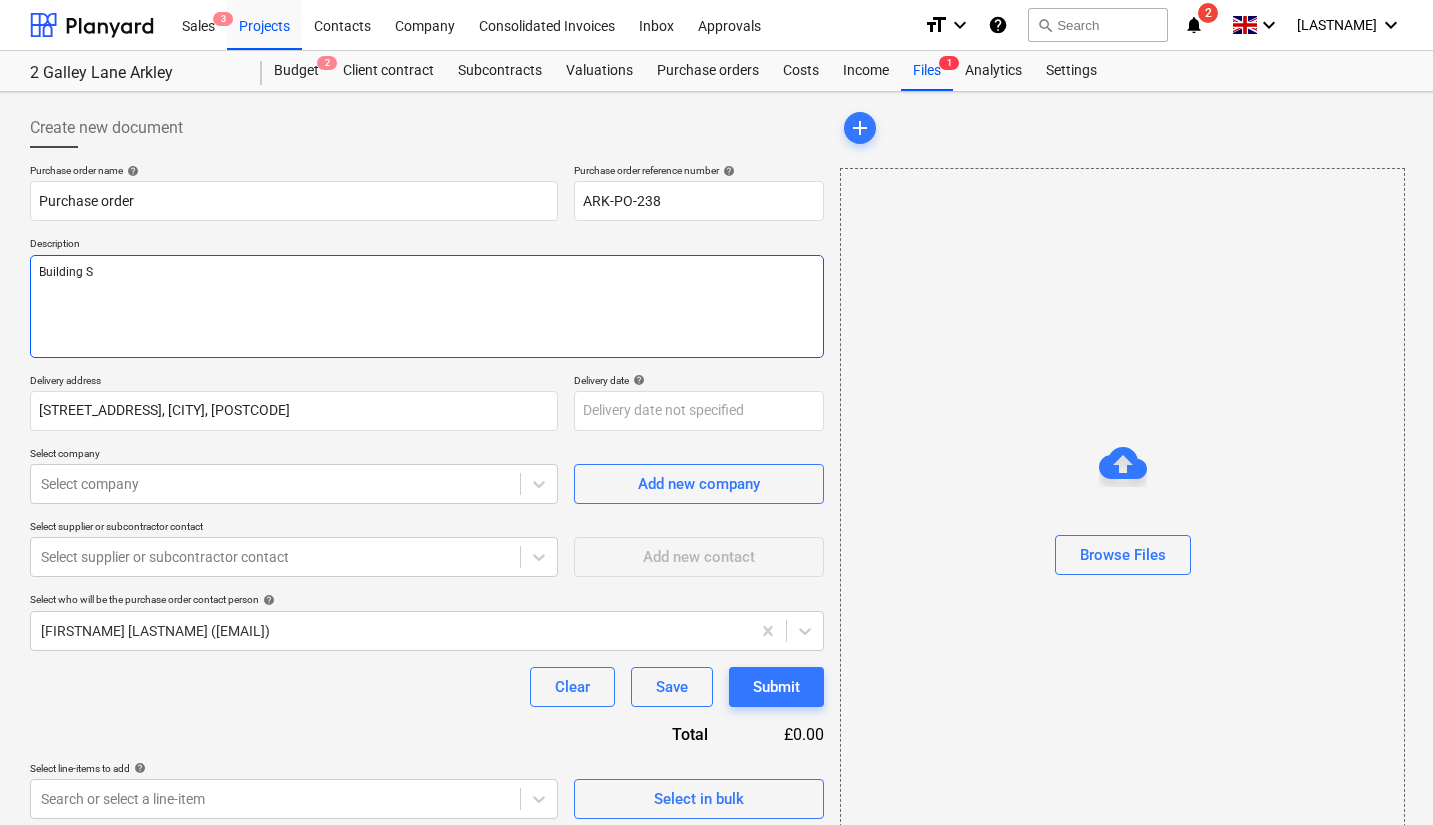 type on "x" 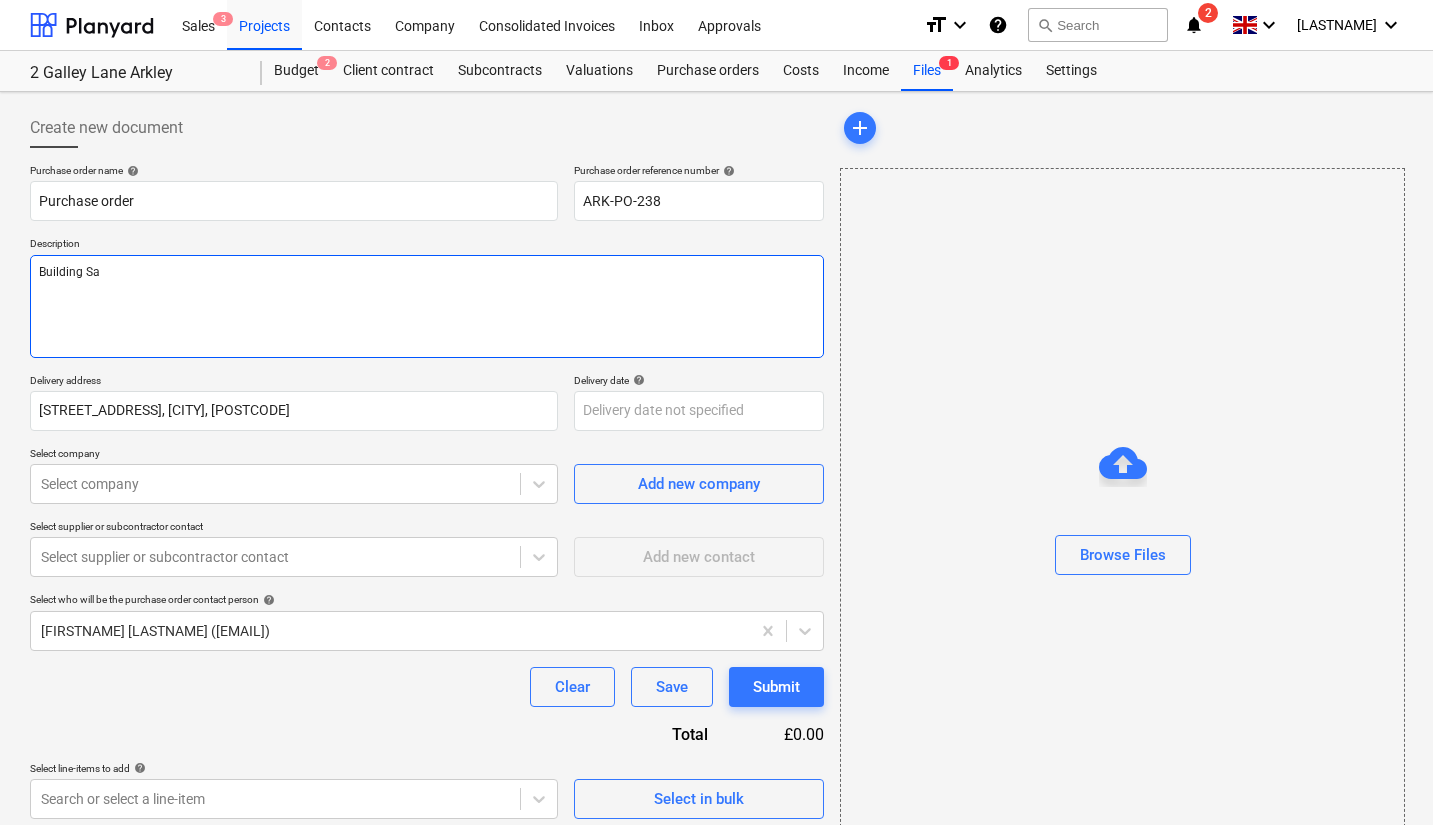 type on "x" 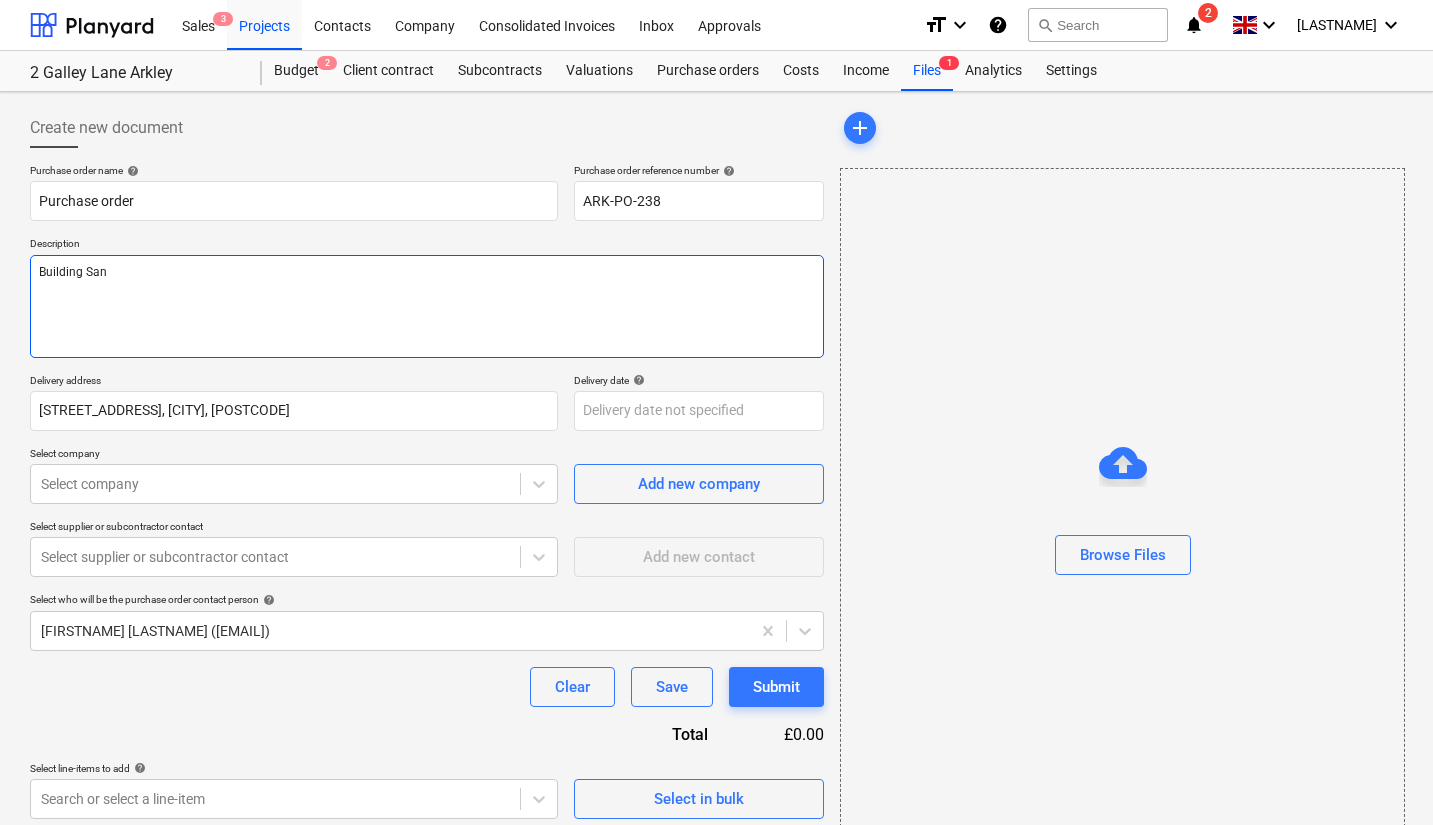 type on "x" 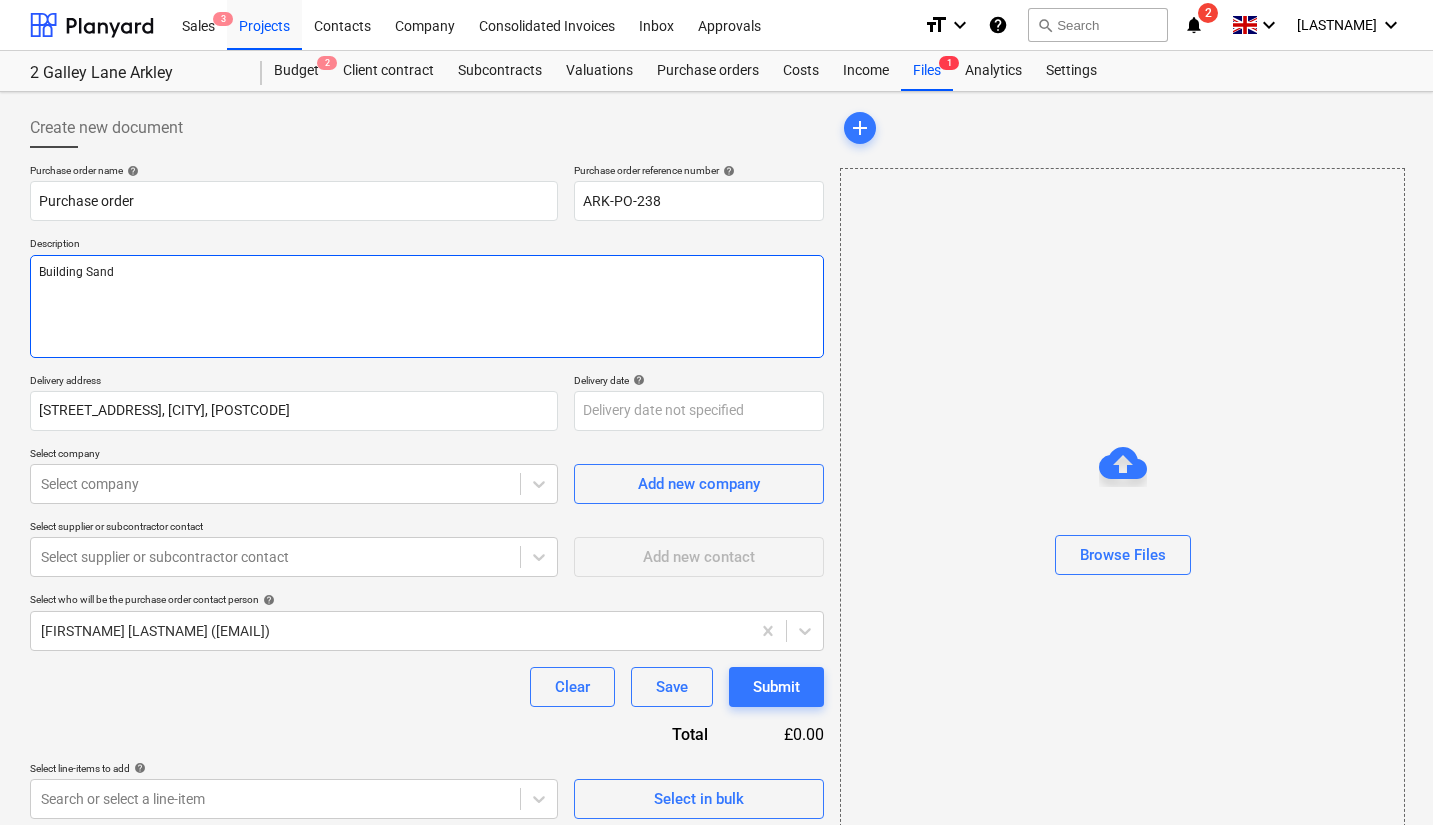 type on "x" 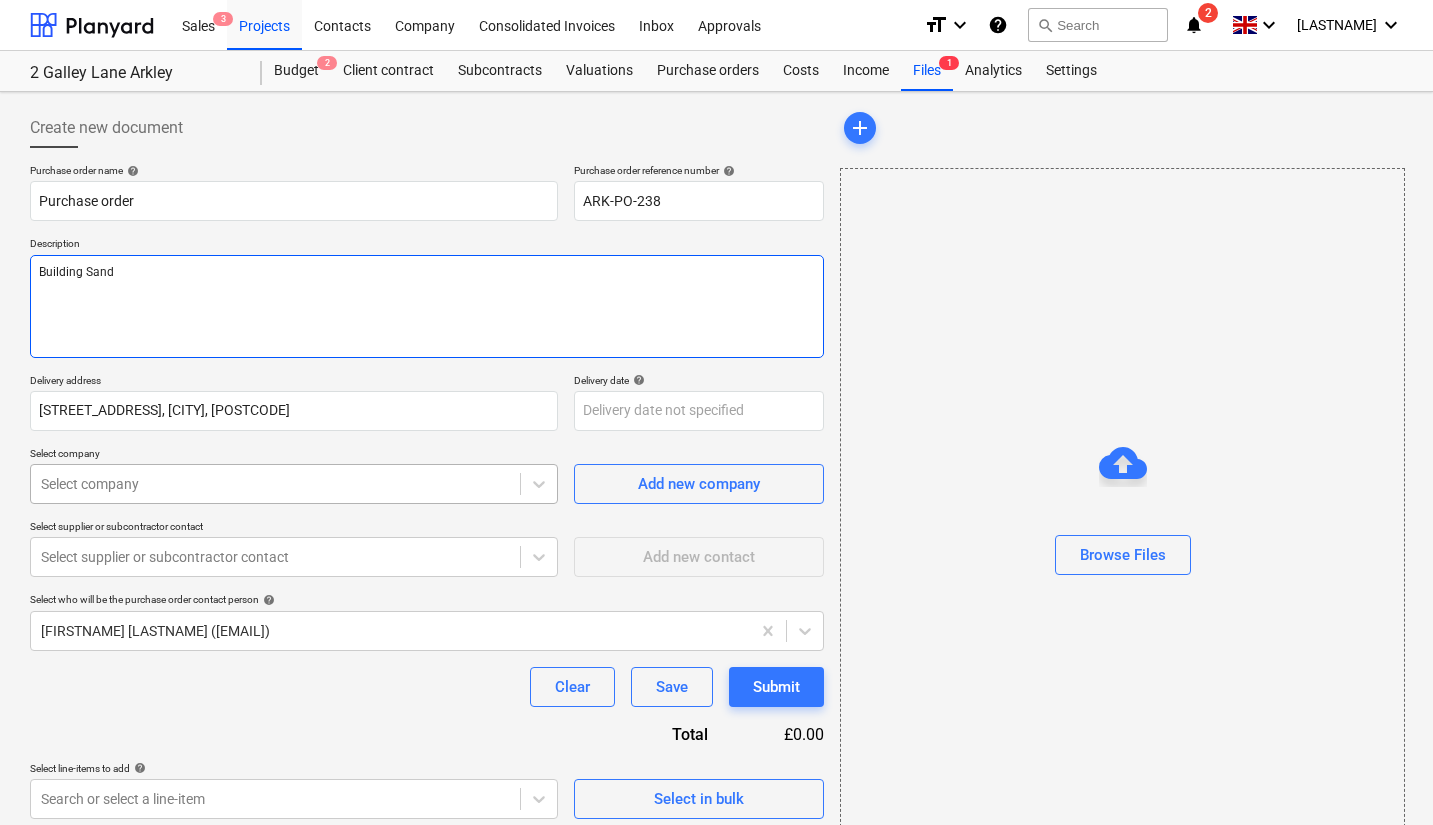 type on "Building Sand" 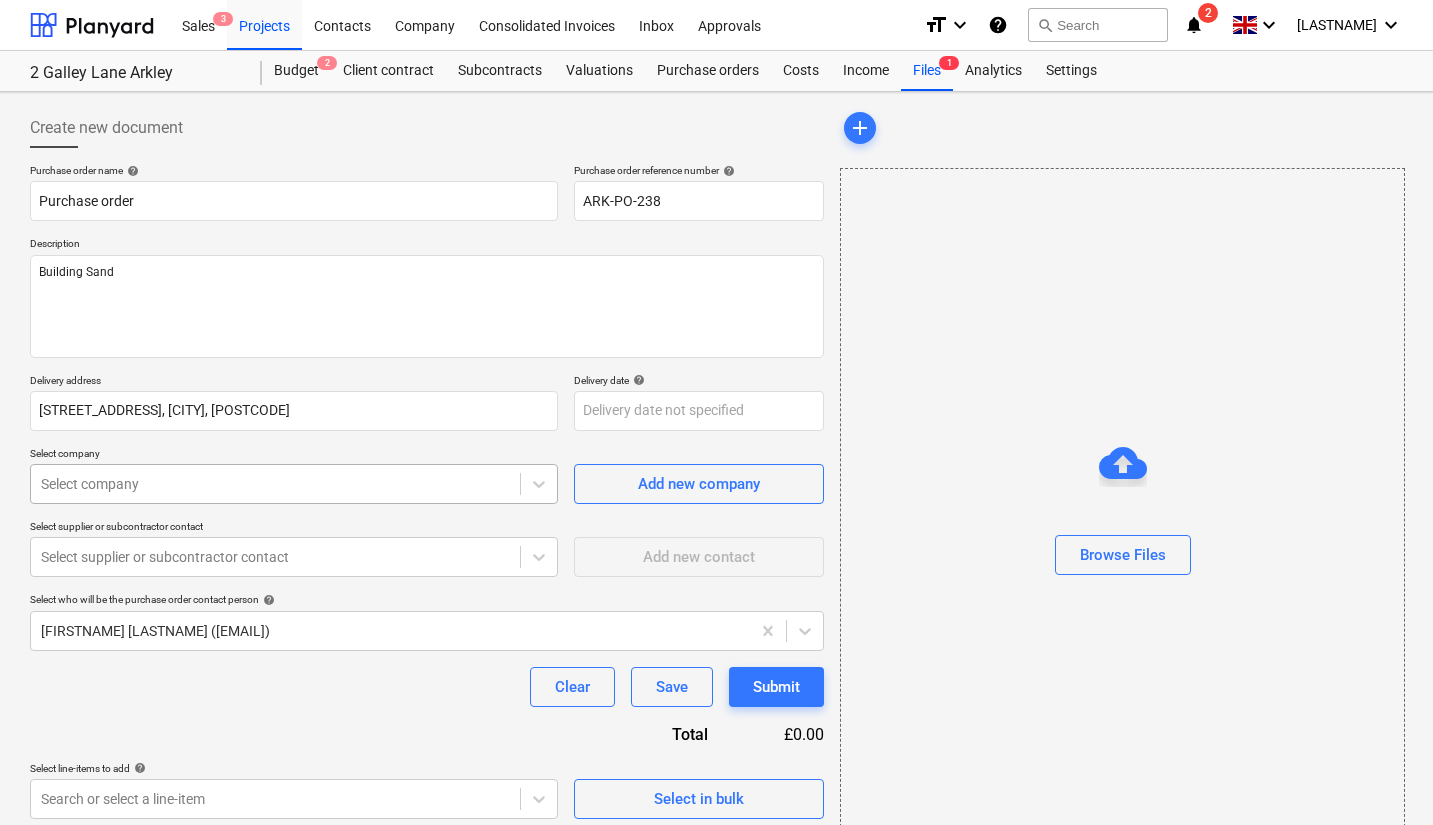 click at bounding box center [275, 484] 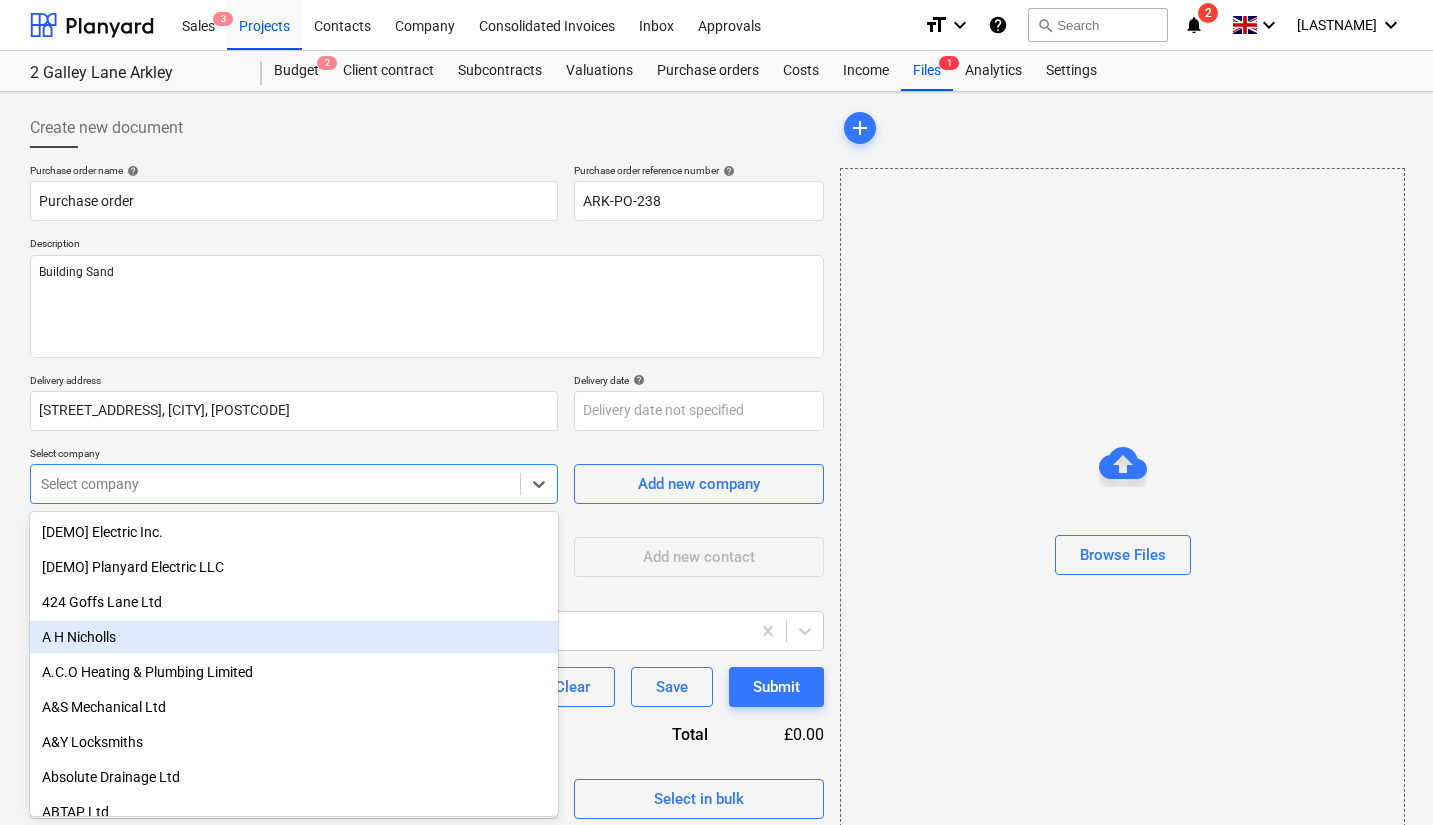 type on "g" 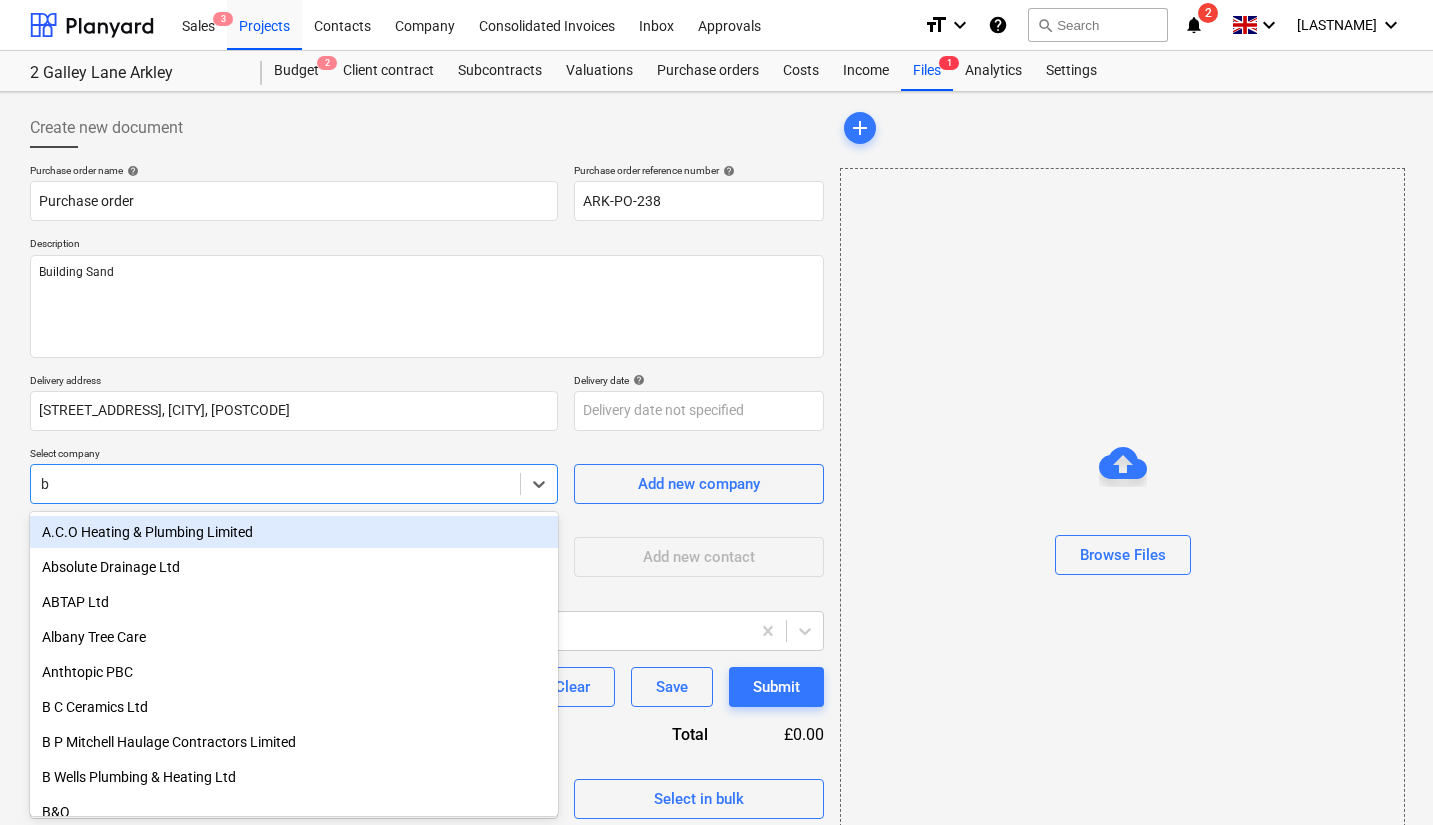 type on "b" 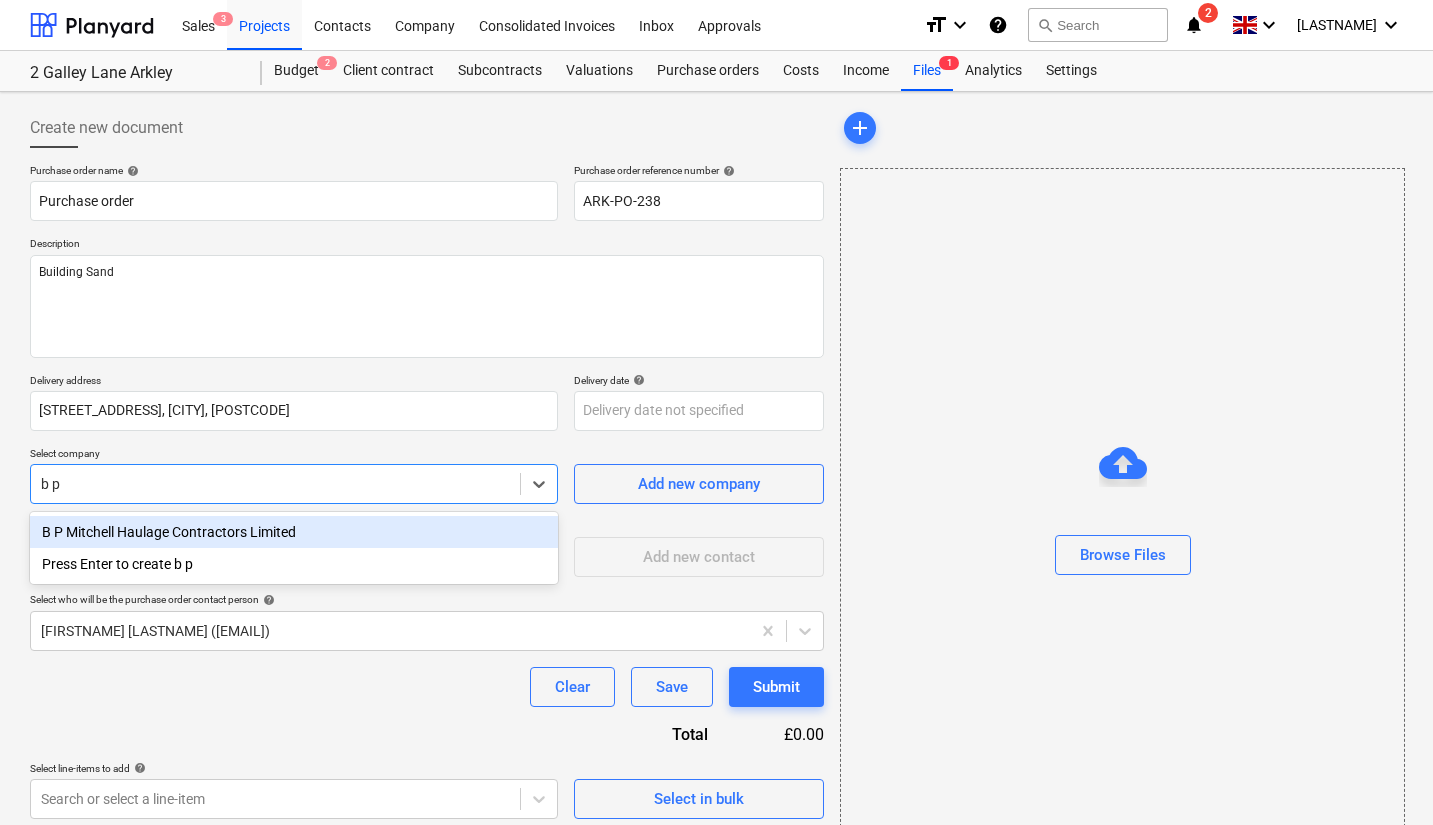 type on "b p m" 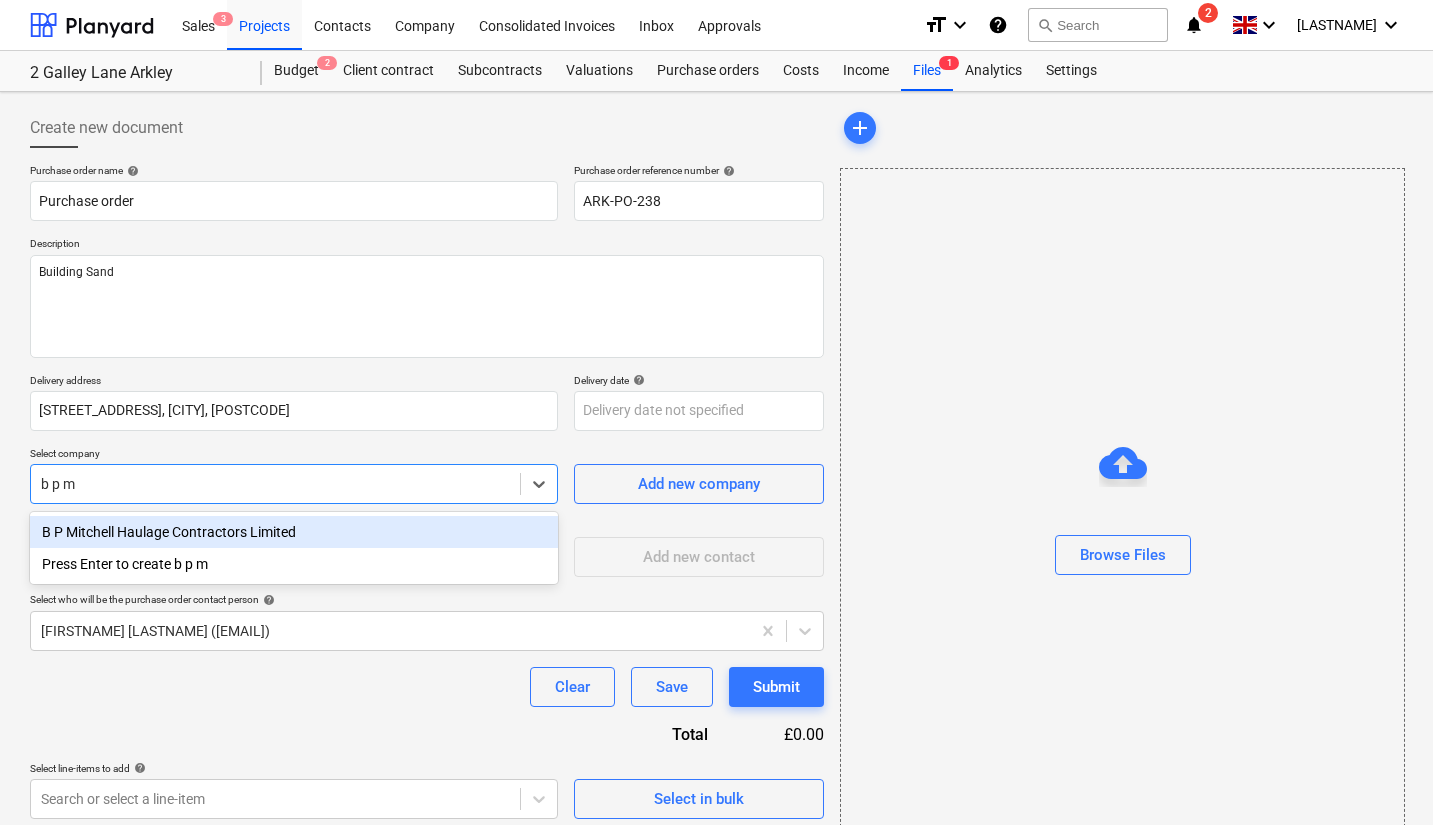 type on "x" 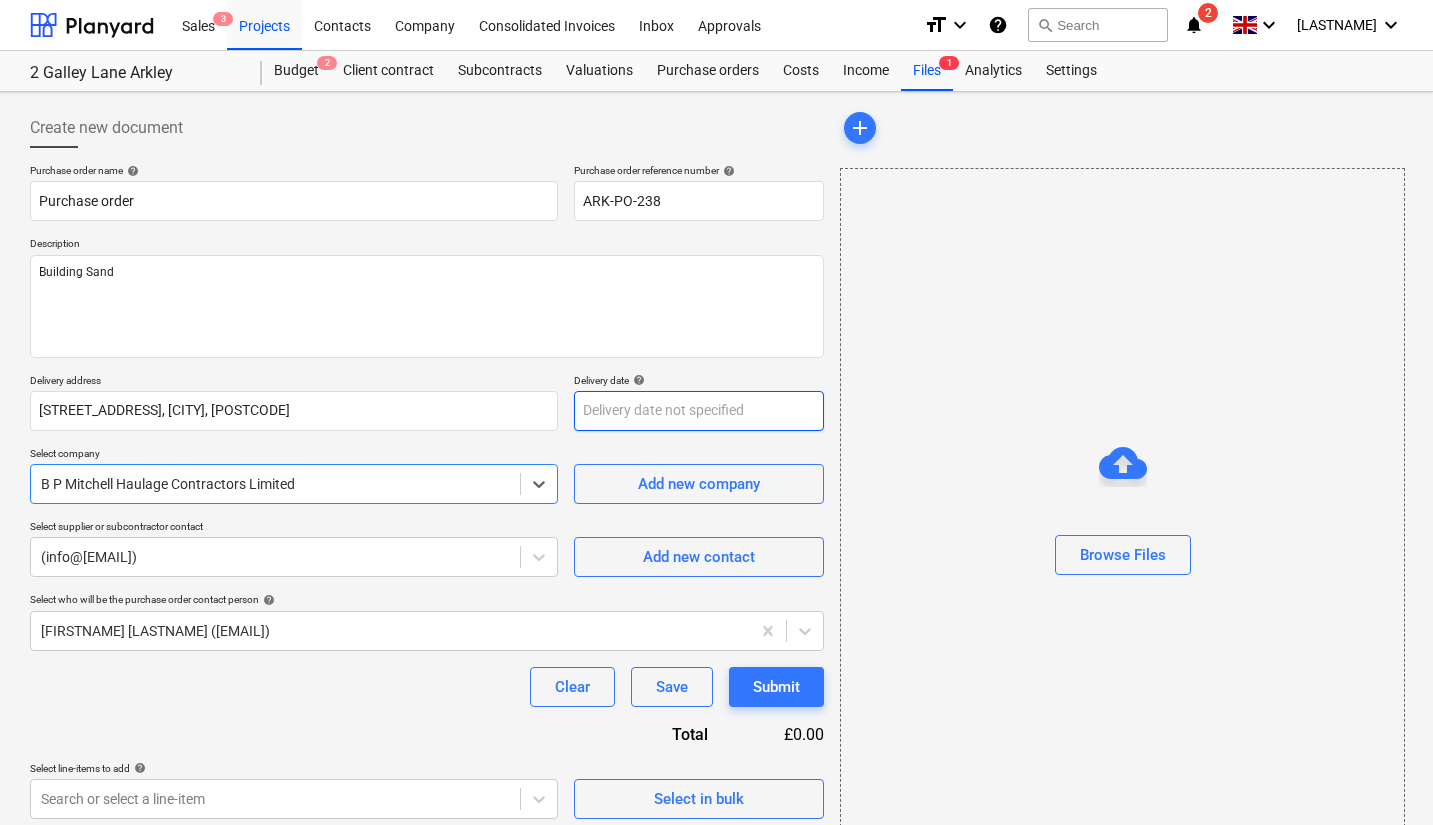 click on "Sales 3 Projects Contacts Company Consolidated Invoices Inbox Approvals format_size keyboard_arrow_down help search Search notifications 2 keyboard_arrow_down [FIRST] [LAST] keyboard_arrow_down [NUMBER] [STREET] [CITY] [POSTCODE] Budget 2 Client contract Subcontracts Valuations Purchase orders Costs Income Files 1 Analytics Settings Create new document Purchase order name help Purchase order Purchase order reference number help ARK-PO-238 Description Building Sand  Delivery address [STREET_ADDRESS], [CITY], [POSTCODE] Delivery date help Press the down arrow key to interact with the calendar and
select a date. Press the question mark key to get the keyboard shortcuts for changing dates. Select company B P Mitchell Haulage Contractors Limited   , selected.   Select is focused ,type to refine list, press Down to open the menu,  B P Mitchell Haulage Contractors Limited   Add new company Select supplier or subcontractor contact   ([EMAIL]) Add new contact help Clear Save Total" at bounding box center (716, 412) 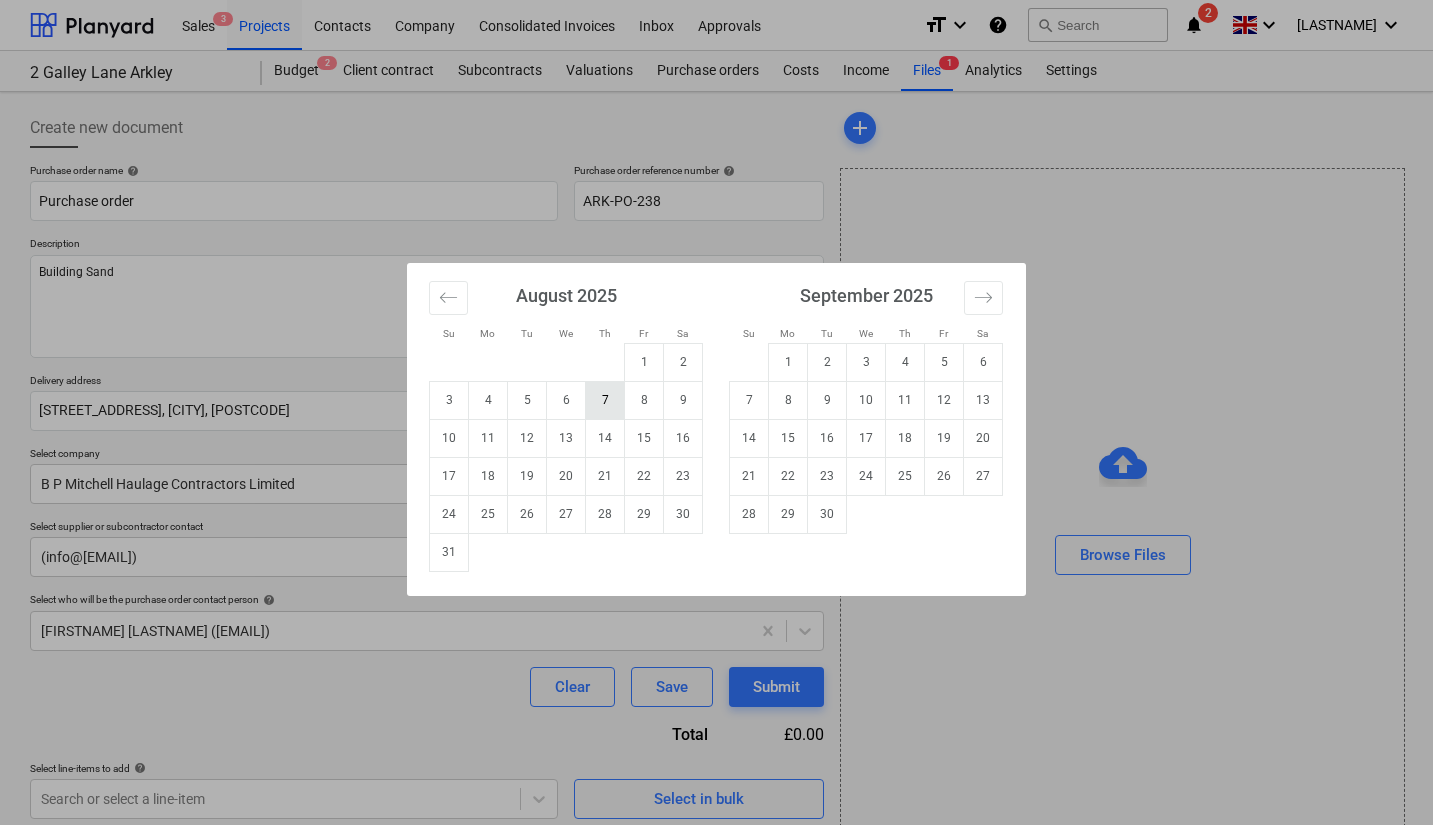 click on "7" at bounding box center [605, 400] 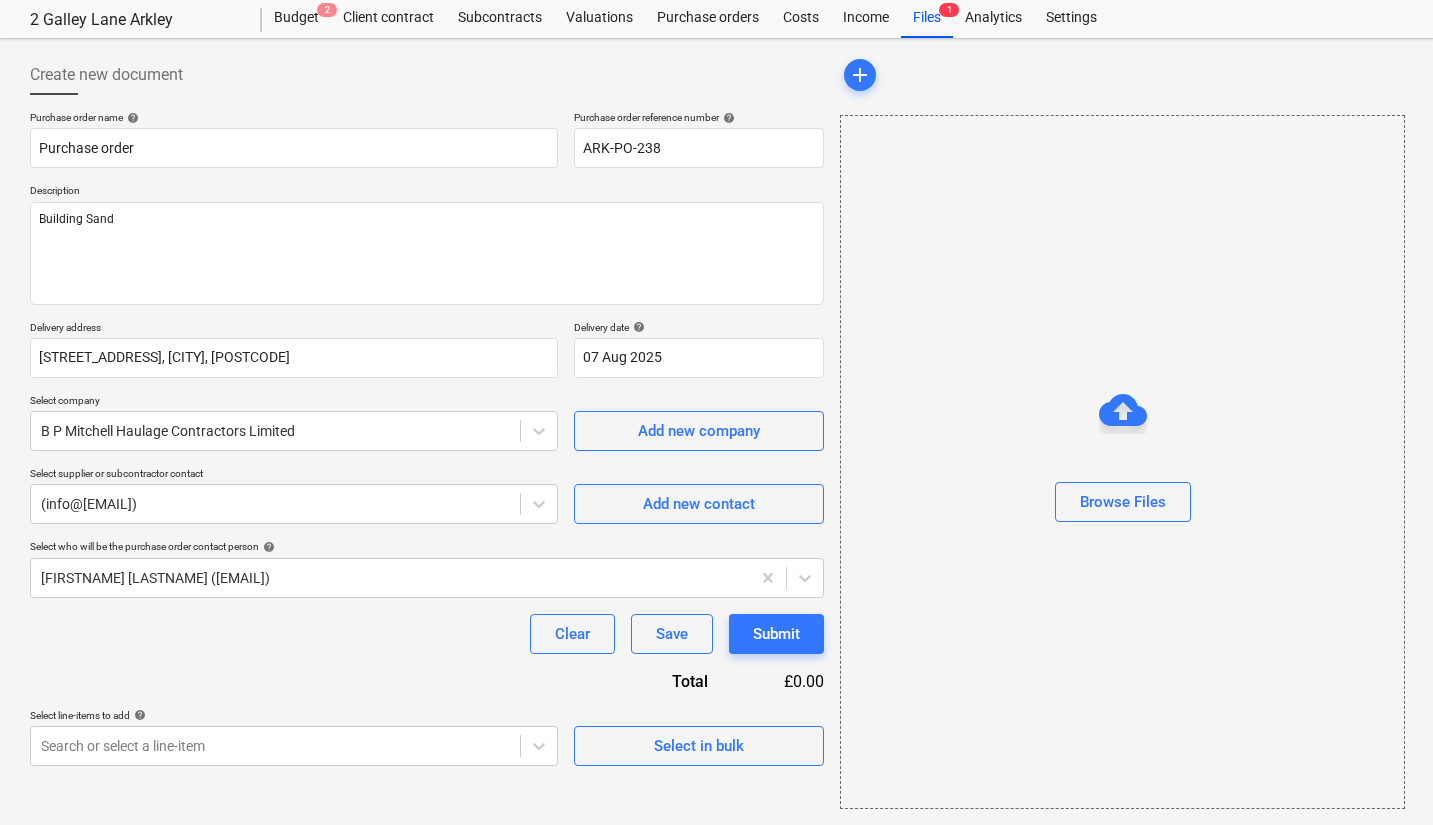 scroll, scrollTop: 52, scrollLeft: 0, axis: vertical 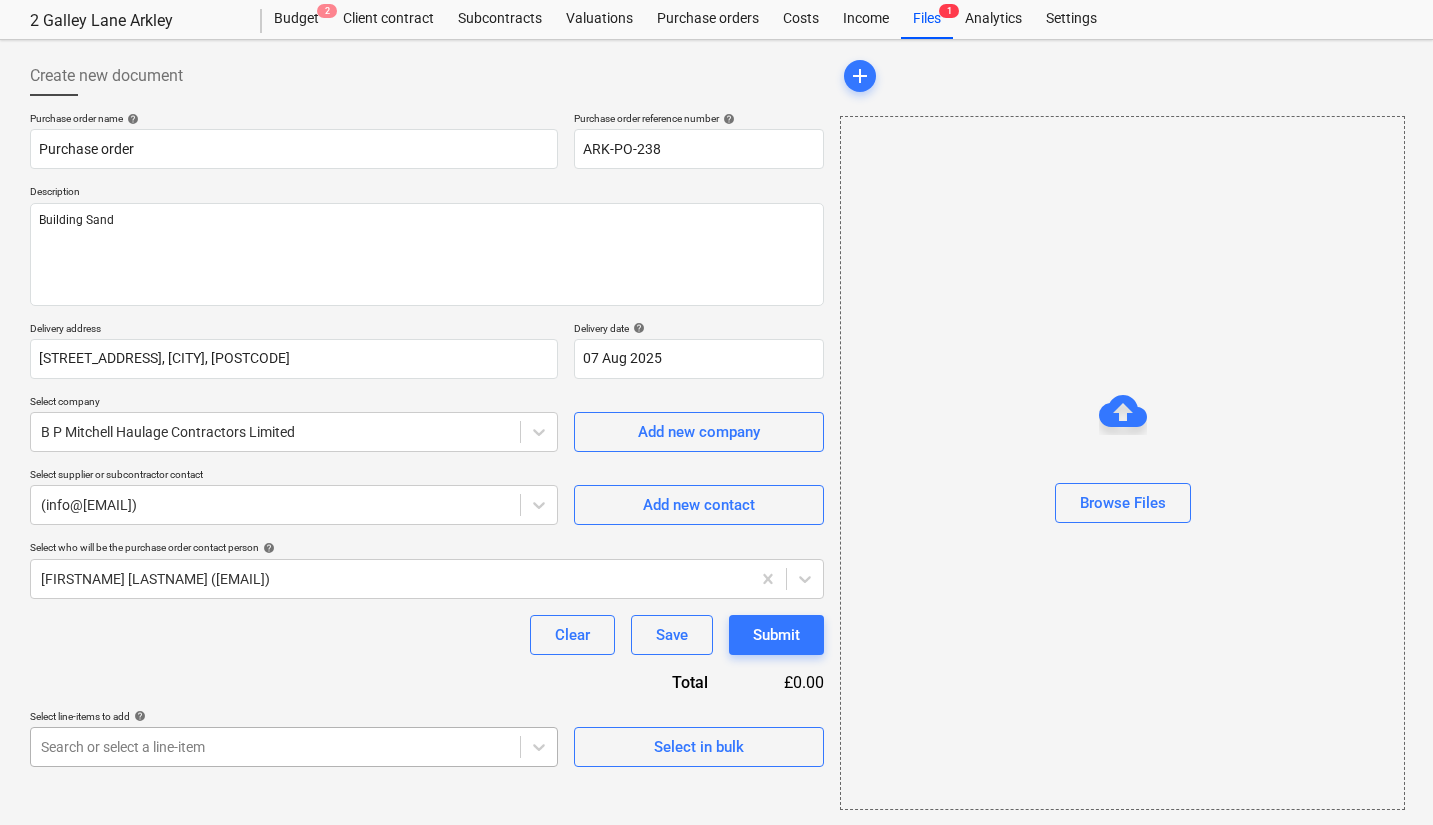 click on "Sales 3 Projects Contacts Company Consolidated Invoices Inbox Approvals format_size keyboard_arrow_down help search Search notifications 2 keyboard_arrow_down J. Leech keyboard_arrow_down 2 Galley Lane Arkley 2 Galley Lane Arkley Budget 2 Client contract Subcontracts Valuations Purchase orders Costs Income Files 1 Analytics Settings Create new document Purchase order name help Purchase order Purchase order reference number help ARK-PO-238 Description Building Sand  Delivery address Elm Farm Barns, 2 Galley Lane, [CITY], [POSTCODE] Delivery date help 07 Aug 2025 07.08.2025 Press the down arrow key to interact with the calendar and
select a date. Press the question mark key to get the keyboard shortcuts for changing dates. Select company B P Mitchell Haulage Contractors Limited   Add new company Select supplier or subcontractor contact   (info@[EMAIL]) Add new contact Select who will be the purchase order contact person help Jamie Leech (jamie@[EMAIL]) Clear Save Submit Total £0.00" at bounding box center [716, 360] 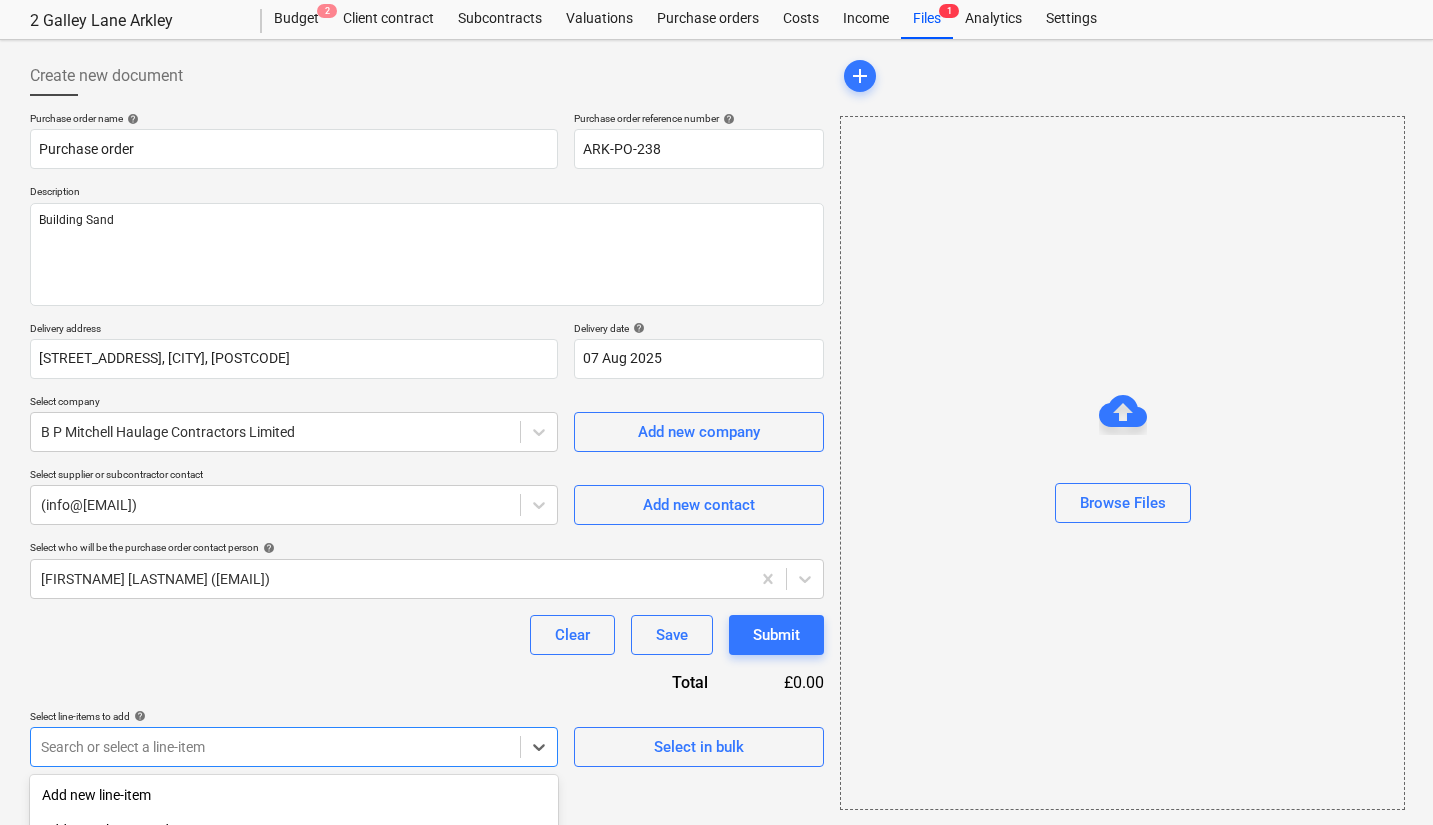 scroll, scrollTop: 306, scrollLeft: 0, axis: vertical 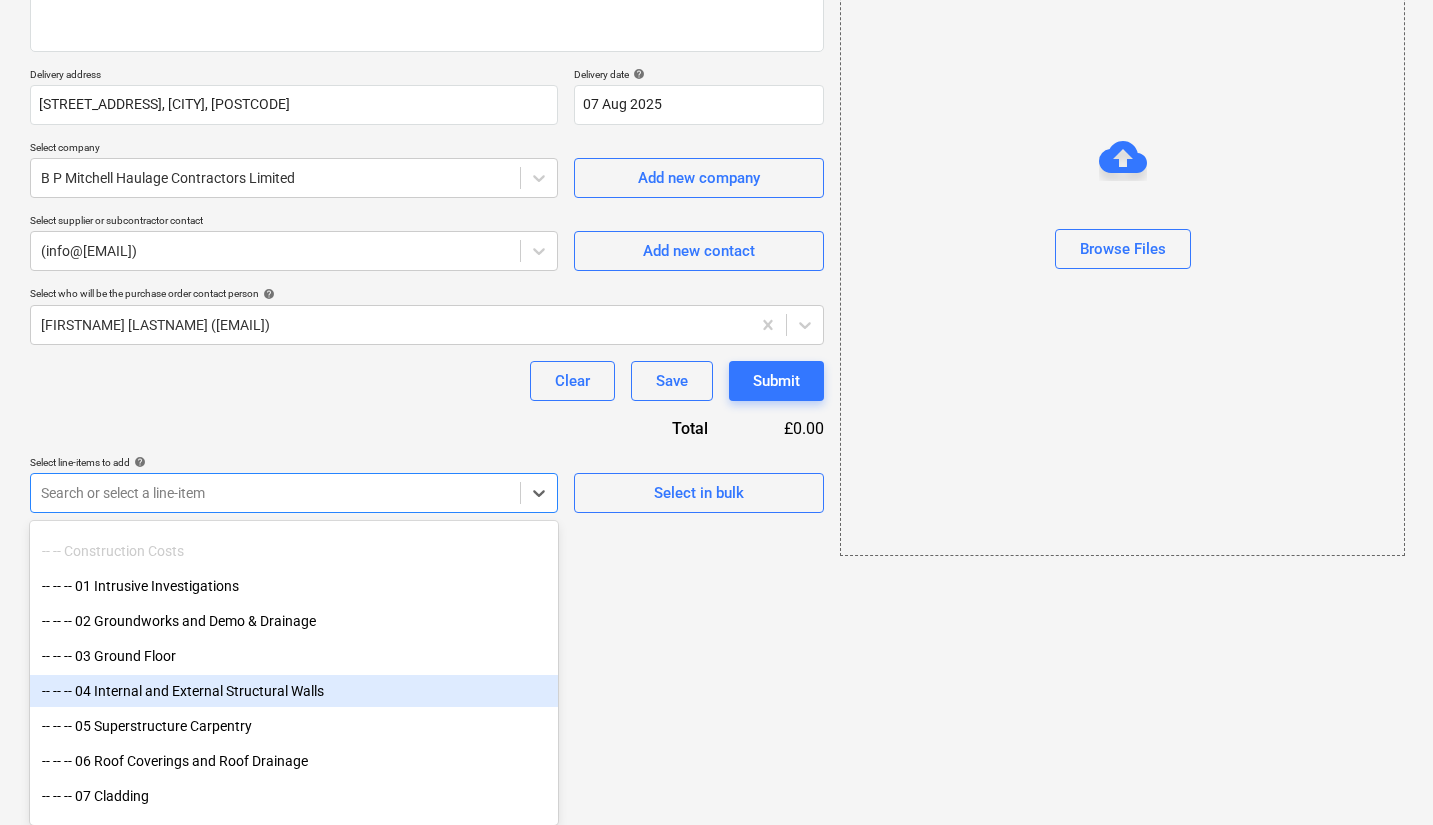 click on "-- -- --   04 Internal and External Structural Walls" at bounding box center (294, 691) 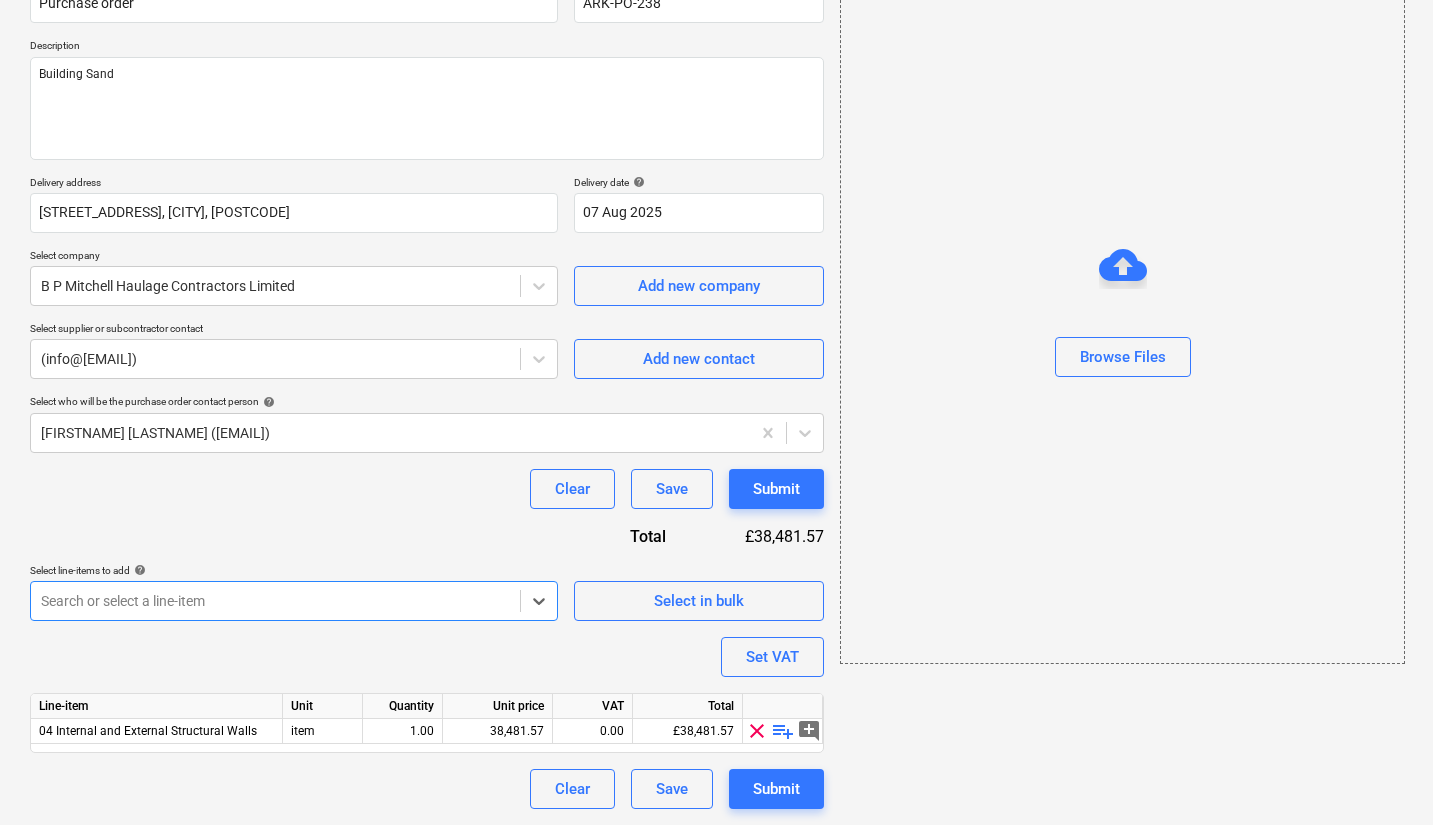 scroll, scrollTop: 198, scrollLeft: 0, axis: vertical 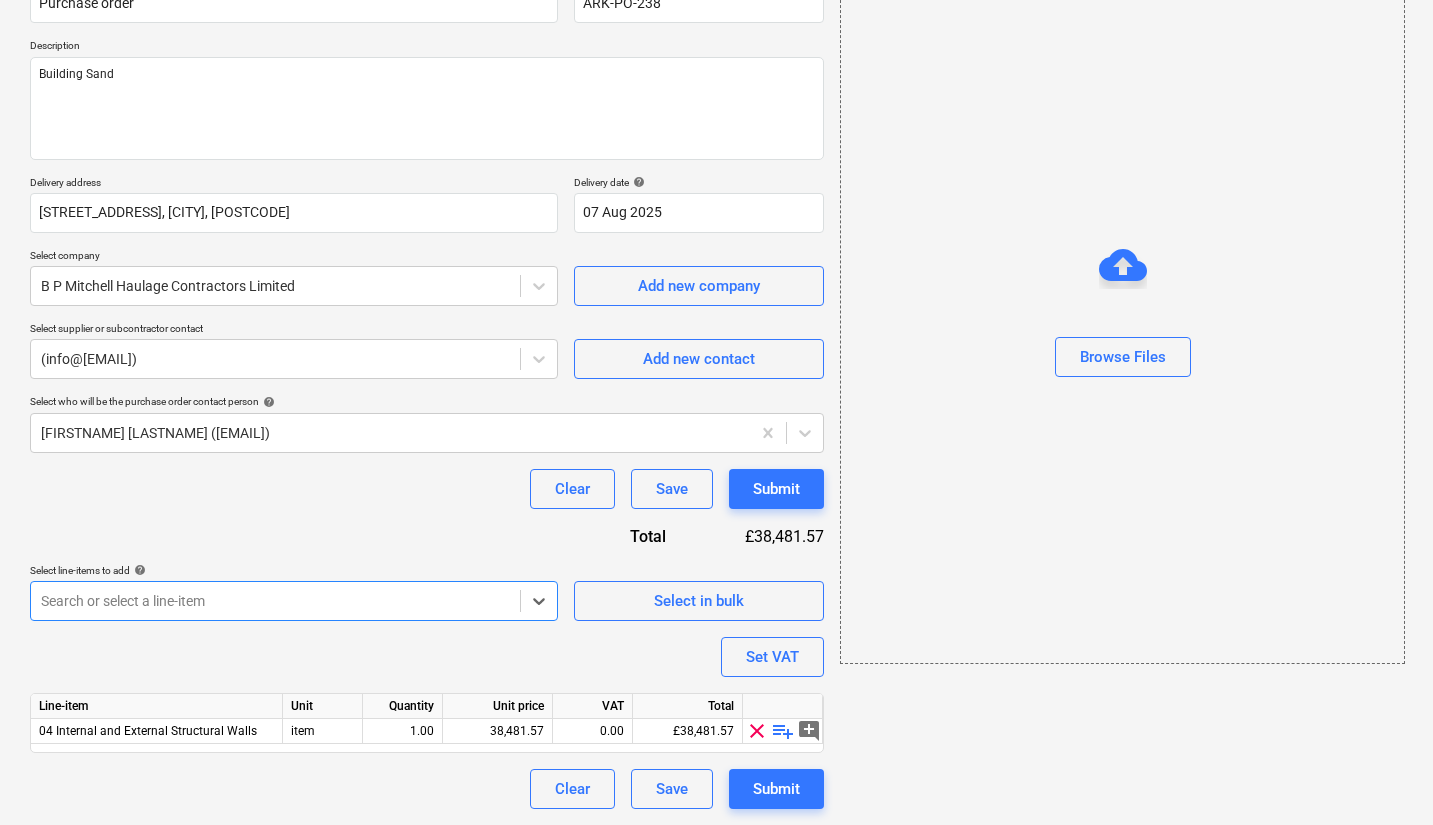 click on "Clear Save Submit" at bounding box center (427, 489) 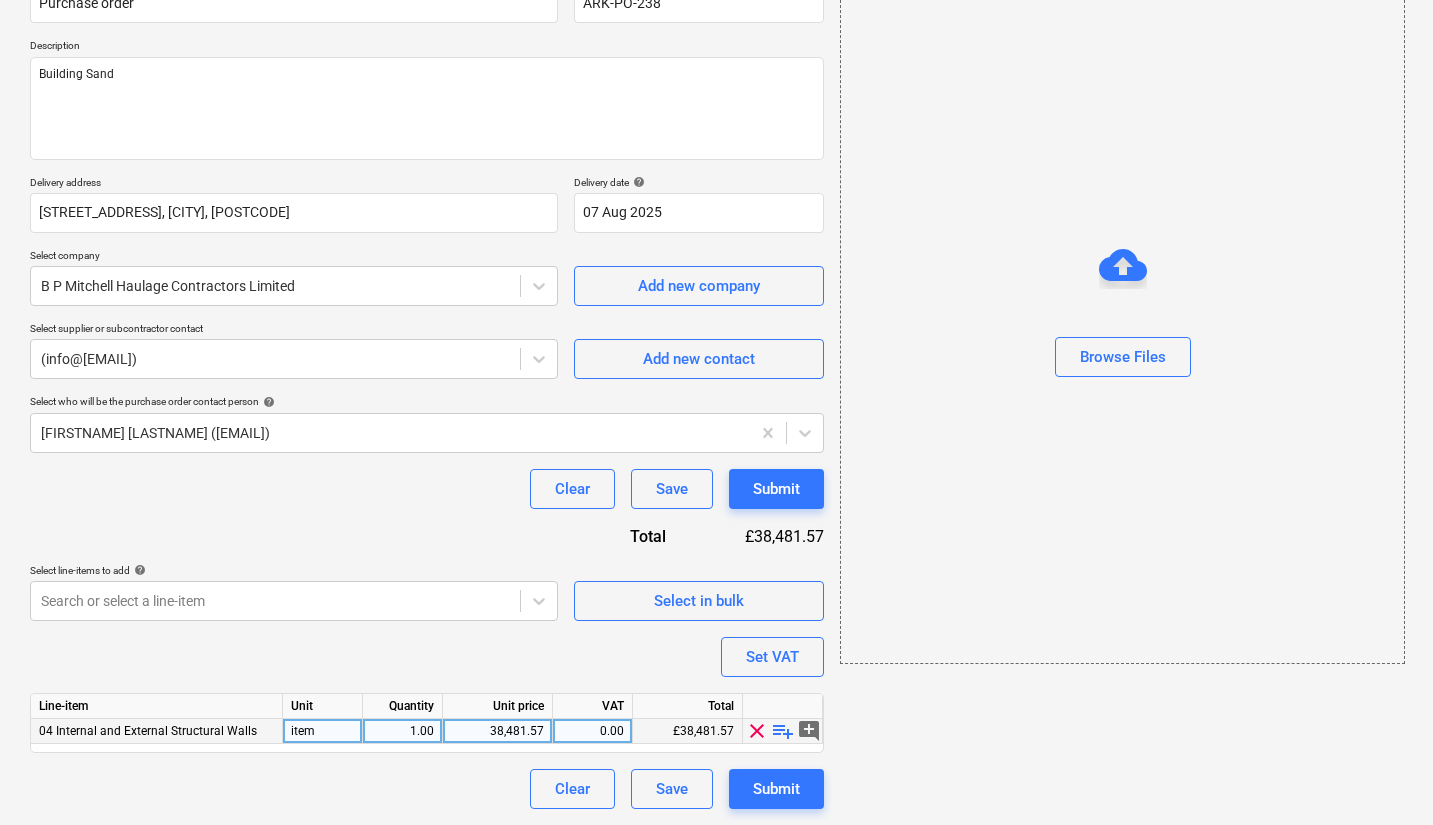 click on "playlist_add" at bounding box center (783, 731) 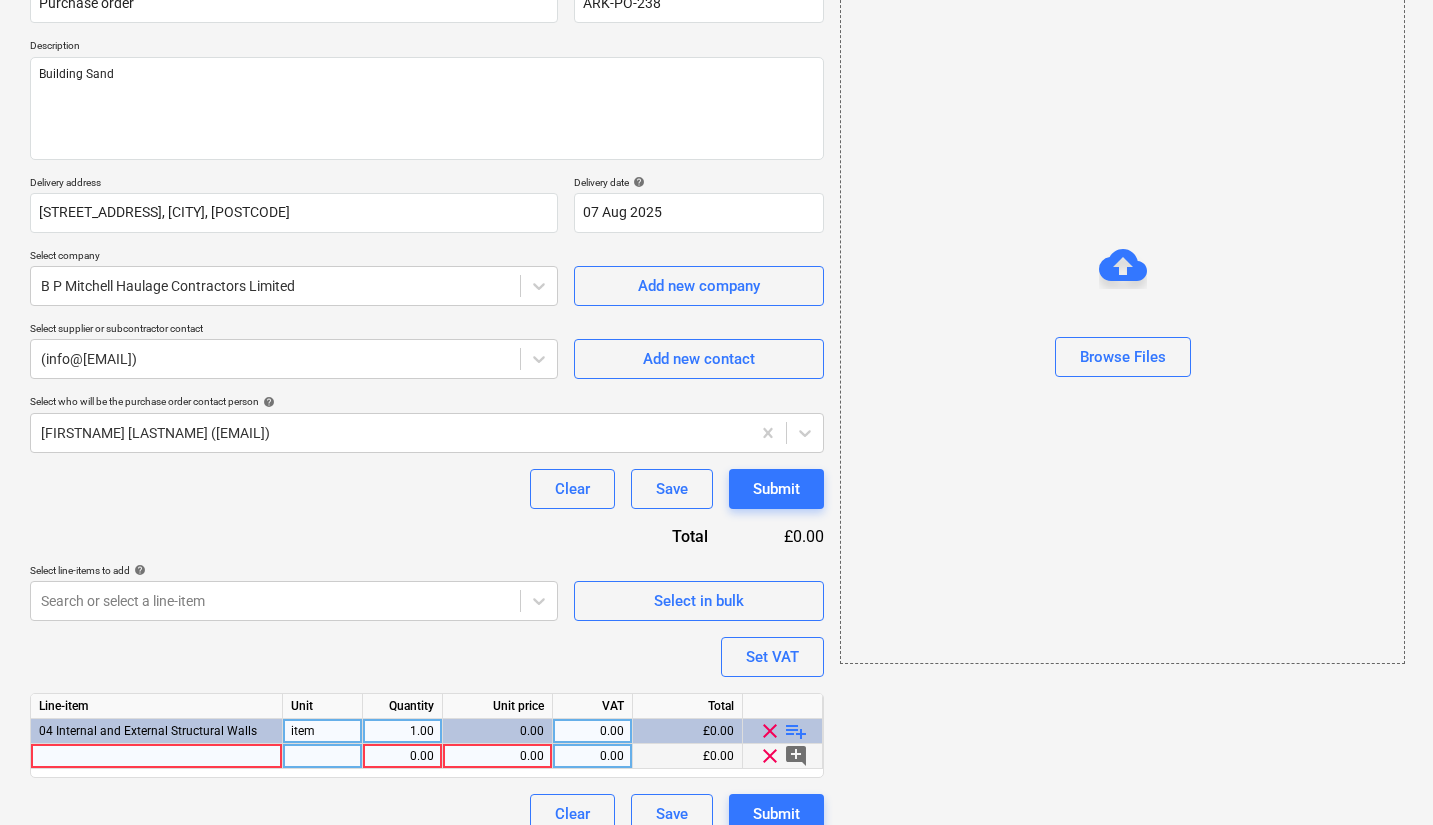 click at bounding box center (157, 756) 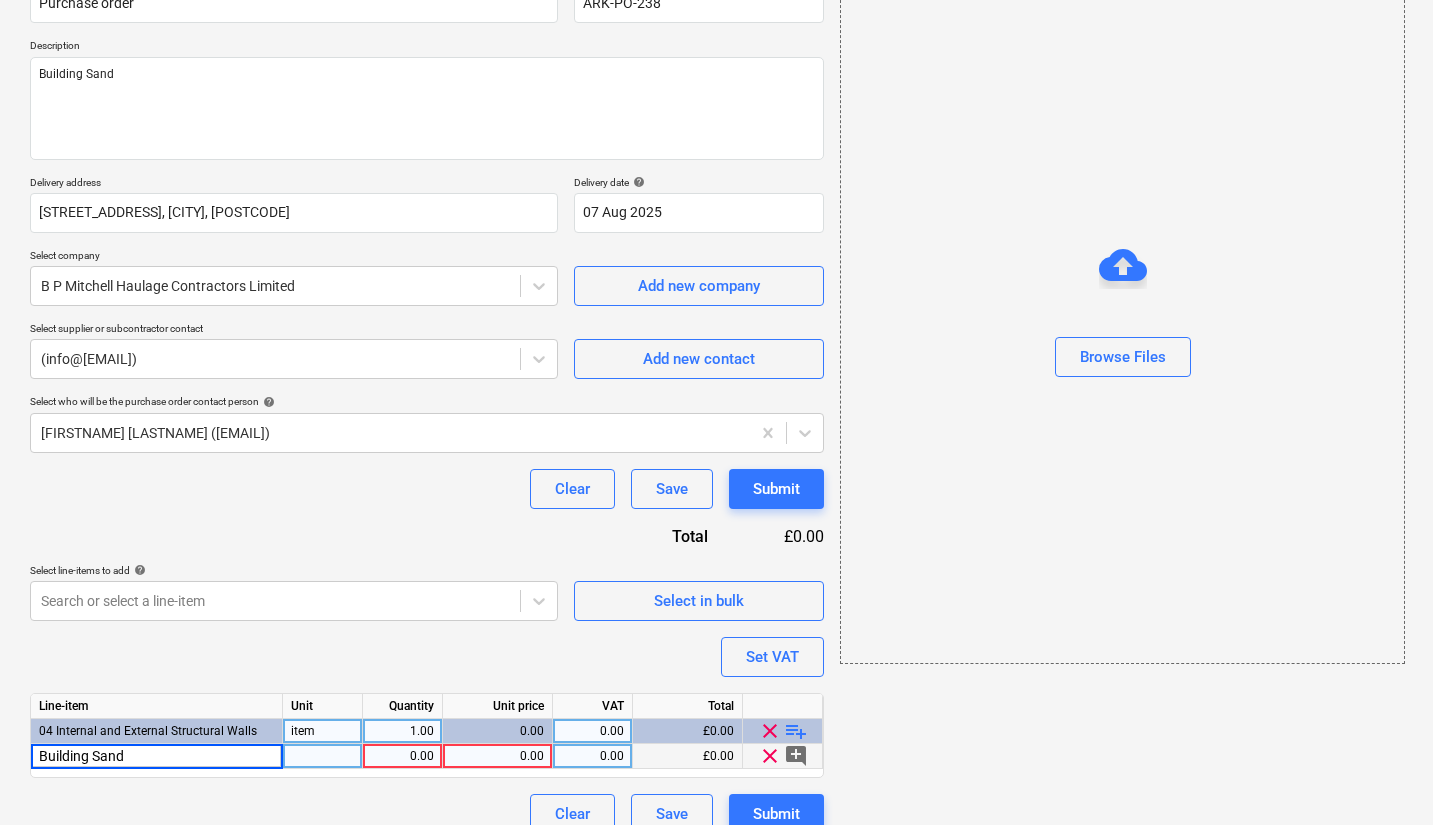 type on "Building Sand" 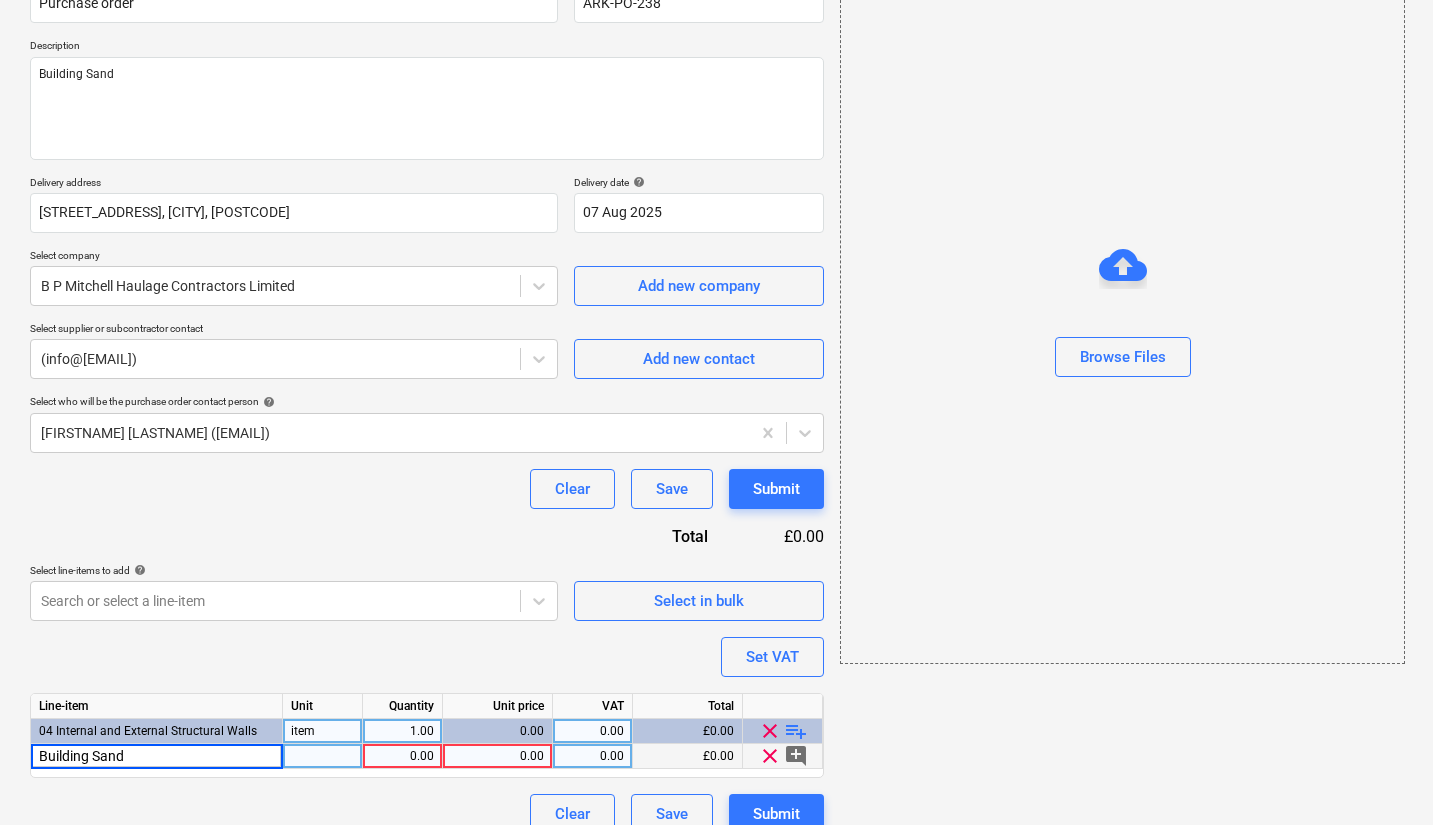 click on "0.00" at bounding box center (403, 756) 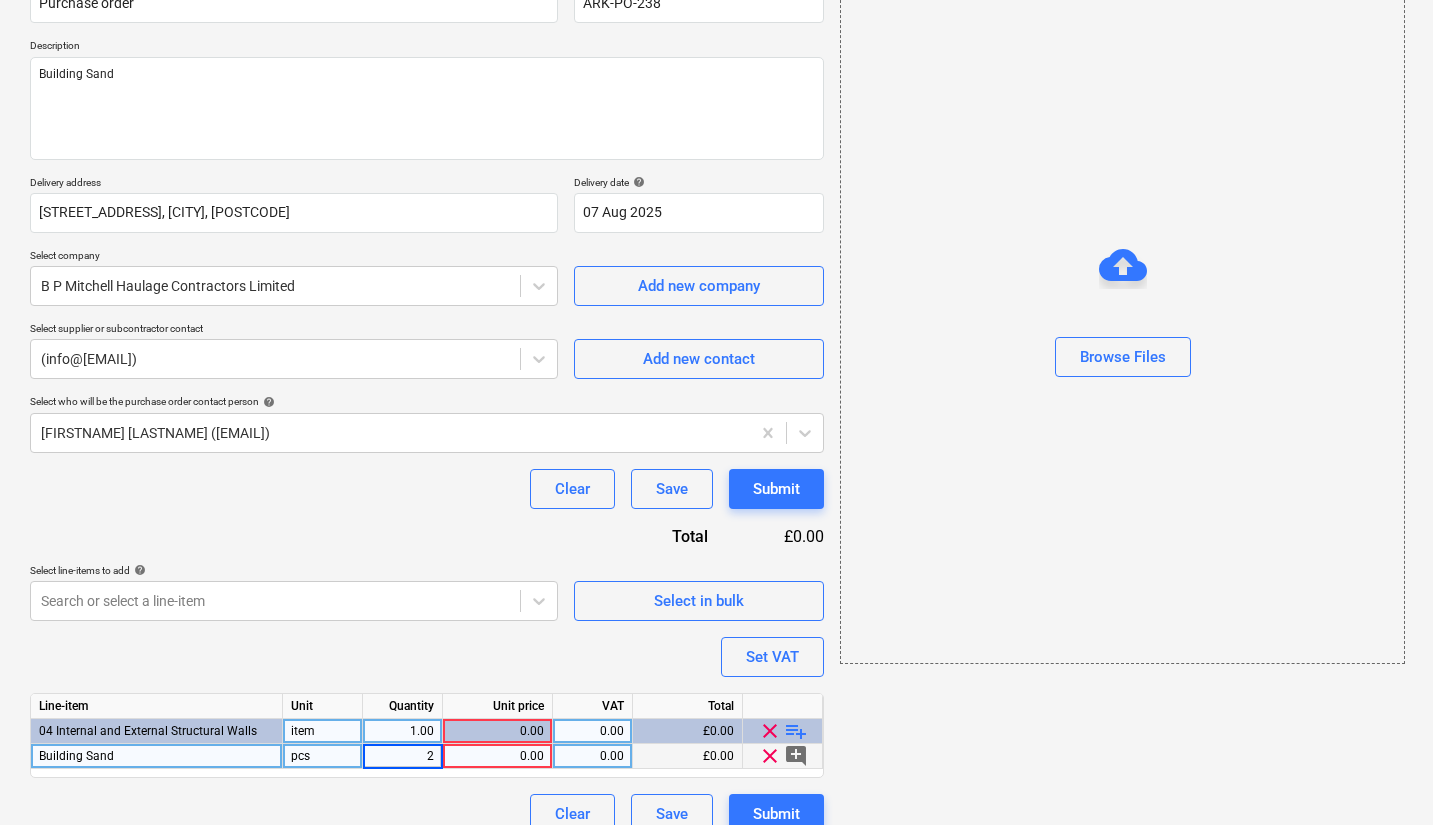 type on "20" 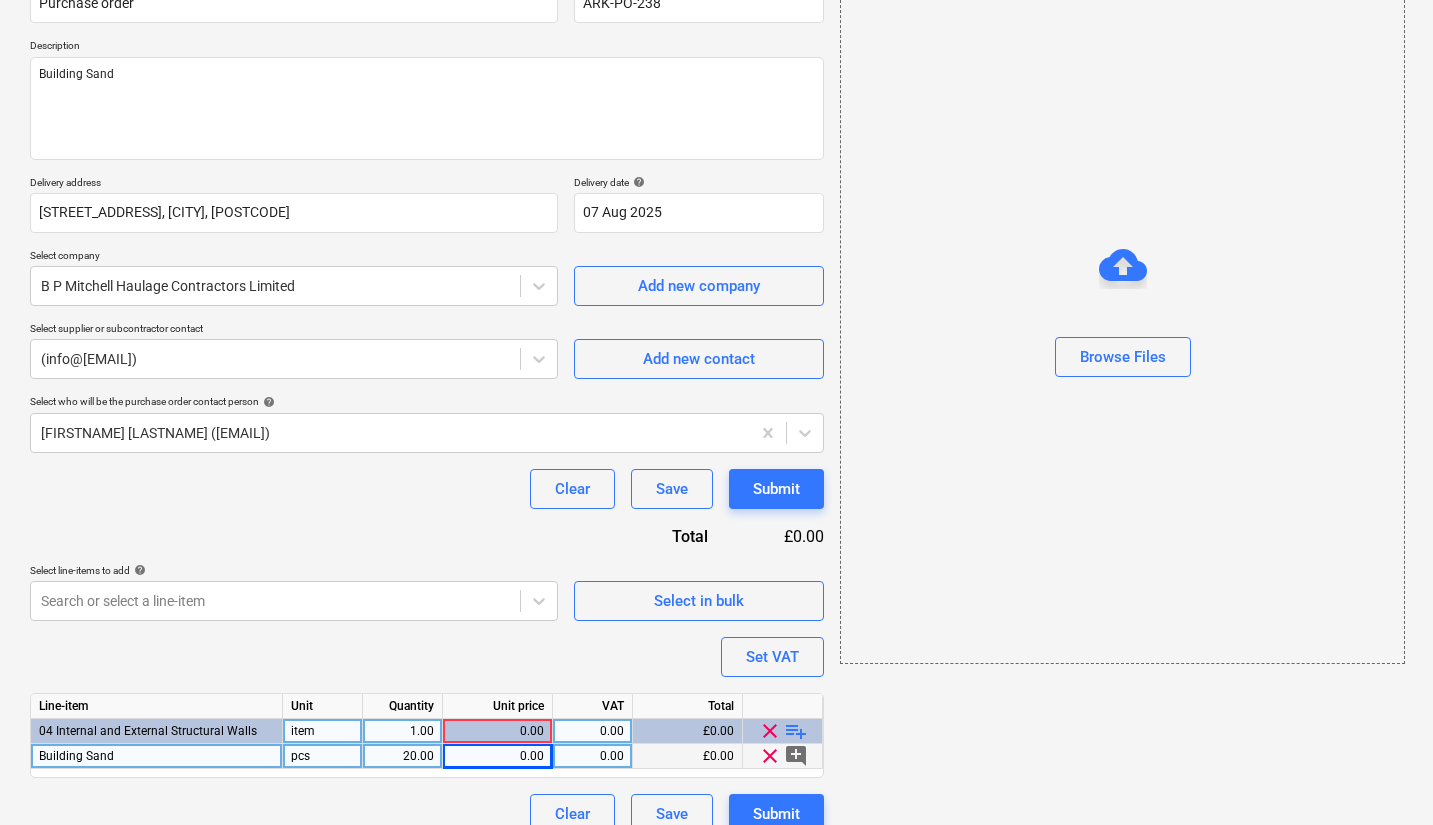 type on "x" 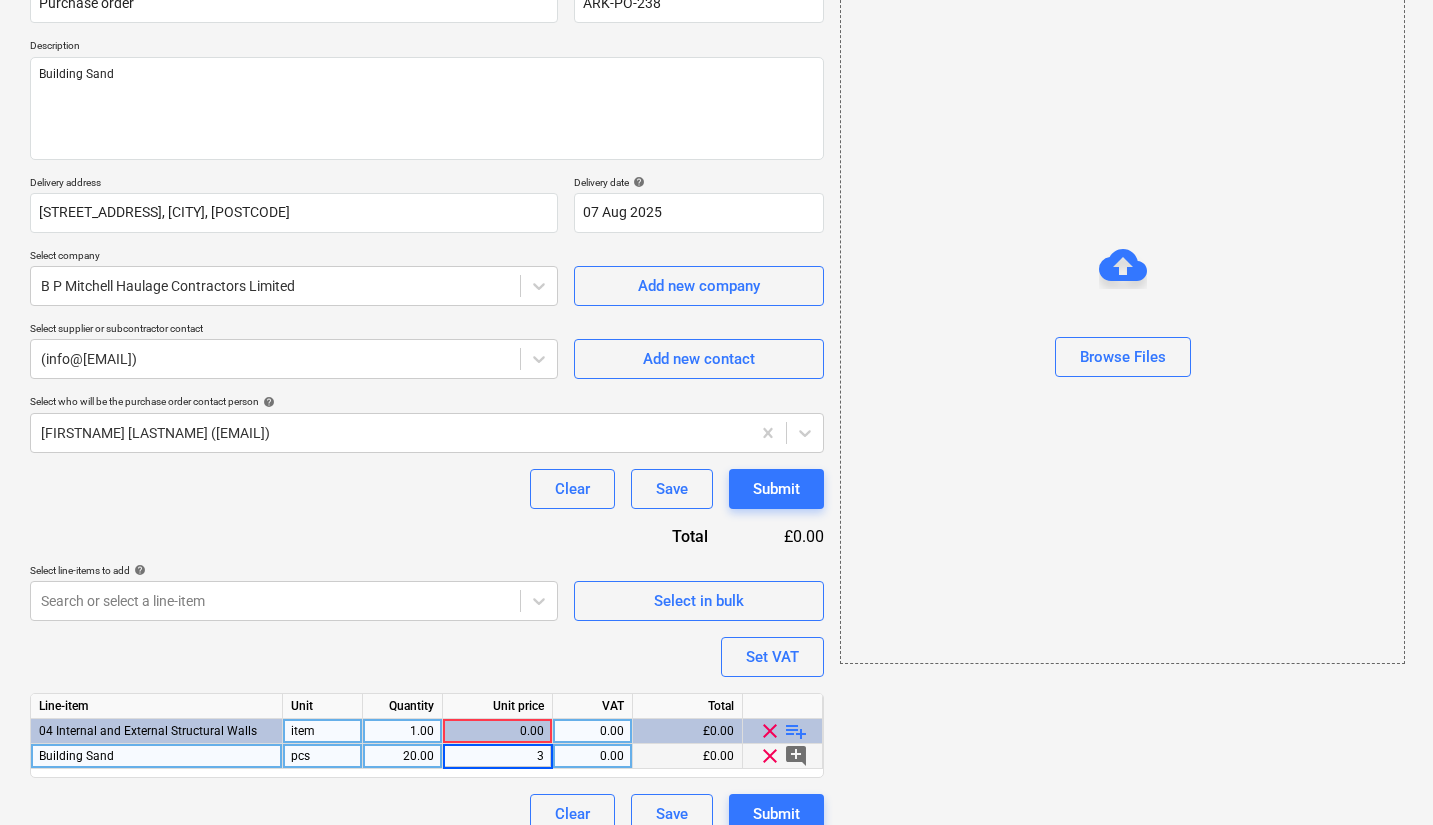 type on "30" 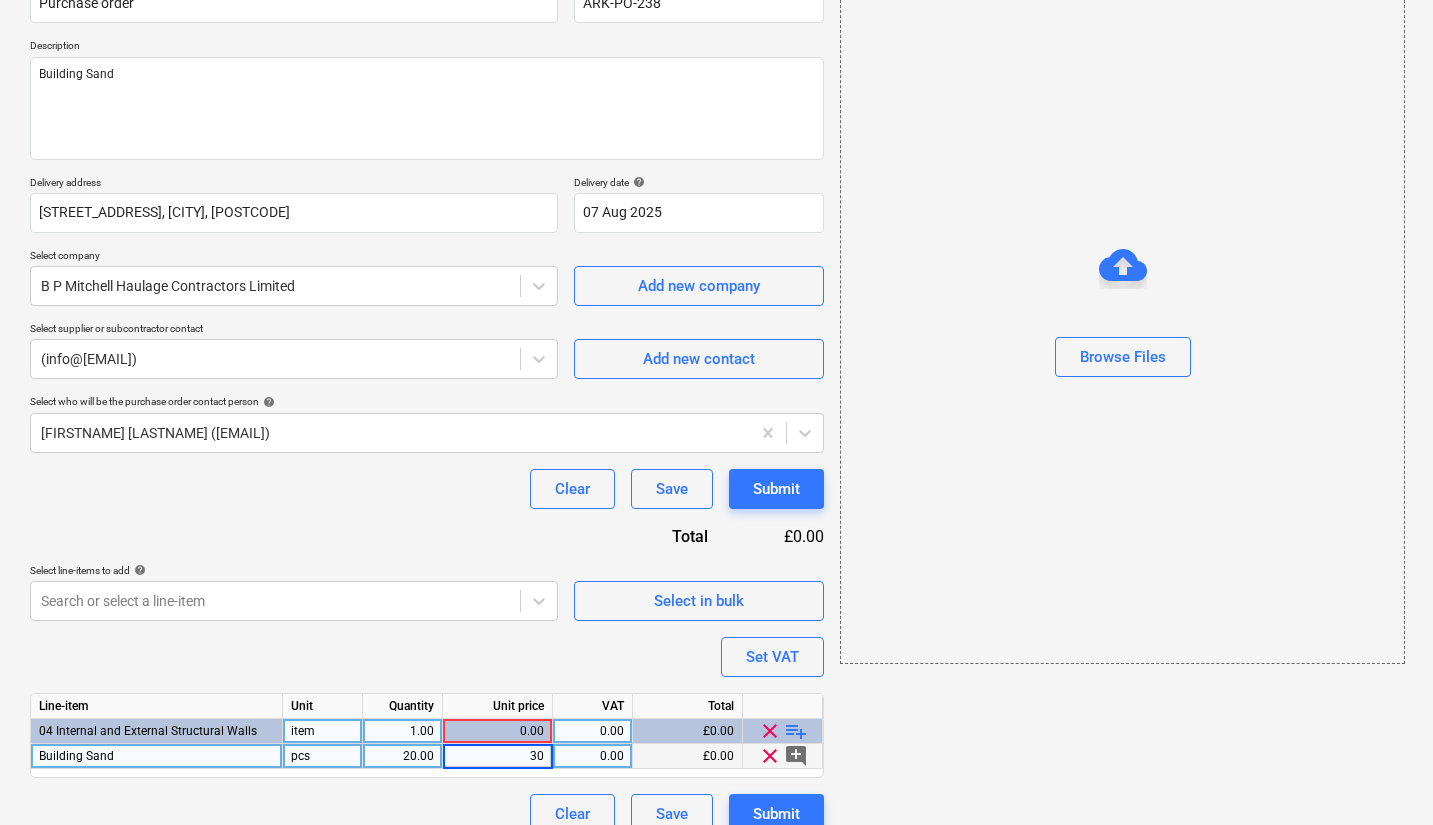 click on "Purchase order name help Purchase order Purchase order reference number help ARK-PO-238 Description Building Sand  Delivery address Elm Farm Barns, 2 Galley Lane, [CITY], [POSTCODE] Delivery date help 07 Aug 2025 07.08.2025 Press the down arrow key to interact with the calendar and
select a date. Press the question mark key to get the keyboard shortcuts for changing dates. Select company B P Mitchell Haulage Contractors Limited   Add new company Select supplier or subcontractor contact   (info@[EMAIL]) Add new contact Select who will be the purchase order contact person help Jamie Leech (jamie@[EMAIL]) Clear Save Submit Total £0.00 Select line-items to add help Search or select a line-item Select in bulk Set VAT Line-item Unit Quantity Unit price VAT Total  04 Internal and External Structural Walls item 1.00 0.00 0.00 £0.00 clear playlist_add Building Sand  pcs 20.00 30 0.00 £0.00 clear add_comment Clear Save Submit" at bounding box center [427, 400] 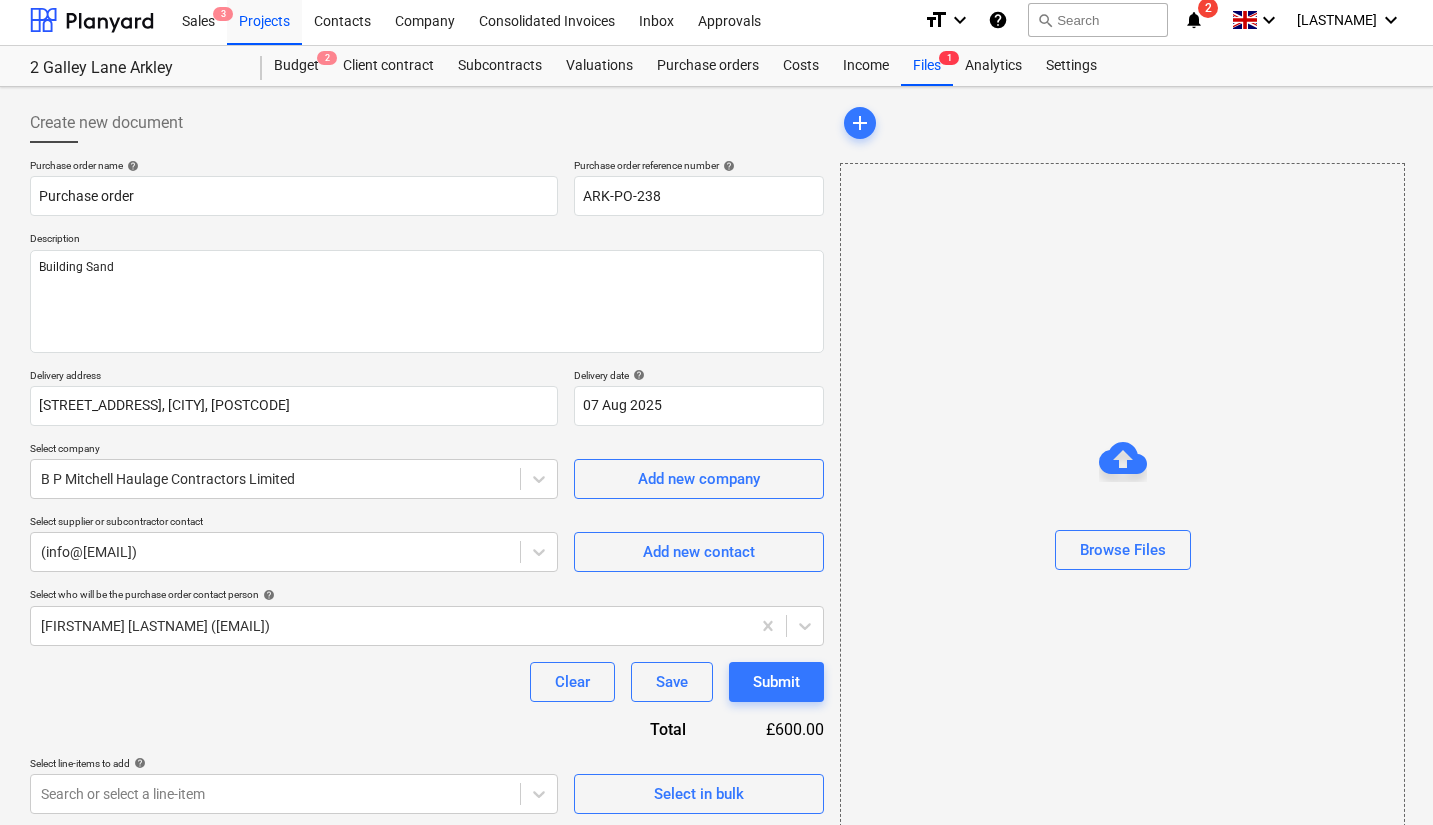 scroll, scrollTop: 0, scrollLeft: 0, axis: both 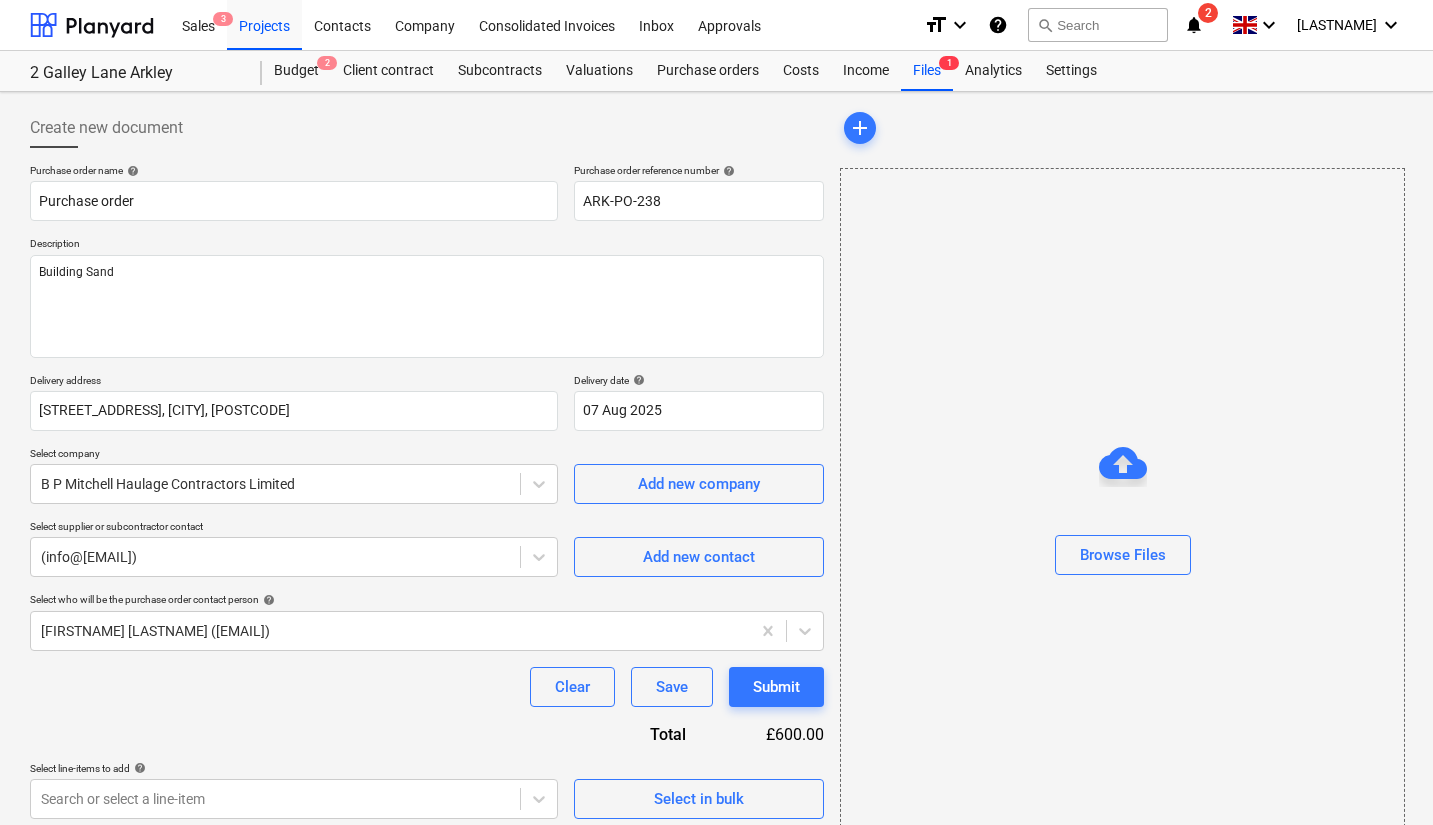 click on "Purchase order name help Purchase order Purchase order reference number help ARK-PO-239 Description As per quote ref 54242 Delivery address [STREET_ADDRESS], [CITY], [POSTCODE] Delivery date help 07 Aug 2025 07.08.2025 Press the down arrow key to interact with the calendar and
select a date. Press the question mark key to get the keyboard shortcuts for changing dates. Select company Metro Fixings Ltd   Add new company Select supplier or subcontractor contact [FIRST] [LAST] ([EMAIL]) Add new contact Select who will be the purchase order contact person help [FIRST] [LAST] ([EMAIL]) Clear Save Submit Total" at bounding box center (427, 598) 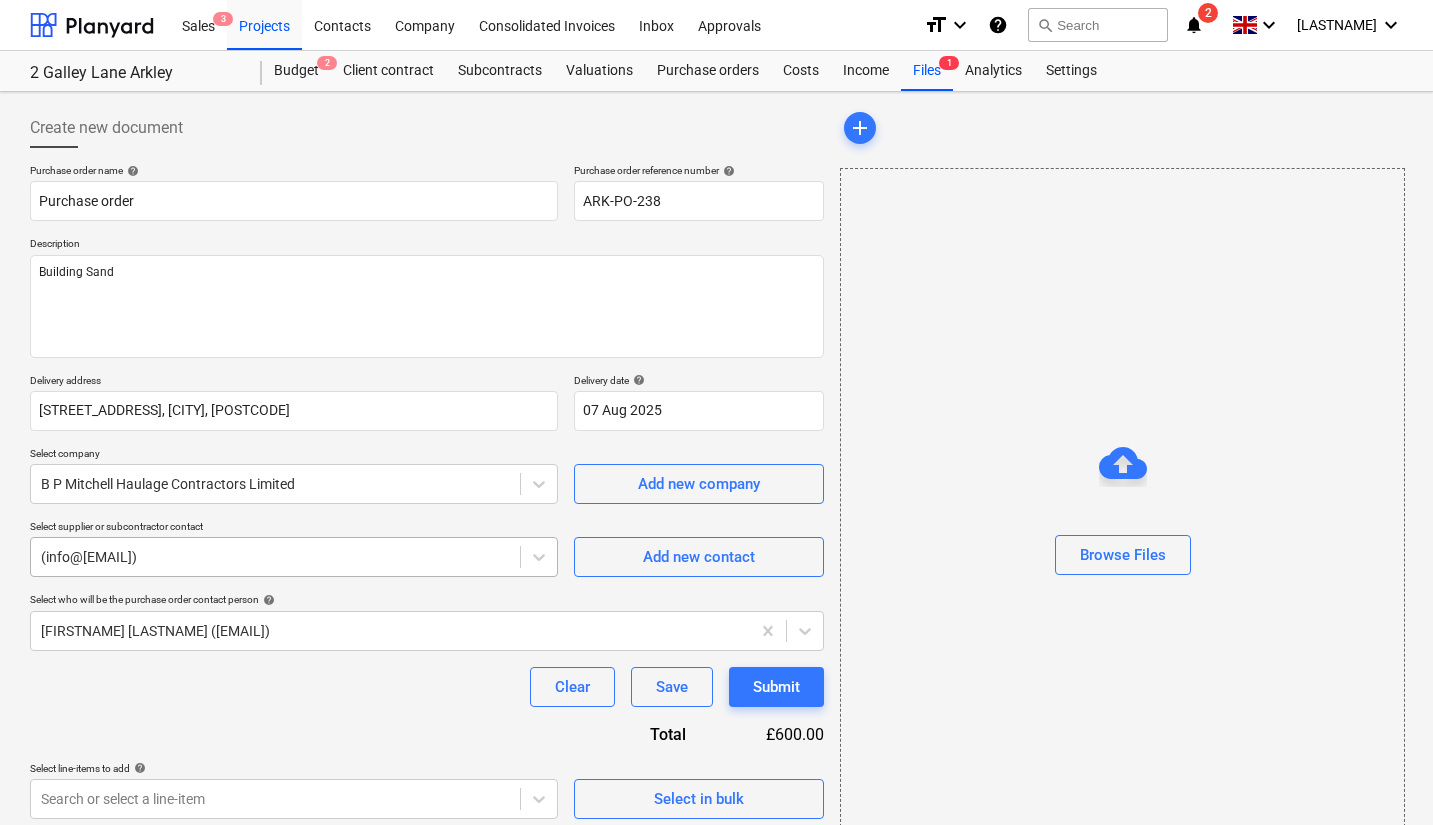 click at bounding box center [275, 557] 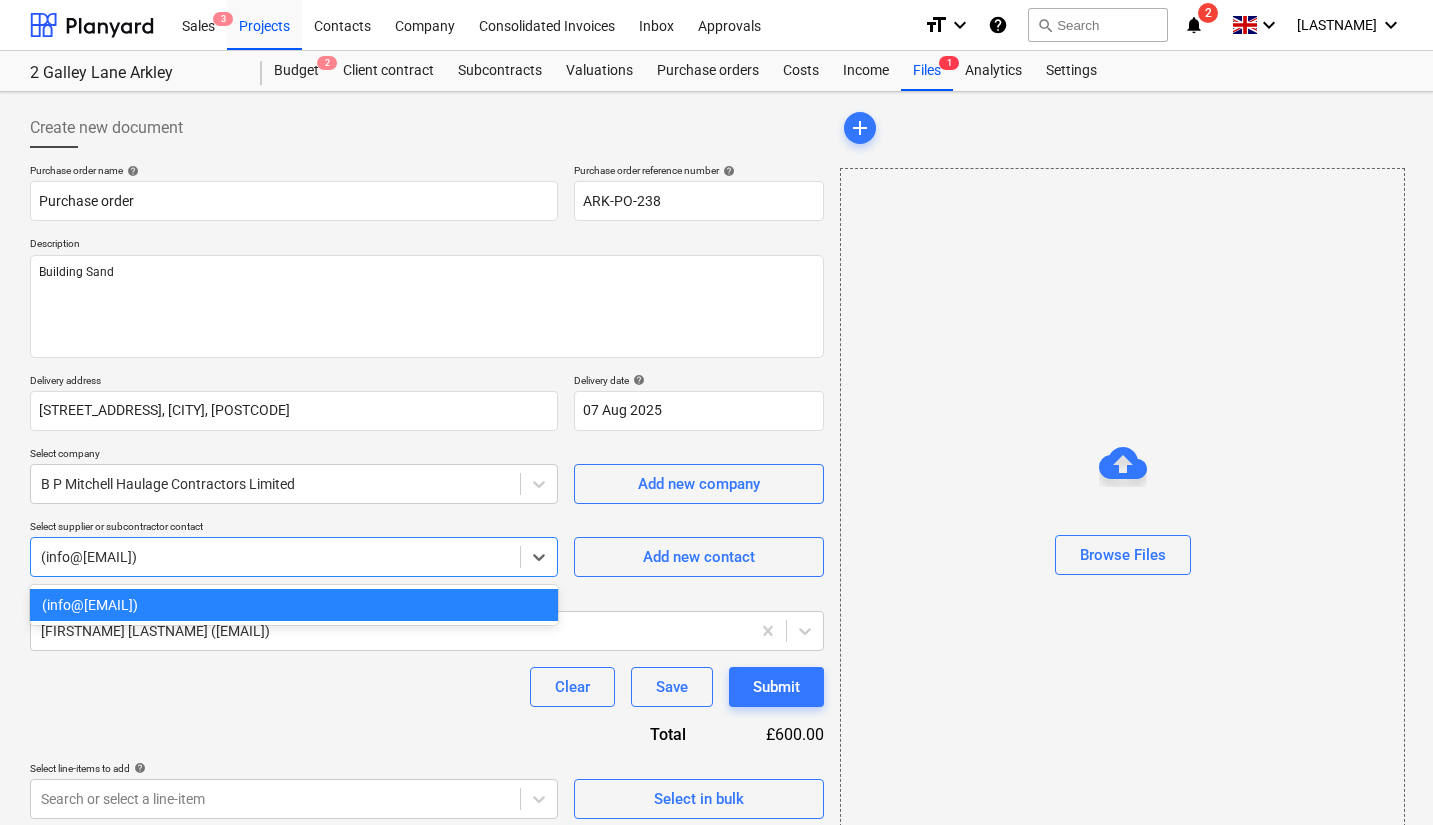 click on "Select supplier or subcontractor contact" at bounding box center (294, 528) 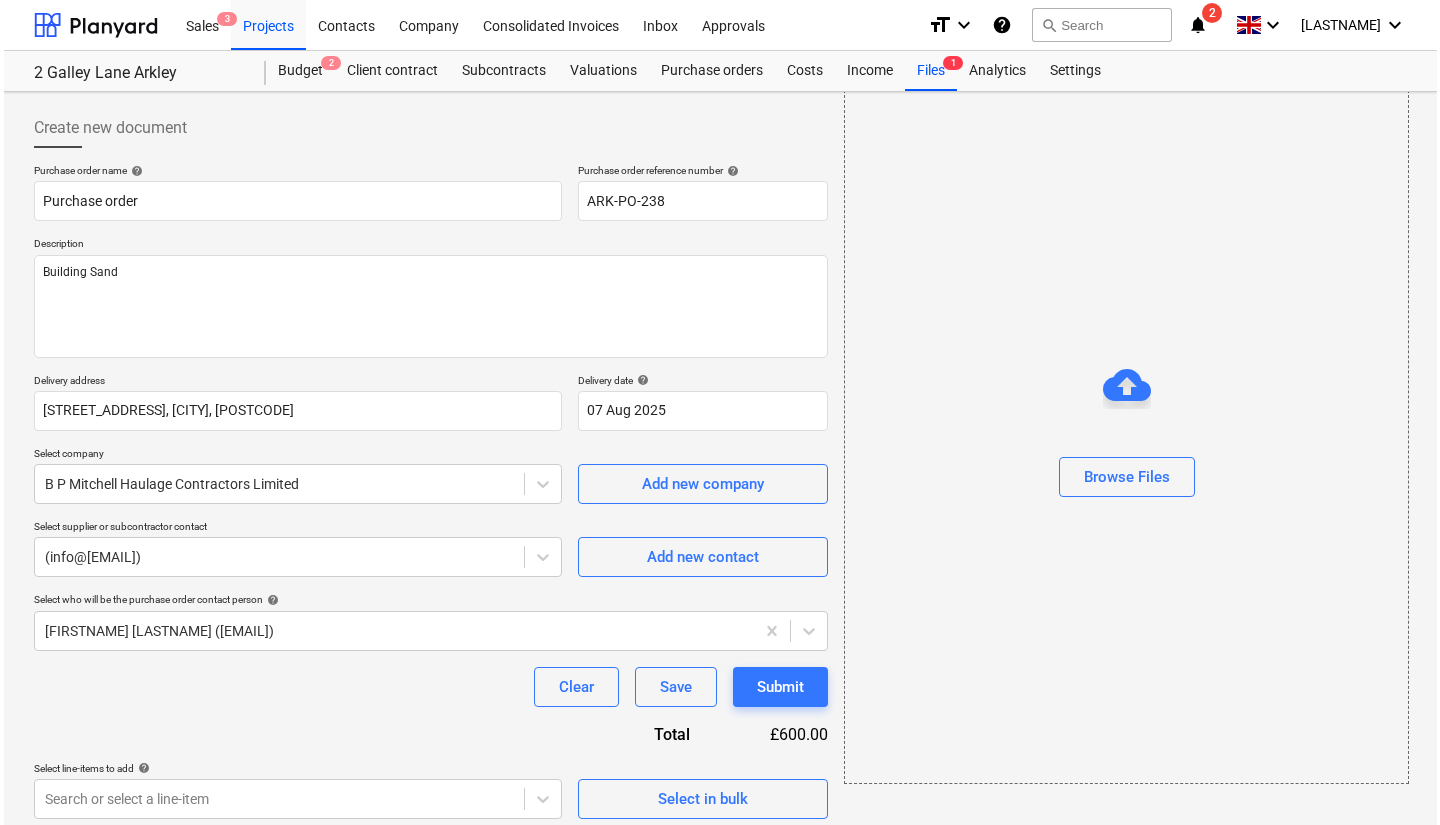 scroll, scrollTop: 152, scrollLeft: 0, axis: vertical 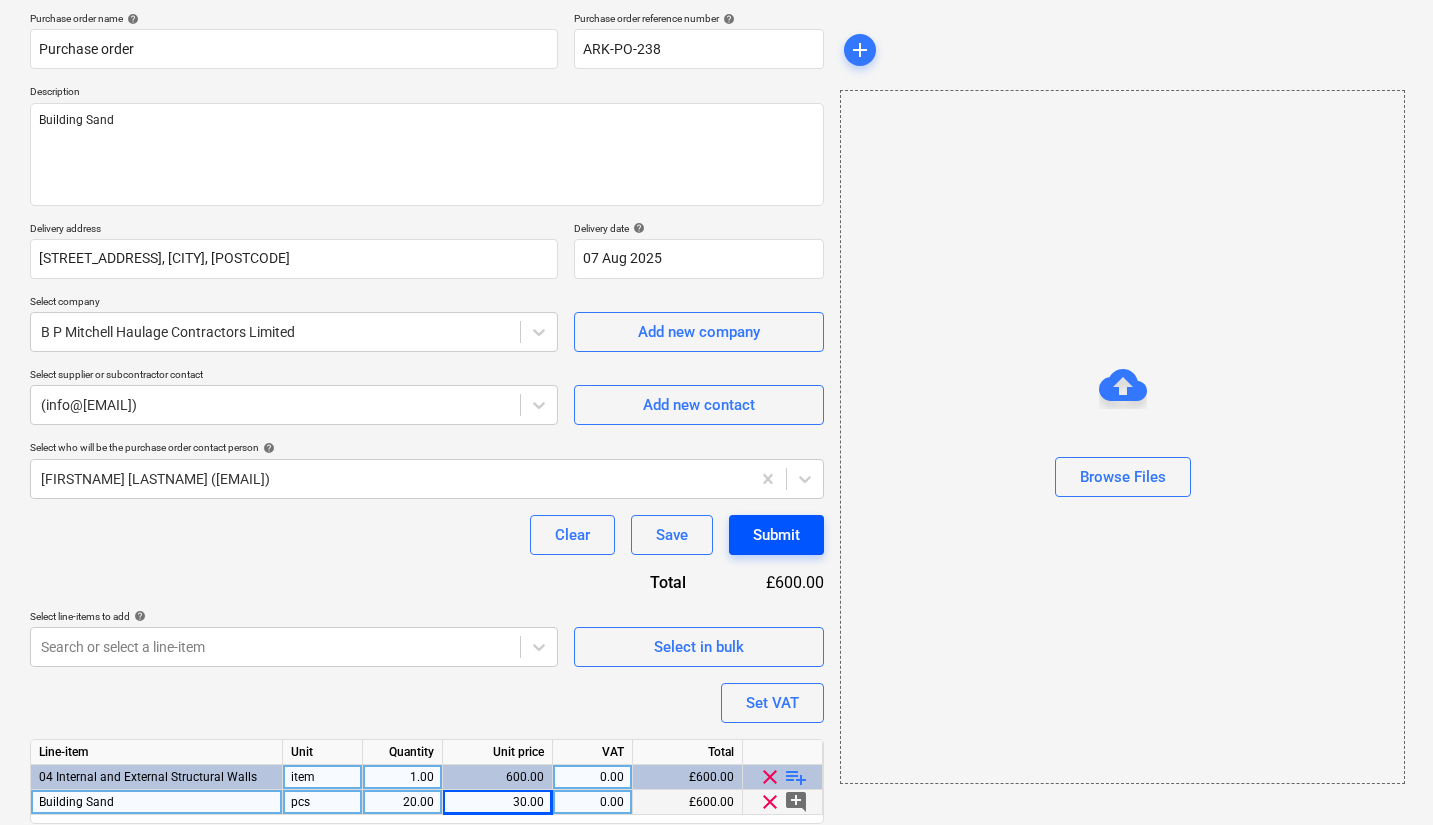 click on "Submit" at bounding box center (776, 535) 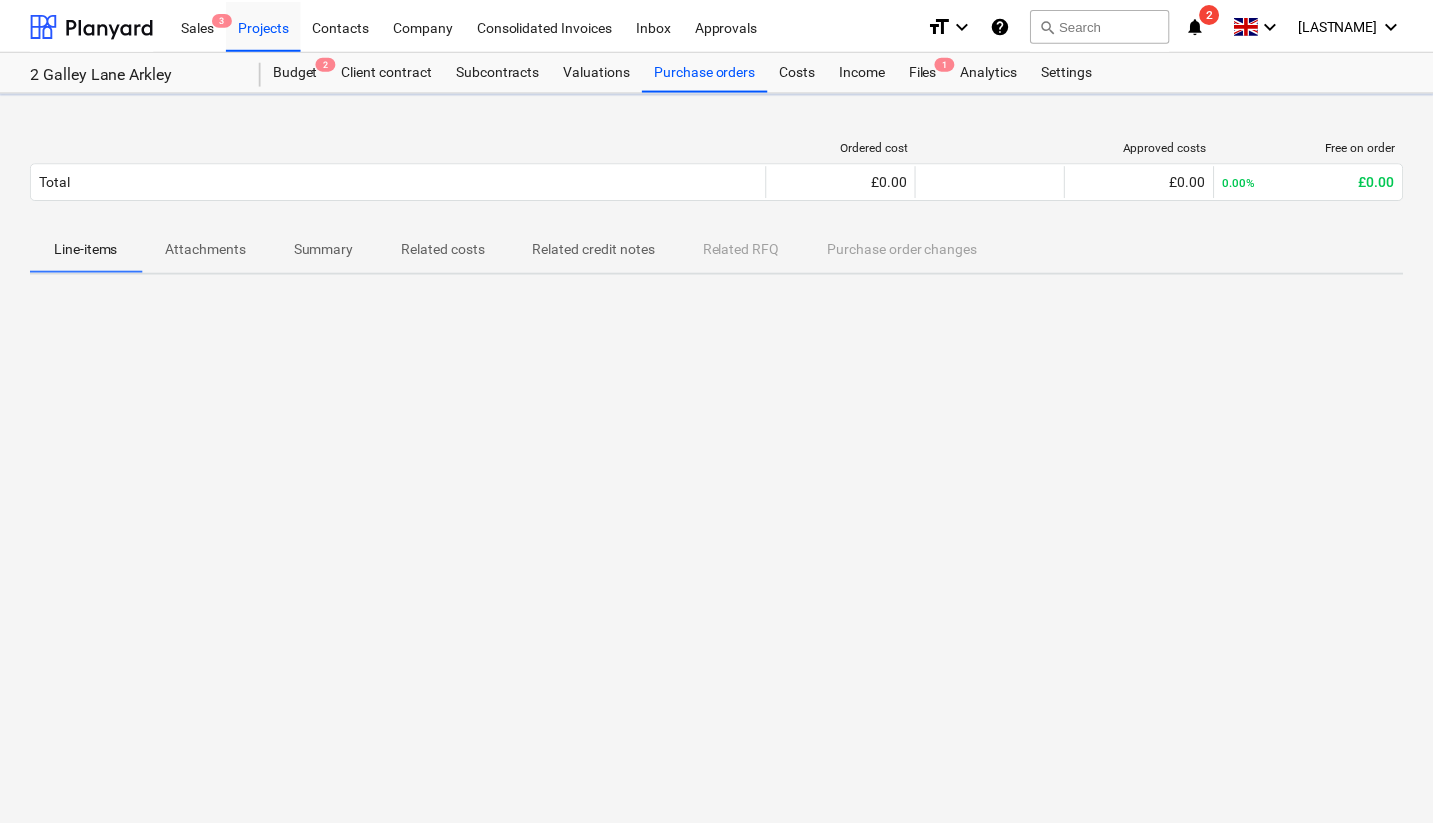 scroll, scrollTop: 0, scrollLeft: 0, axis: both 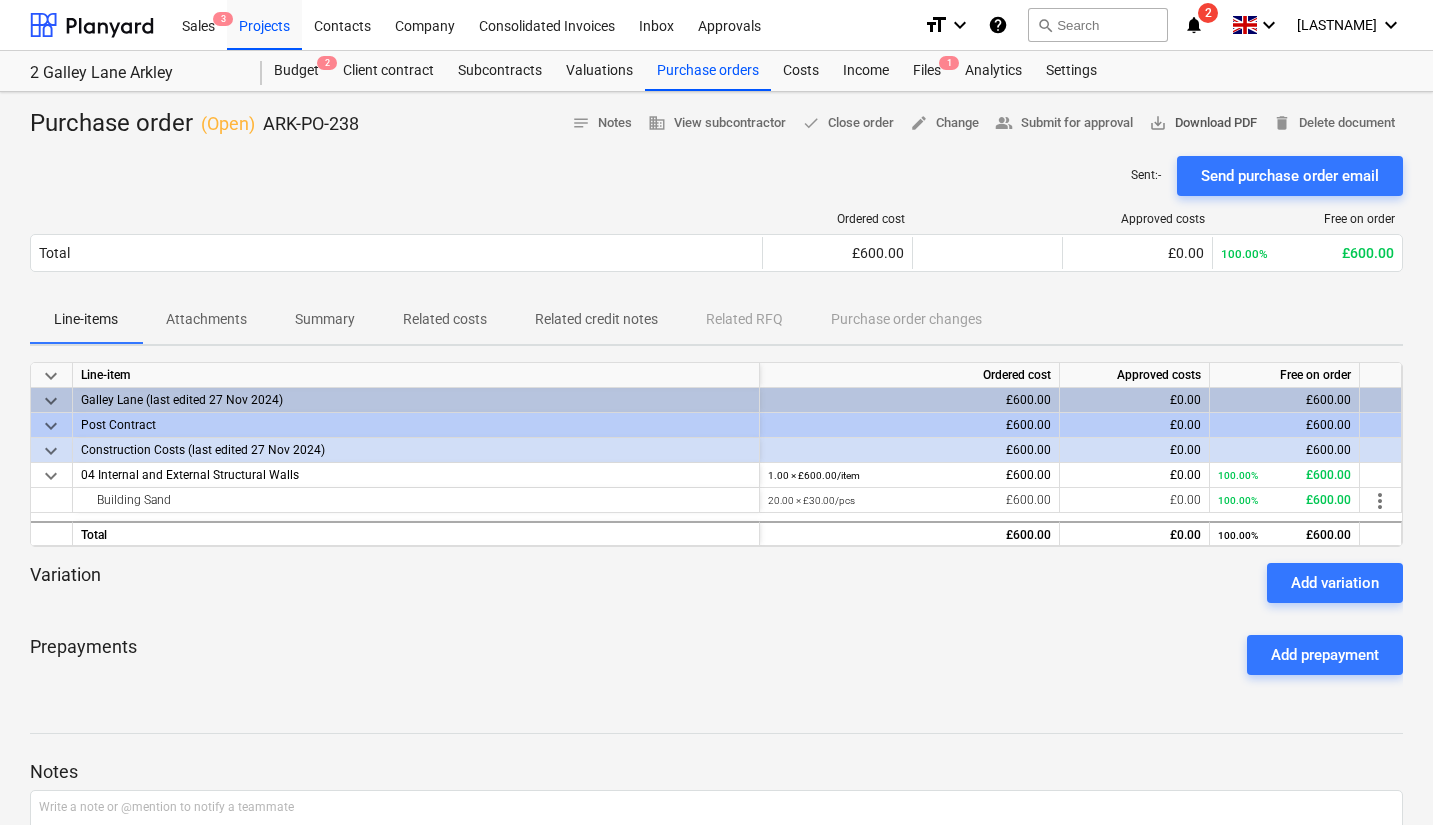 click on "save_alt Download PDF" at bounding box center (1203, 123) 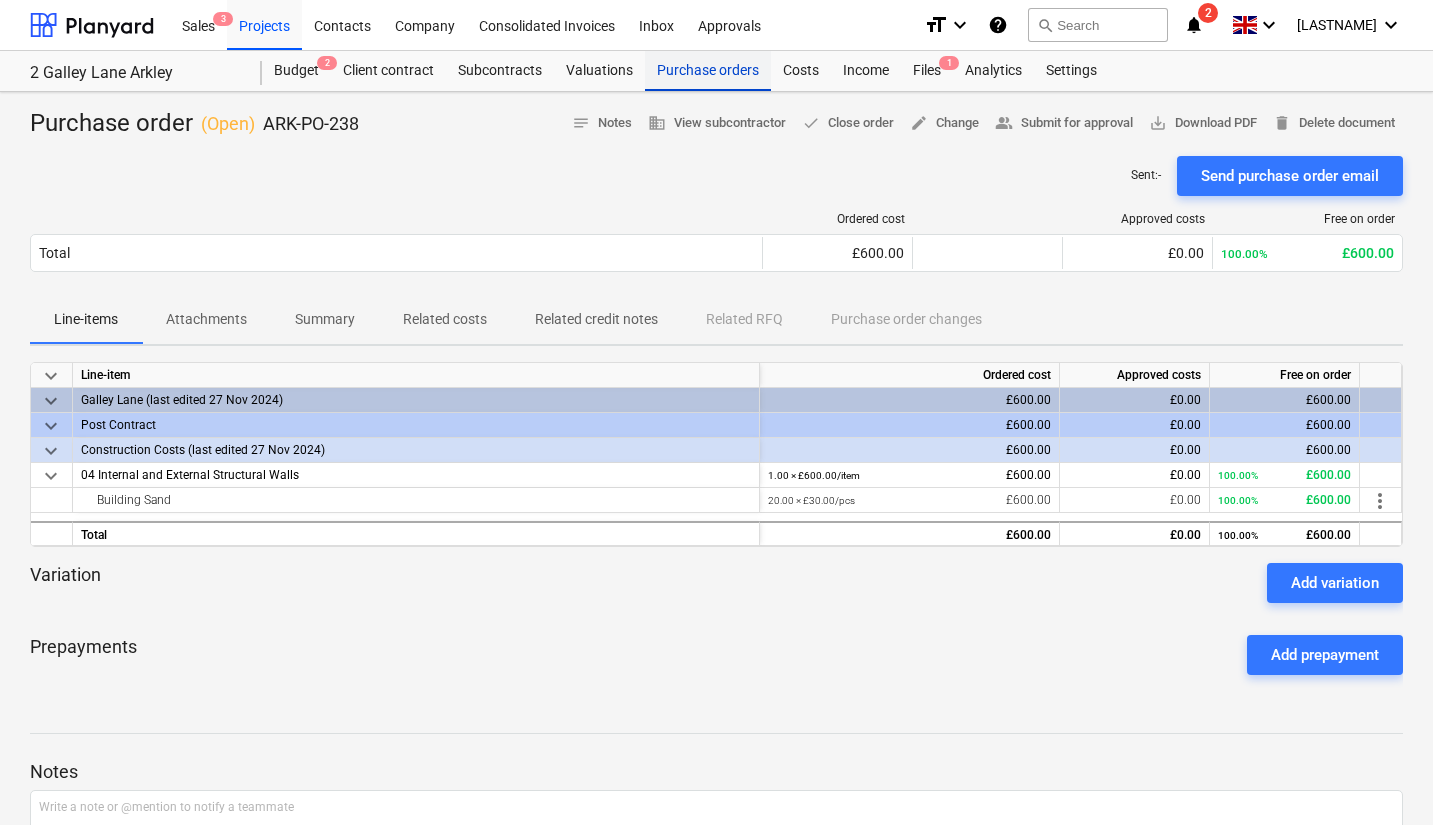 click on "Purchase orders" at bounding box center [708, 71] 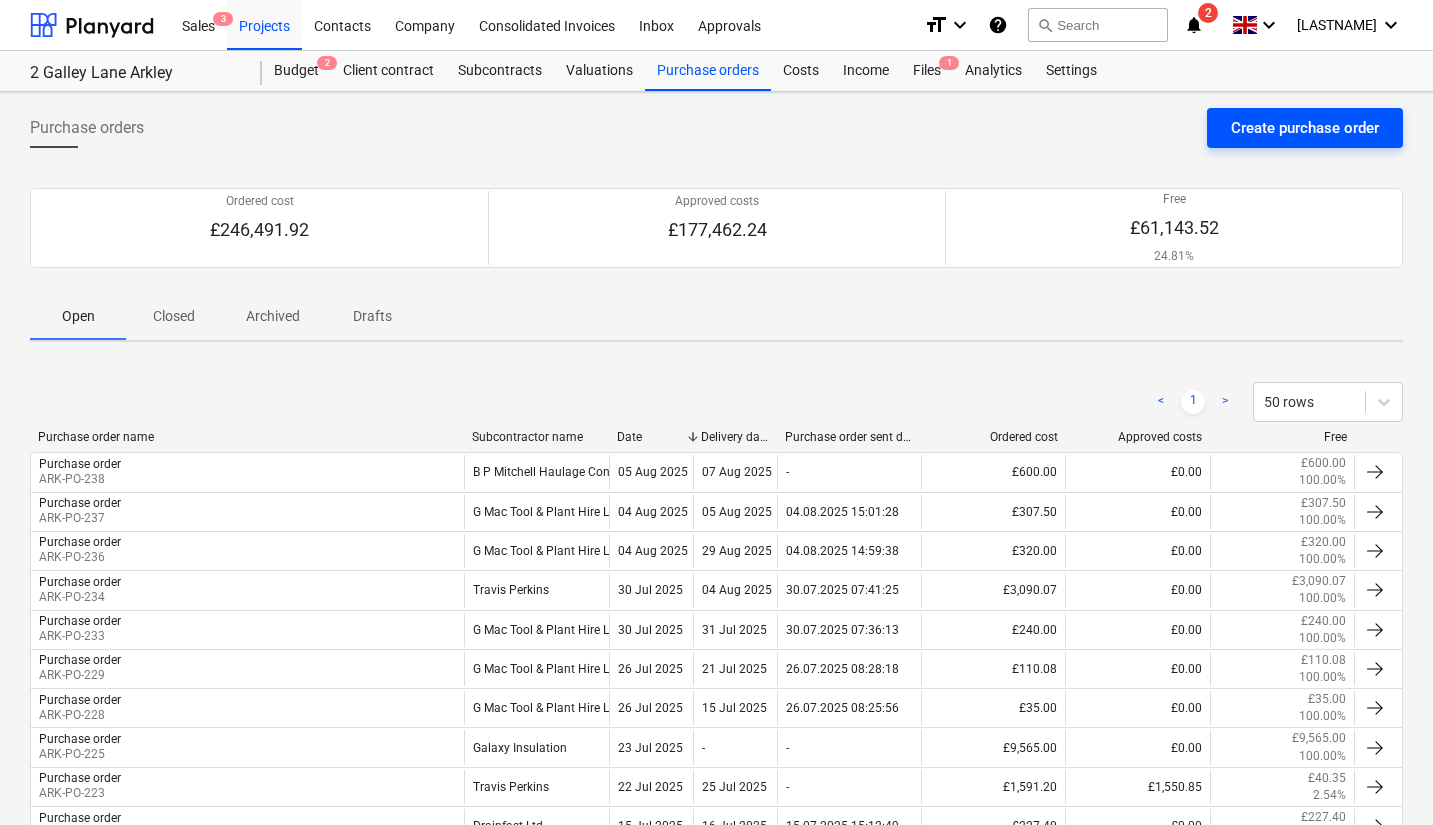 click on "Create purchase order" at bounding box center (1305, 128) 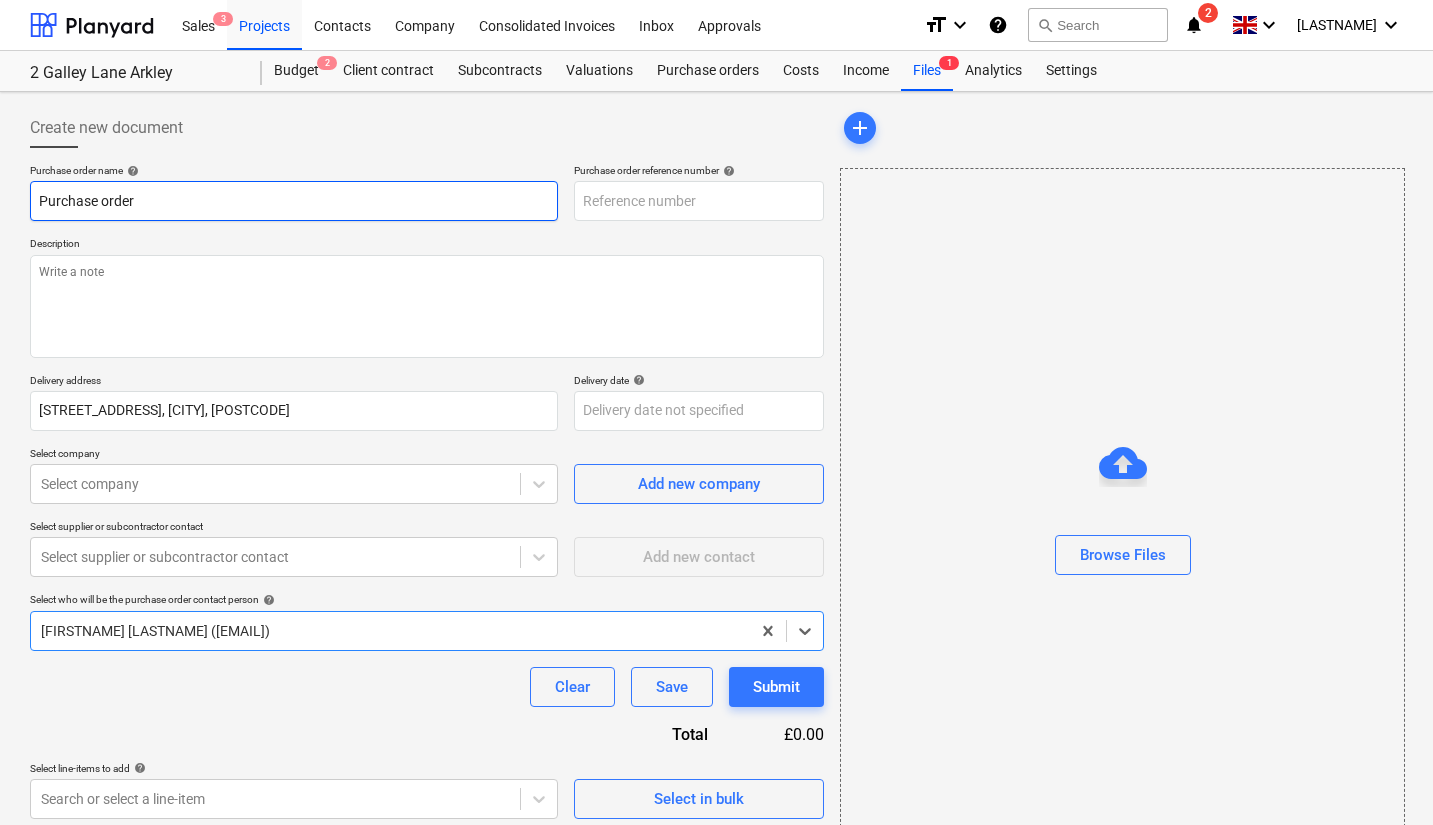 type on "x" 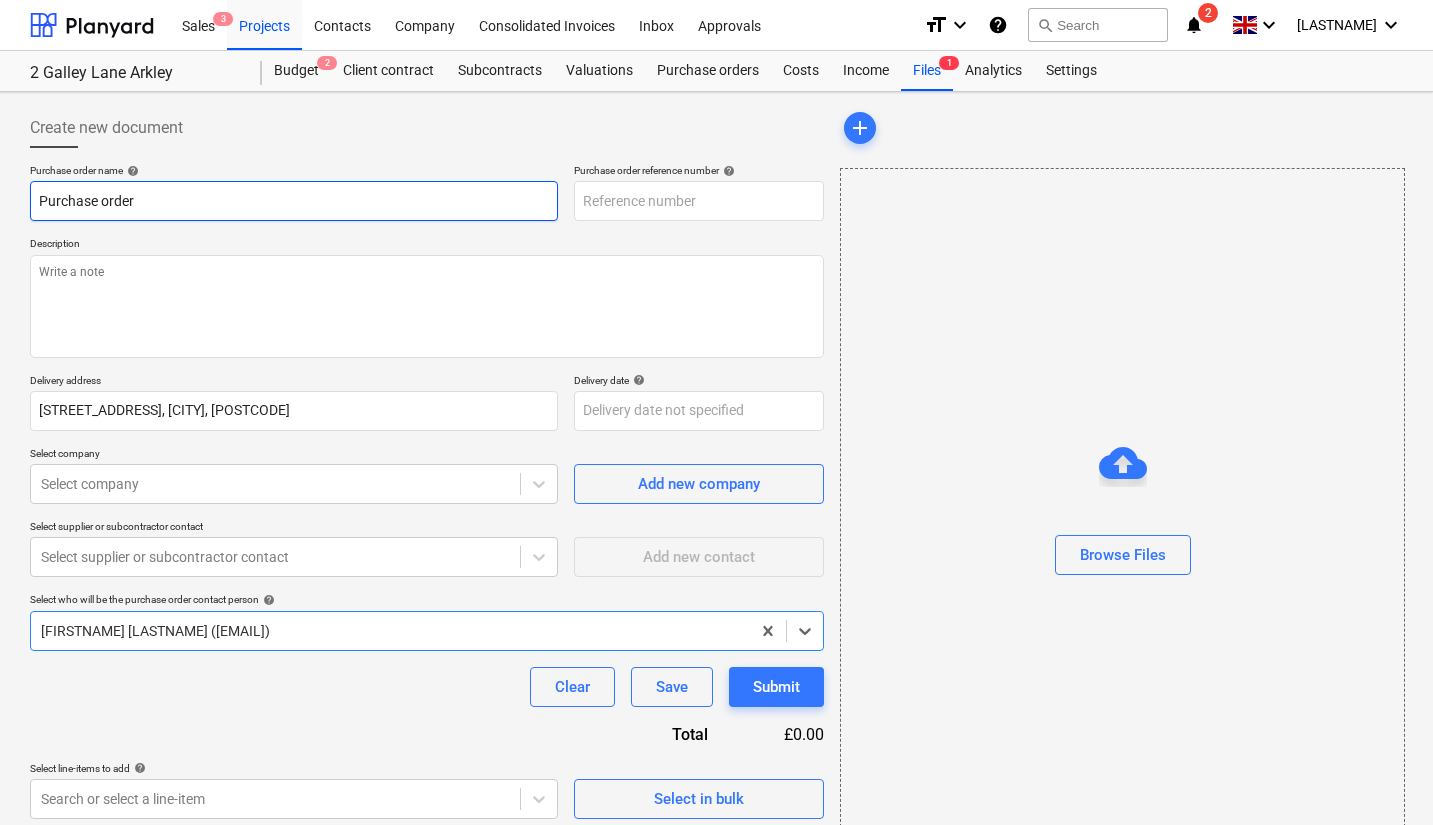 type on "ARK-PO-239" 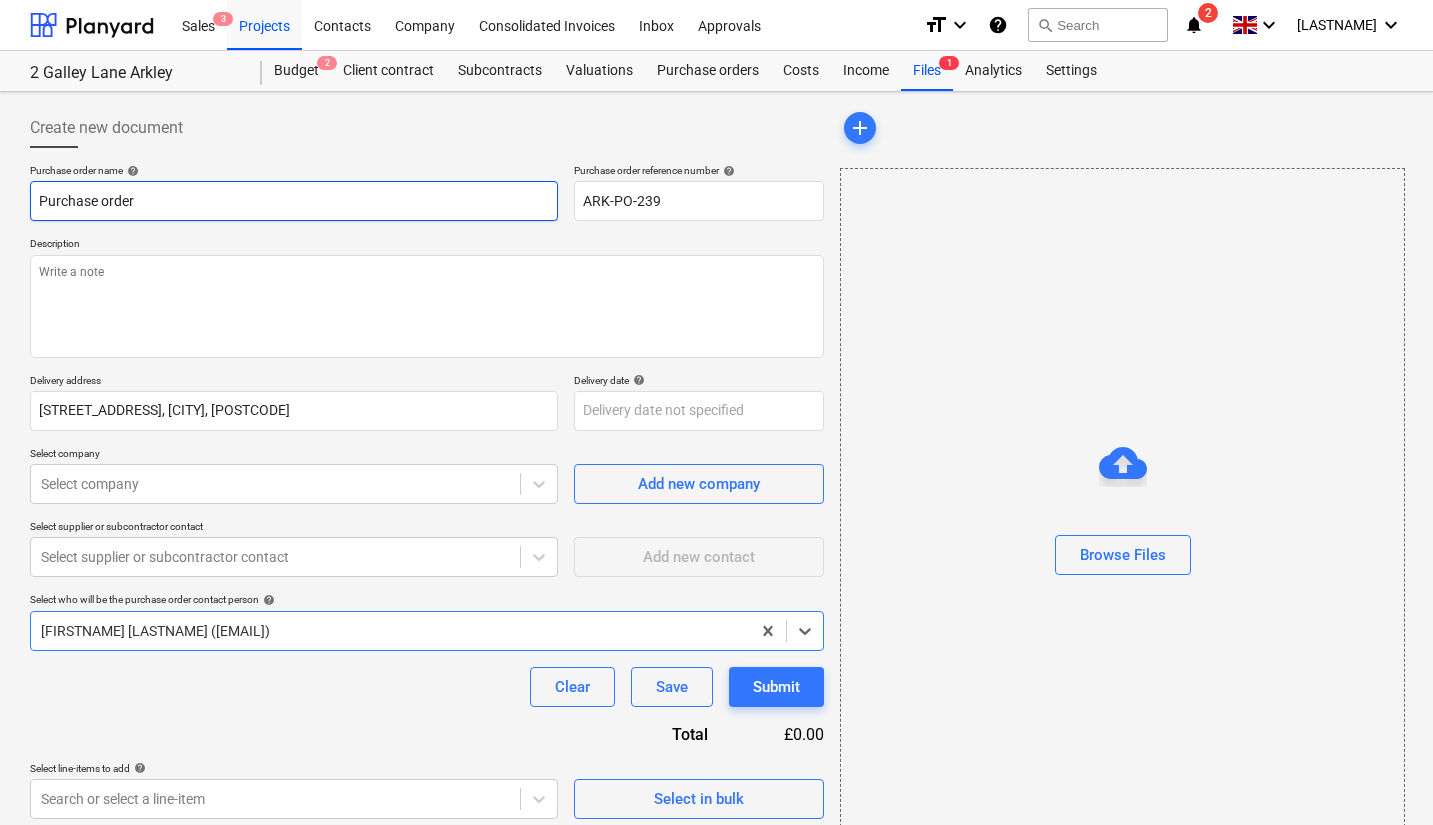 type on "x" 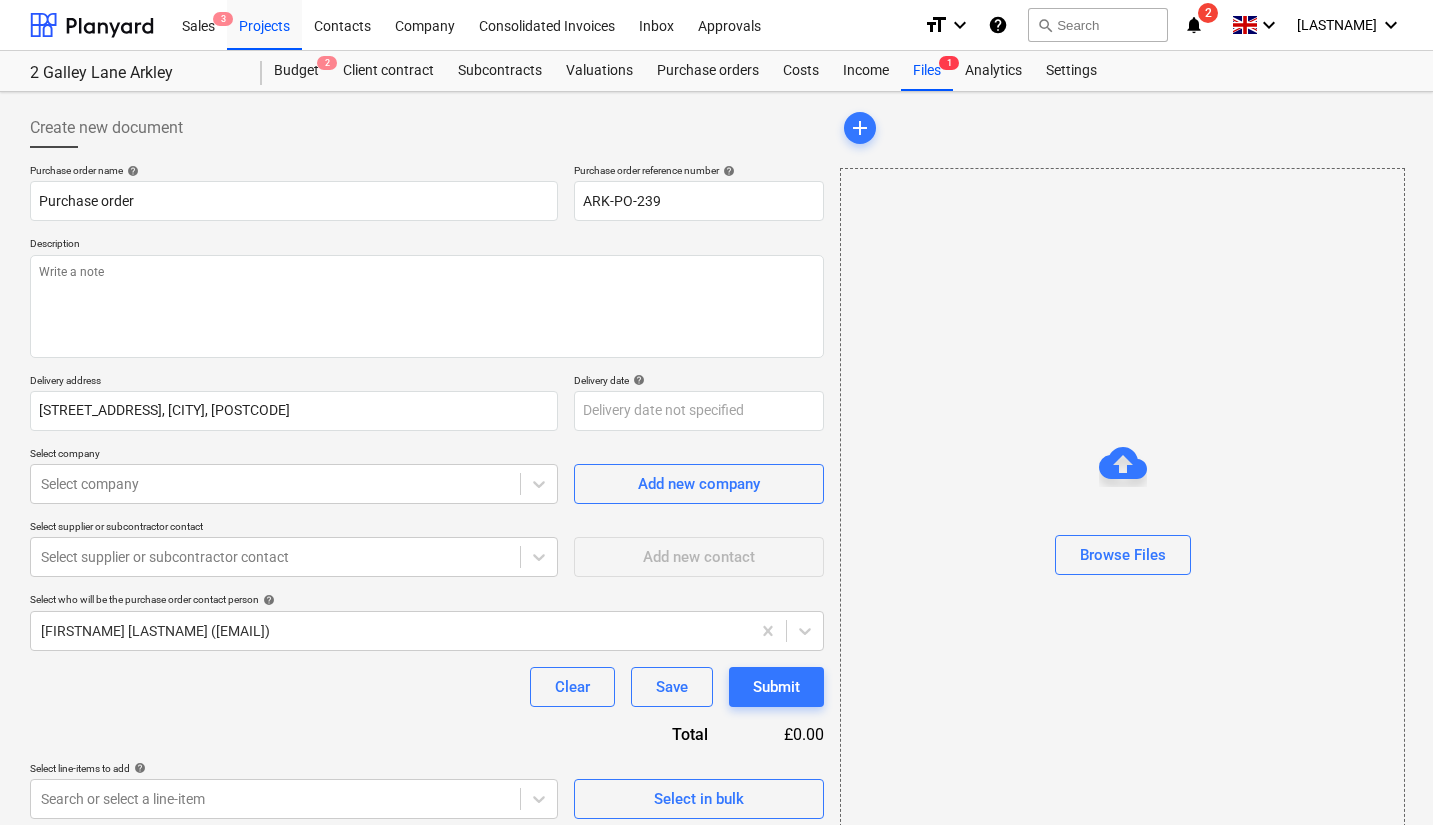 click on "Description" at bounding box center (427, 245) 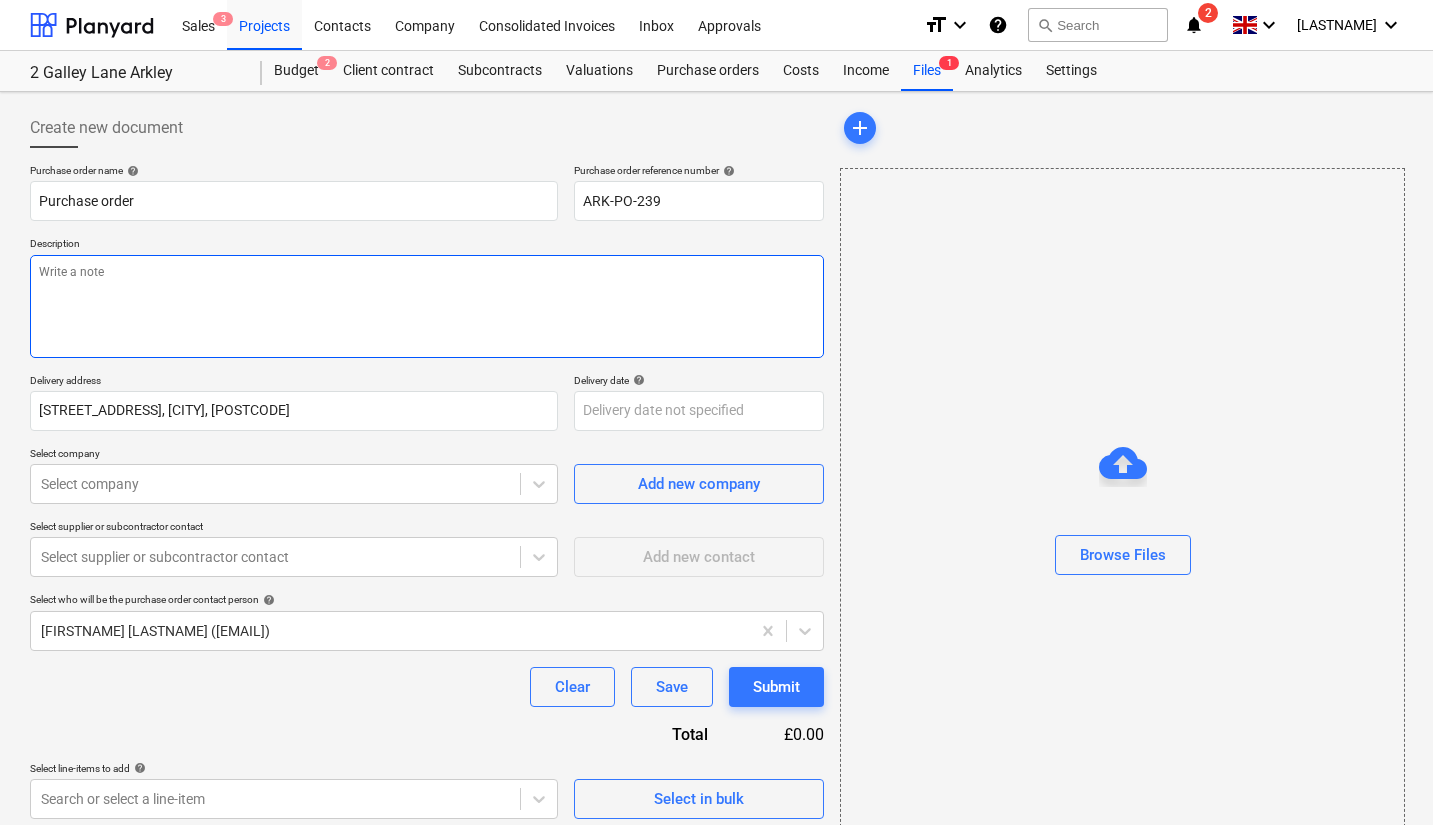click at bounding box center [427, 306] 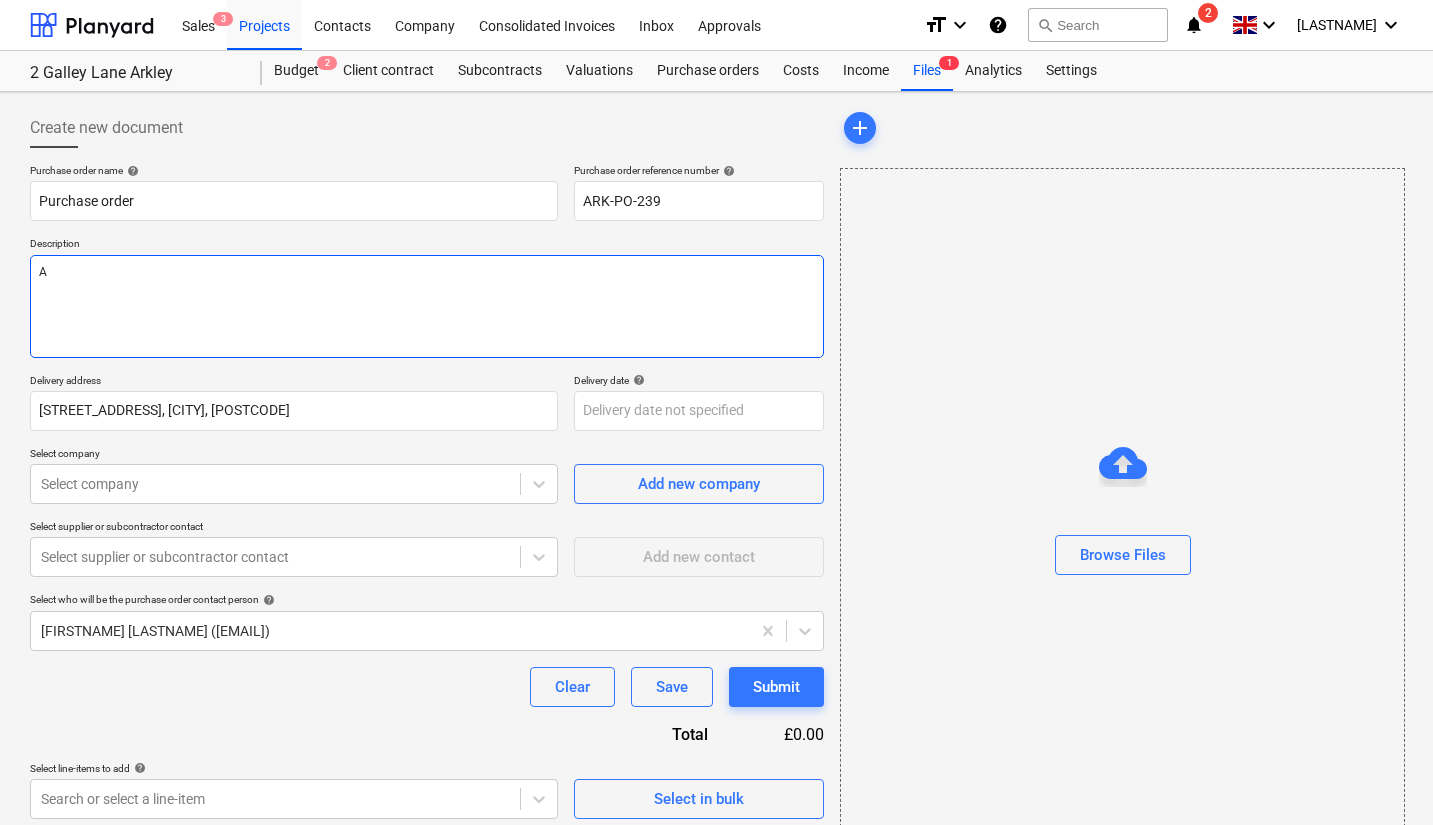 type on "x" 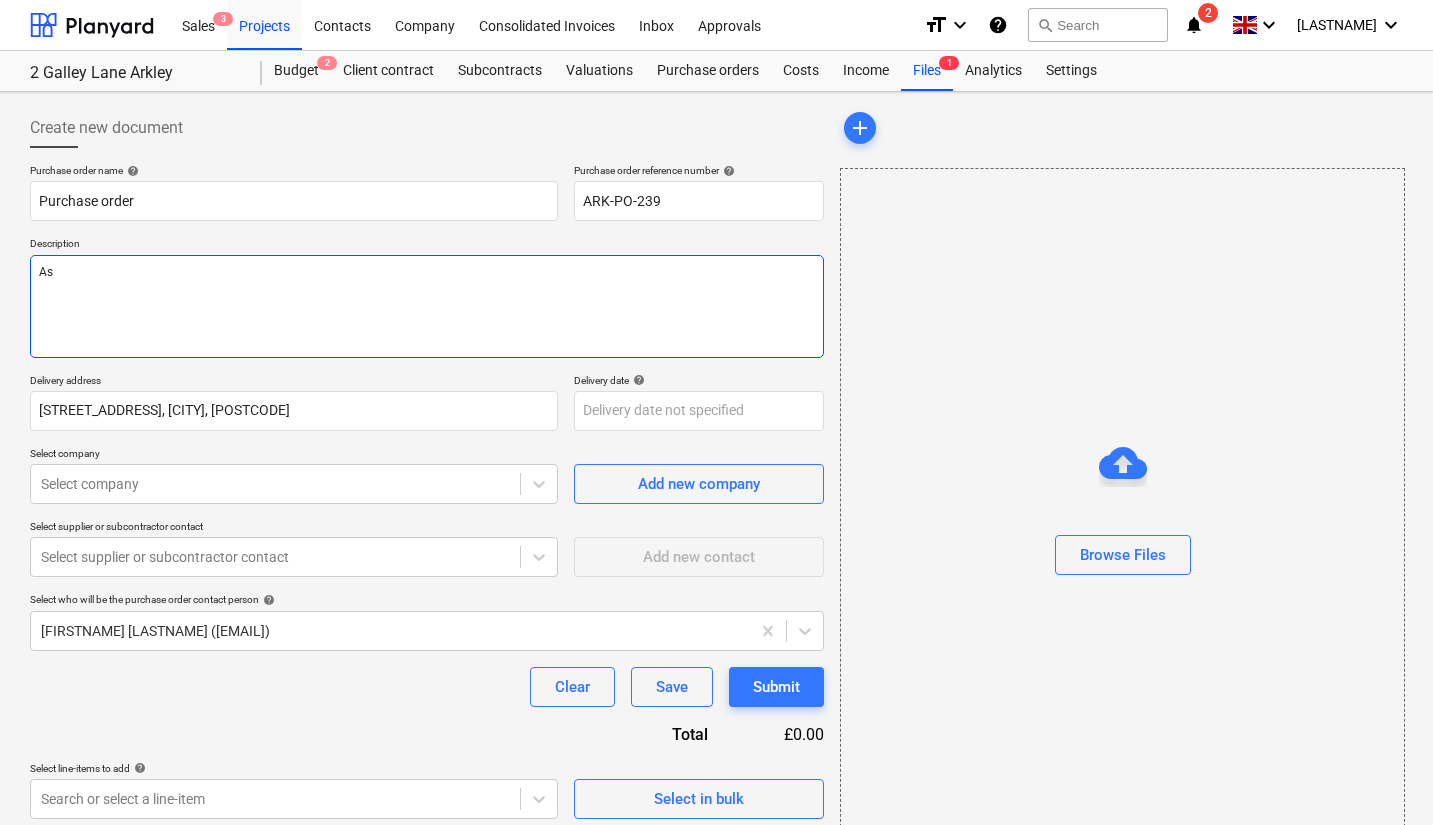type on "As" 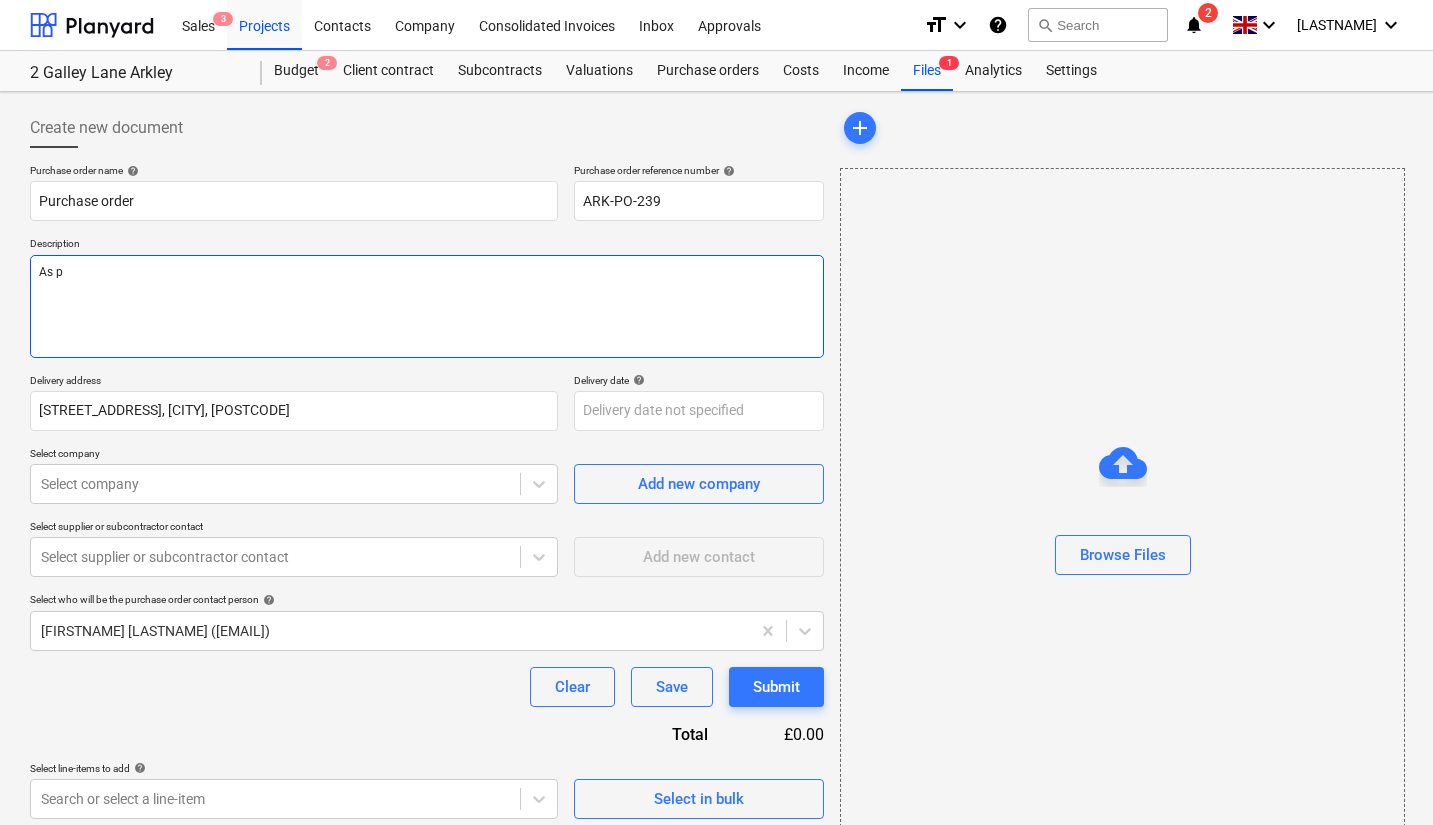 type on "x" 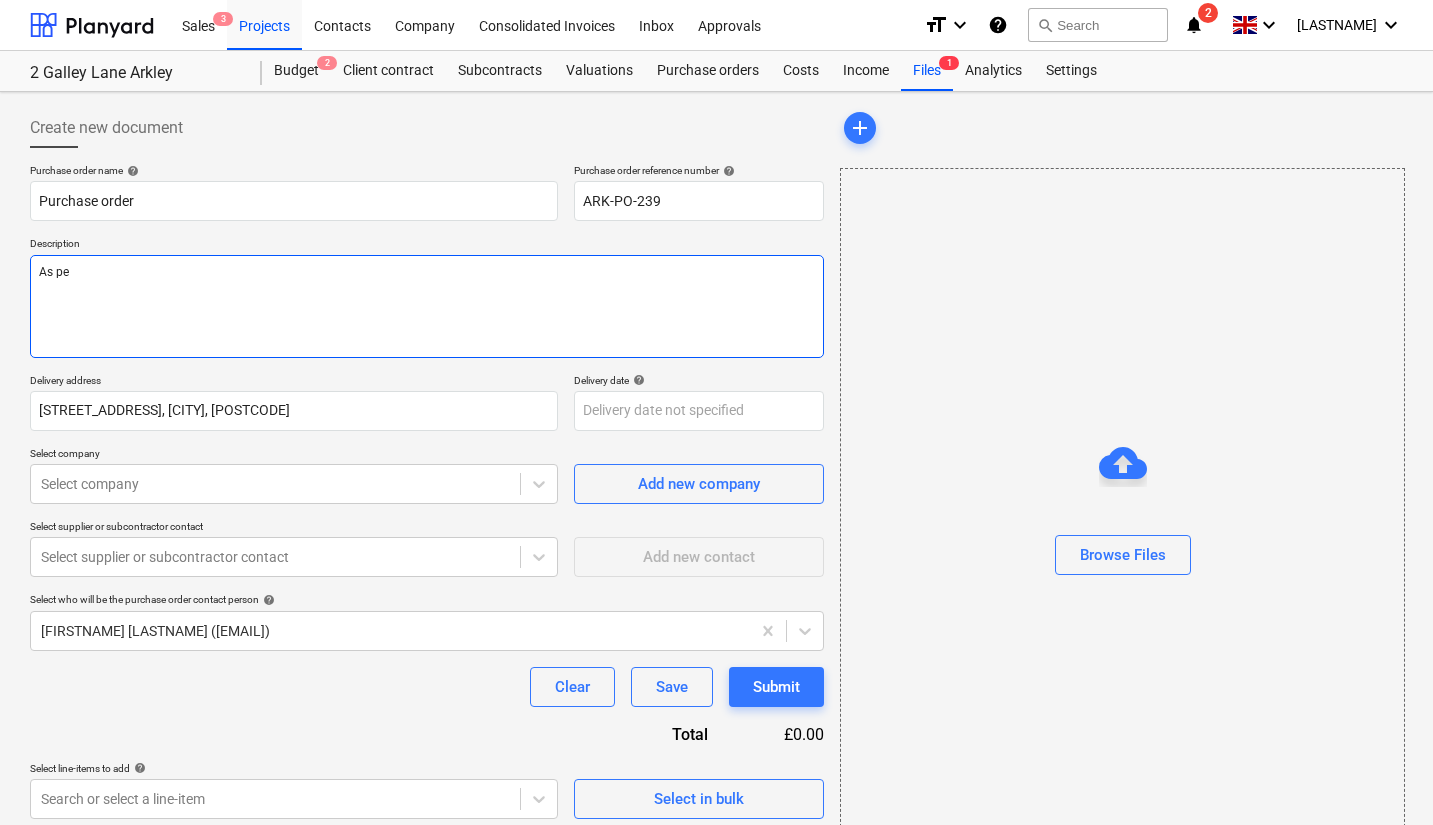 type on "x" 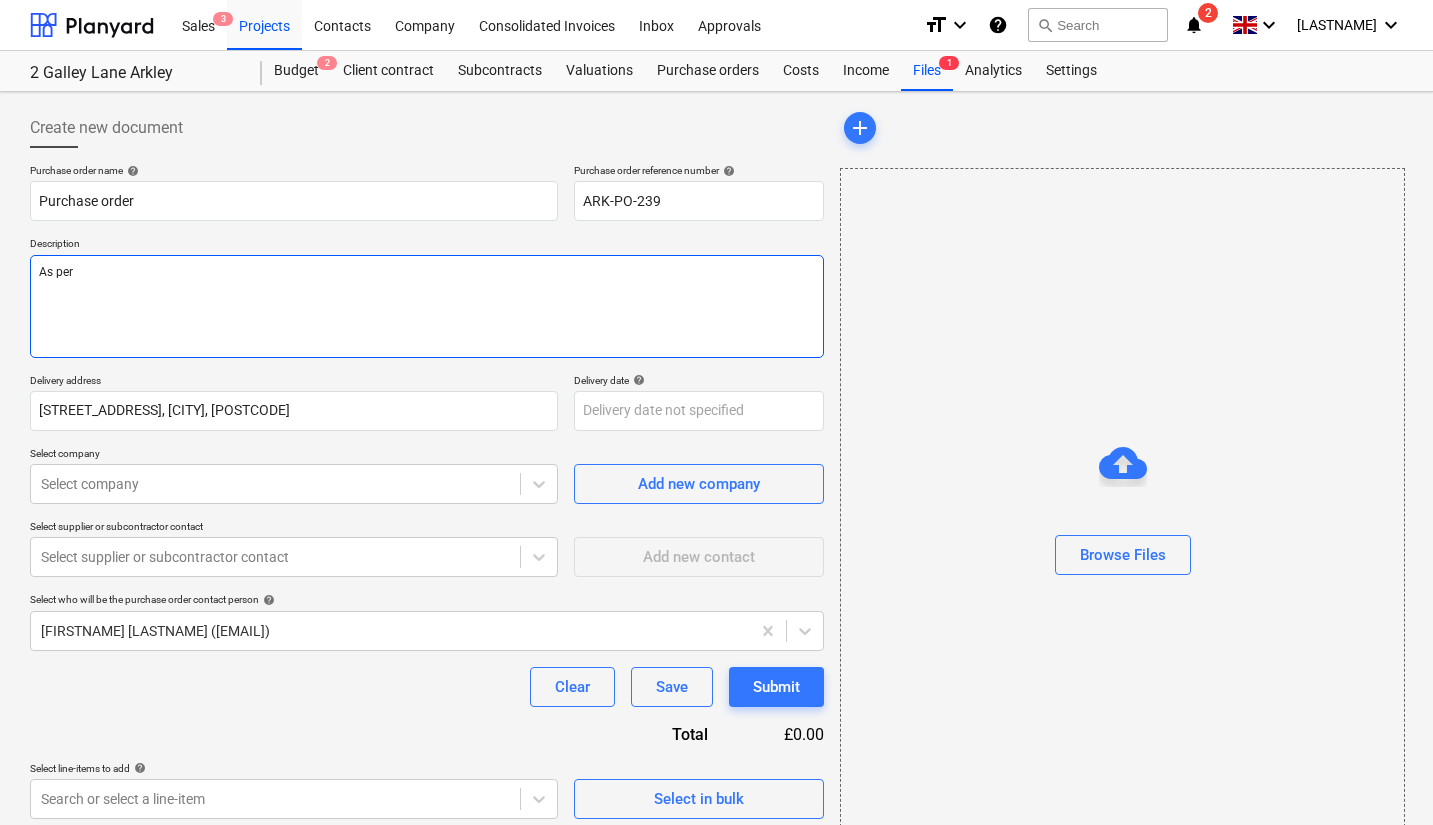 type on "As per" 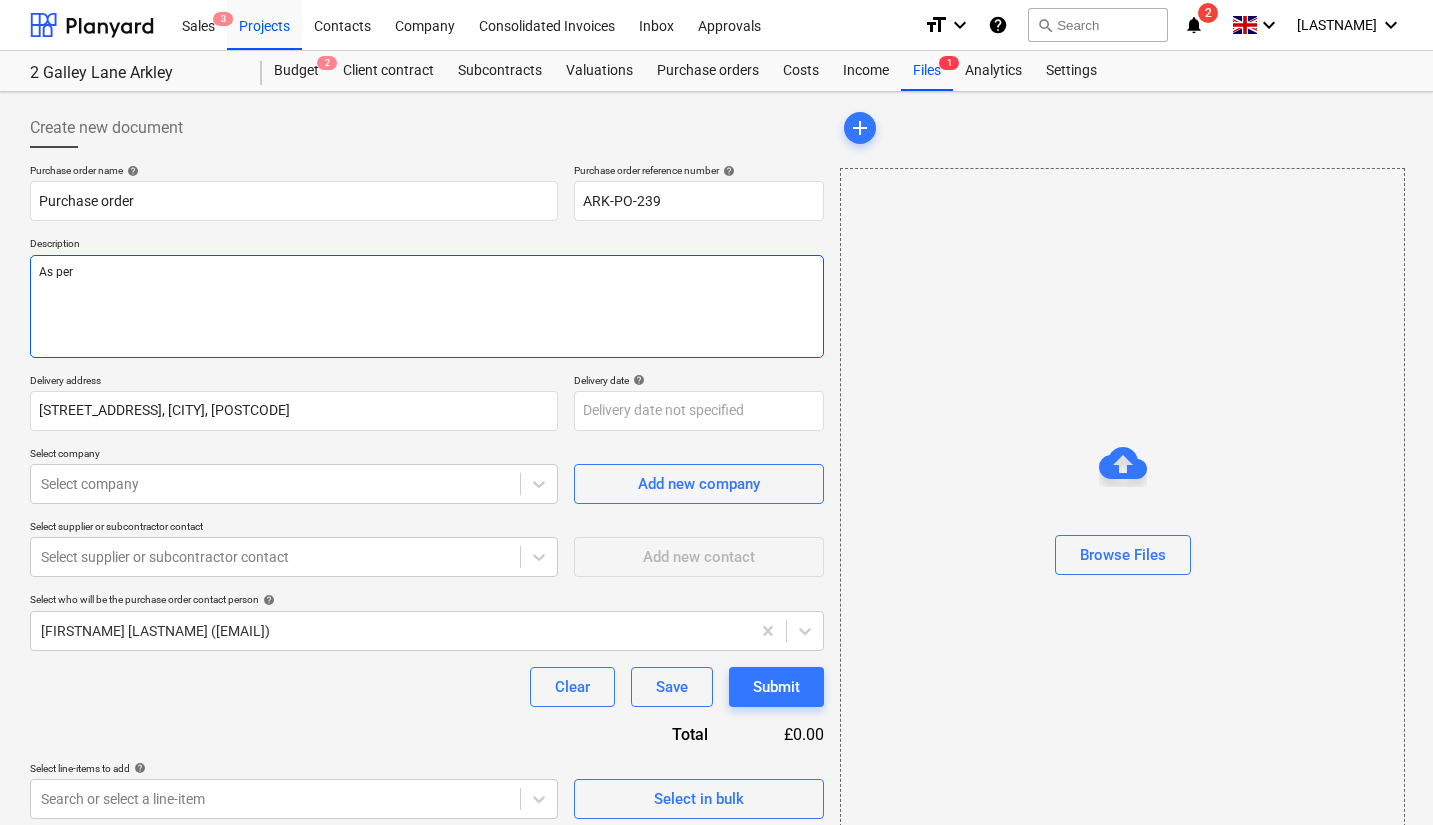 type on "As per" 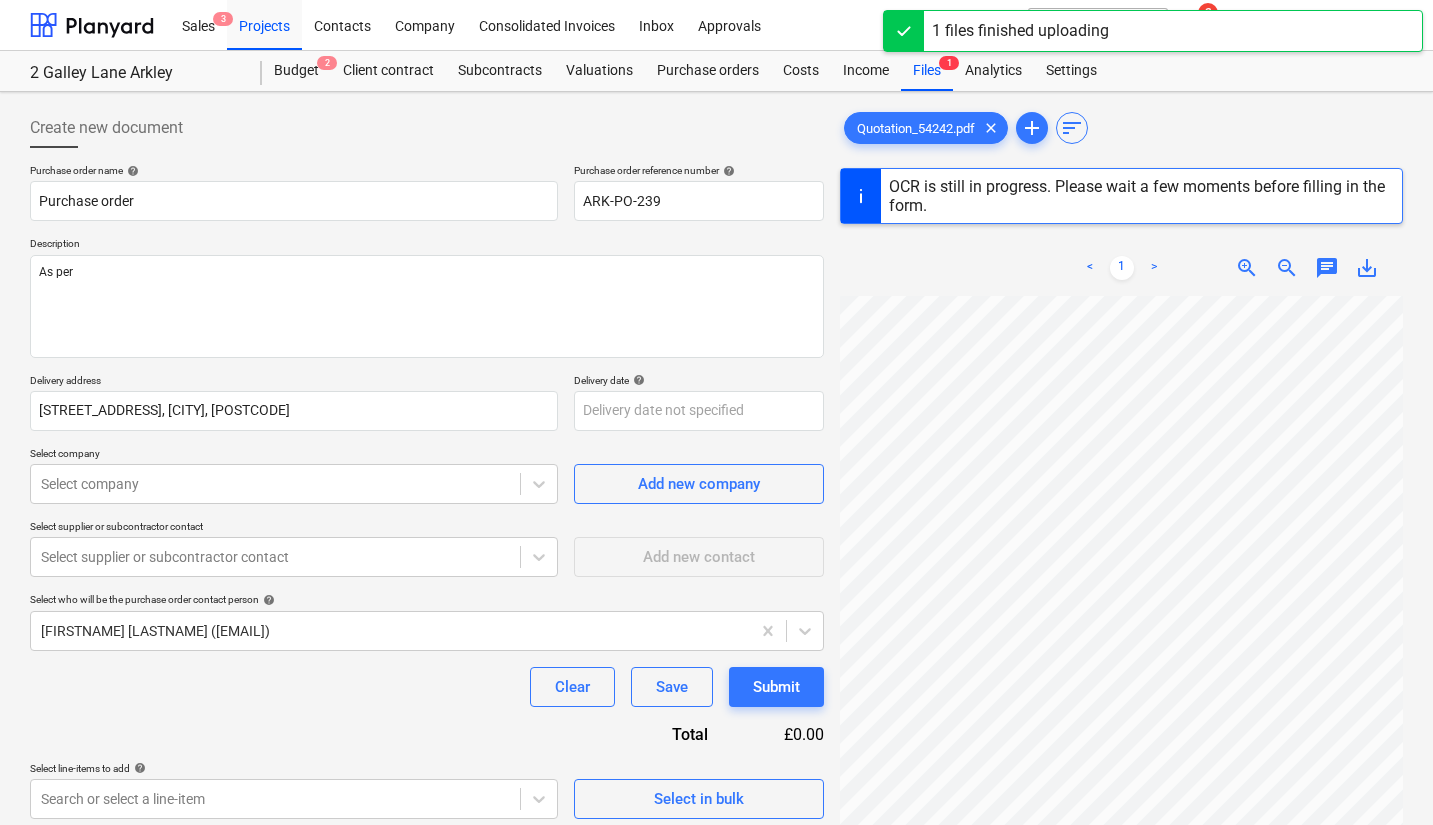 click on ">" at bounding box center (1154, 268) 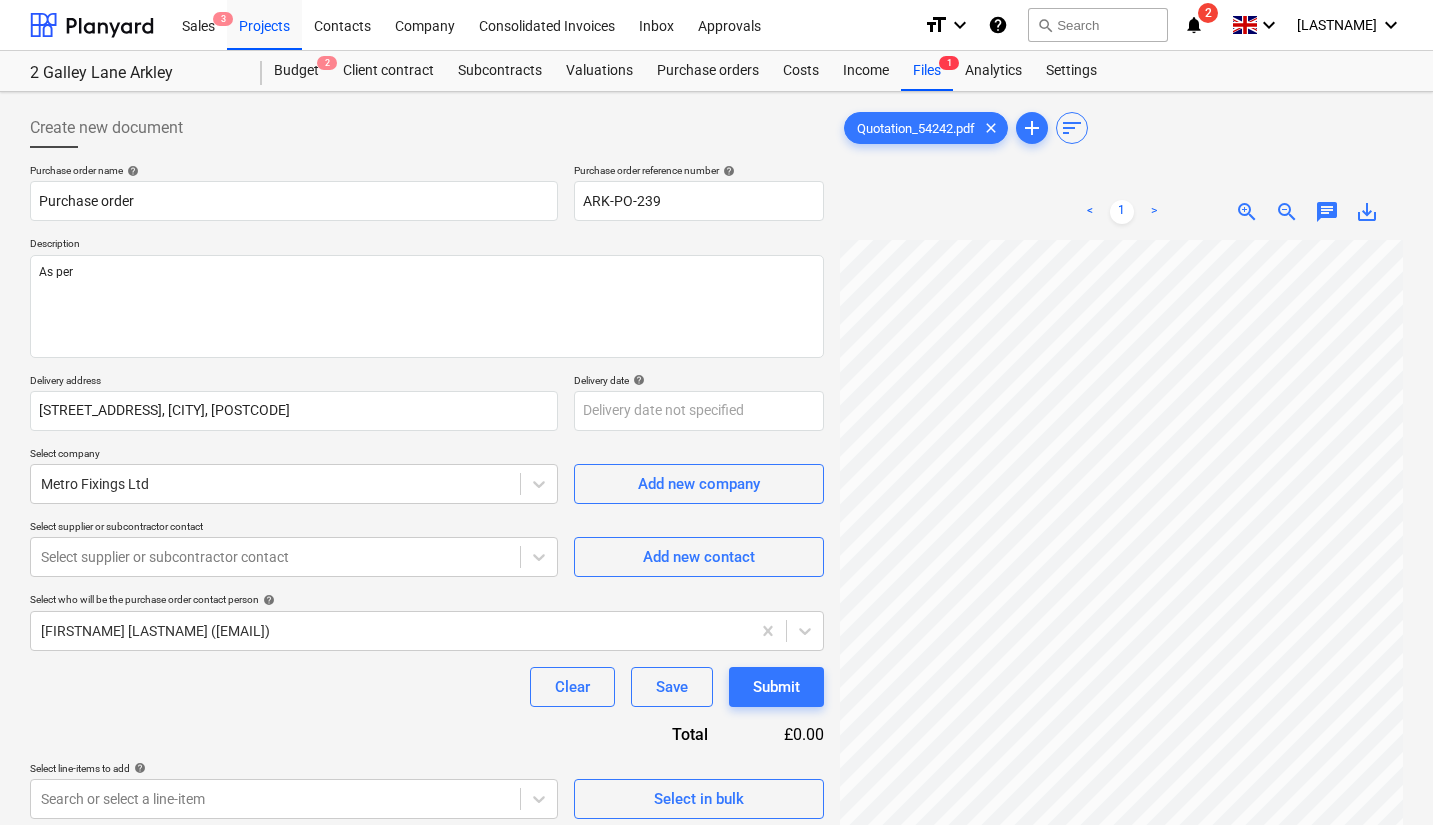 scroll, scrollTop: 1, scrollLeft: 0, axis: vertical 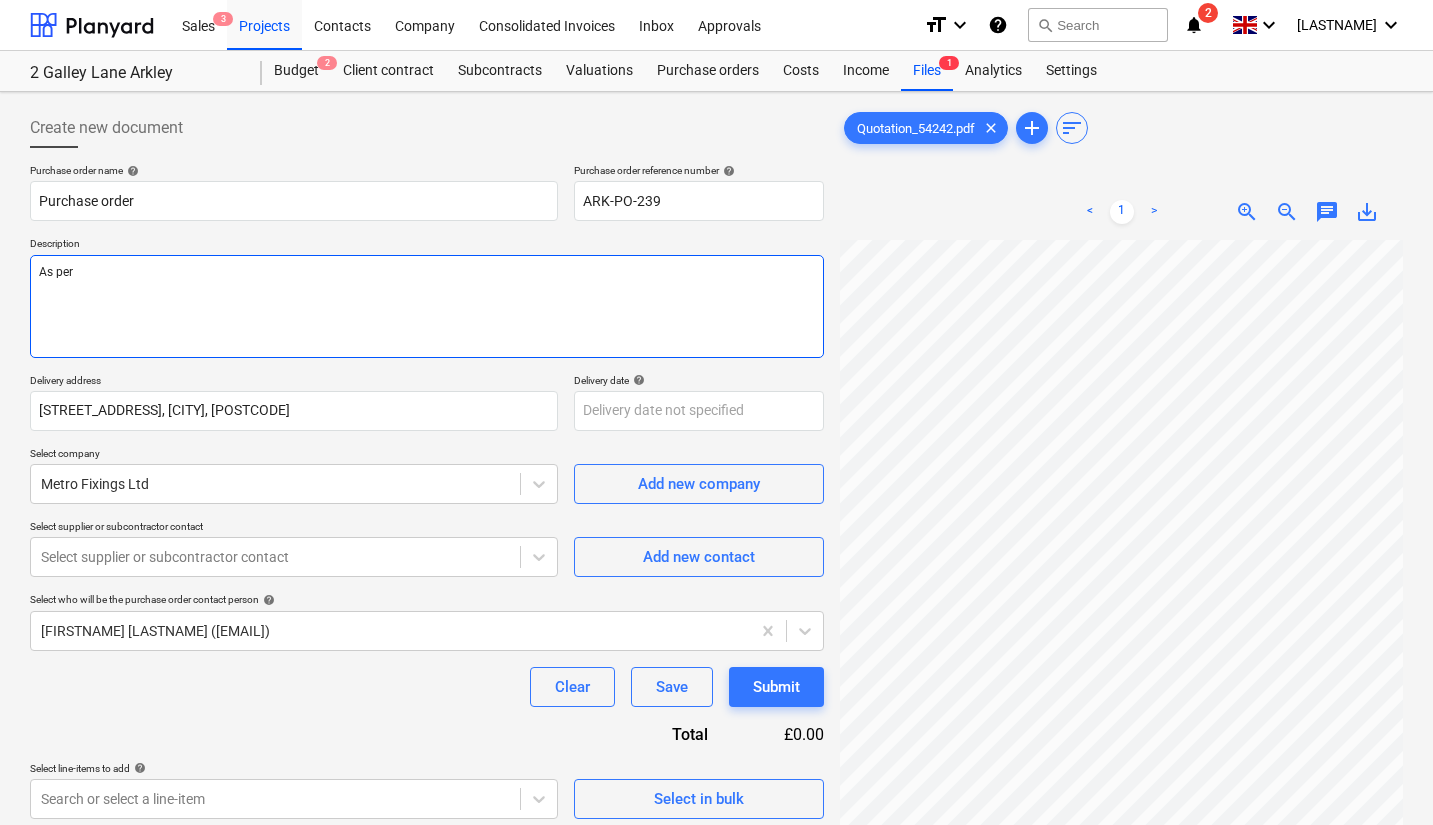 click on "As per" at bounding box center [427, 306] 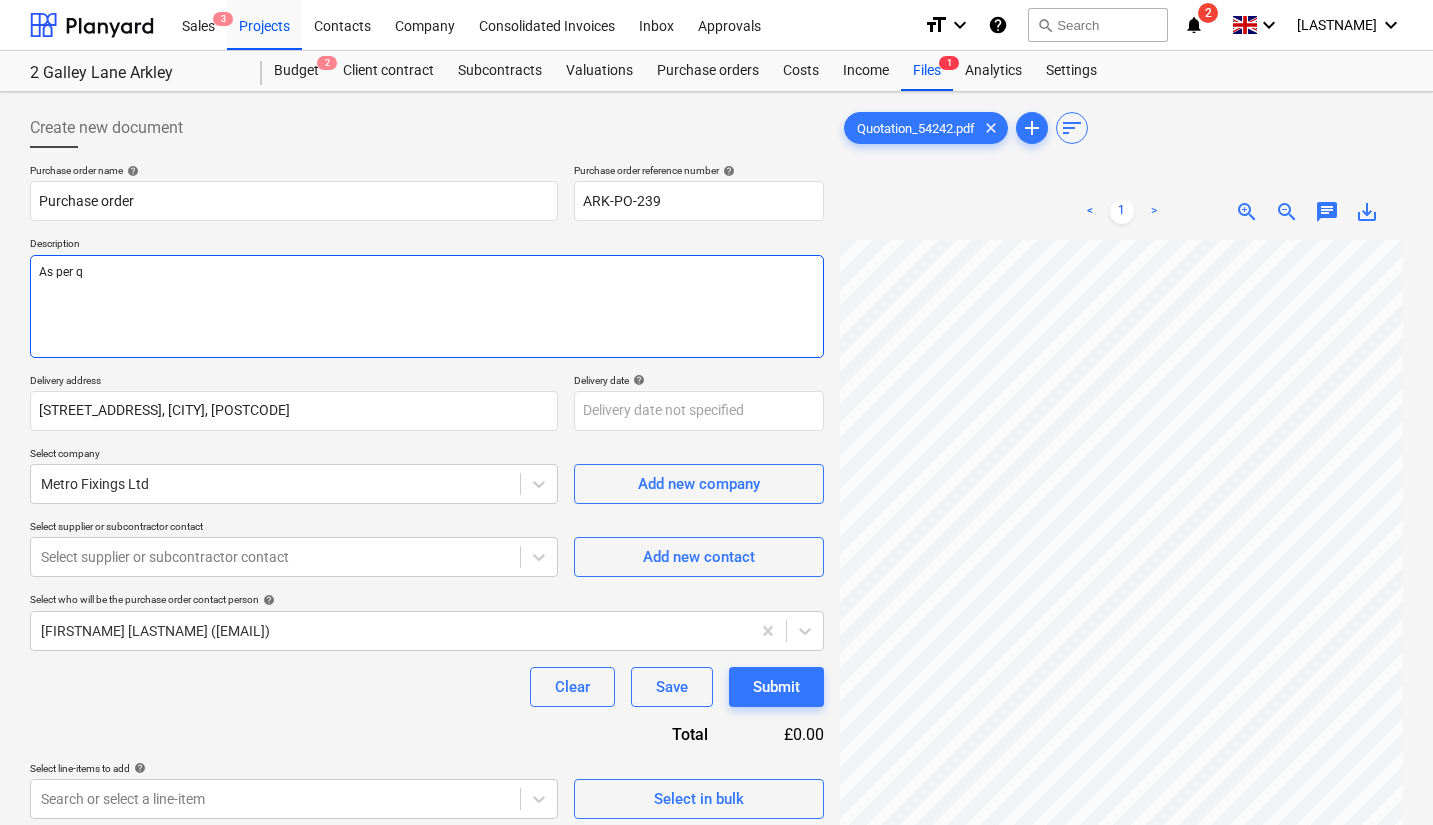 type on "x" 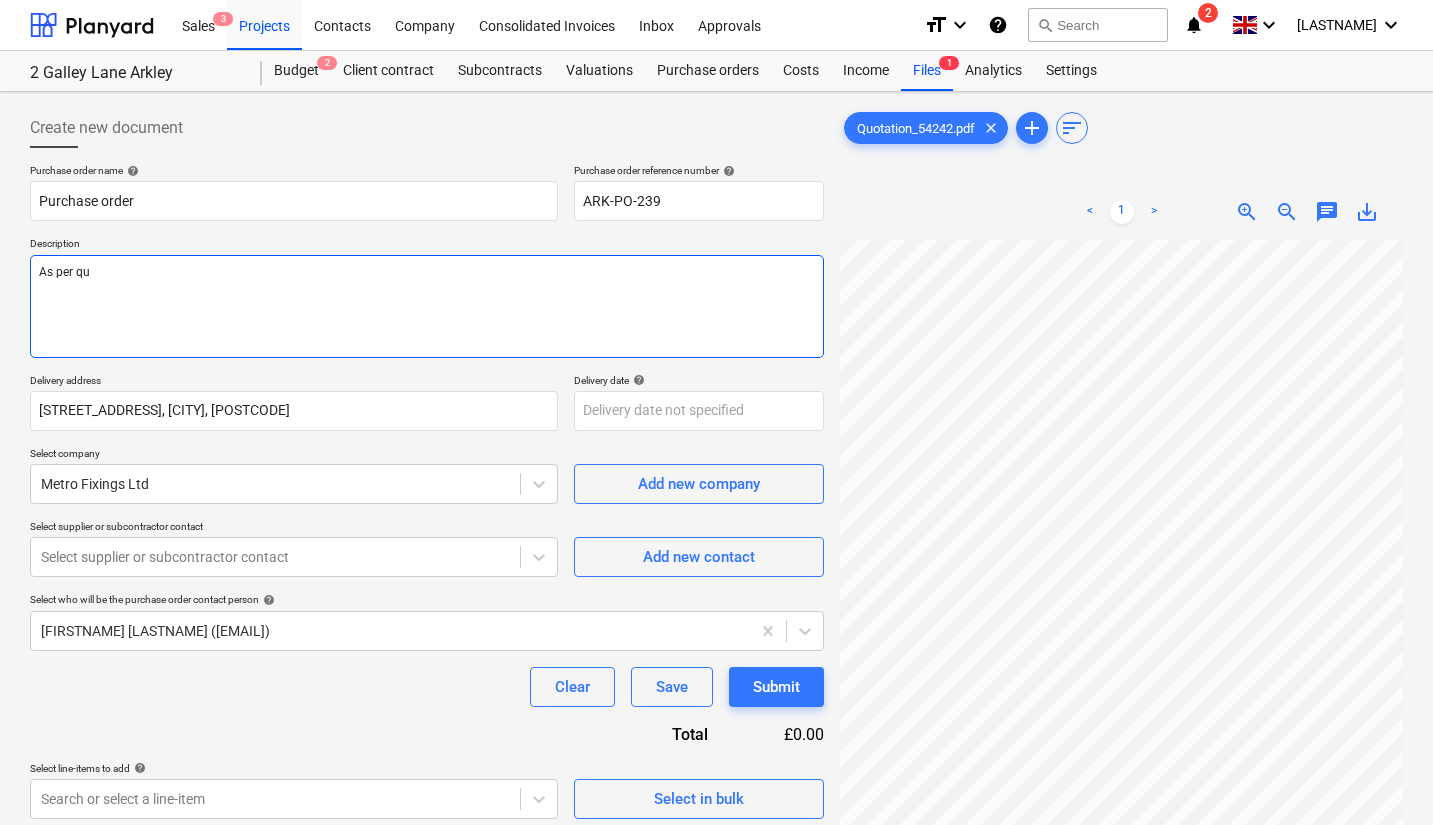 type on "x" 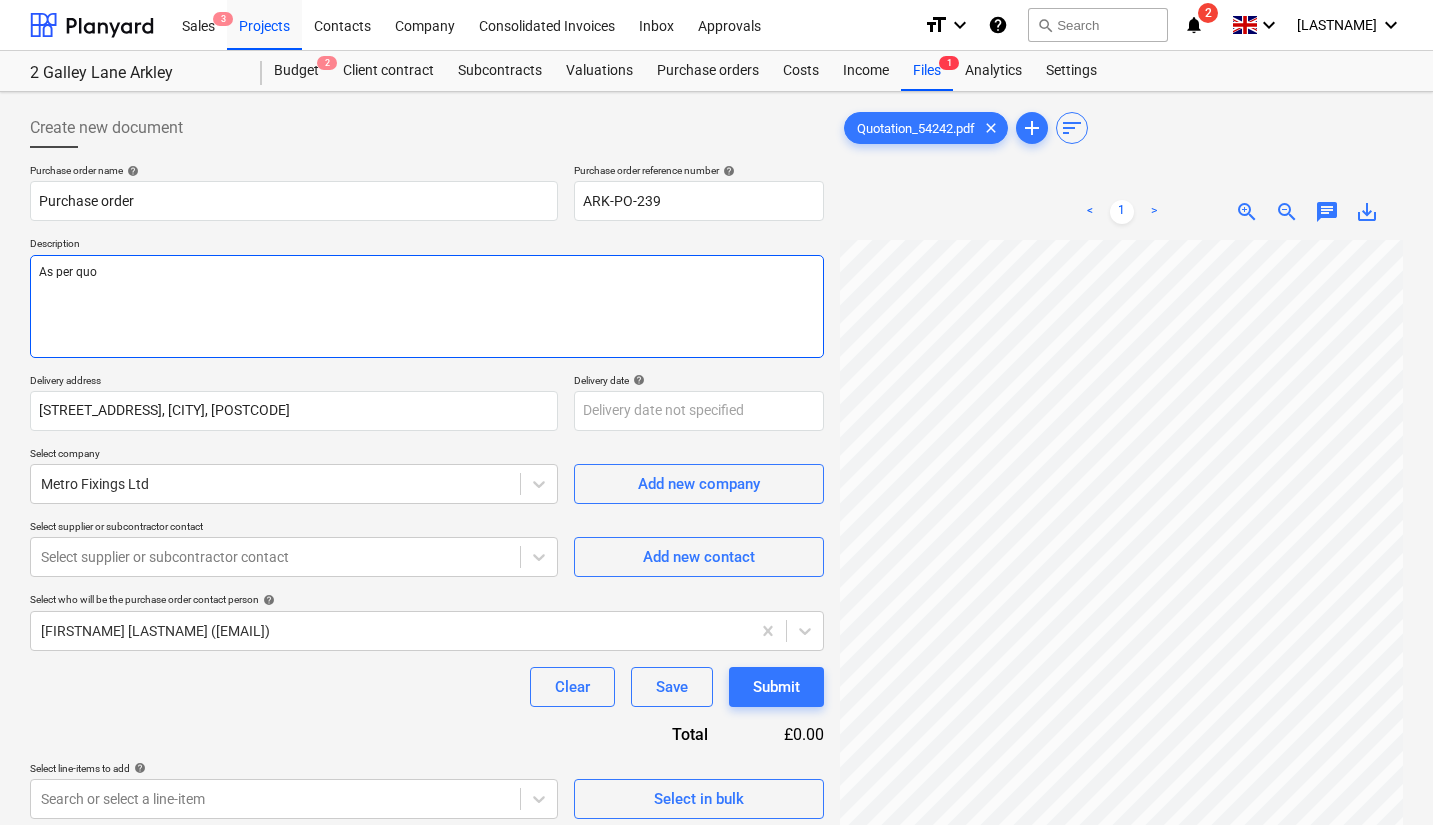 type on "x" 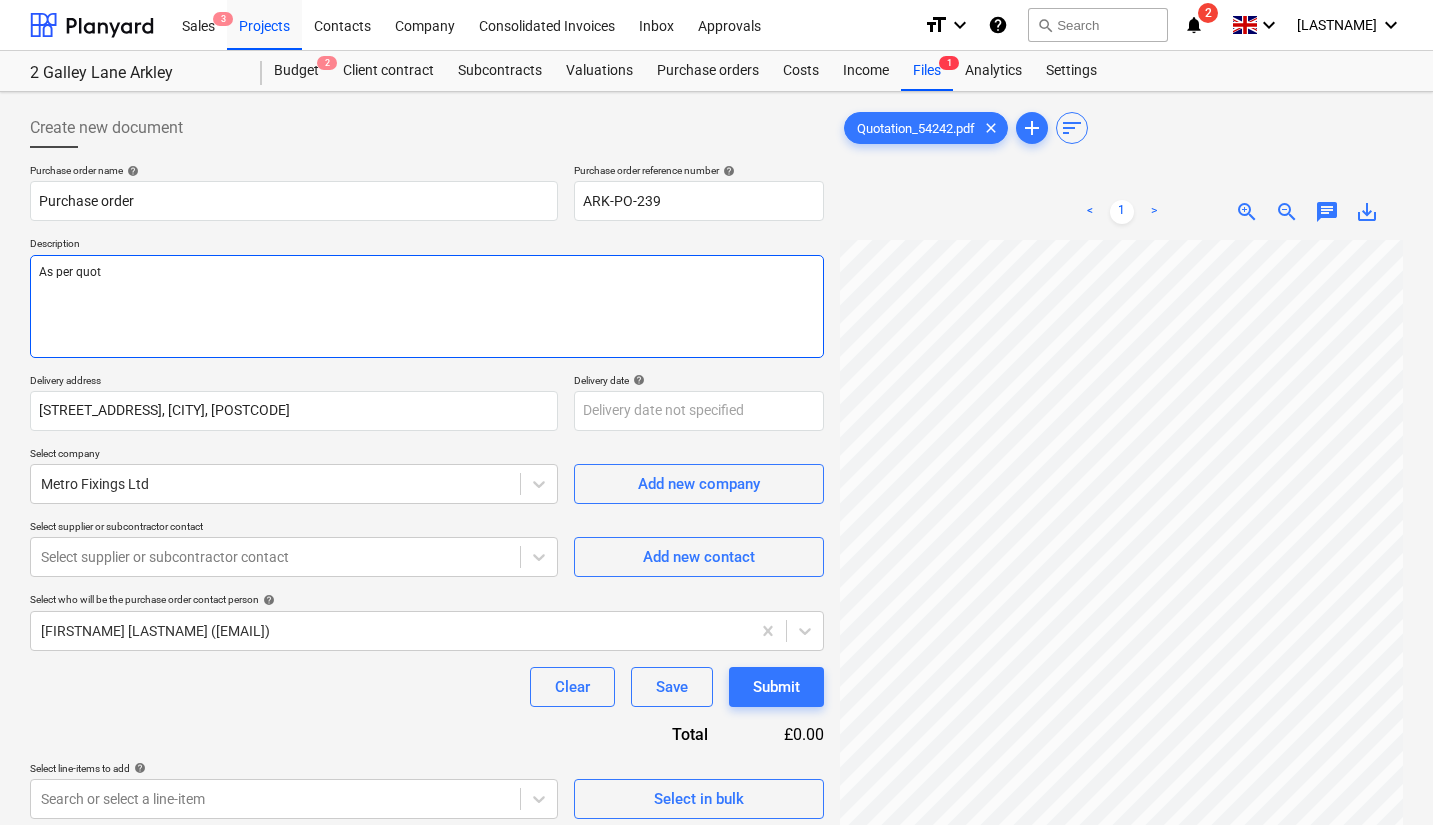 type on "As per quote" 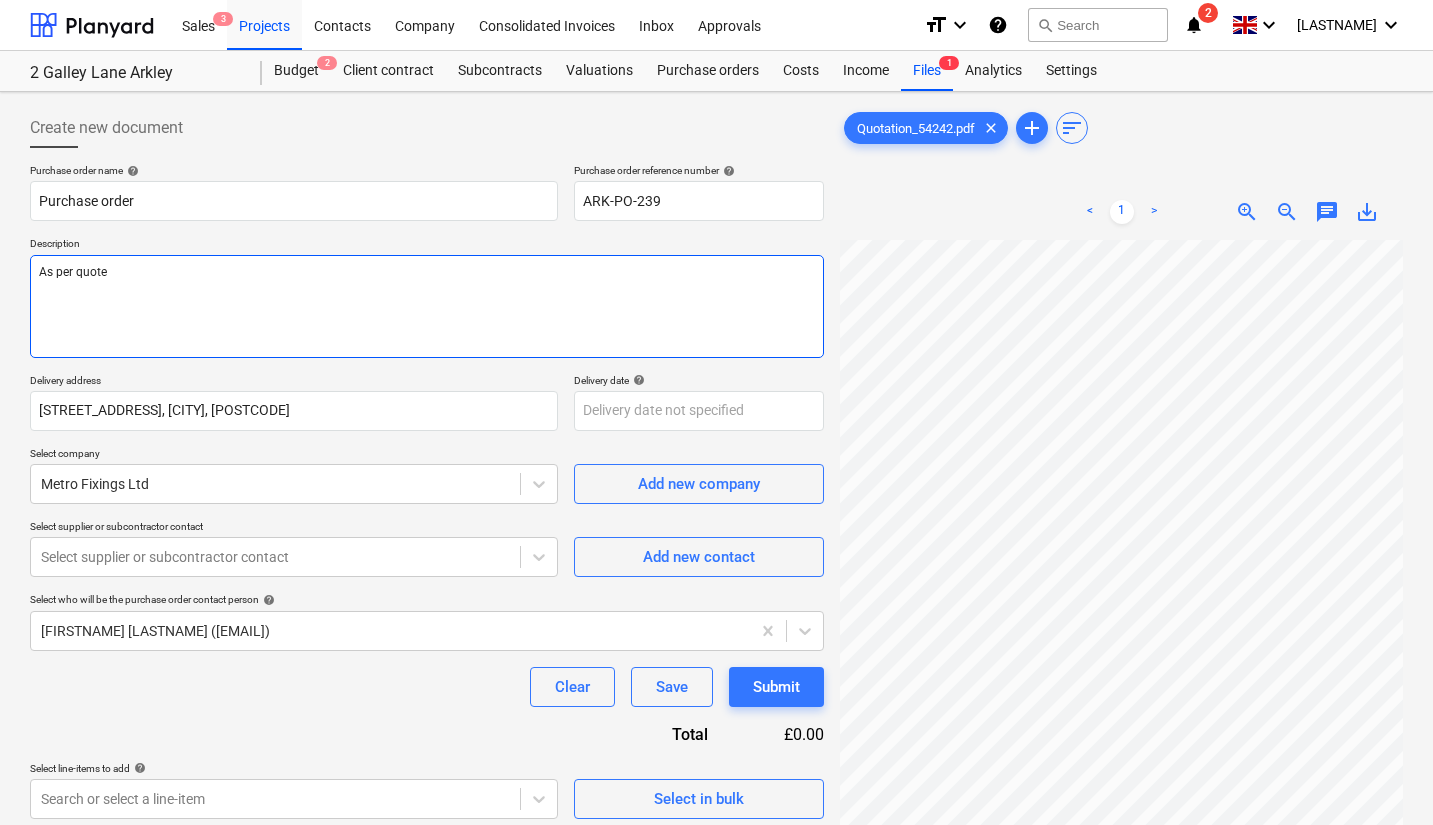 type on "x" 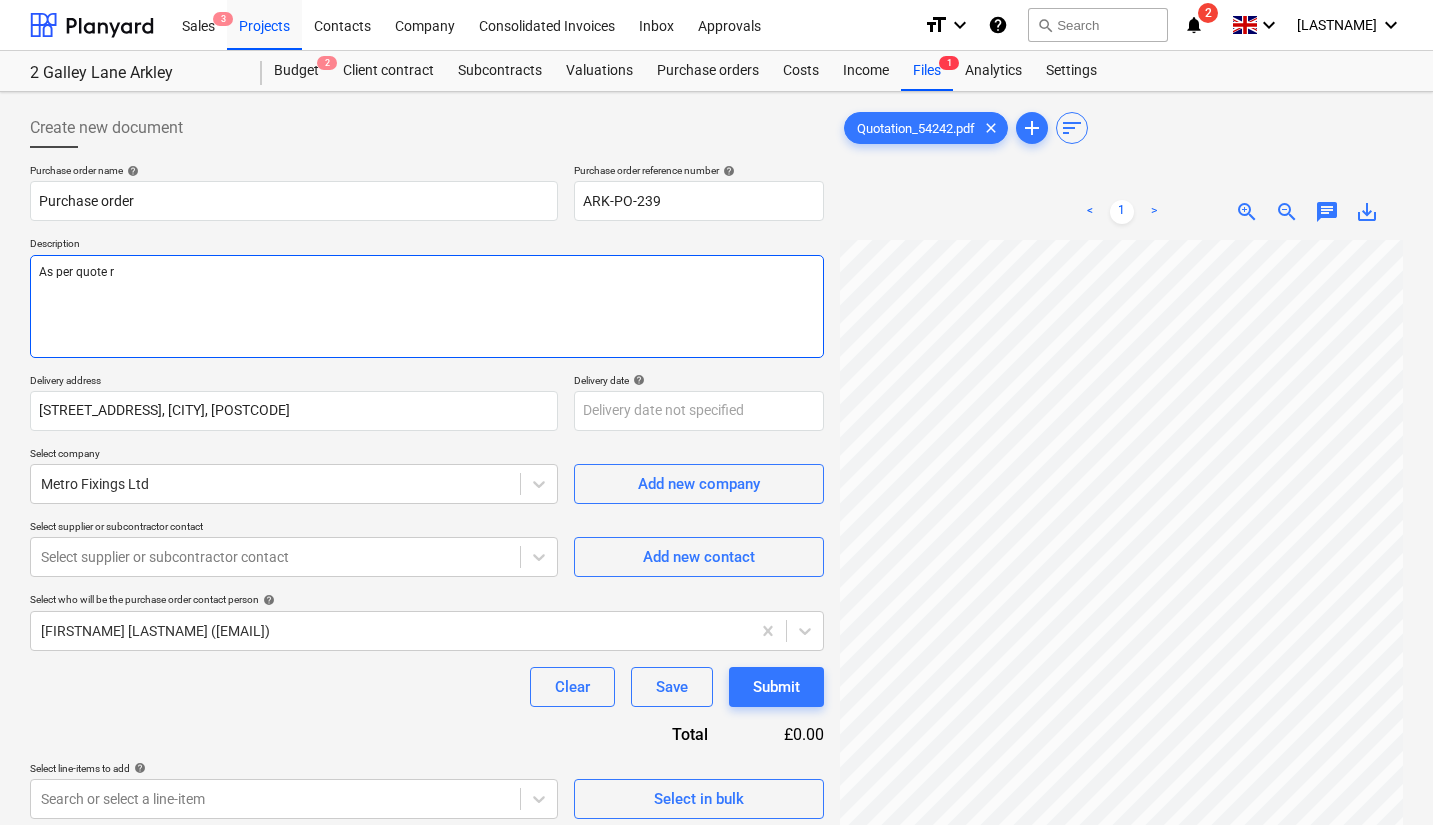 type on "x" 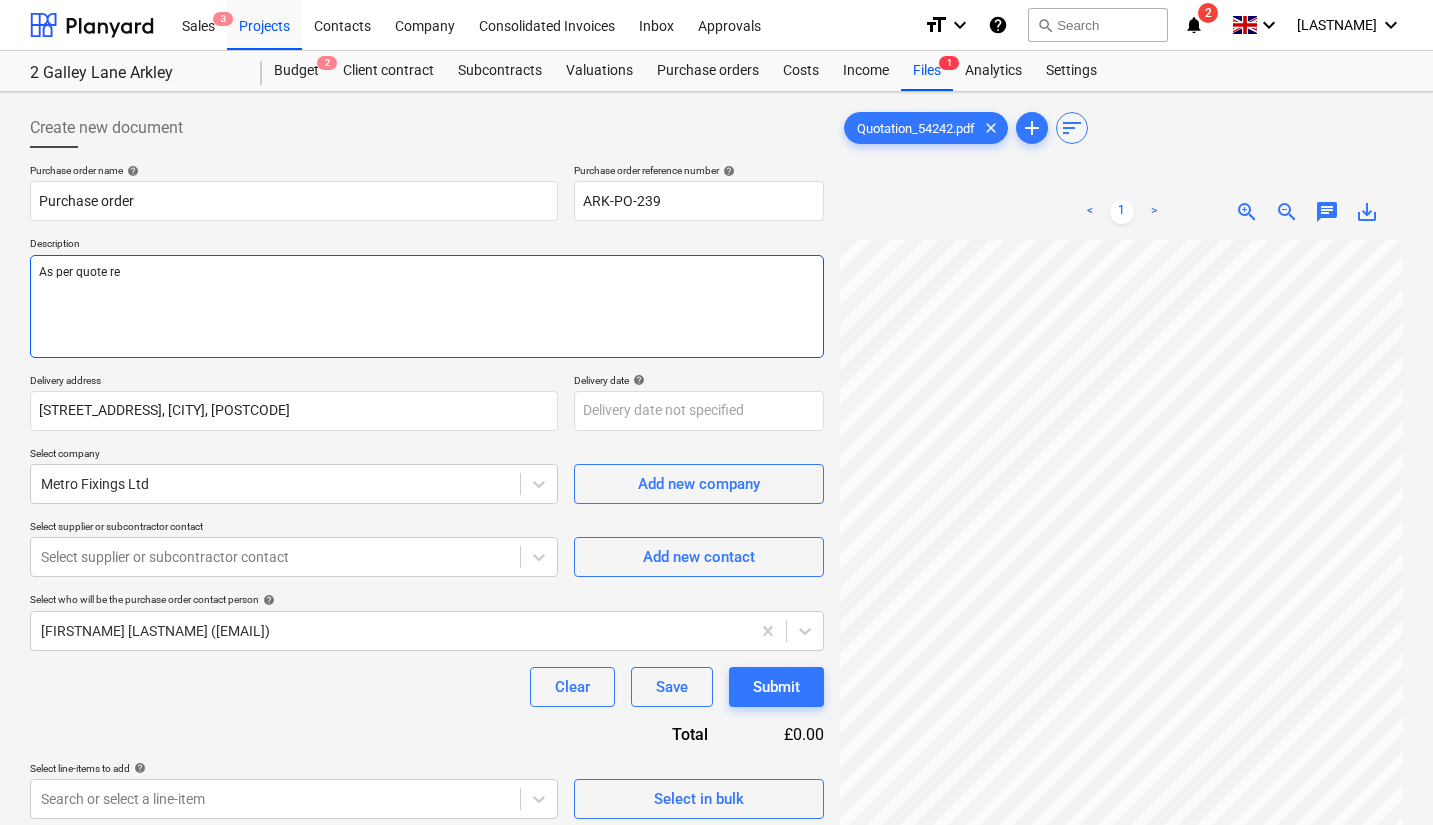 type on "x" 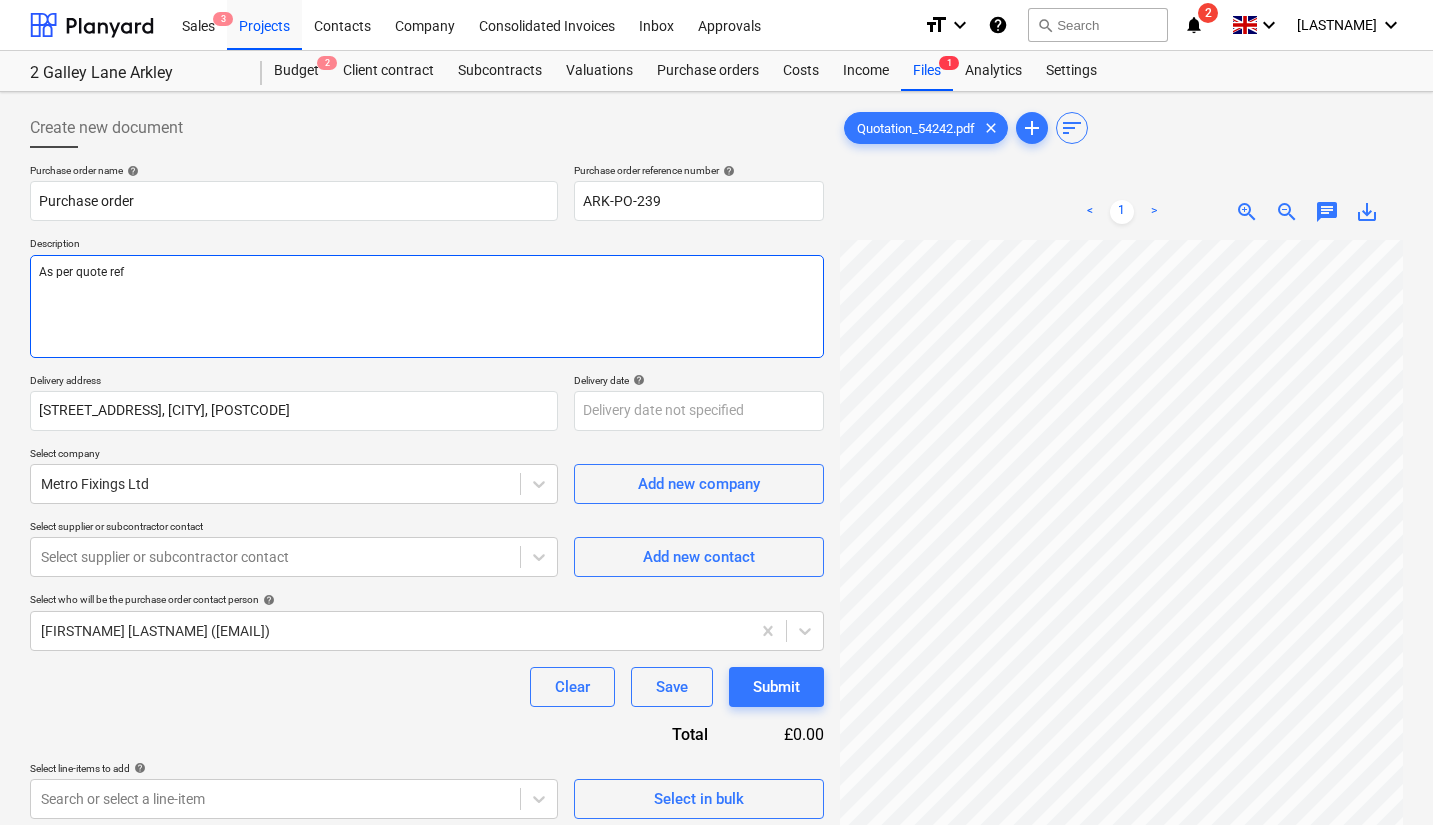 type on "x" 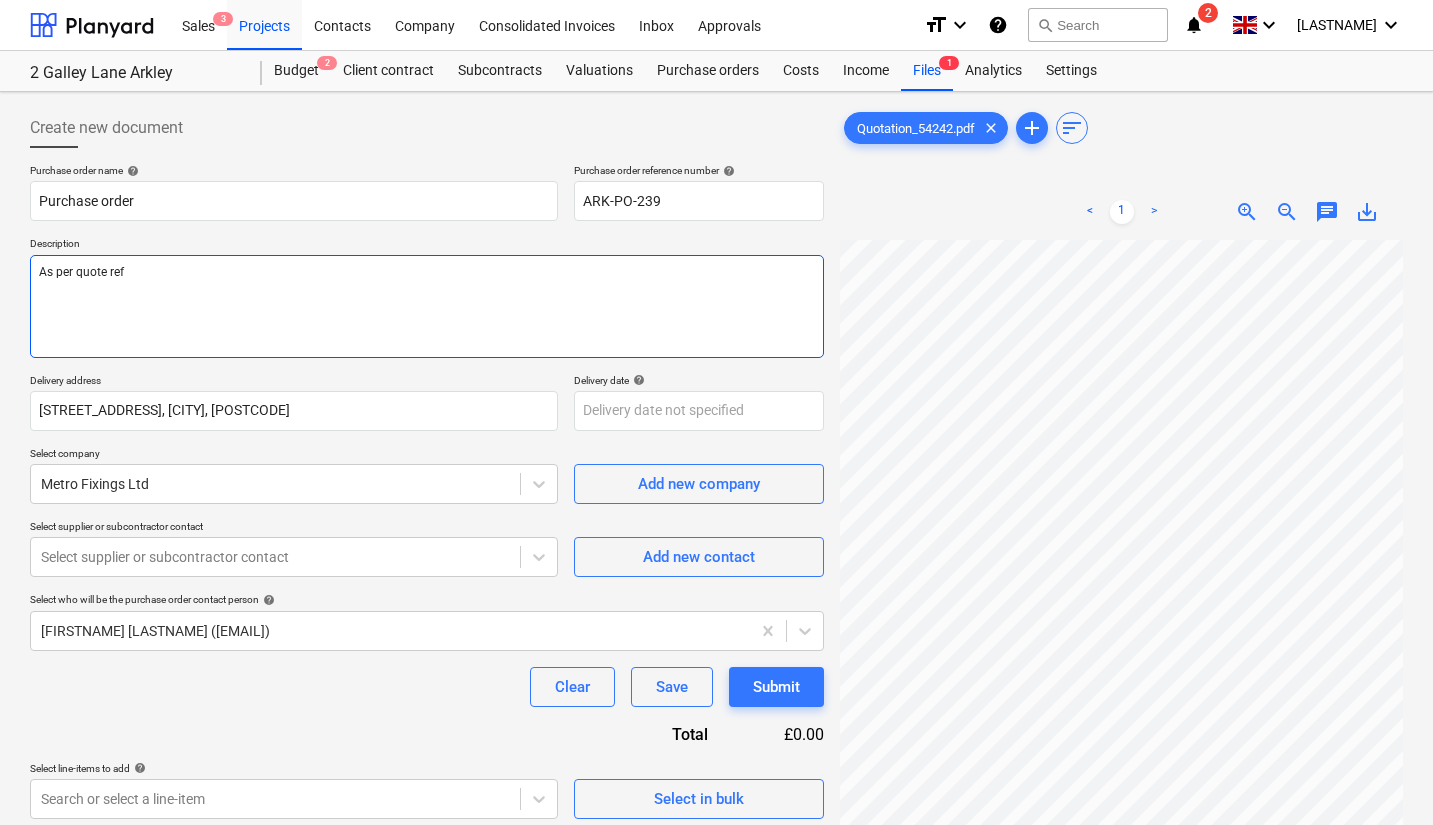 type on "x" 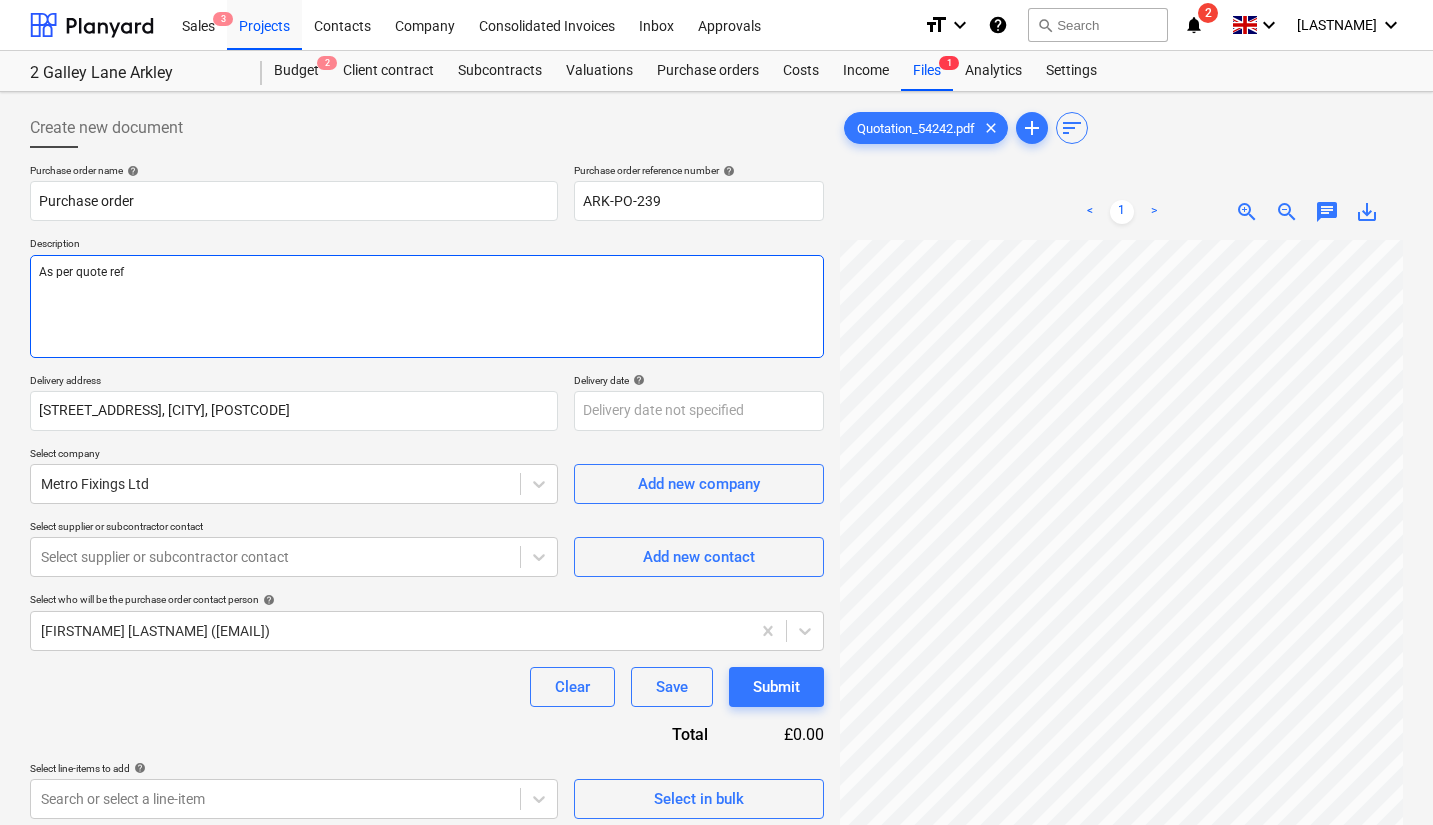 type on "As per quote ref 5" 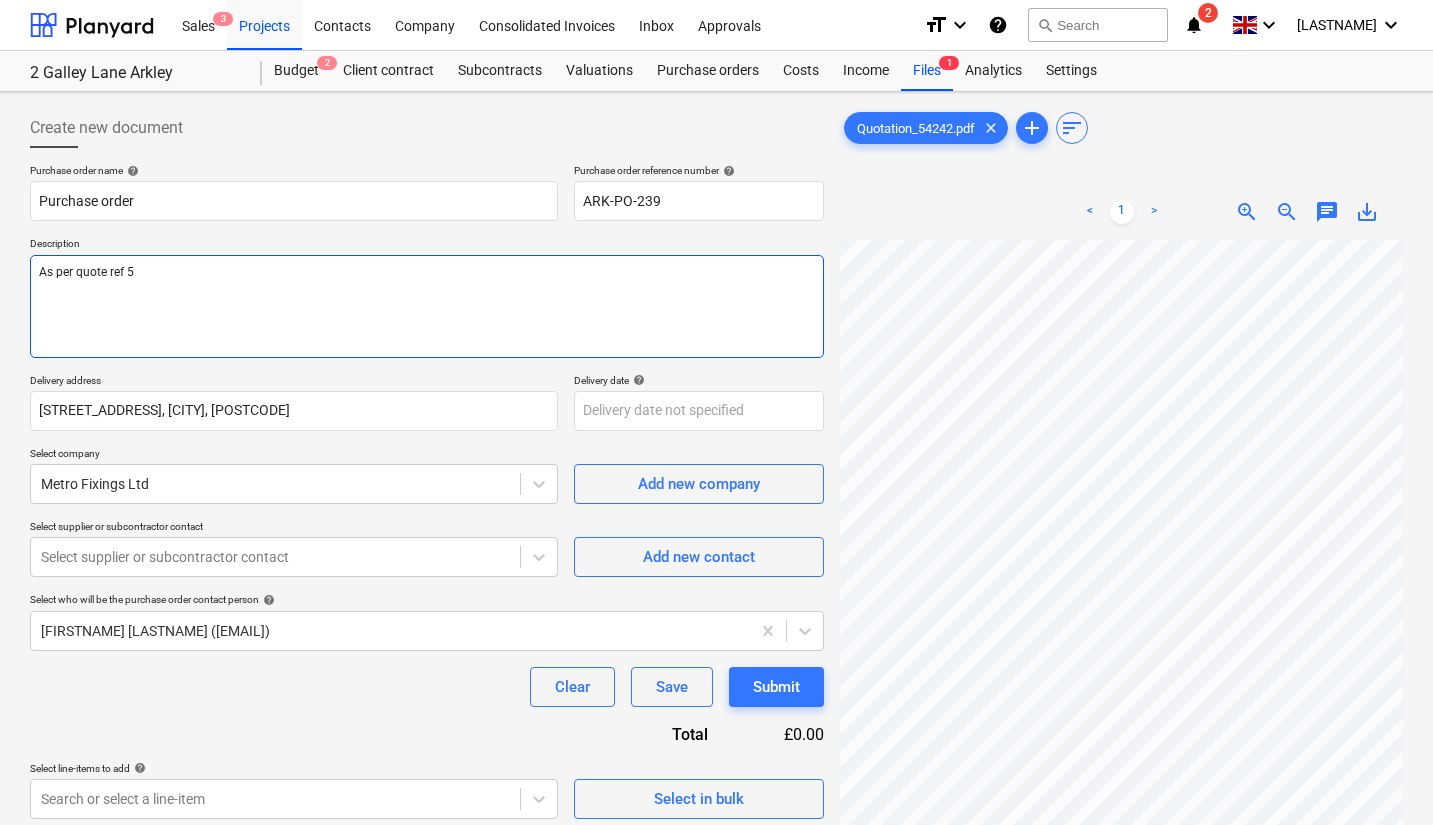 type on "x" 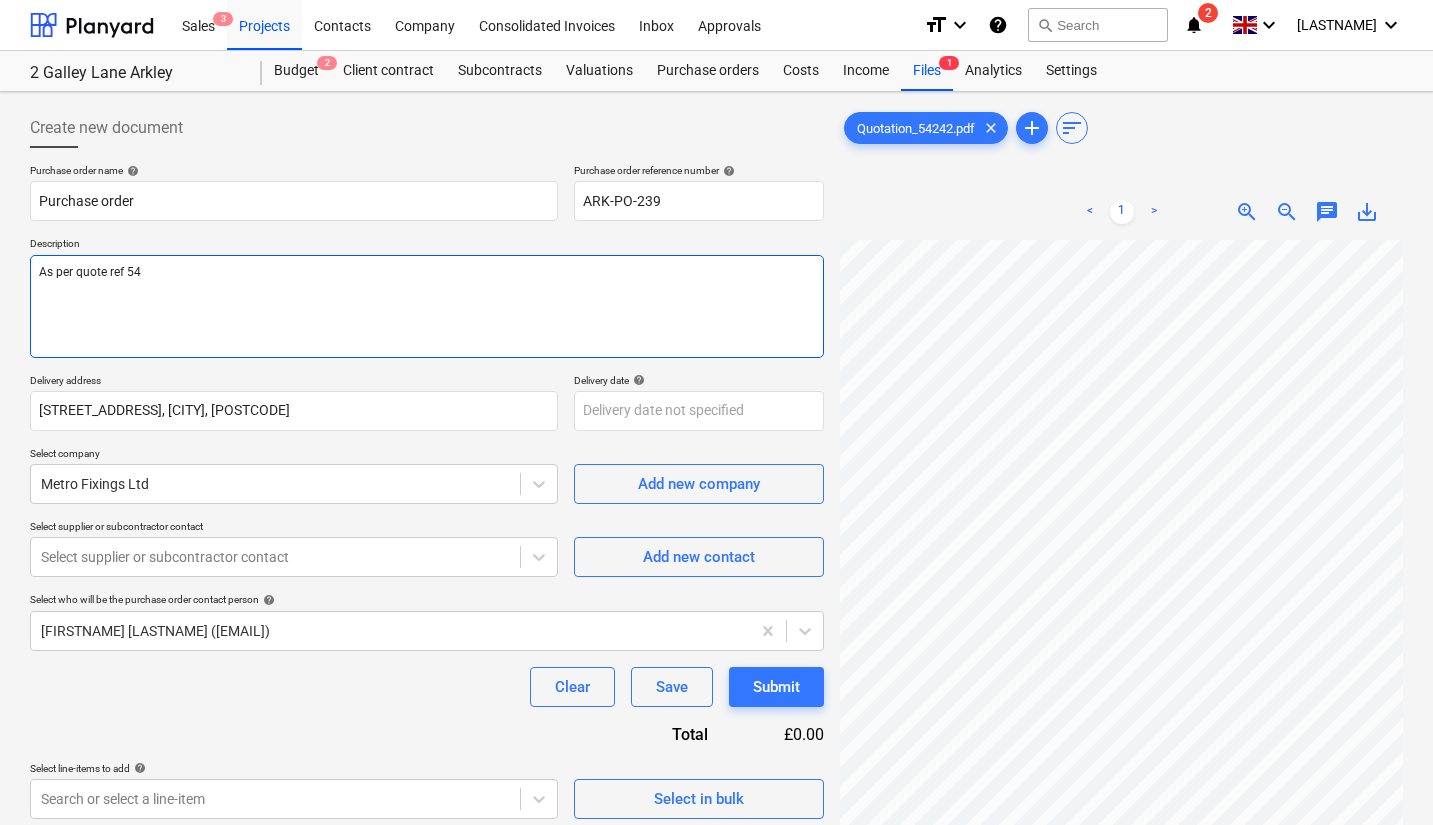type on "x" 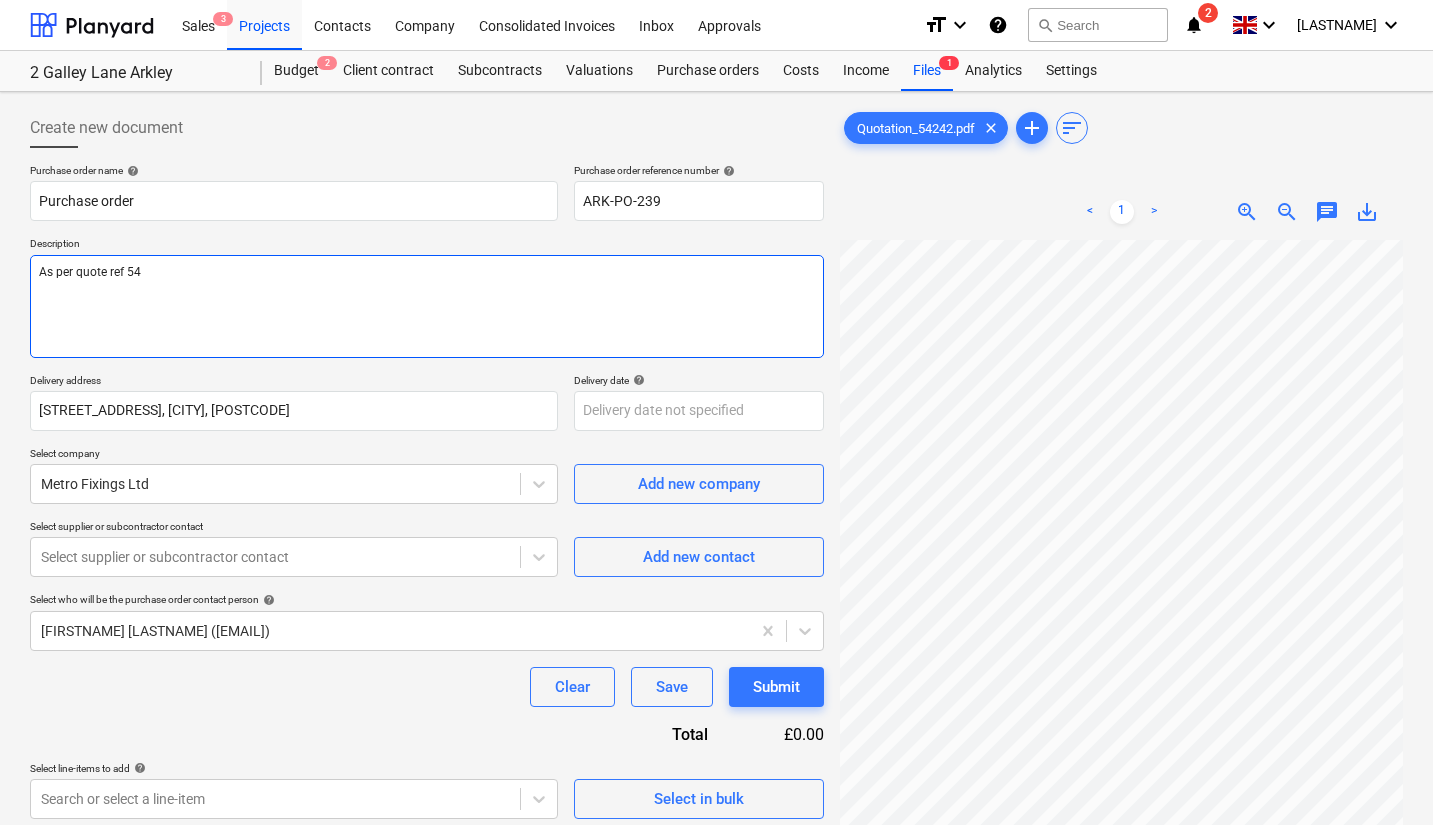 type on "As per quote ref 542" 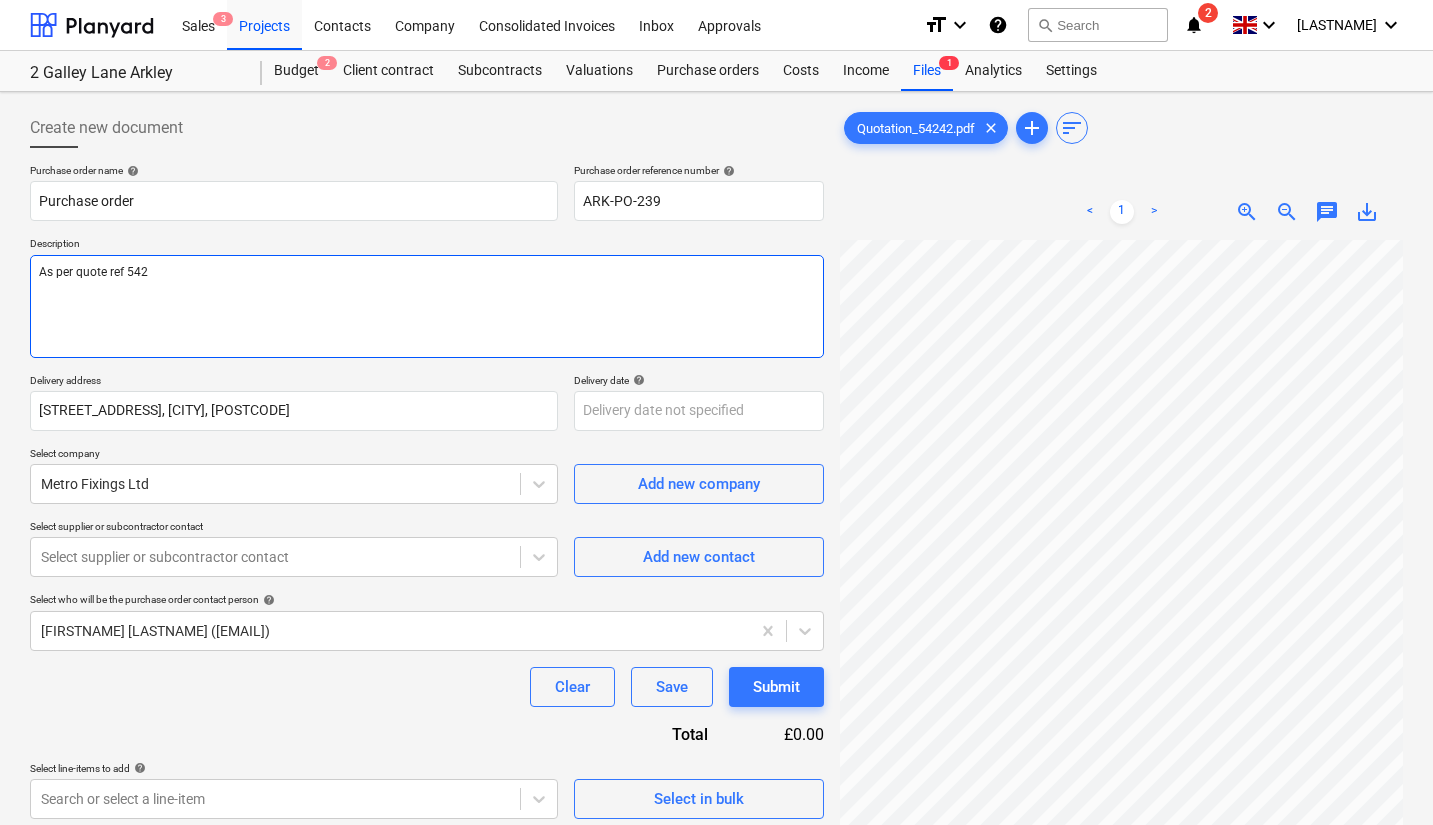 type on "x" 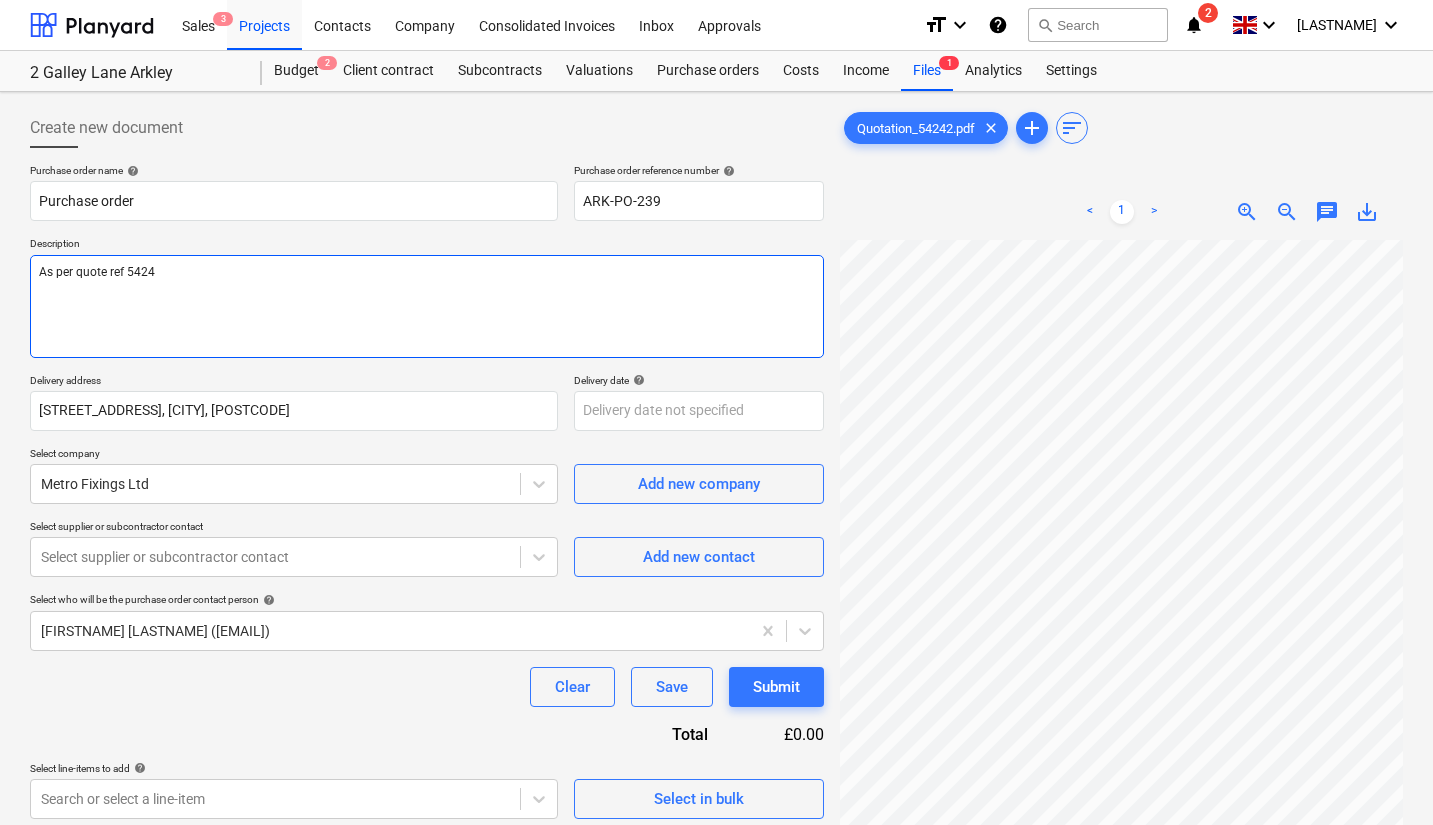 type on "x" 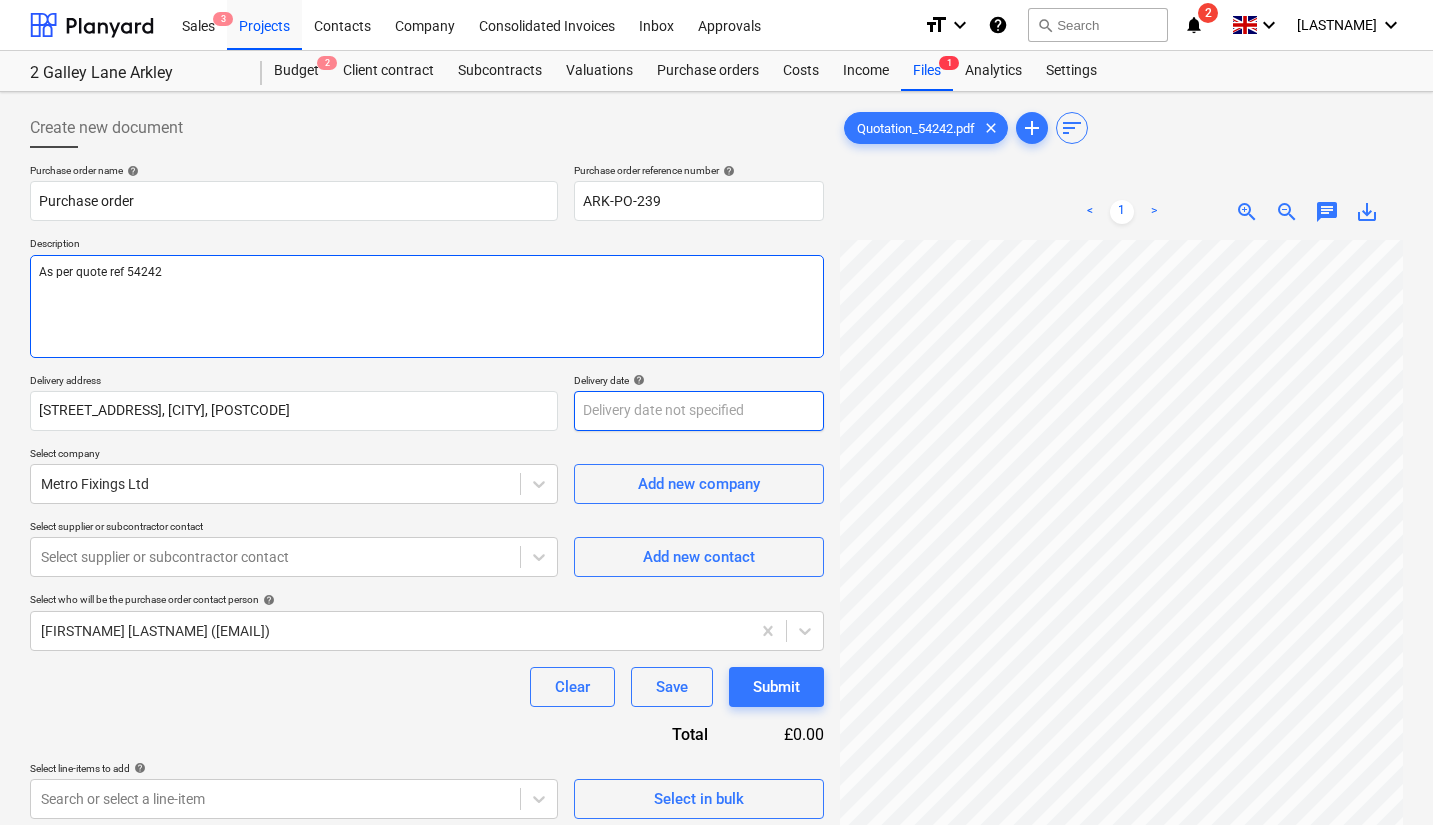 type on "As per quote ref 54242" 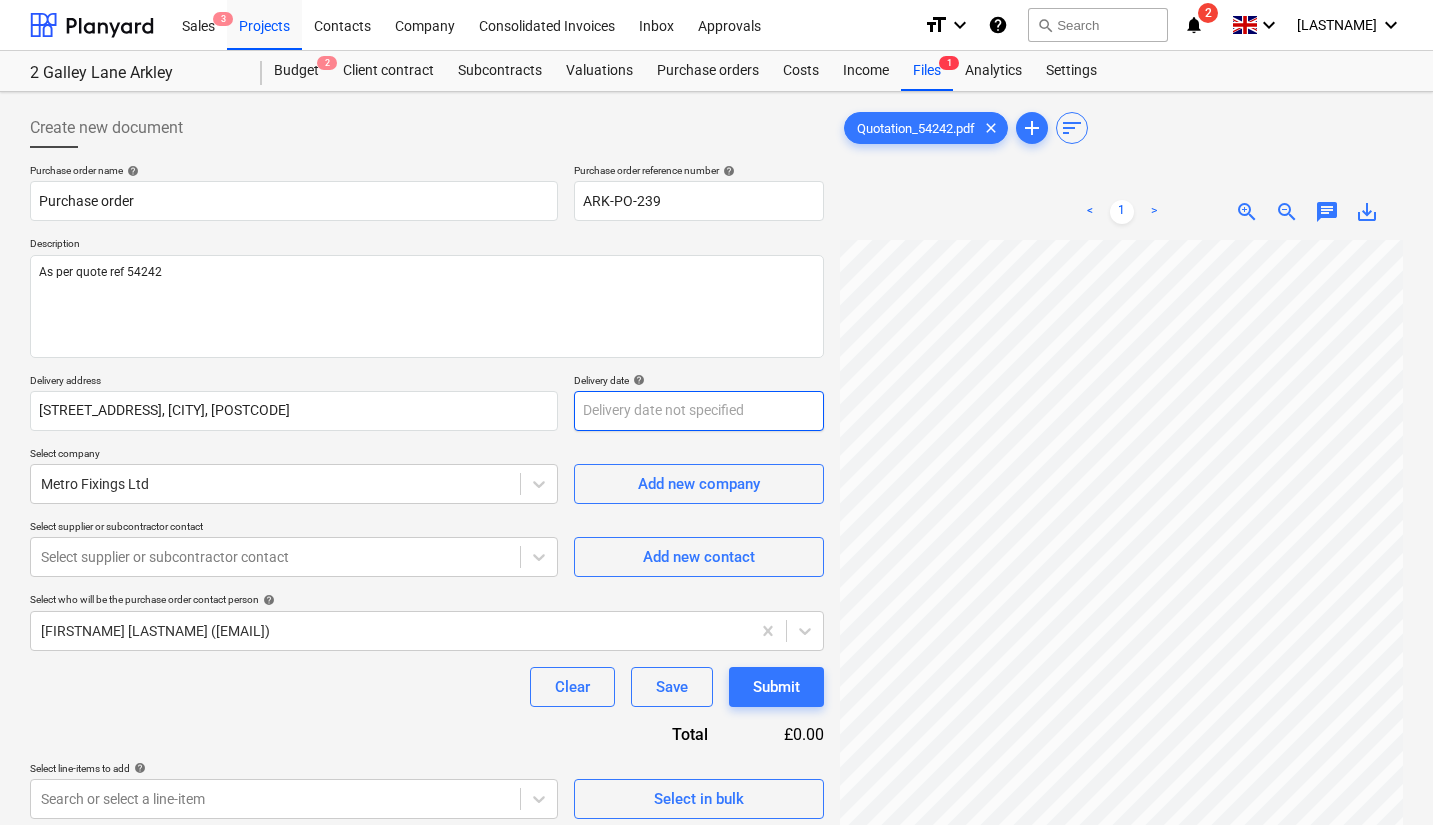 click on "Sales 3 Projects Contacts Company Consolidated Invoices Inbox Approvals format_size keyboard_arrow_down help search Search notifications 2 keyboard_arrow_down J. Leech keyboard_arrow_down 2 Galley Lane Arkley 2 Galley Lane Arkley Budget 2 Client contract Subcontracts Valuations Purchase orders Costs Income Files 1 Analytics Settings Create new document Purchase order name help Purchase order Purchase order reference number help ARK-PO-239 Description As per quote ref 54242 Delivery address Elm Farm Barns, 2 Galley Lane, [CITY], [POSTCODE] Delivery date help Press the down arrow key to interact with the calendar and
select a date. Press the question mark key to get the keyboard shortcuts for changing dates. Select company Metro Fixings Ltd   Add new company Select supplier or subcontractor contact Select supplier or subcontractor contact Add new contact Select who will be the purchase order contact person help Jamie Leech (jamie@[EMAIL]) Clear Save Submit Total £0.00 Select line-items to add" at bounding box center [716, 412] 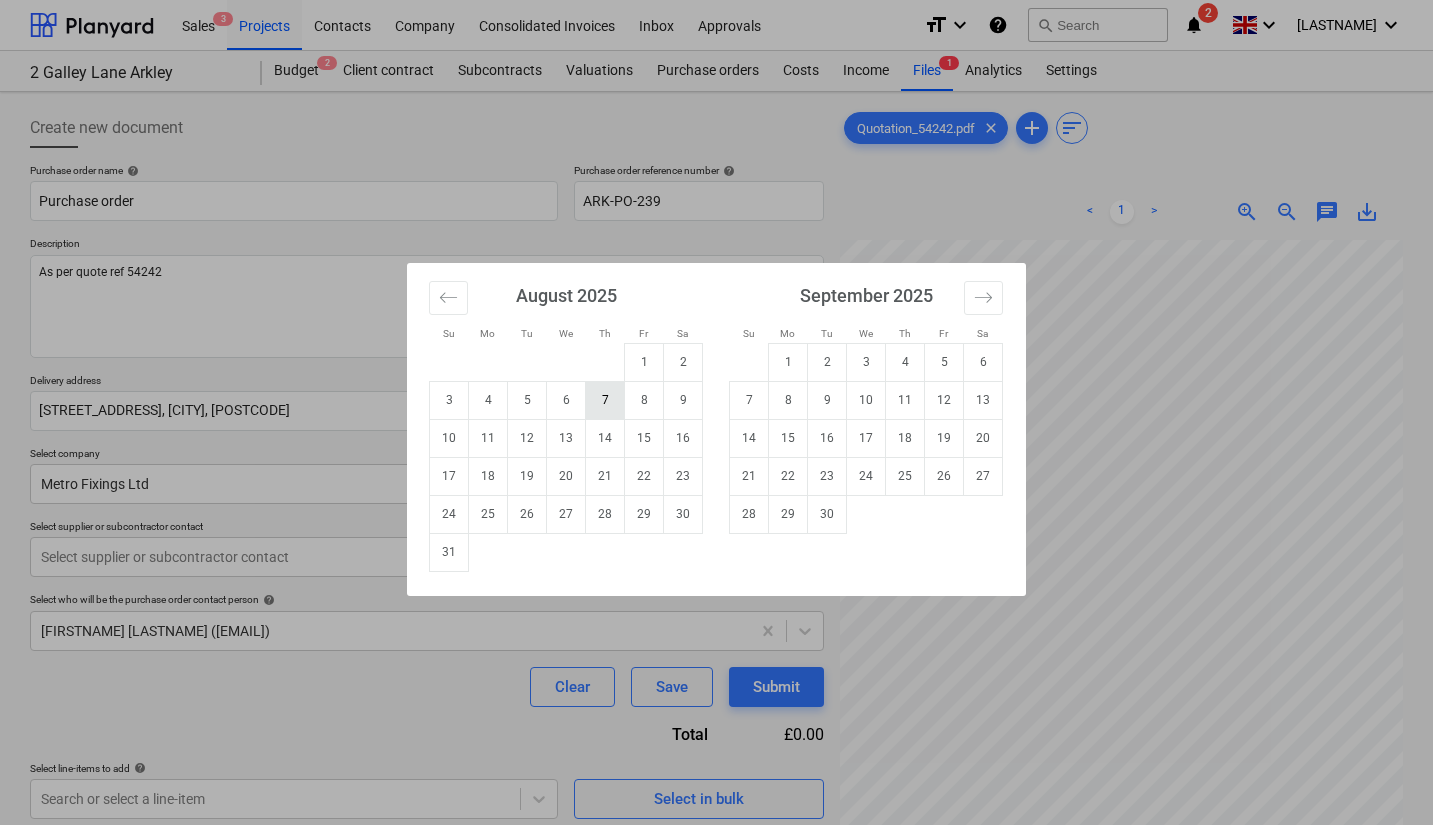 click on "7" at bounding box center (605, 400) 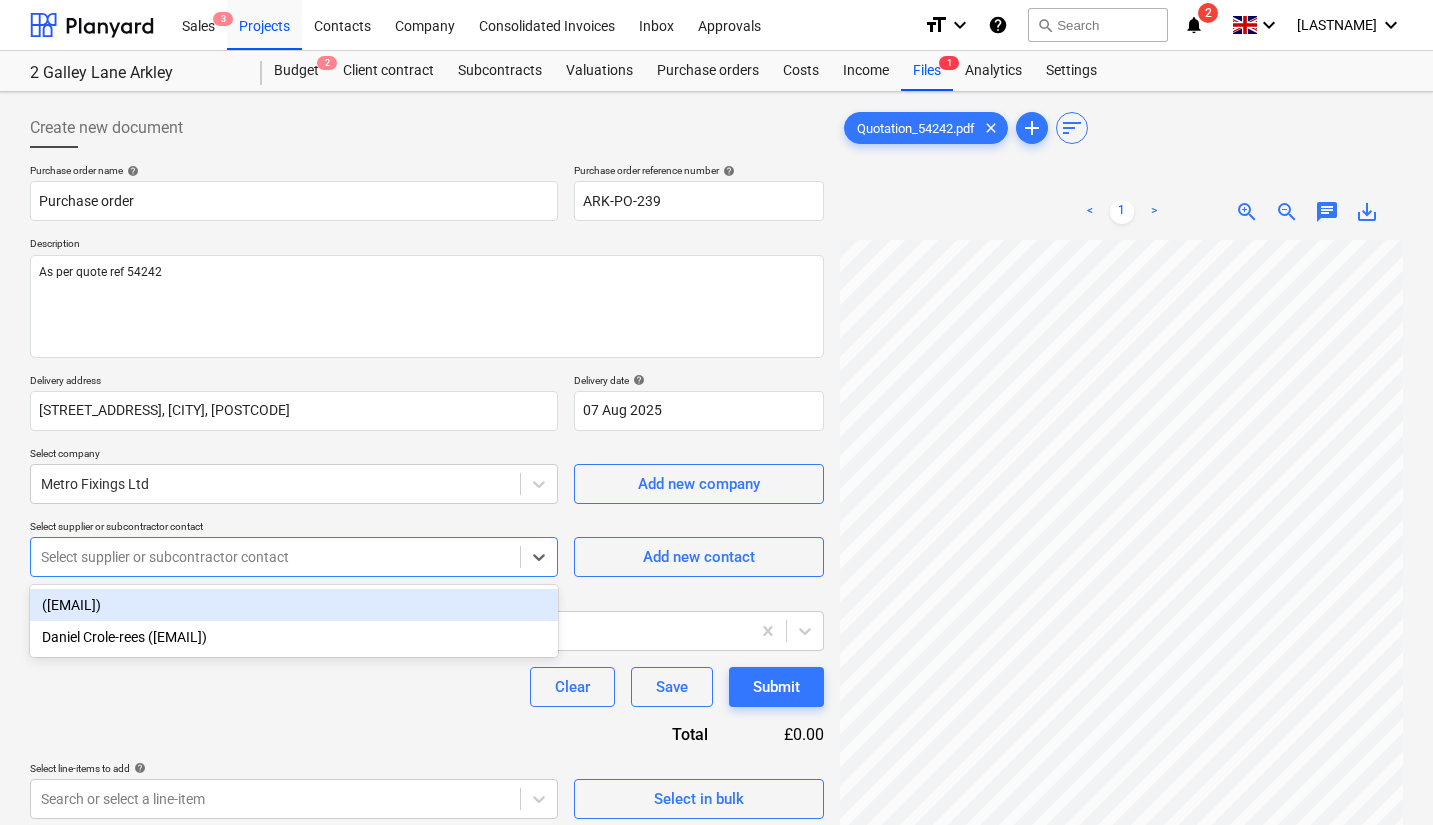 click at bounding box center (275, 557) 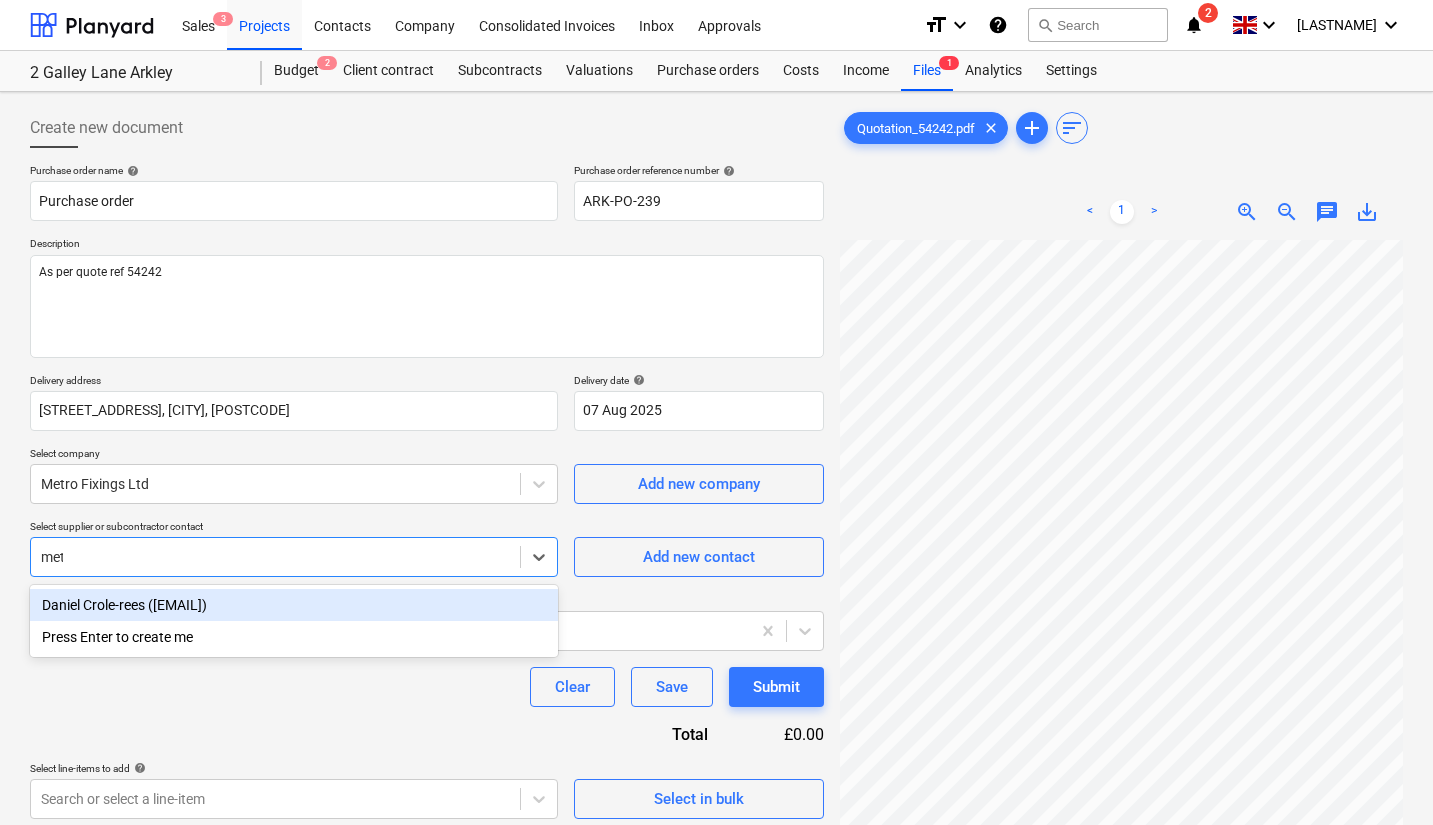 type on "metr" 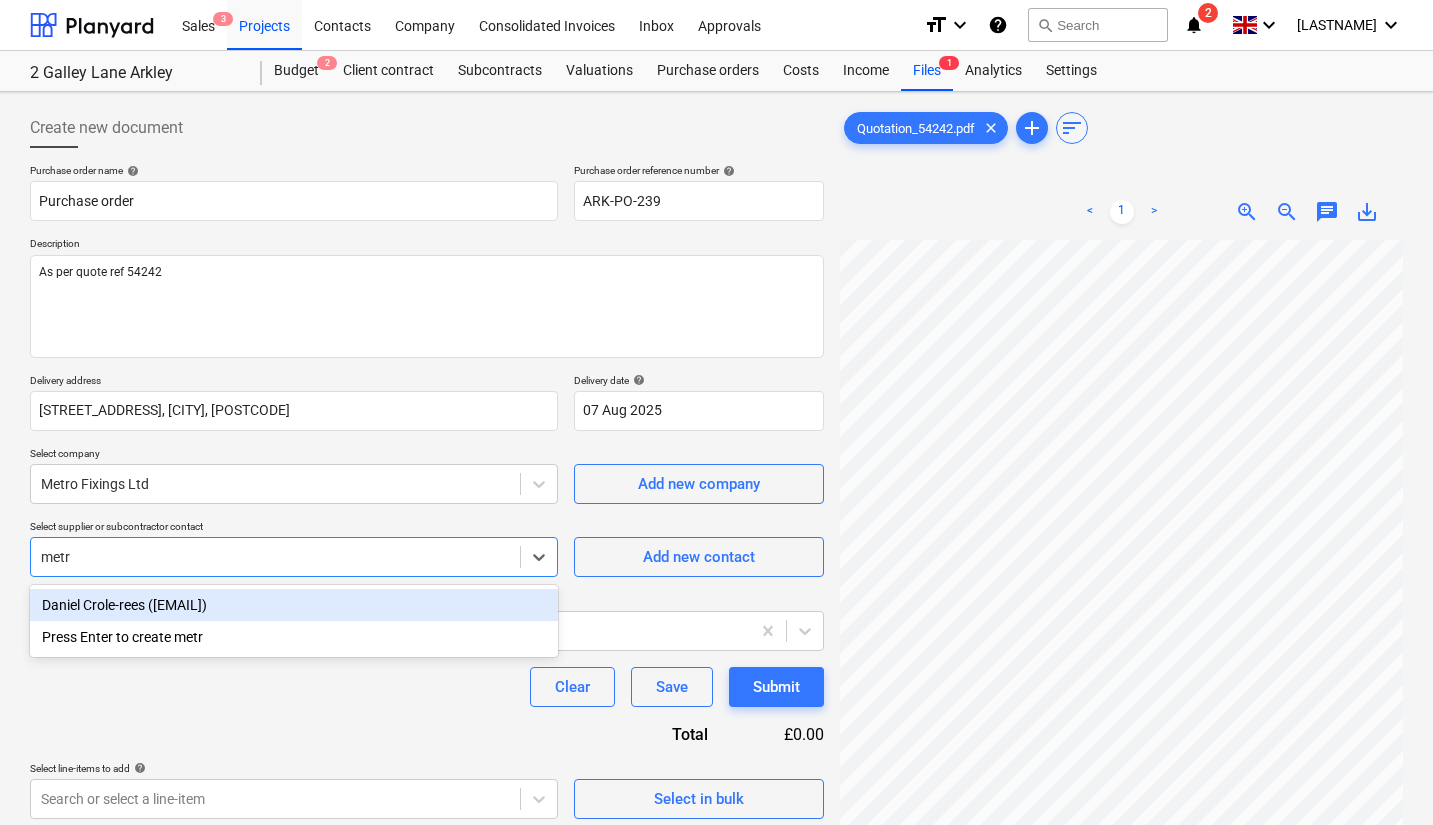 click on "Daniel Crole-rees ([EMAIL])" at bounding box center (294, 605) 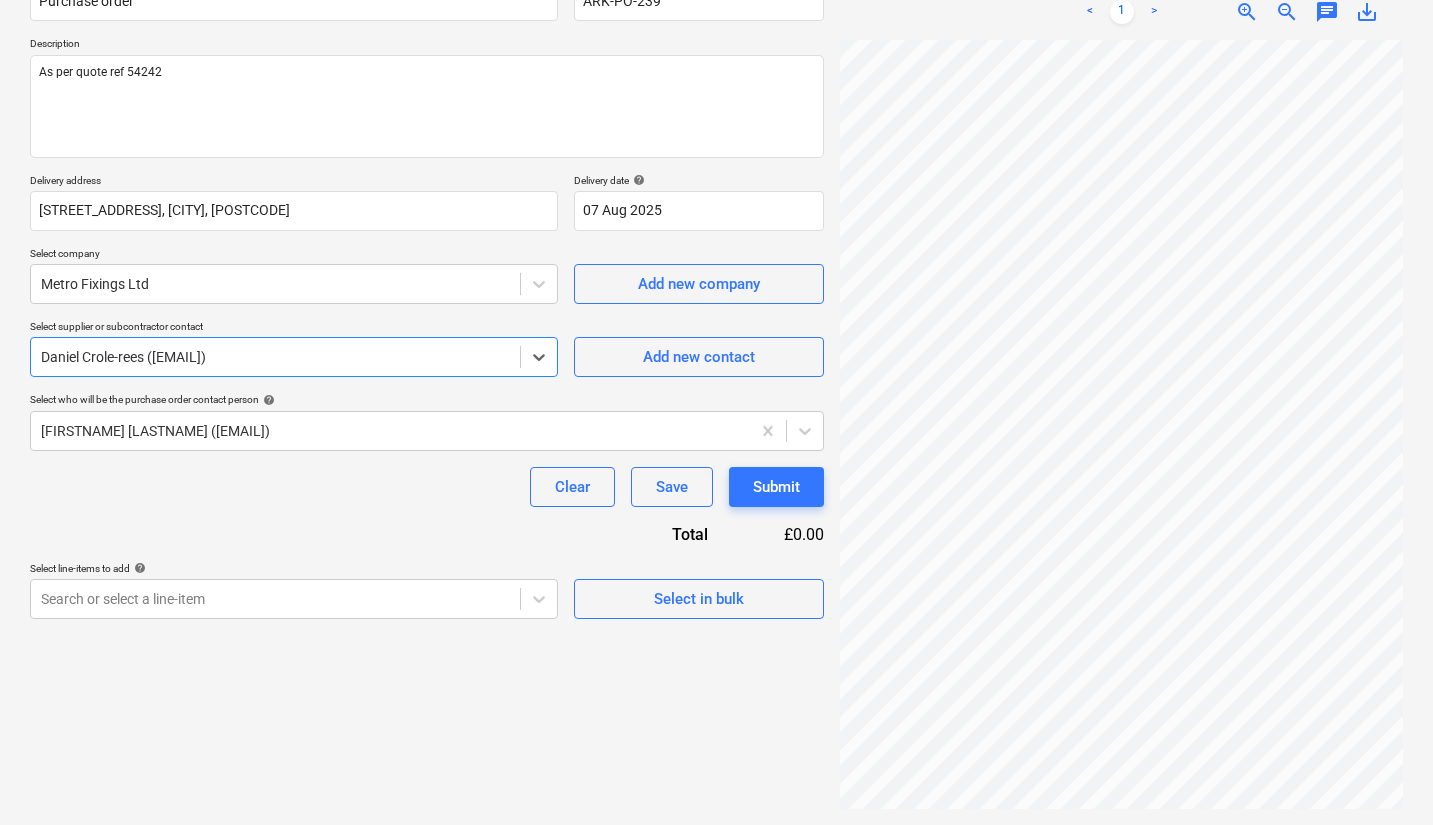 scroll, scrollTop: 198, scrollLeft: 0, axis: vertical 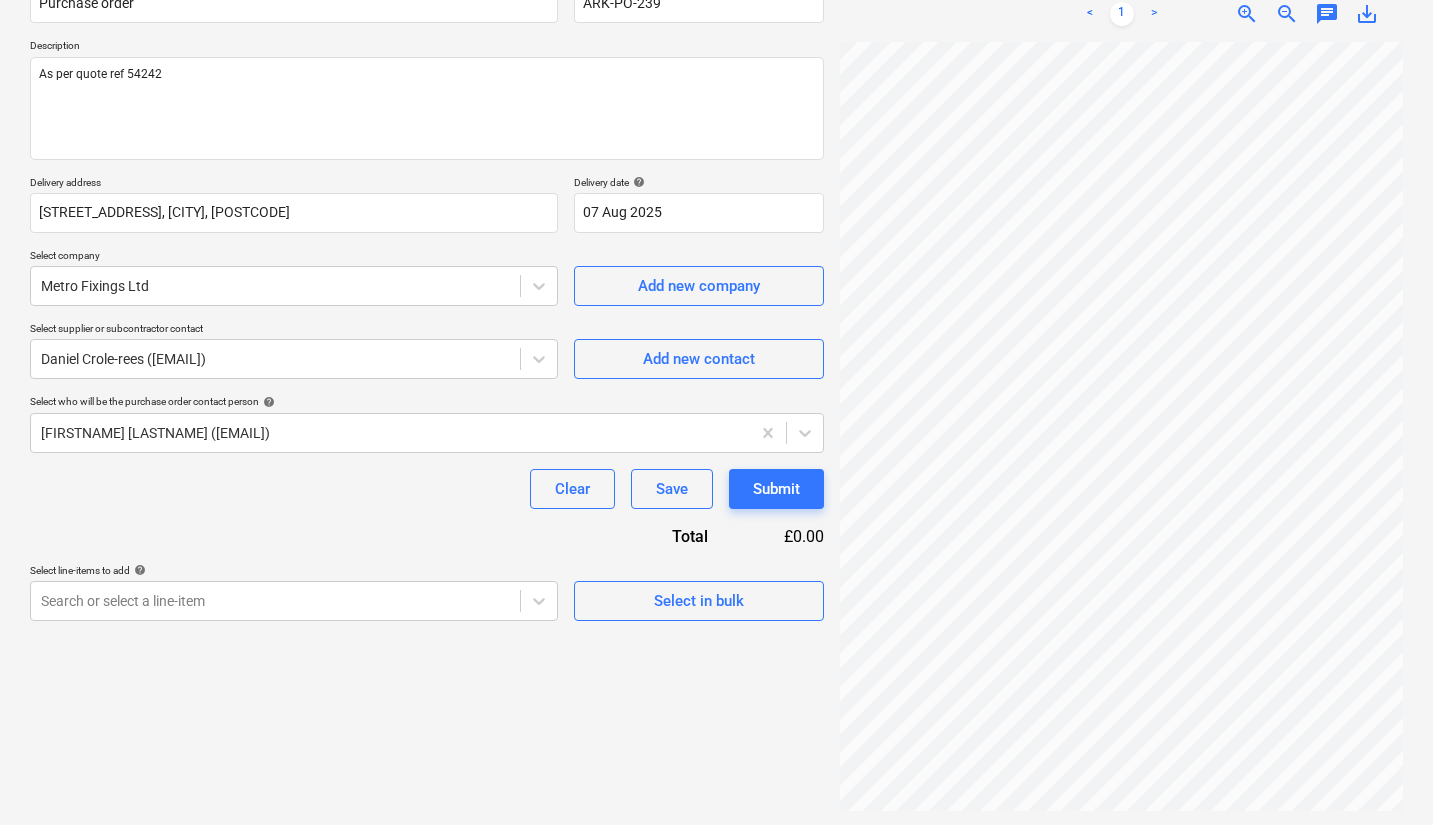 drag, startPoint x: 1068, startPoint y: 811, endPoint x: 1314, endPoint y: 808, distance: 246.0183 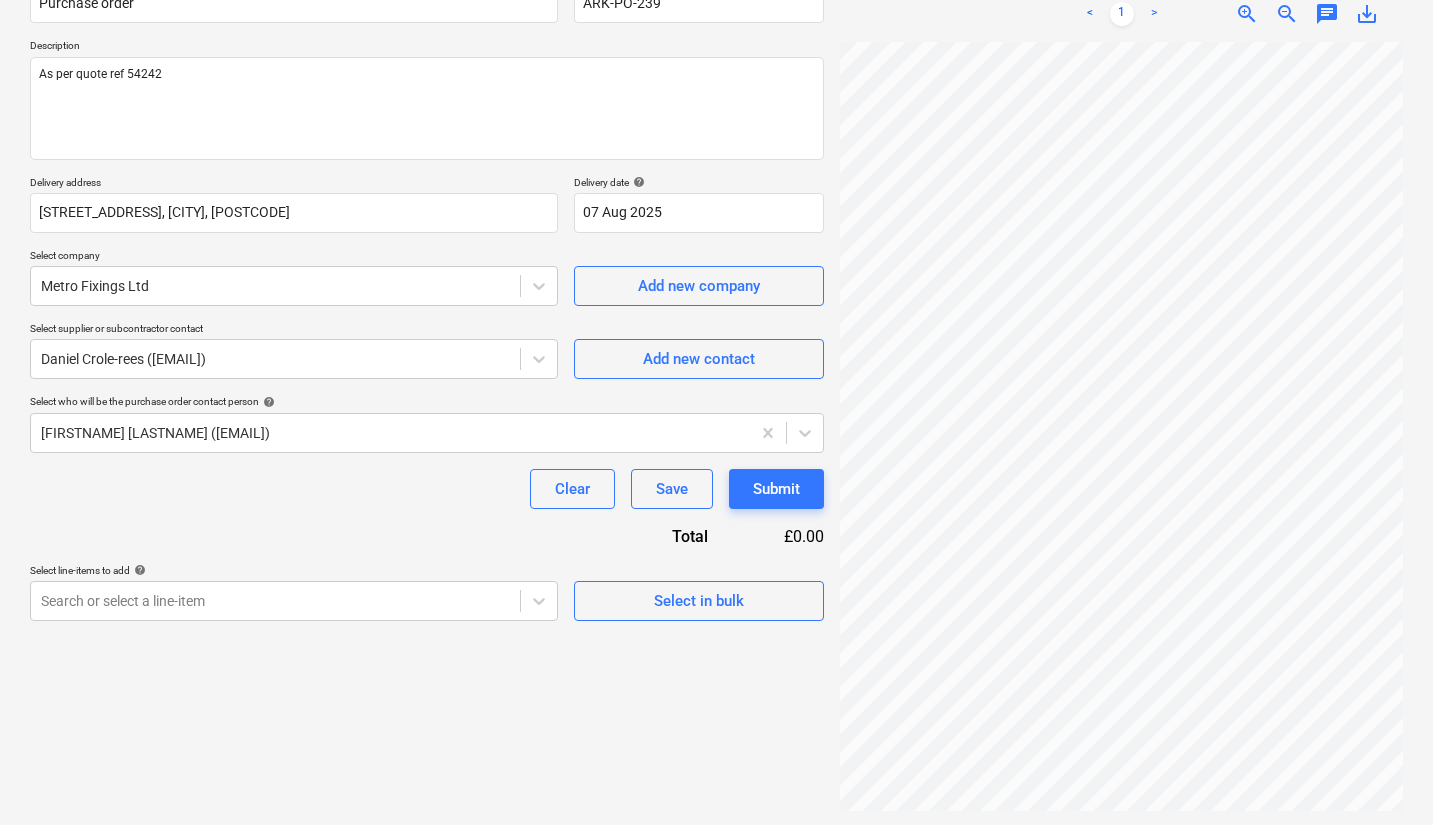 scroll, scrollTop: 1, scrollLeft: 482, axis: both 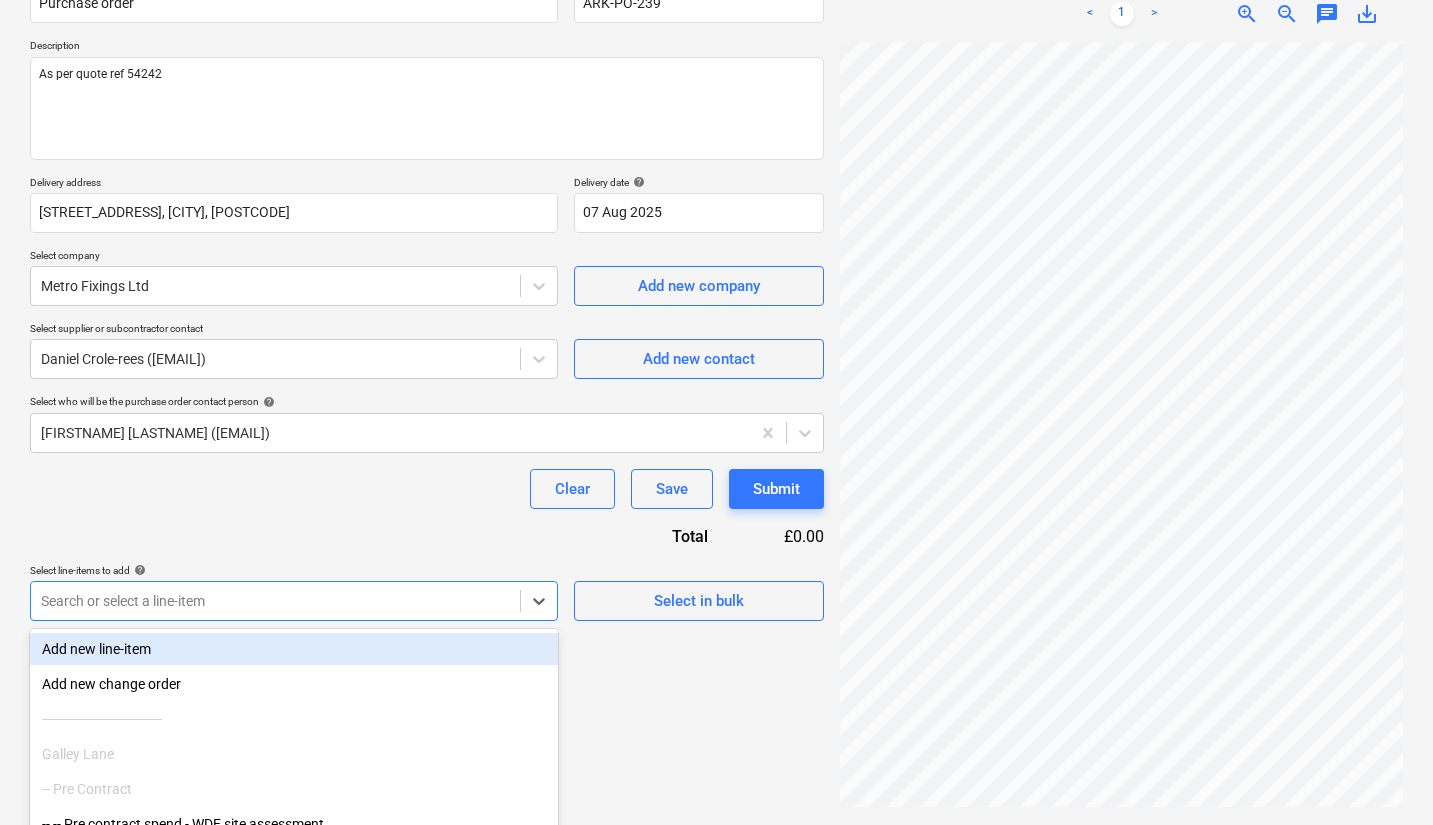 click on "Sales 3 Projects Contacts Company Consolidated Invoices Inbox Approvals format_size keyboard_arrow_down help search Search notifications 2 keyboard_arrow_down [FIRST] [LAST] keyboard_arrow_down [STREET] [CITY] [STREET] [CITY] Budget 2 Client contract Subcontracts Valuations Purchase orders Costs Income Files 1 Analytics Settings Create new document Purchase order name help Purchase order Purchase order reference number help ARK-PO-239 Description As per quote ref 54242 Delivery address [STREET_ADDRESS], [CITY], [POSTCODE] Delivery date help 07 Aug 2025 07.08.2025 Press the down arrow key to interact with the calendar and
select a date. Press the question mark key to get the keyboard shortcuts for changing dates. Select company Metro Fixings Ltd   Add new company Select supplier or subcontractor contact [FIRST] [LAST] ([EMAIL]) Add new contact Select who will be the purchase order contact person help [FIRST] [LAST] ([EMAIL]) Clear Save Submit Total" at bounding box center [716, 214] 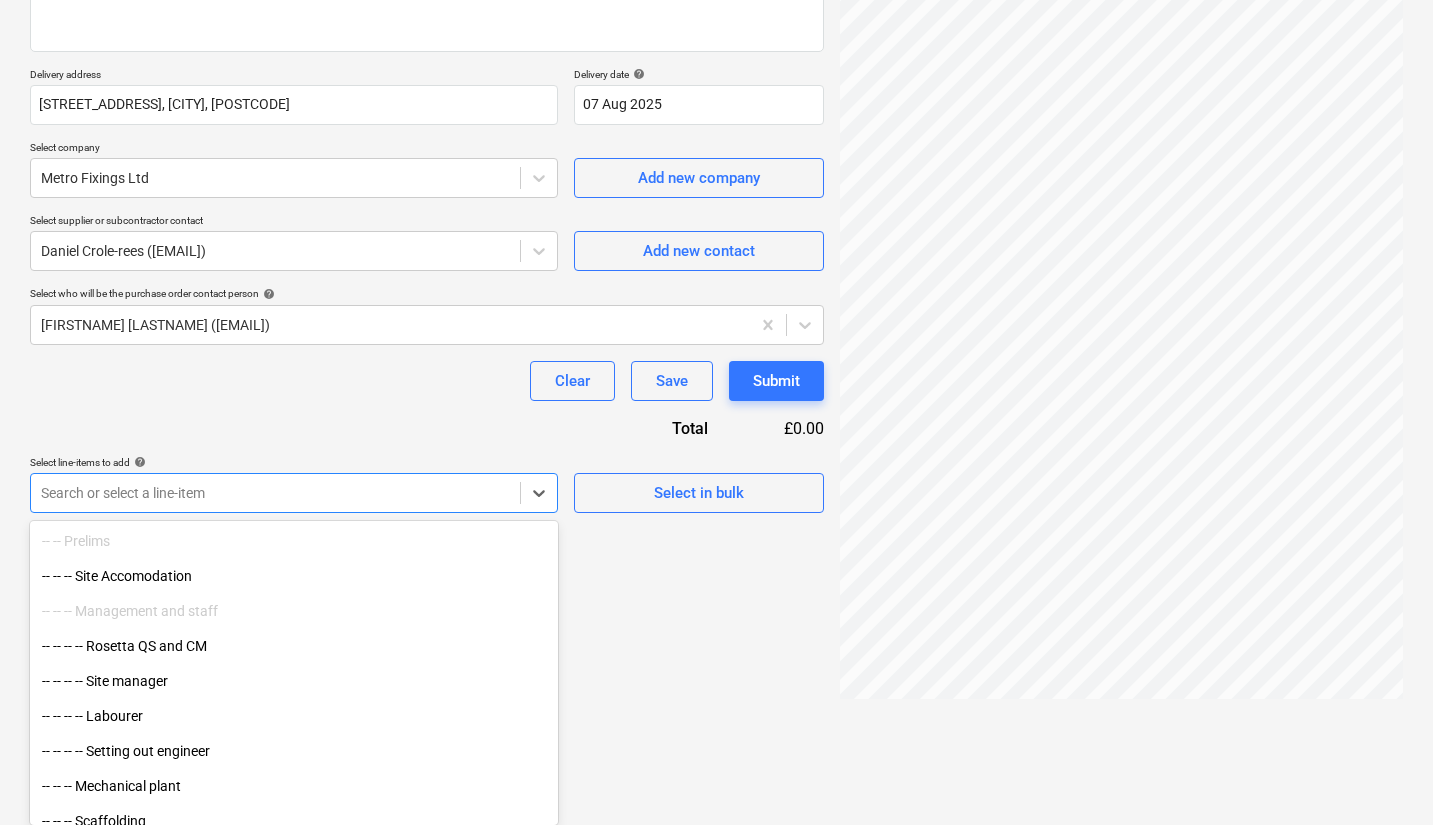 scroll, scrollTop: 702, scrollLeft: 0, axis: vertical 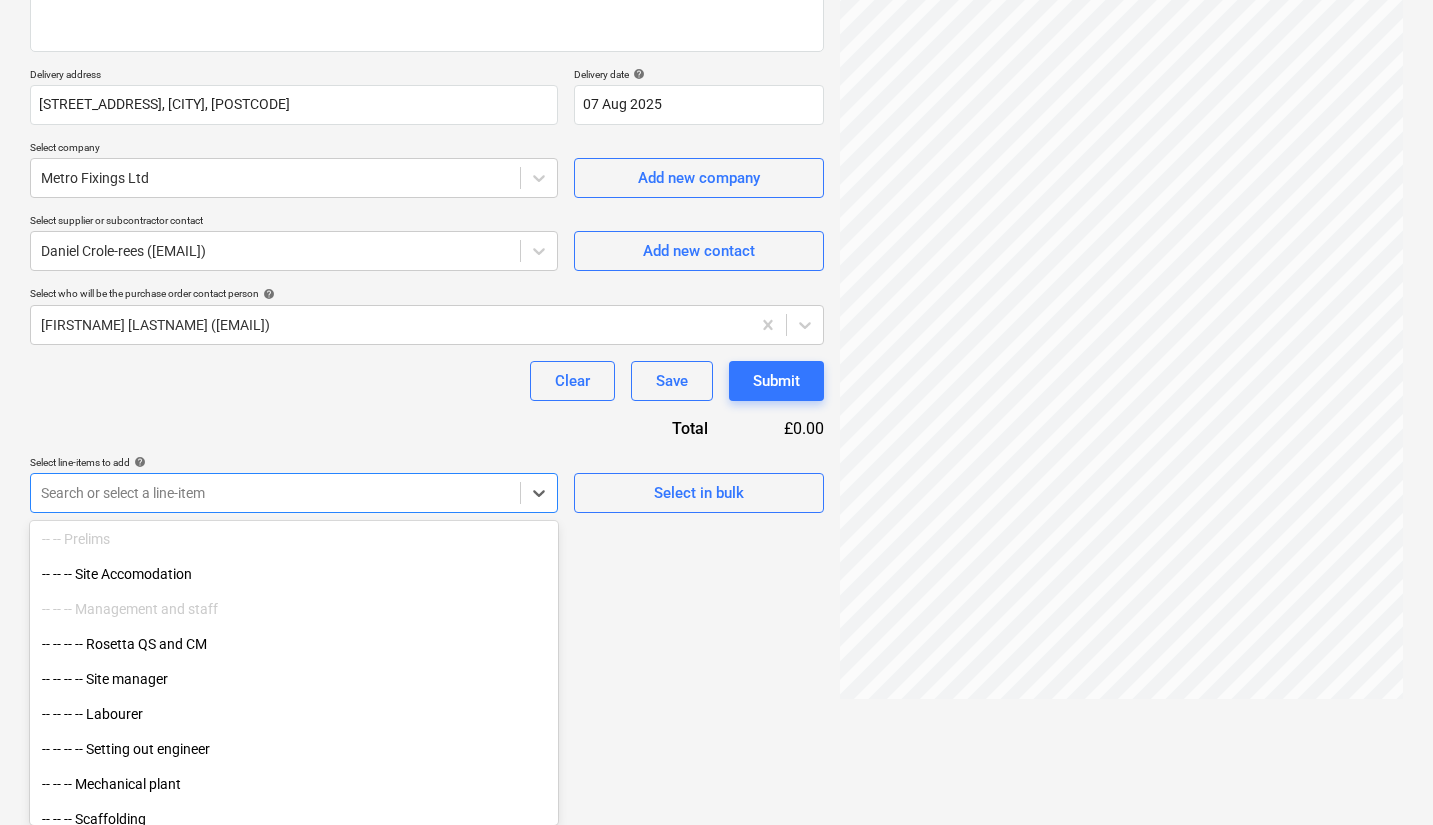 click on "-- -- --   Site Accomodation" at bounding box center [294, 574] 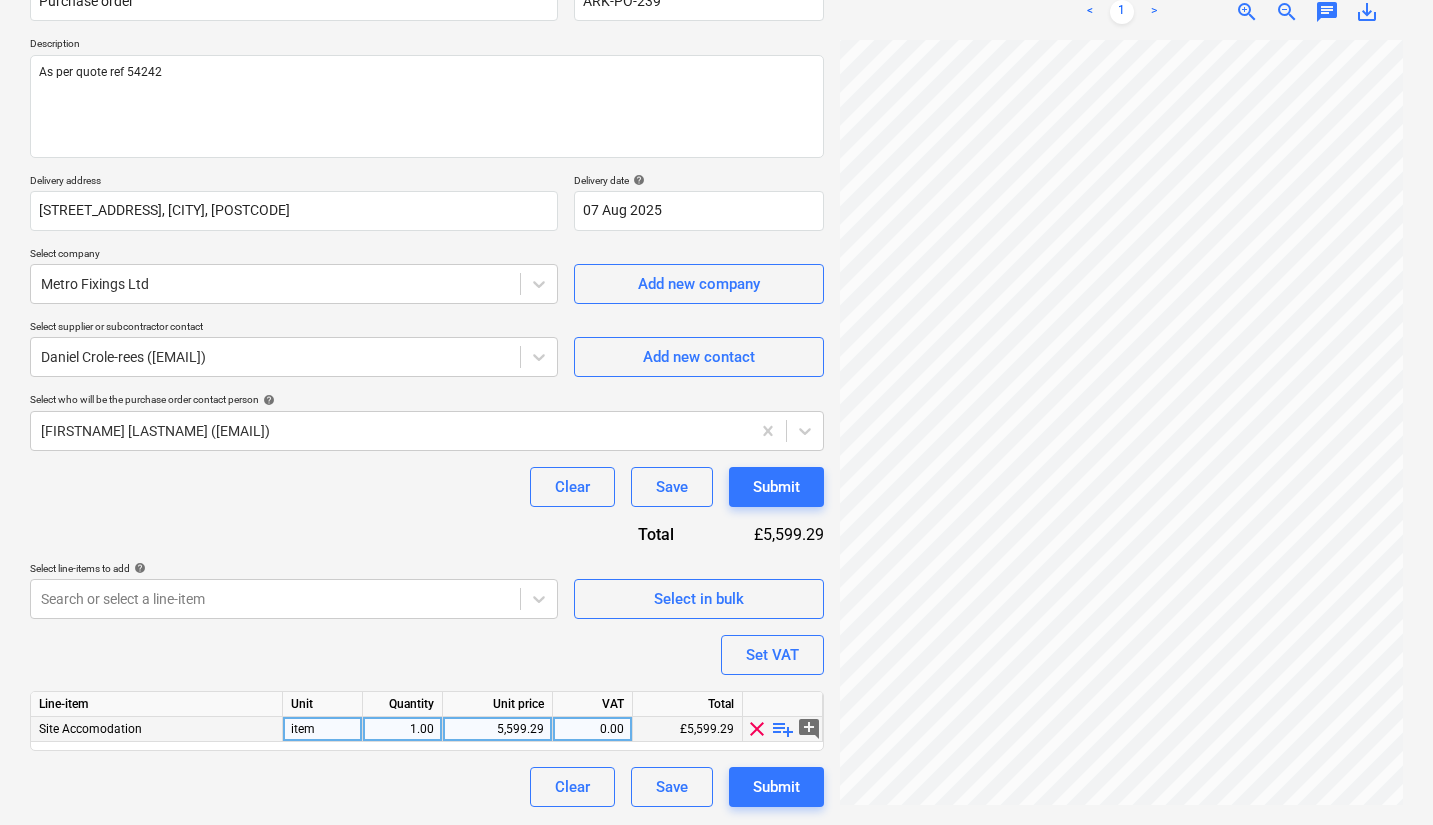 click on "playlist_add" at bounding box center (783, 729) 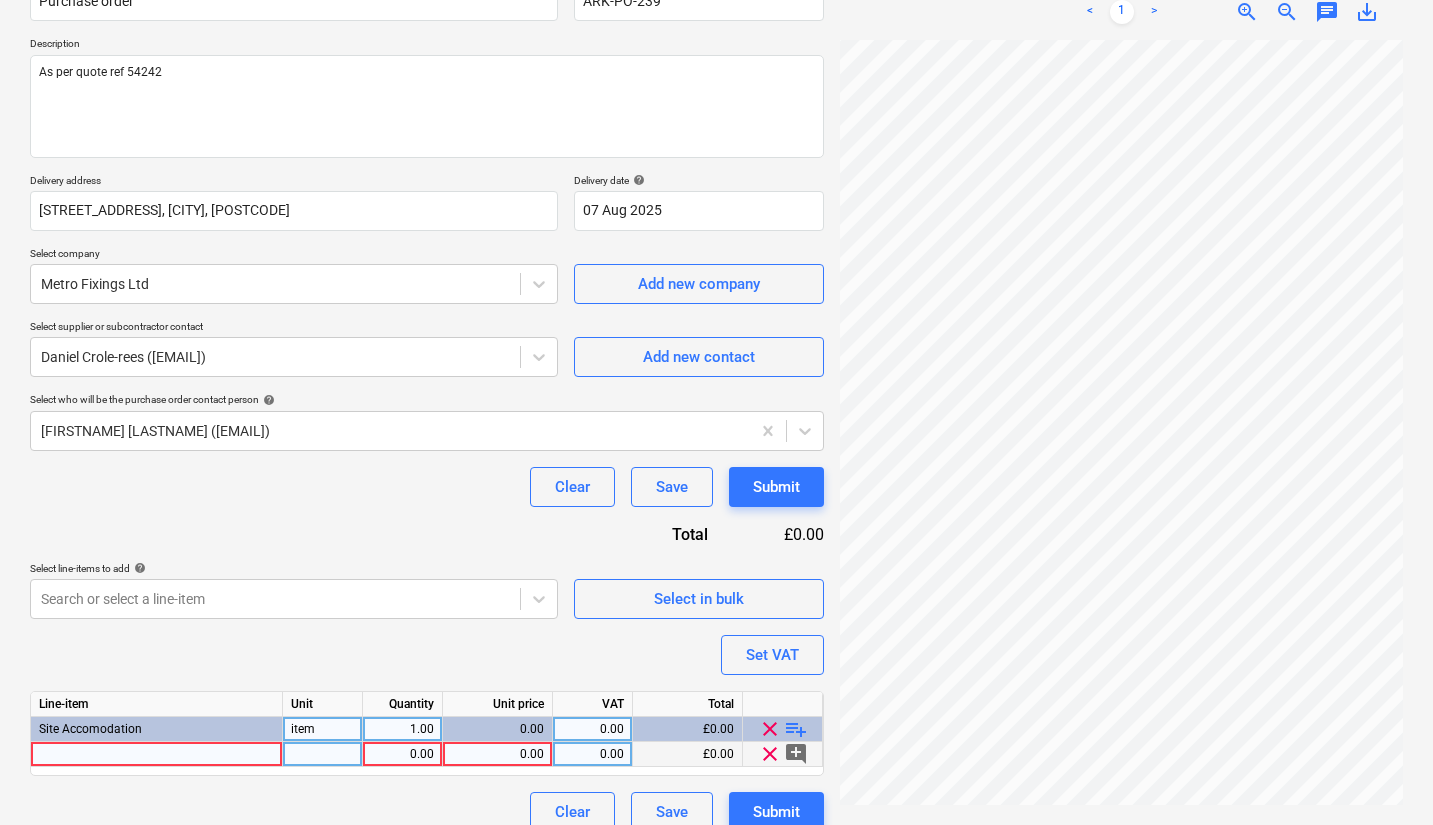 click at bounding box center [157, 754] 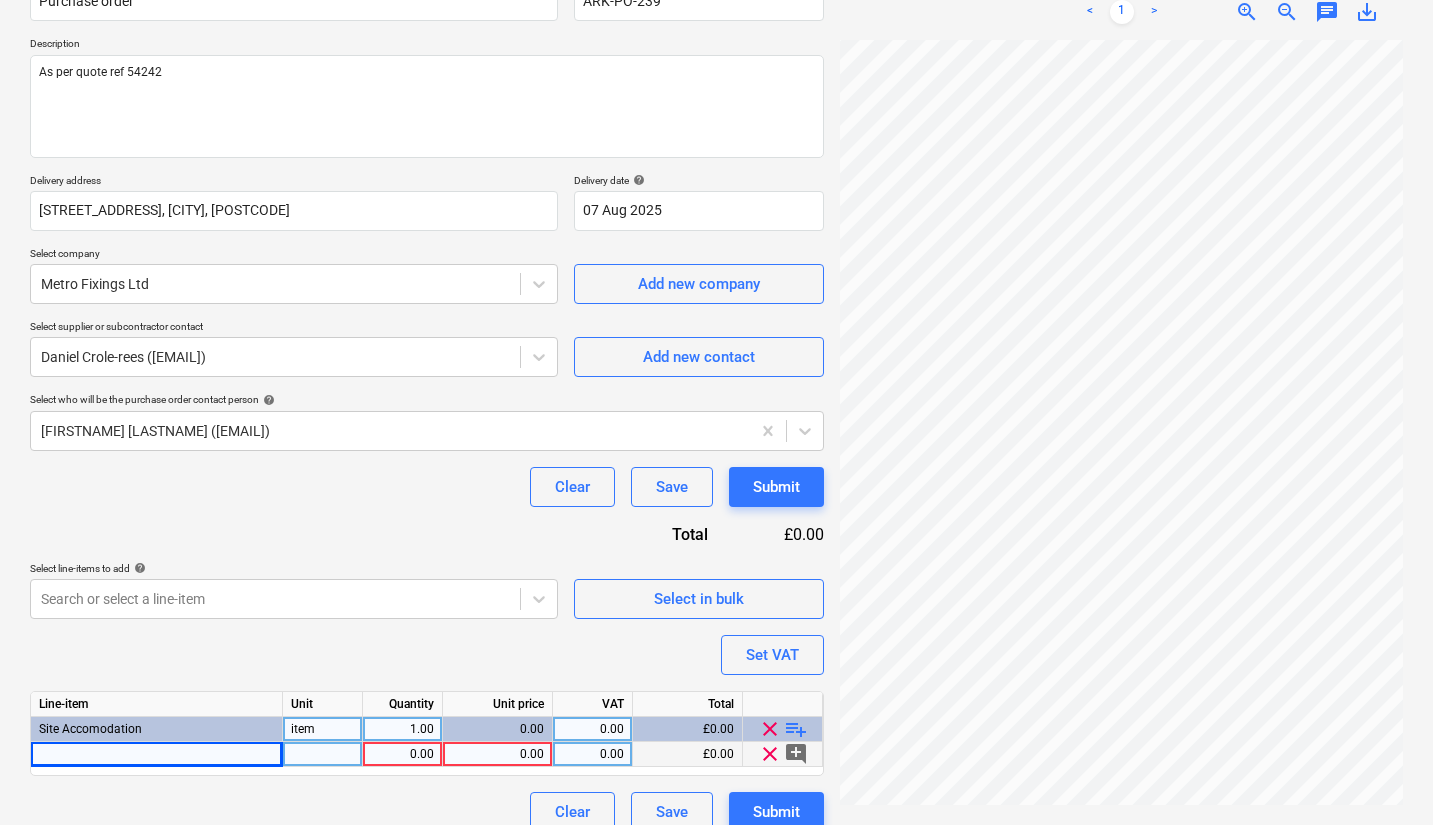 drag, startPoint x: 169, startPoint y: 67, endPoint x: 0, endPoint y: 55, distance: 169.4255 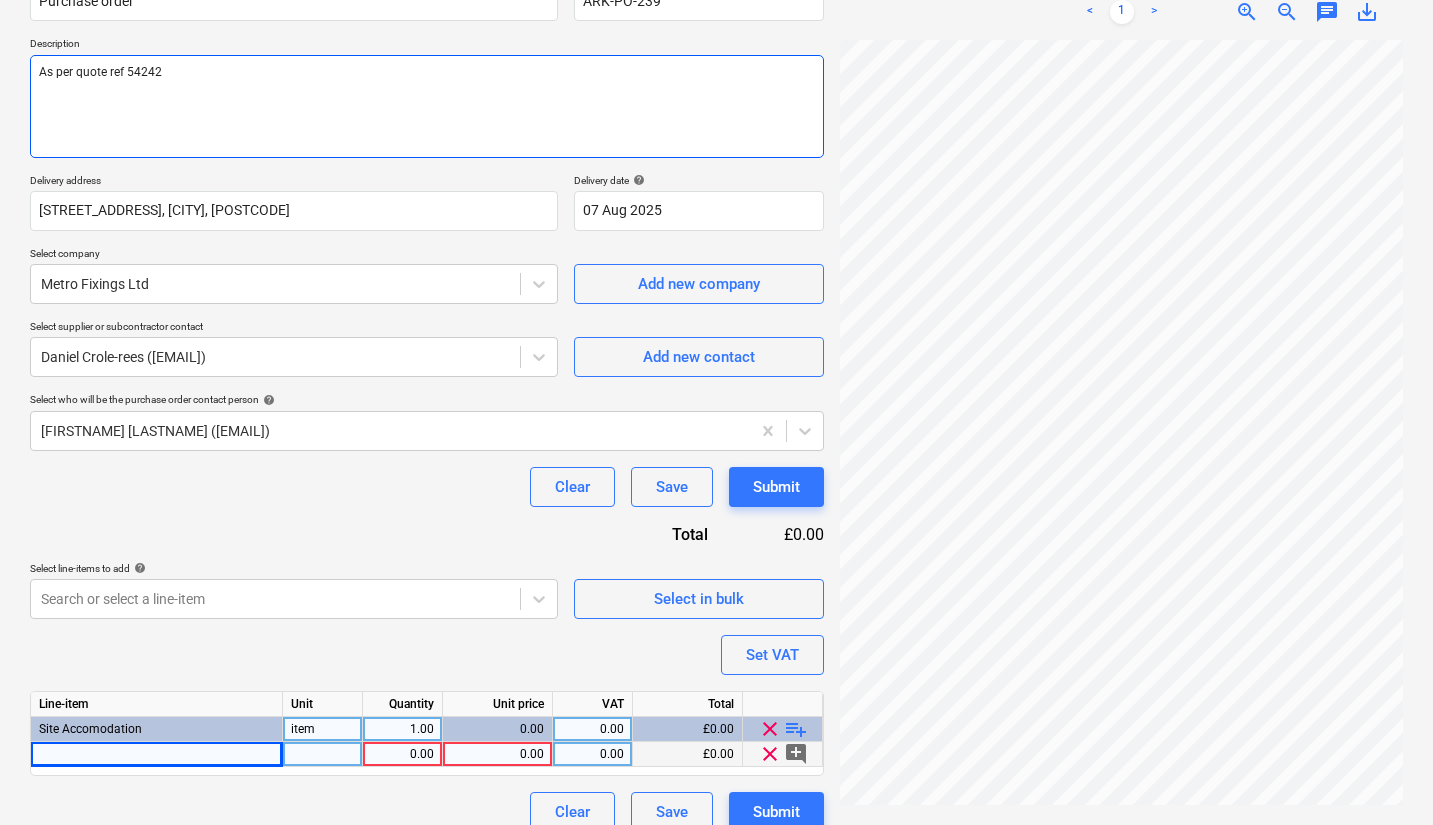 drag, startPoint x: 179, startPoint y: 64, endPoint x: 0, endPoint y: 43, distance: 180.22763 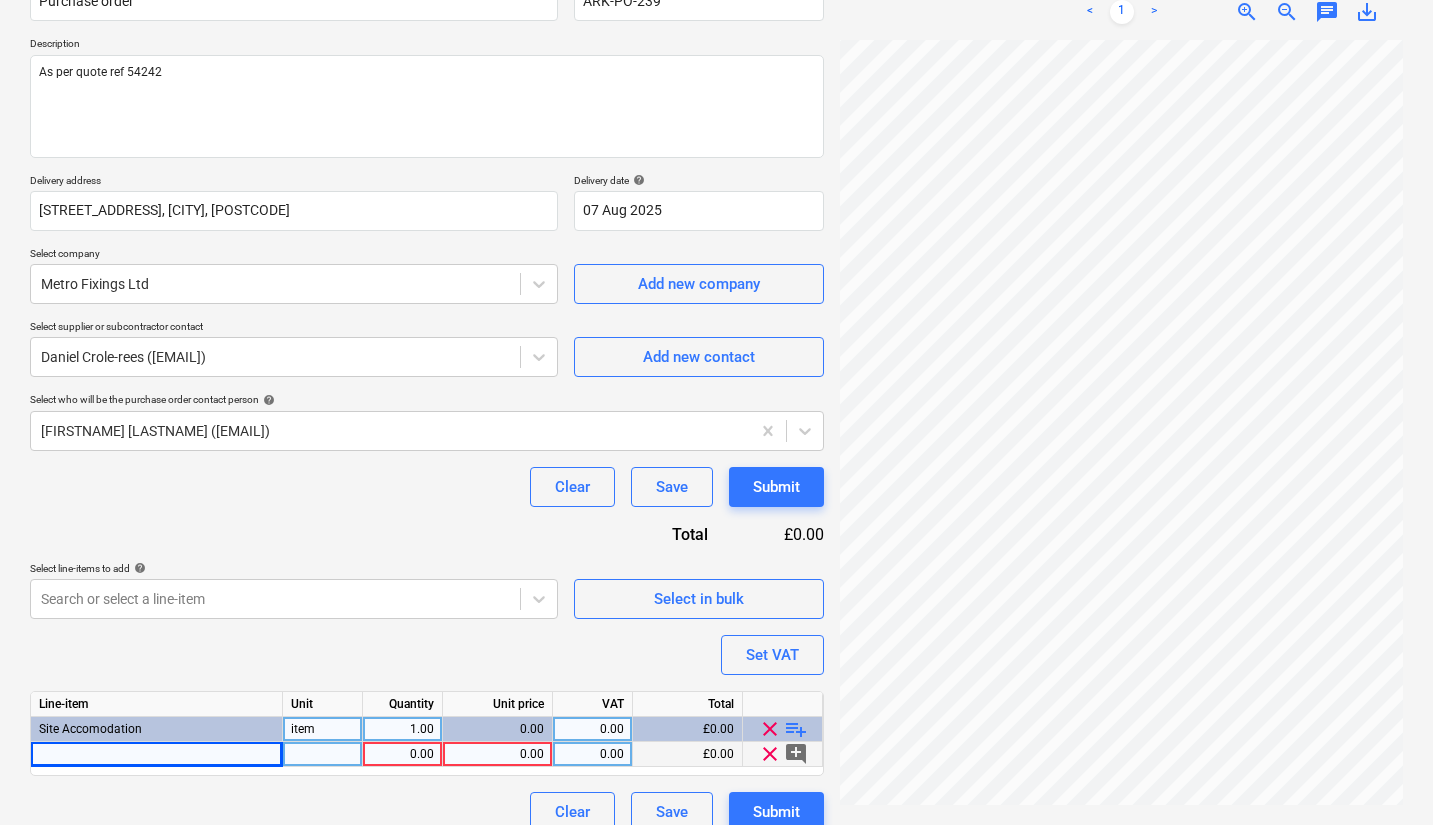 type on "x" 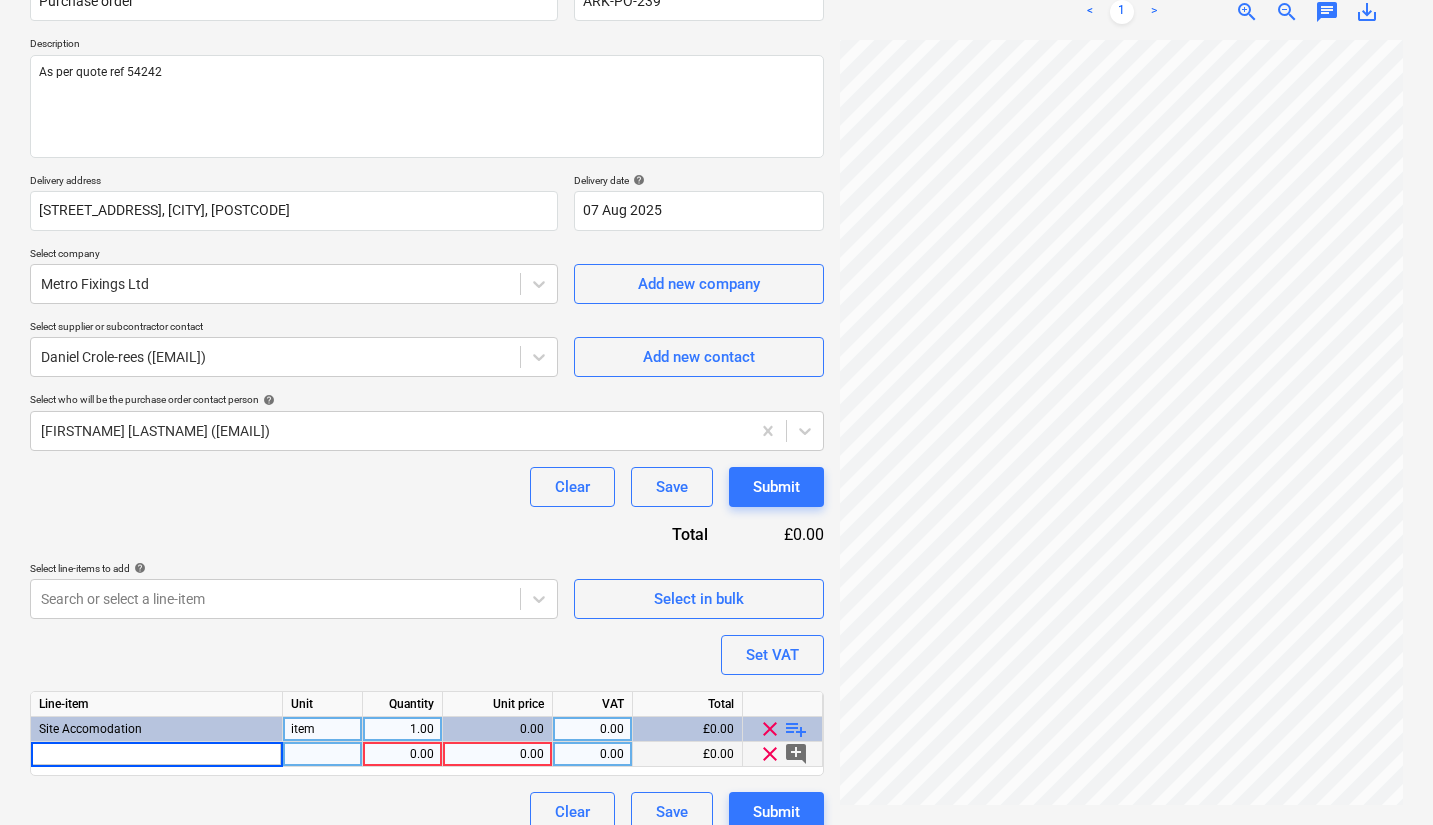 type on "As per quote ref 54242" 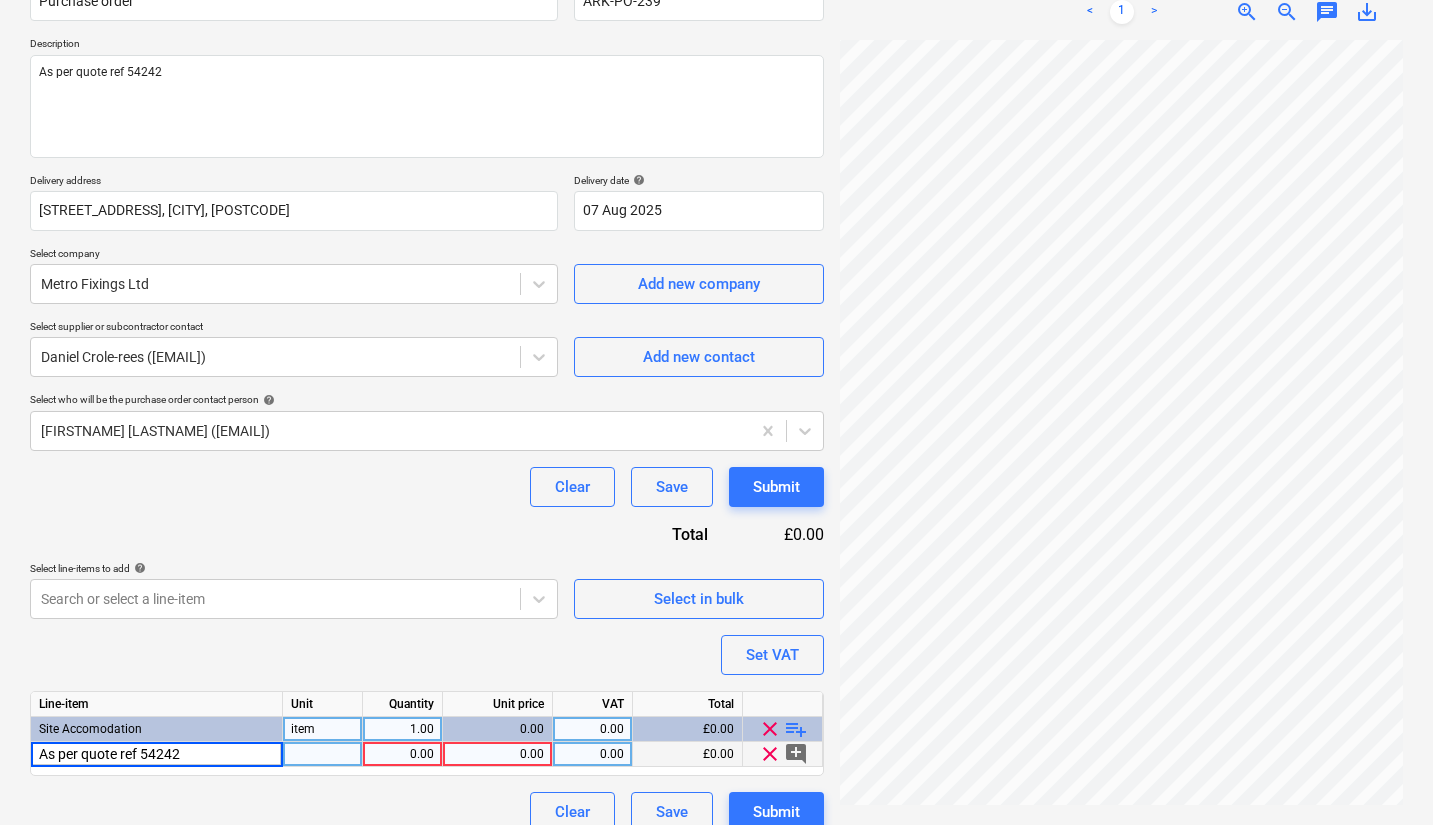 click on "0.00" at bounding box center (402, 754) 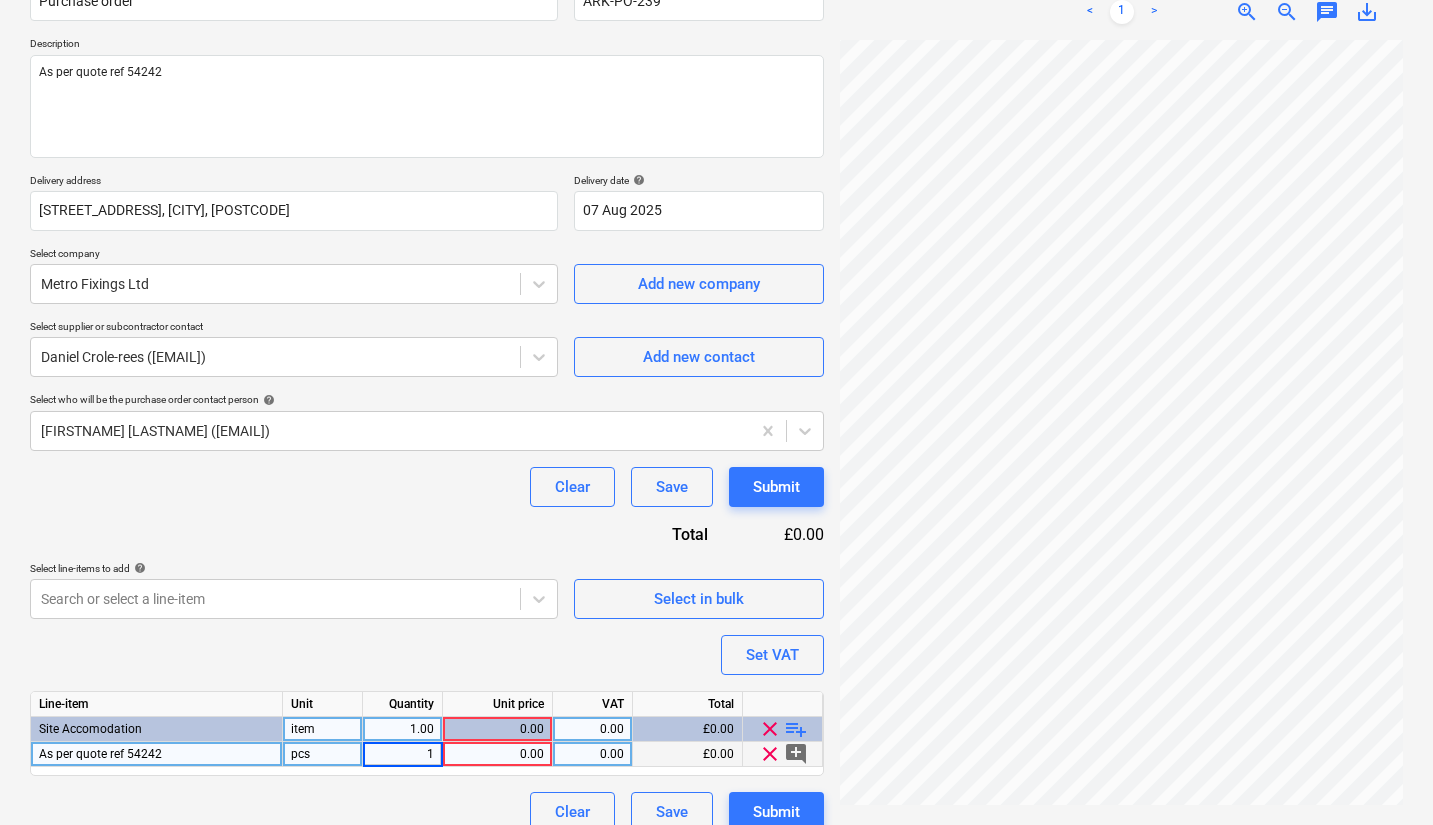 click on "0.00" at bounding box center (497, 754) 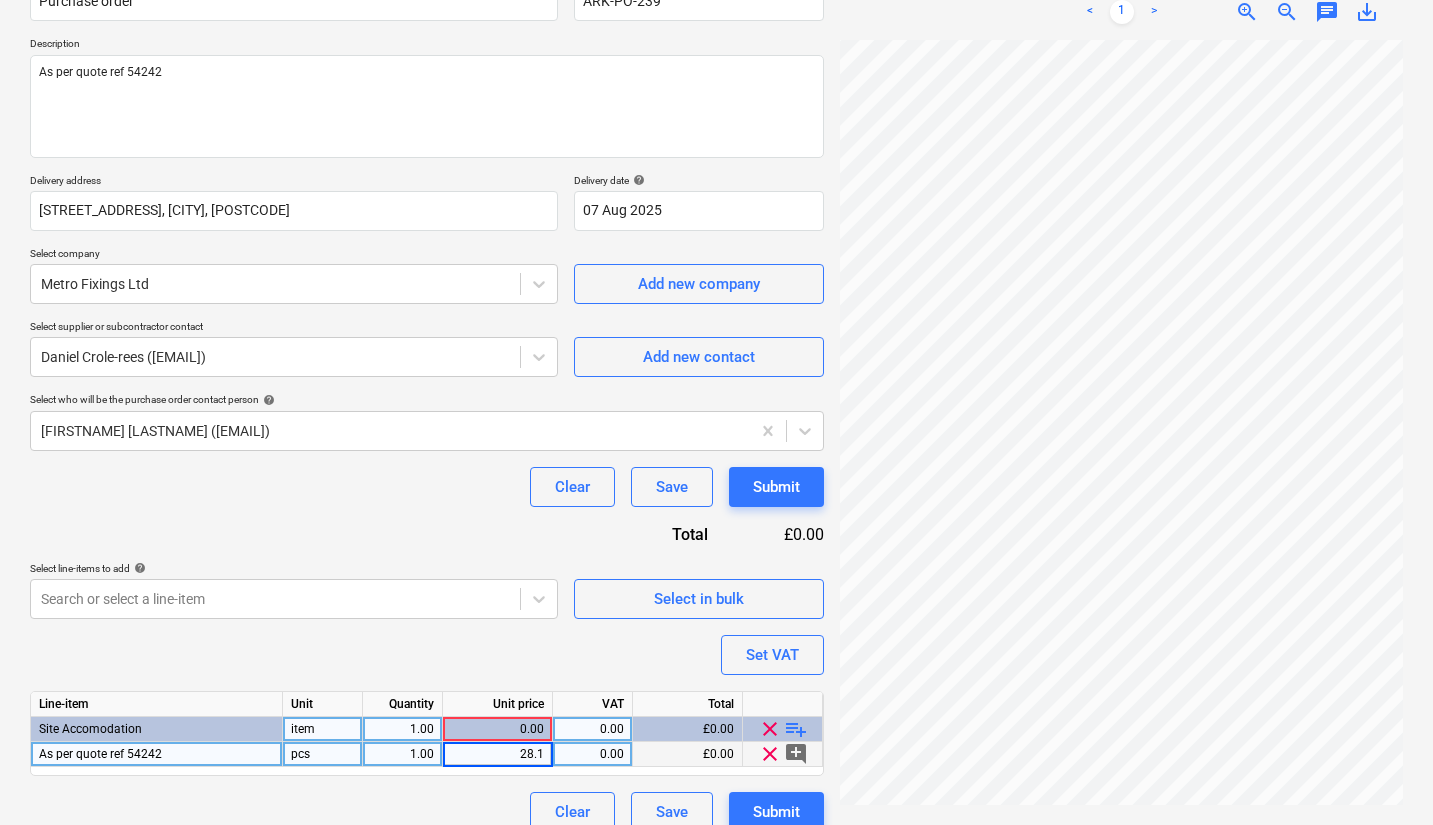type on "28.10" 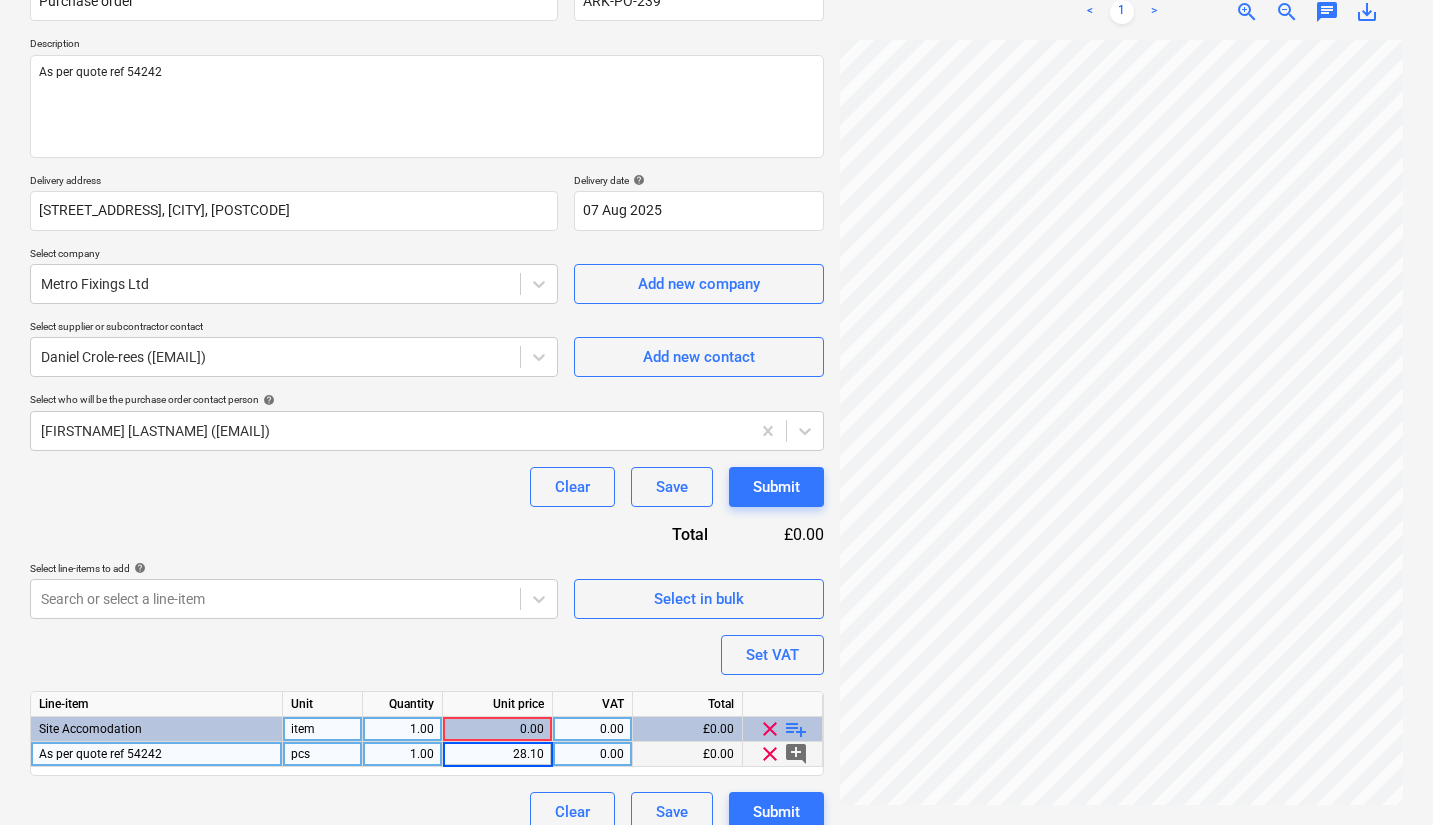 click on "Select line-items to add help" at bounding box center (294, 568) 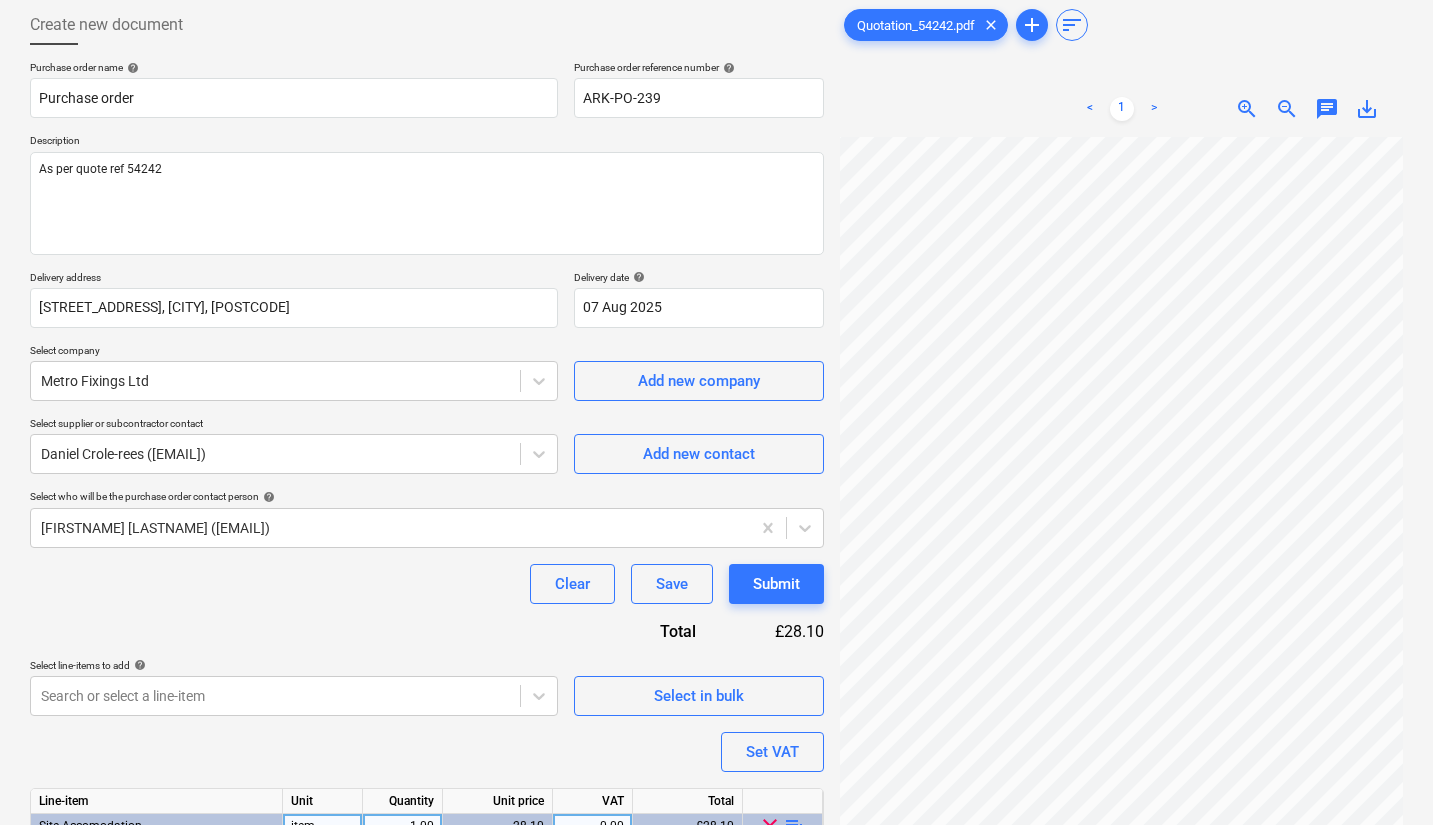 scroll, scrollTop: 0, scrollLeft: 0, axis: both 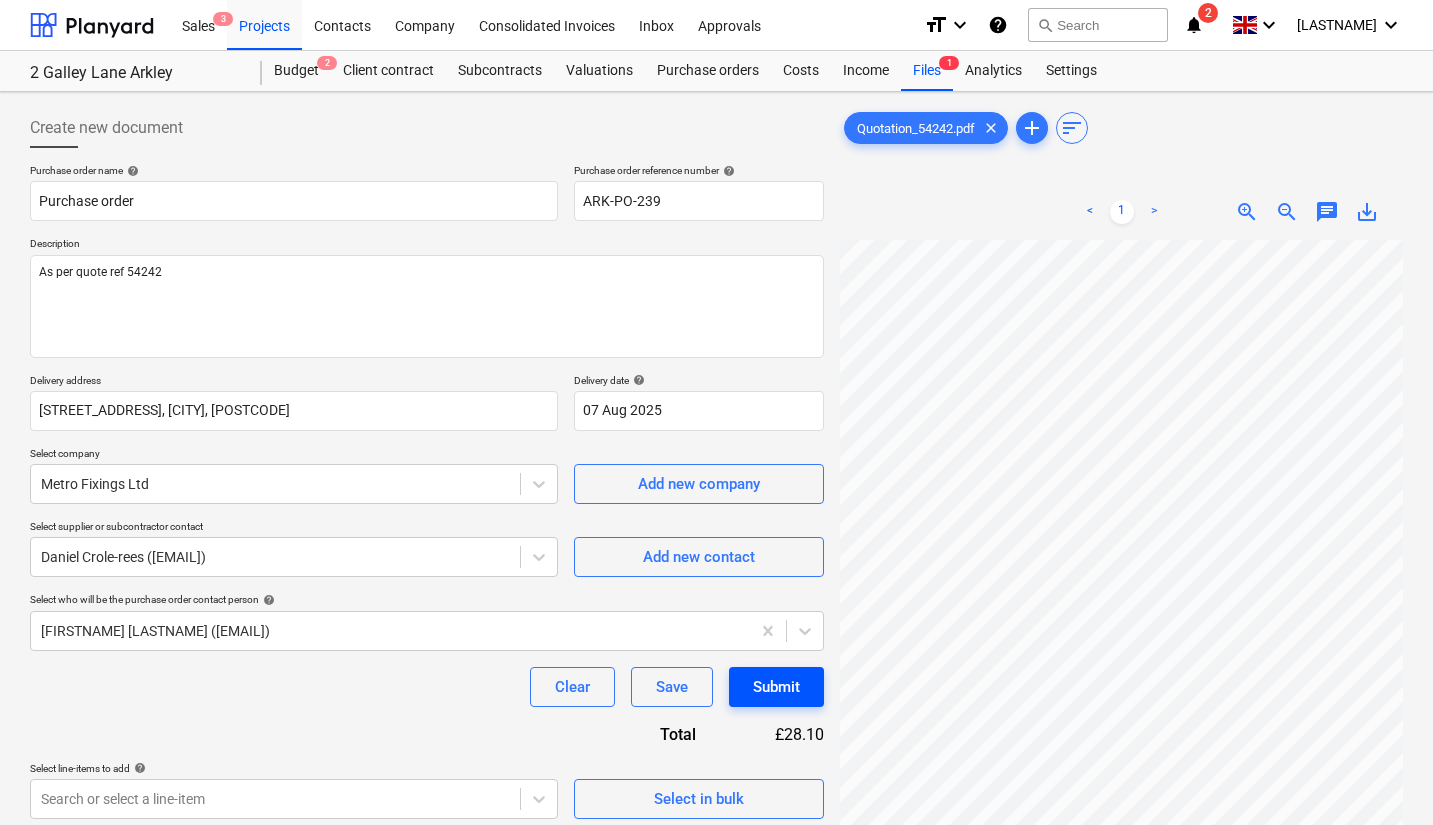 drag, startPoint x: 789, startPoint y: 696, endPoint x: 793, endPoint y: 678, distance: 18.439089 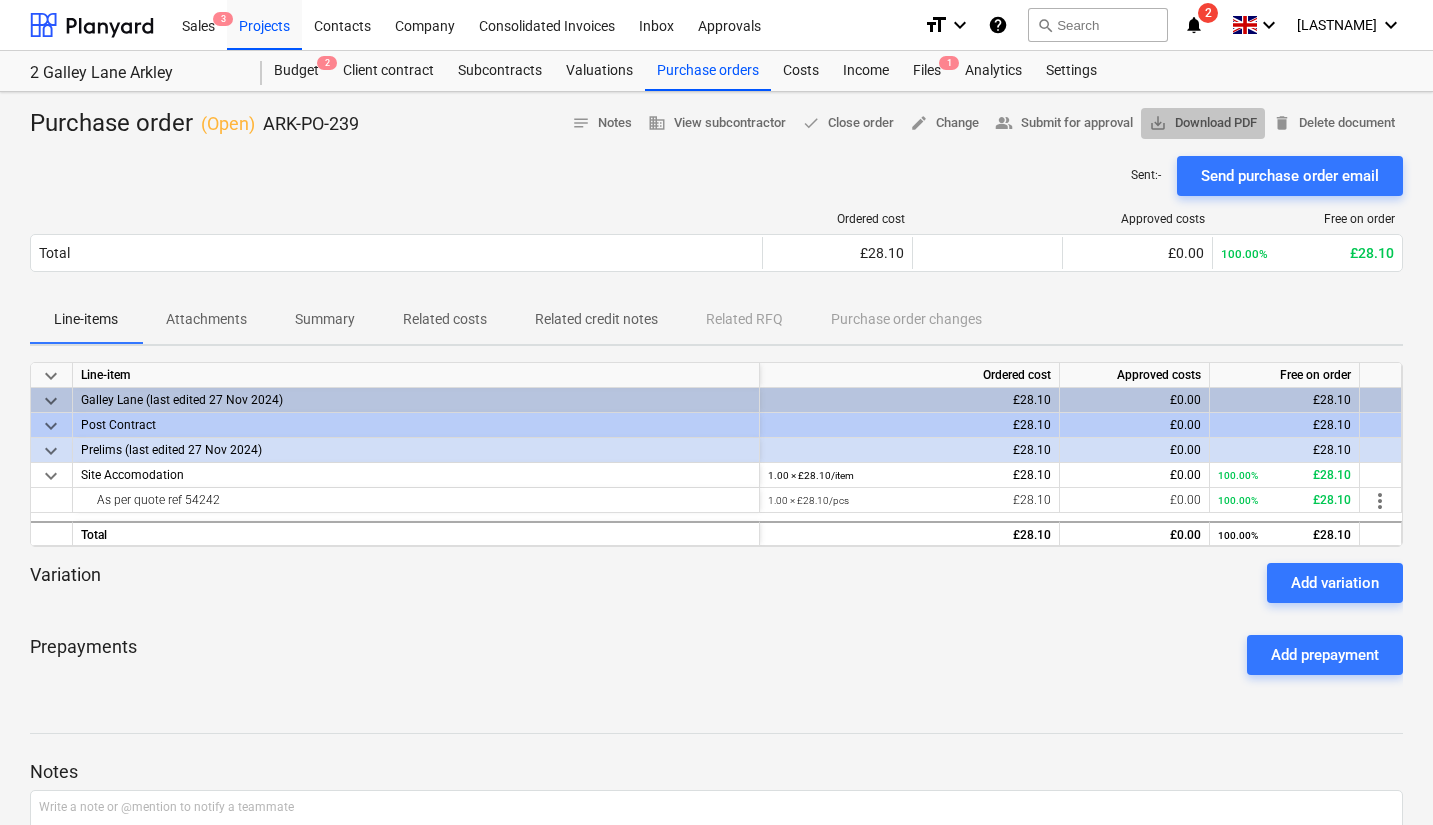 click on "save_alt Download PDF" at bounding box center [1203, 123] 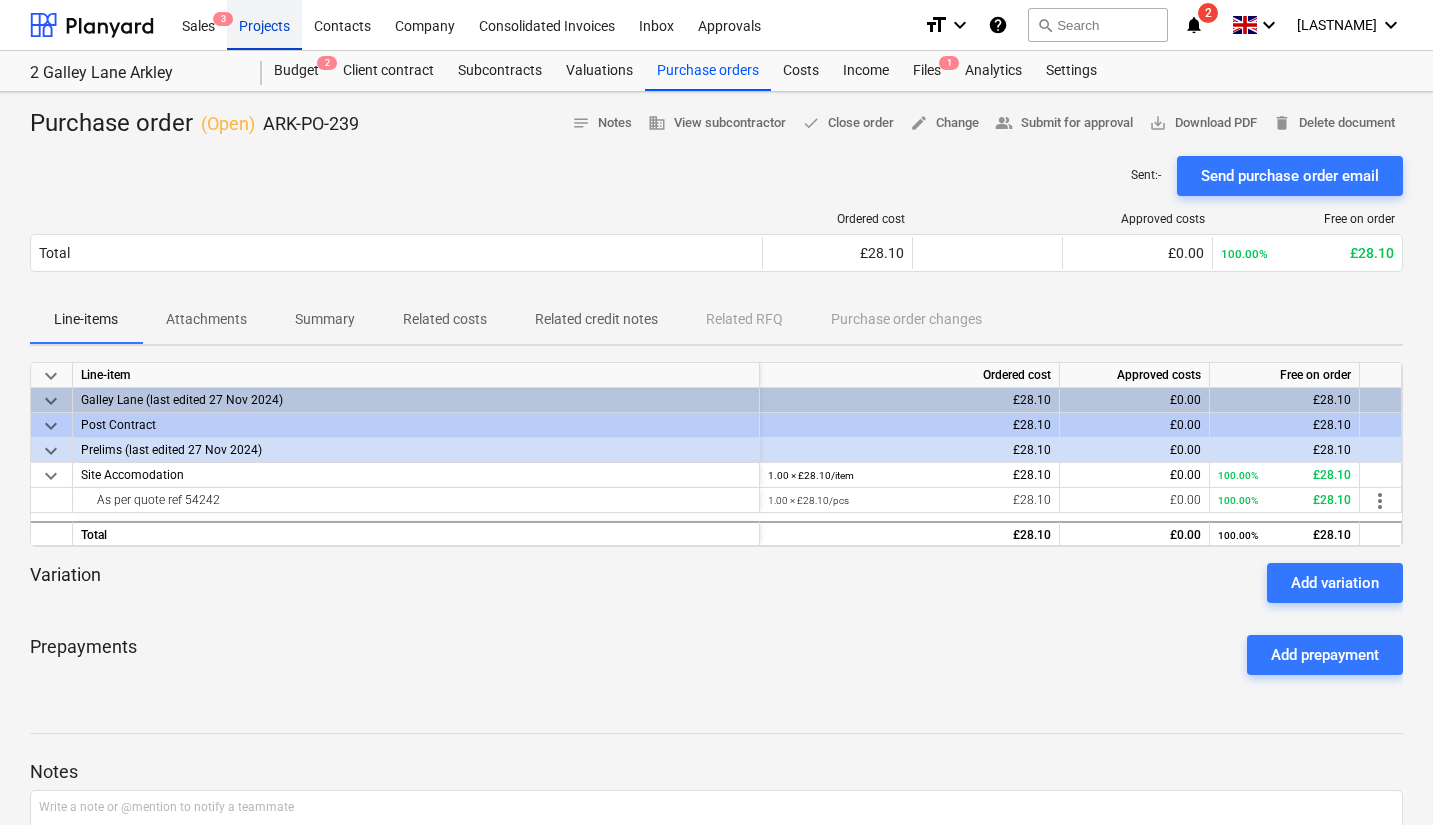 click on "Projects" at bounding box center [264, 24] 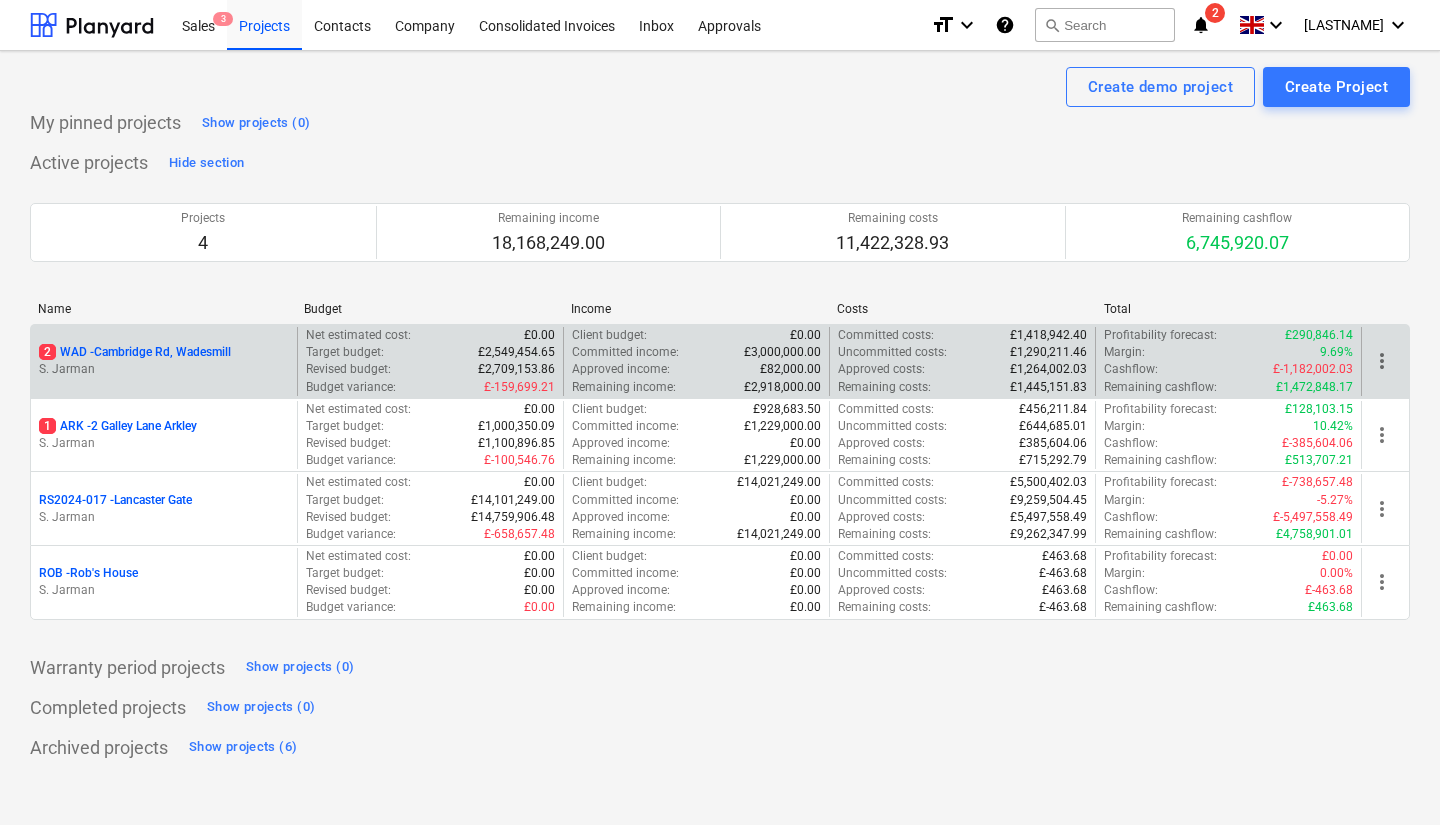 click on "S. Jarman" at bounding box center (164, 369) 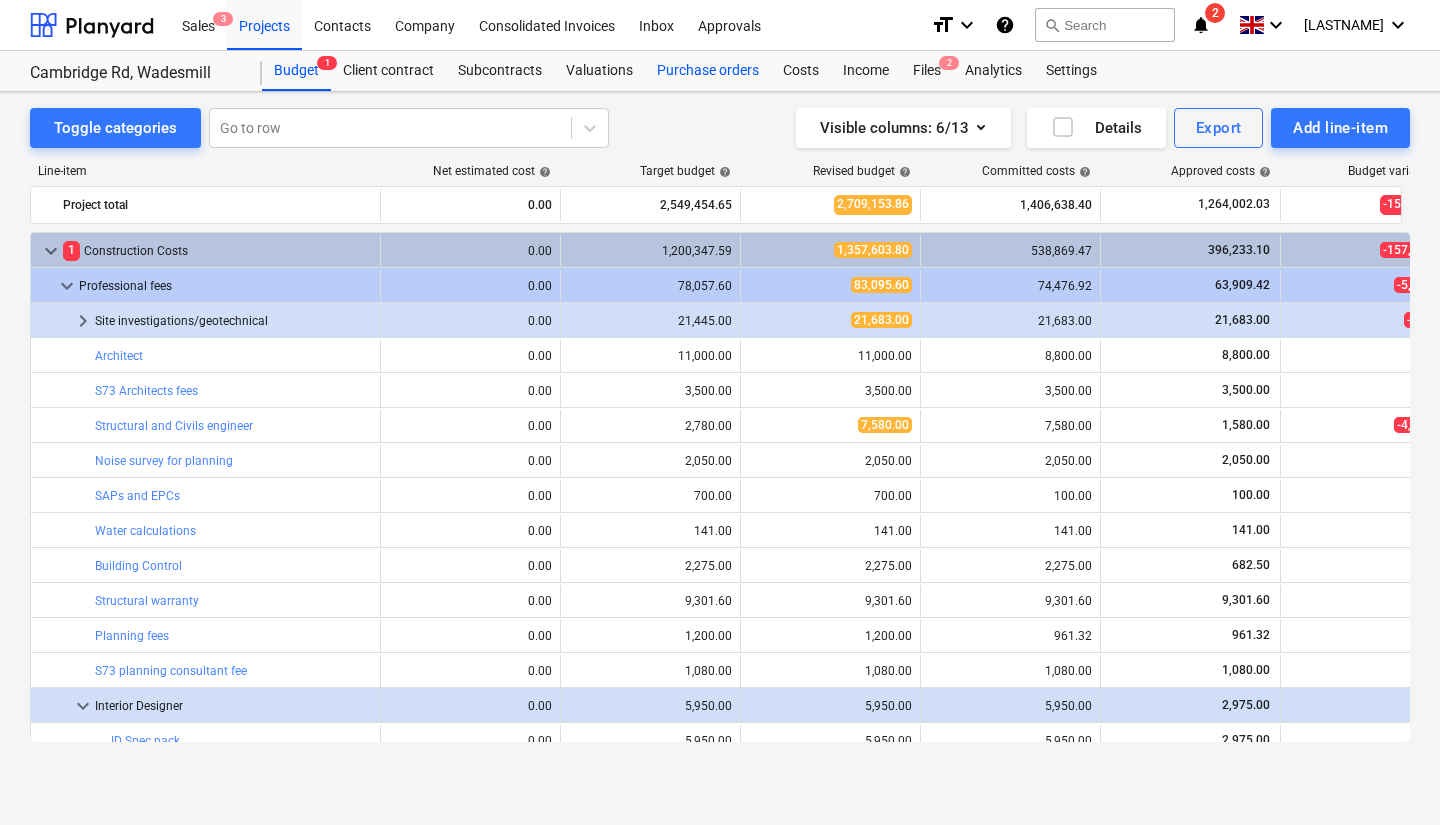 click on "Purchase orders" at bounding box center [708, 71] 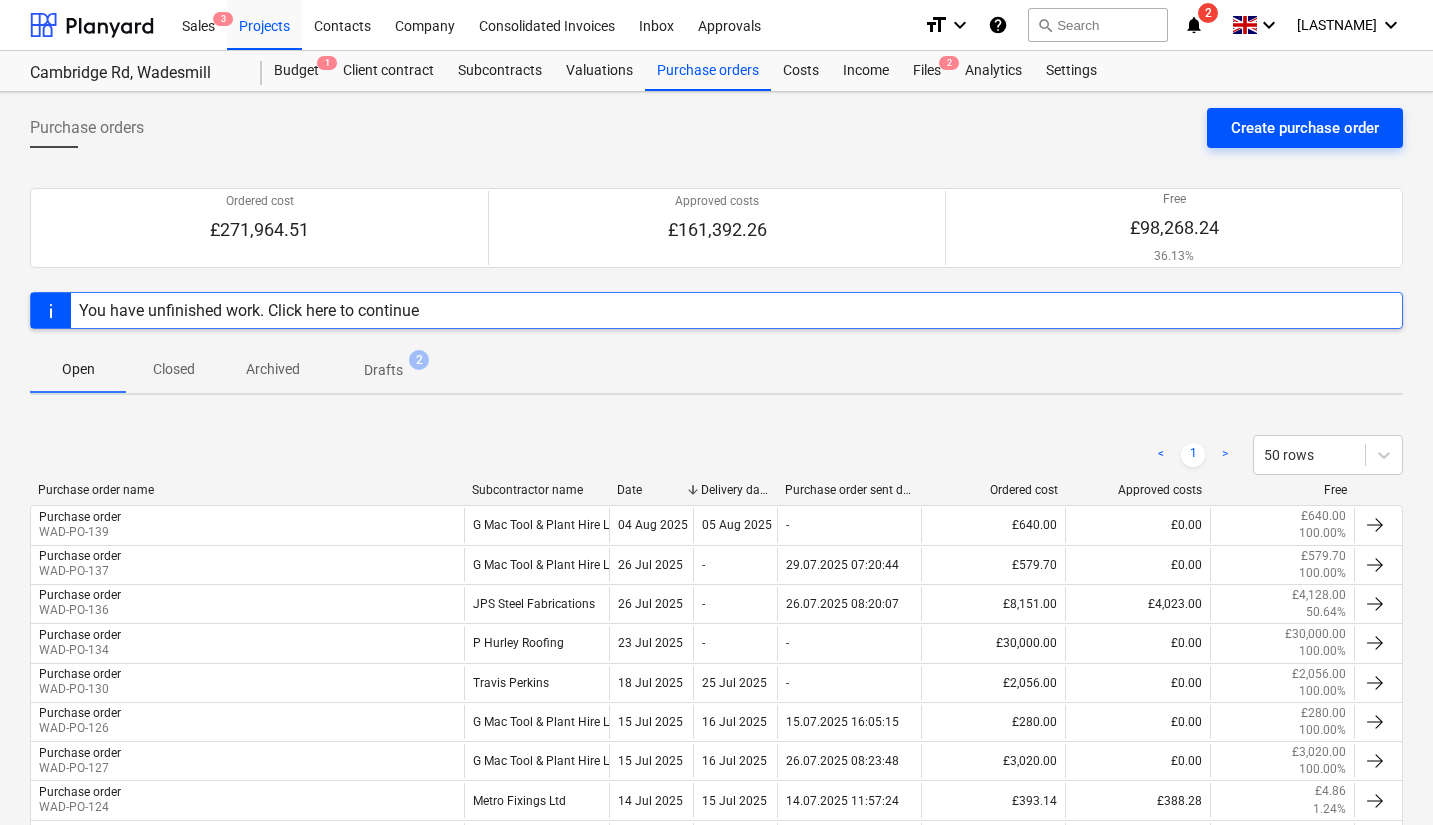 click on "Create purchase order" at bounding box center [1305, 128] 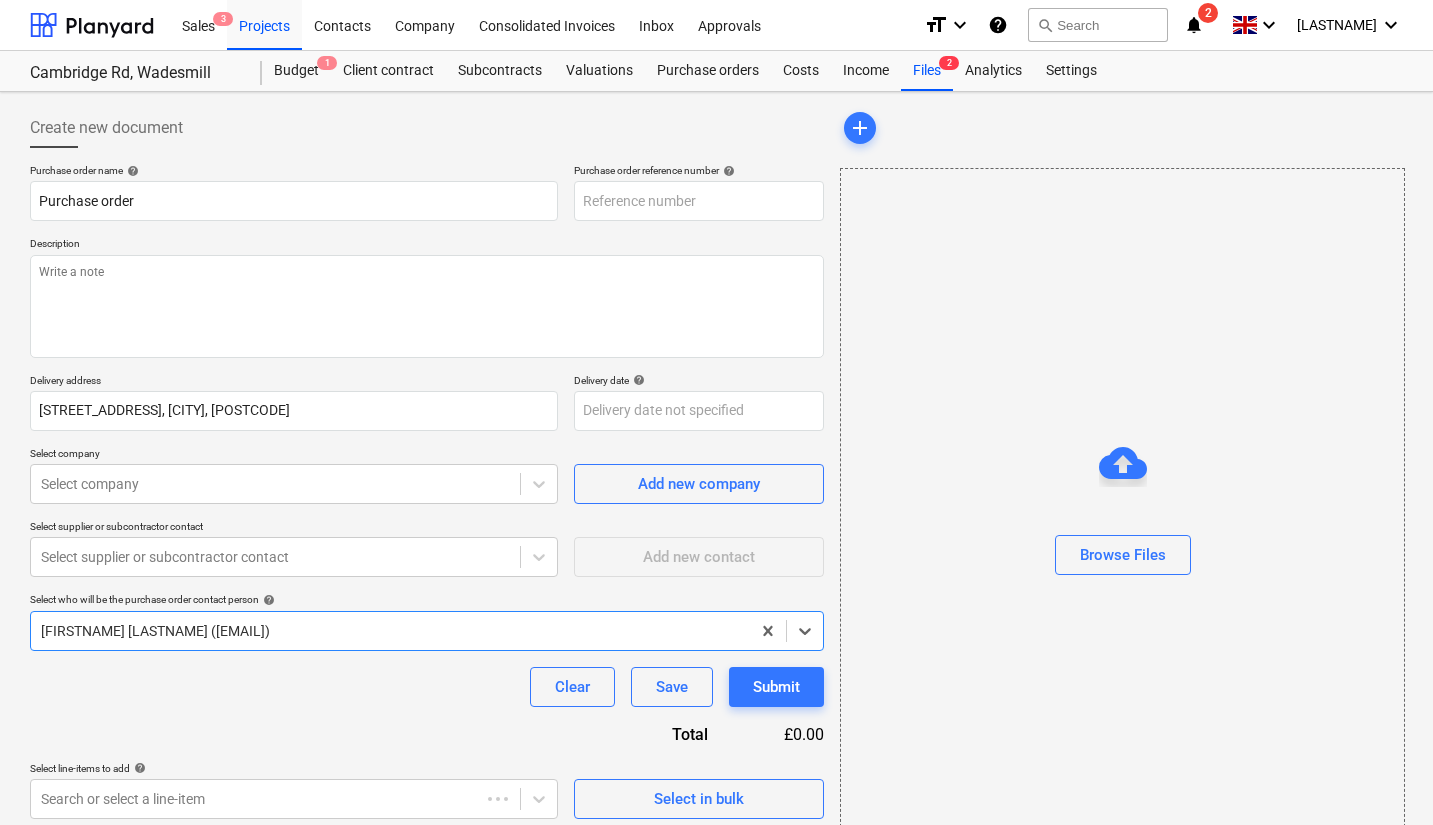 type on "x" 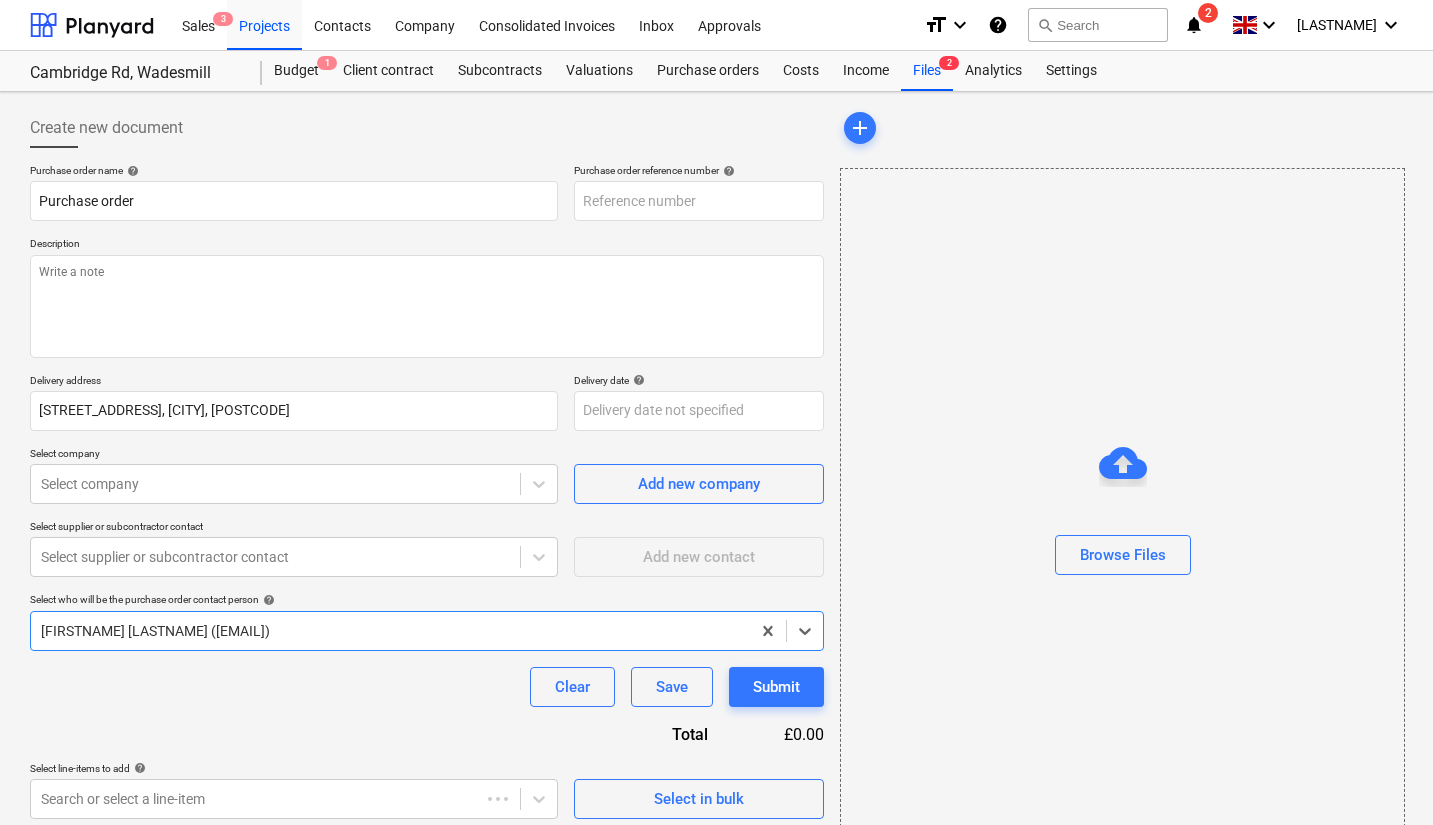 type on "WAD-PO-140" 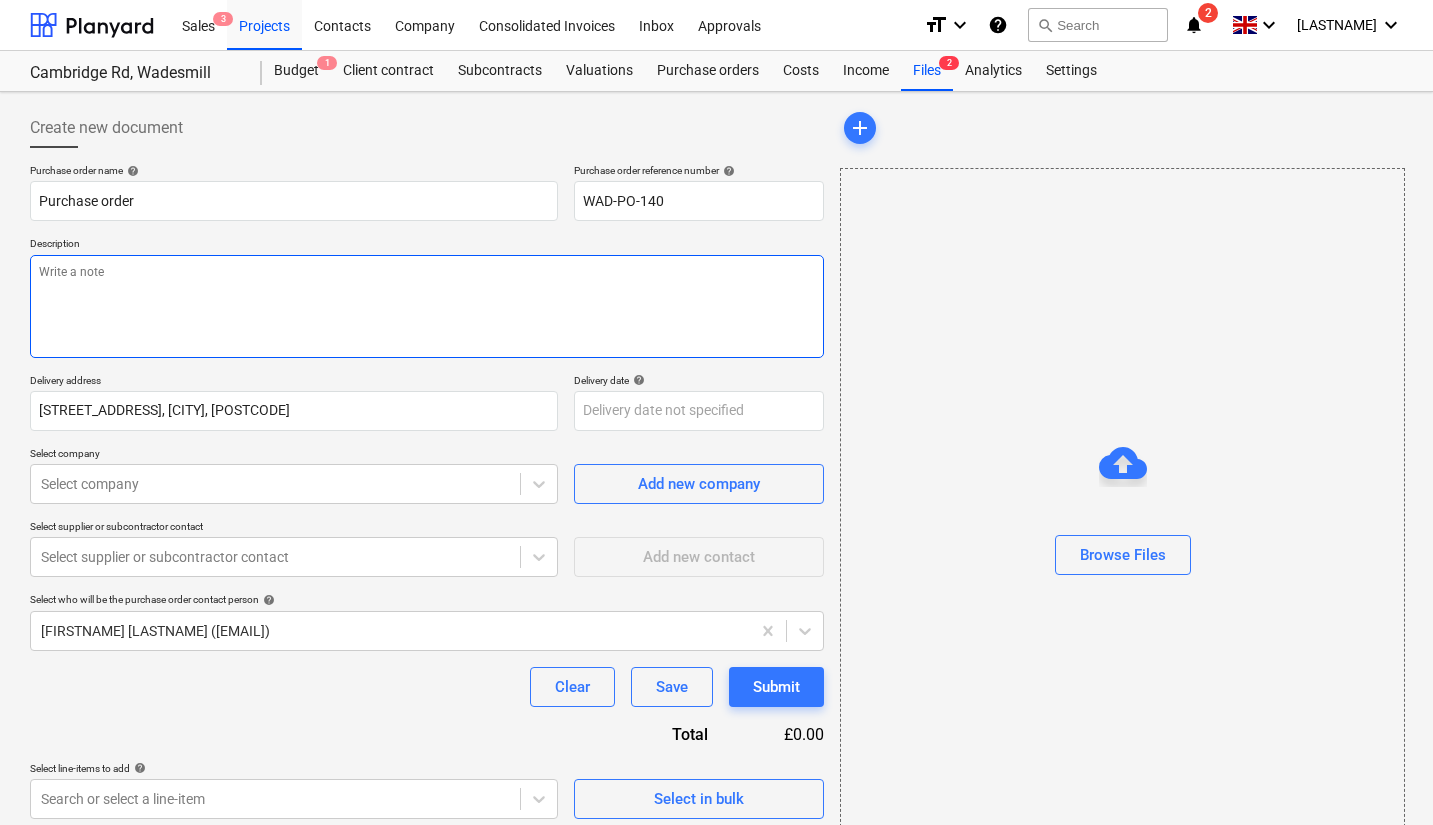 click at bounding box center (427, 306) 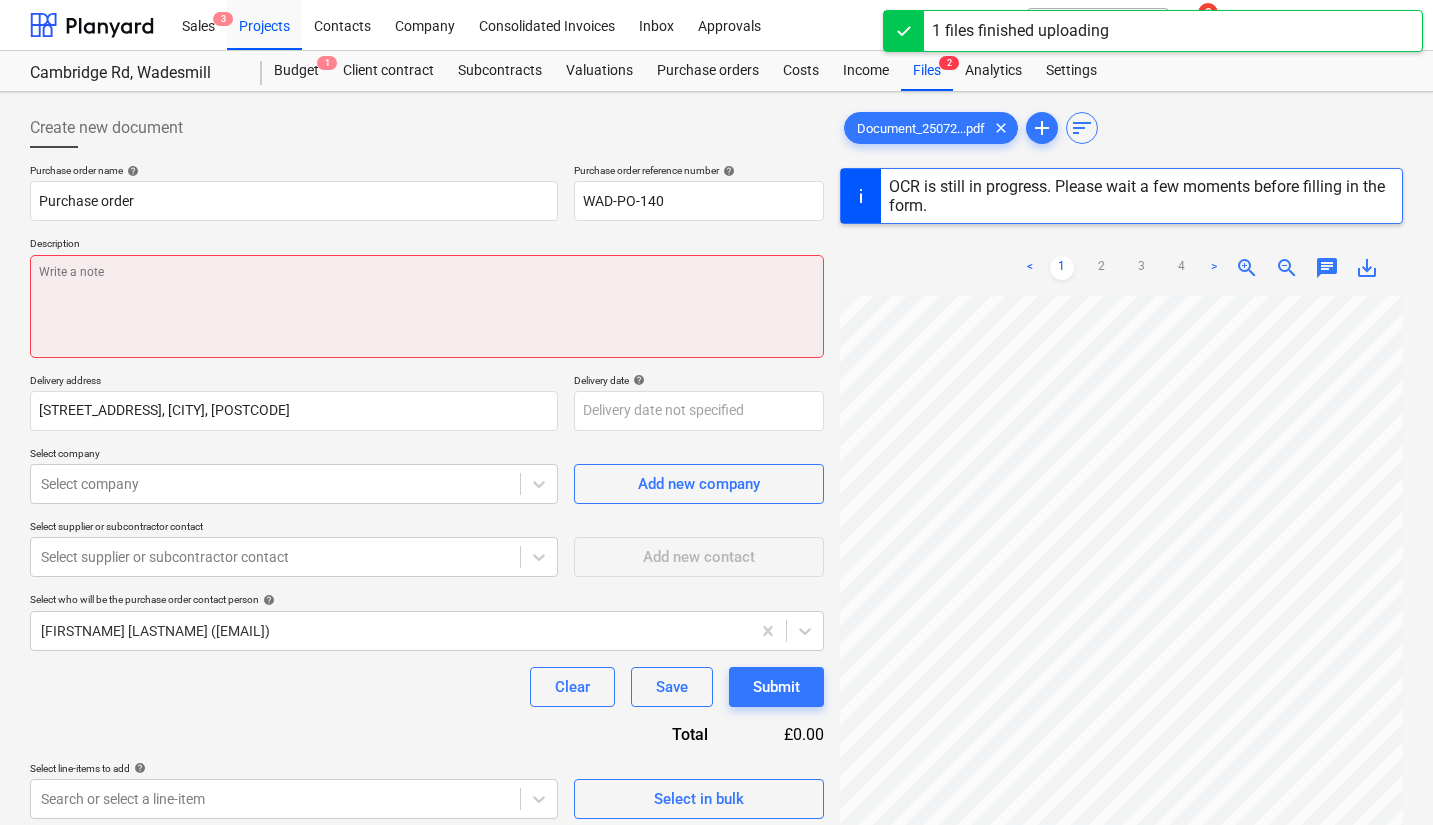 type on "x" 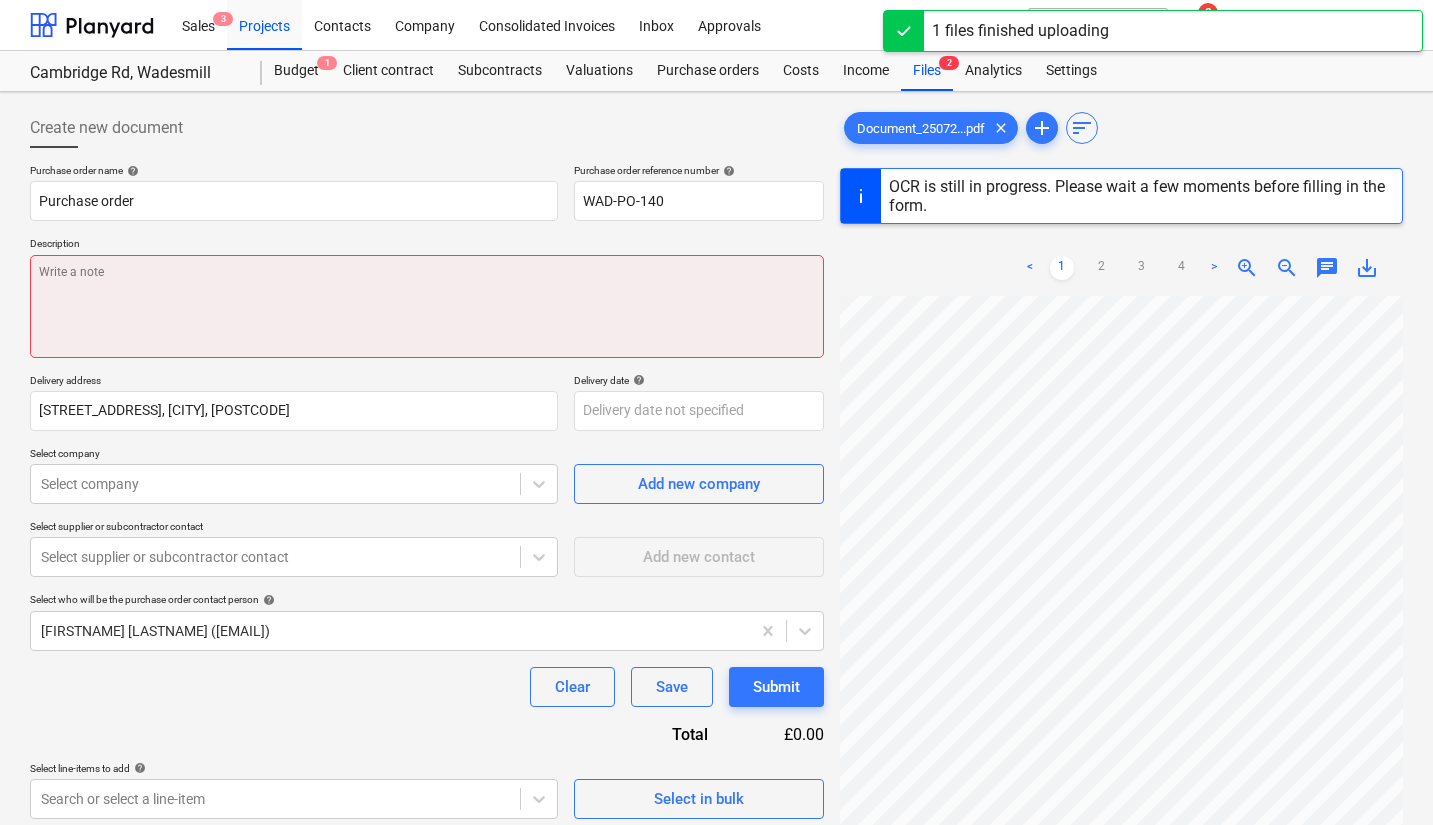 click at bounding box center (427, 306) 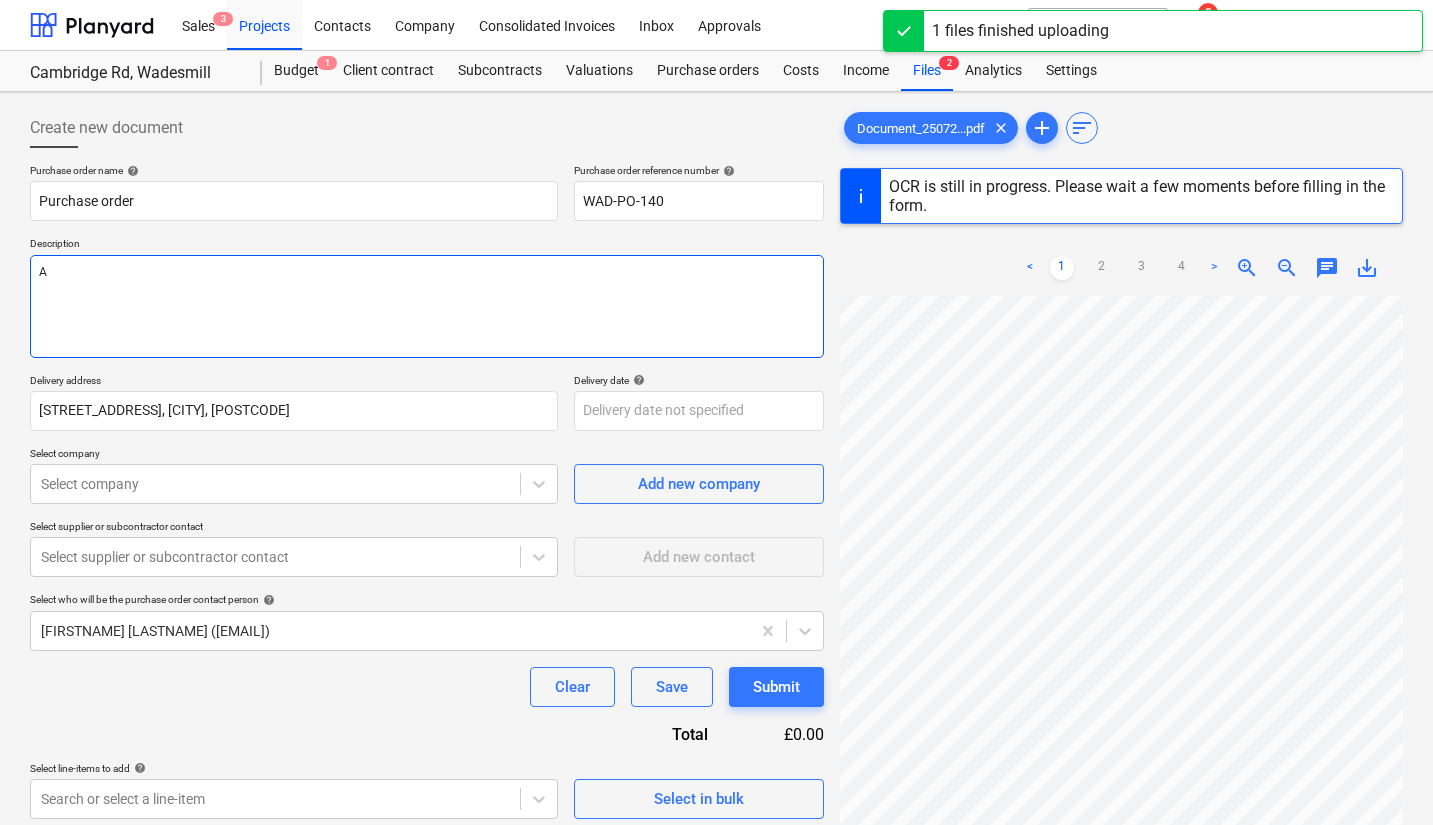 type on "x" 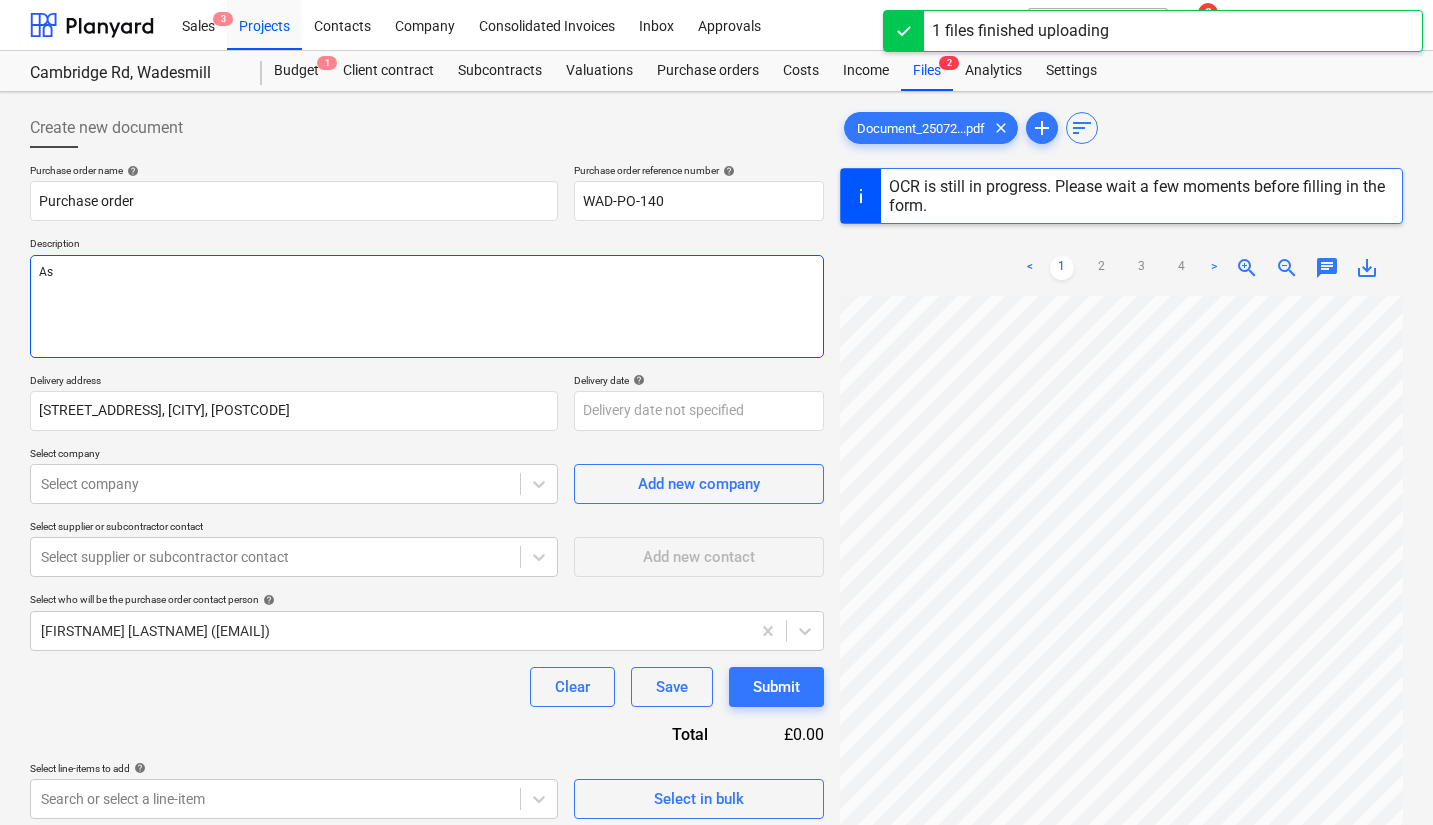 type on "As" 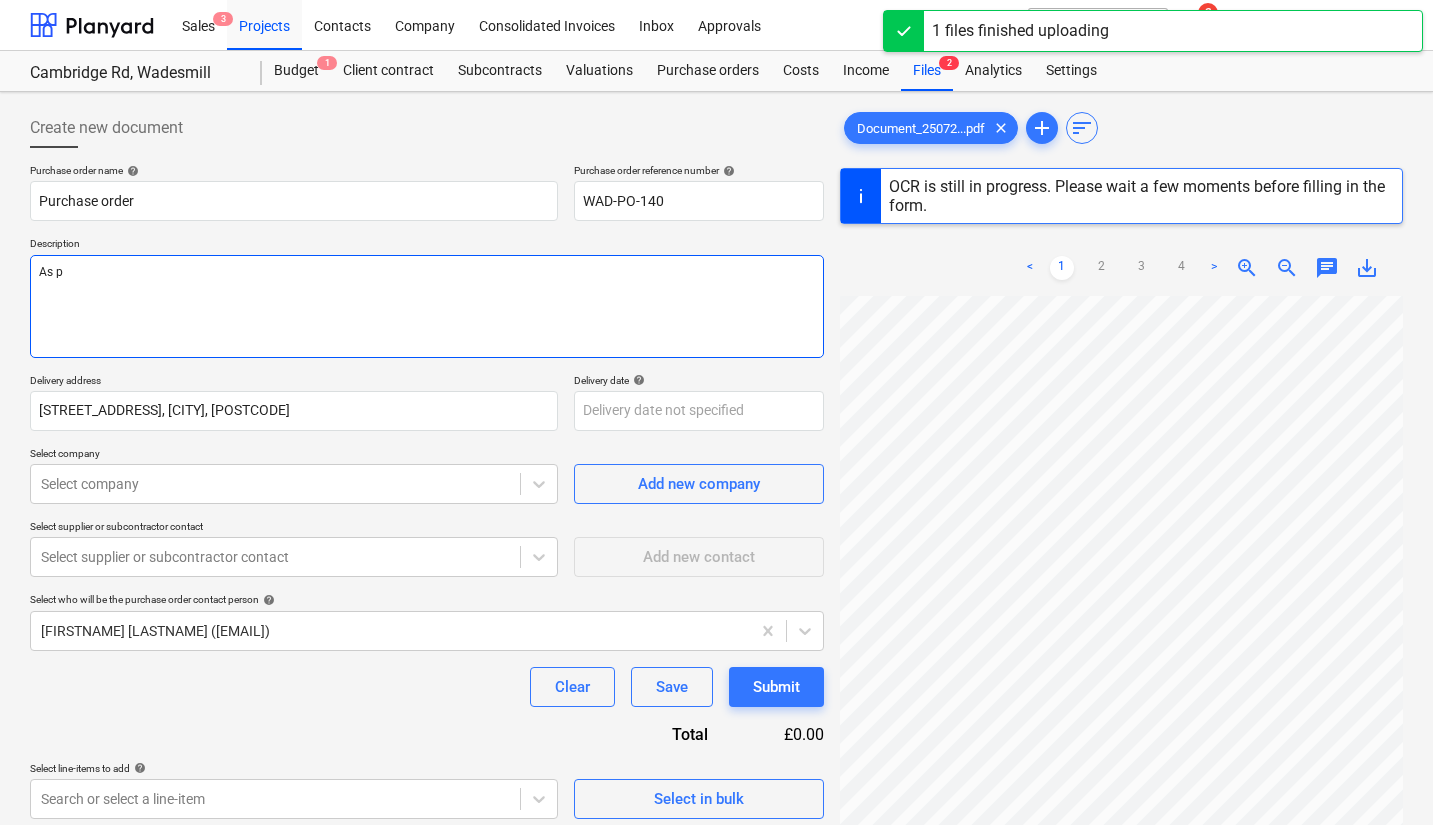 type on "As pe" 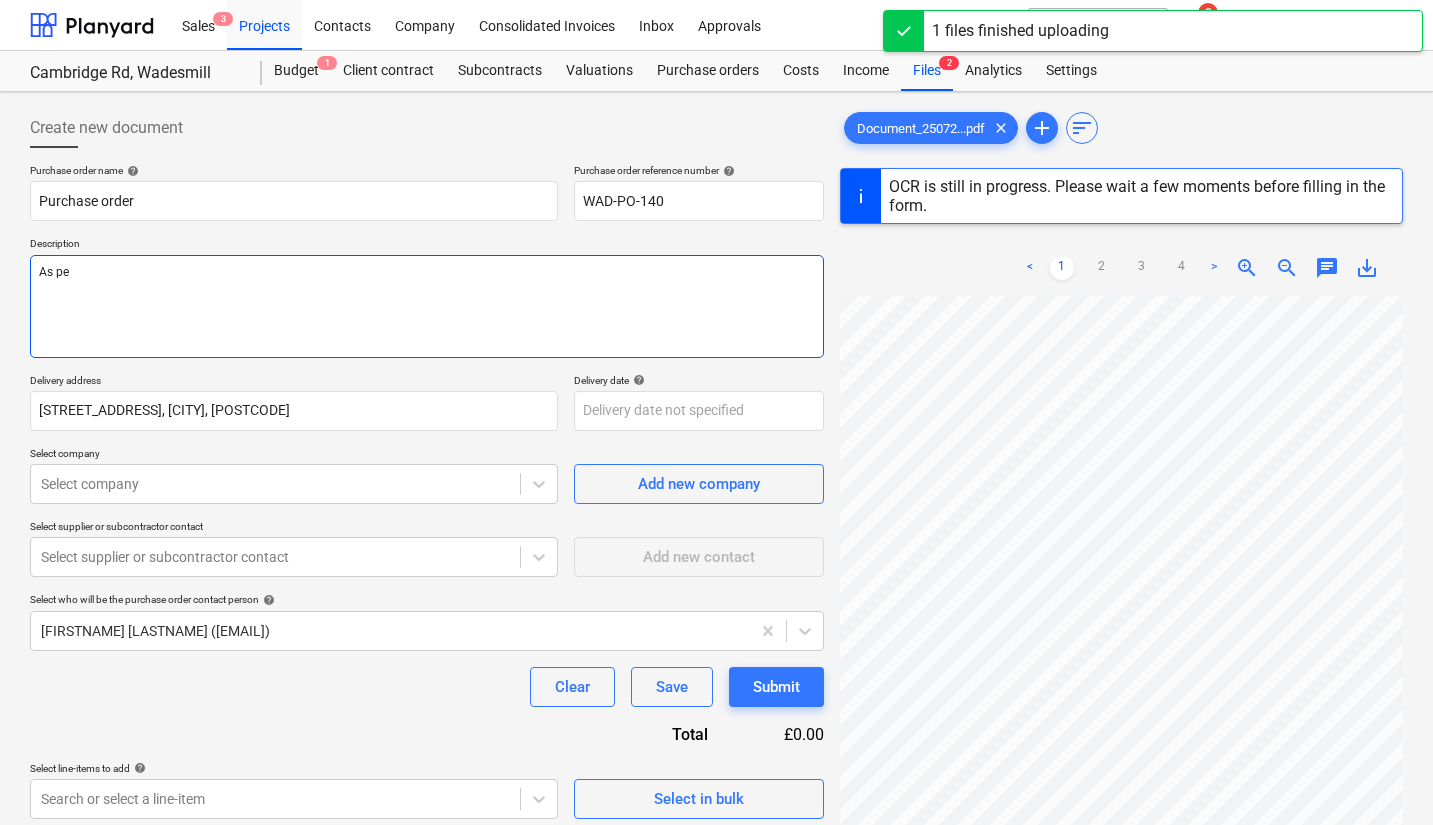 type on "x" 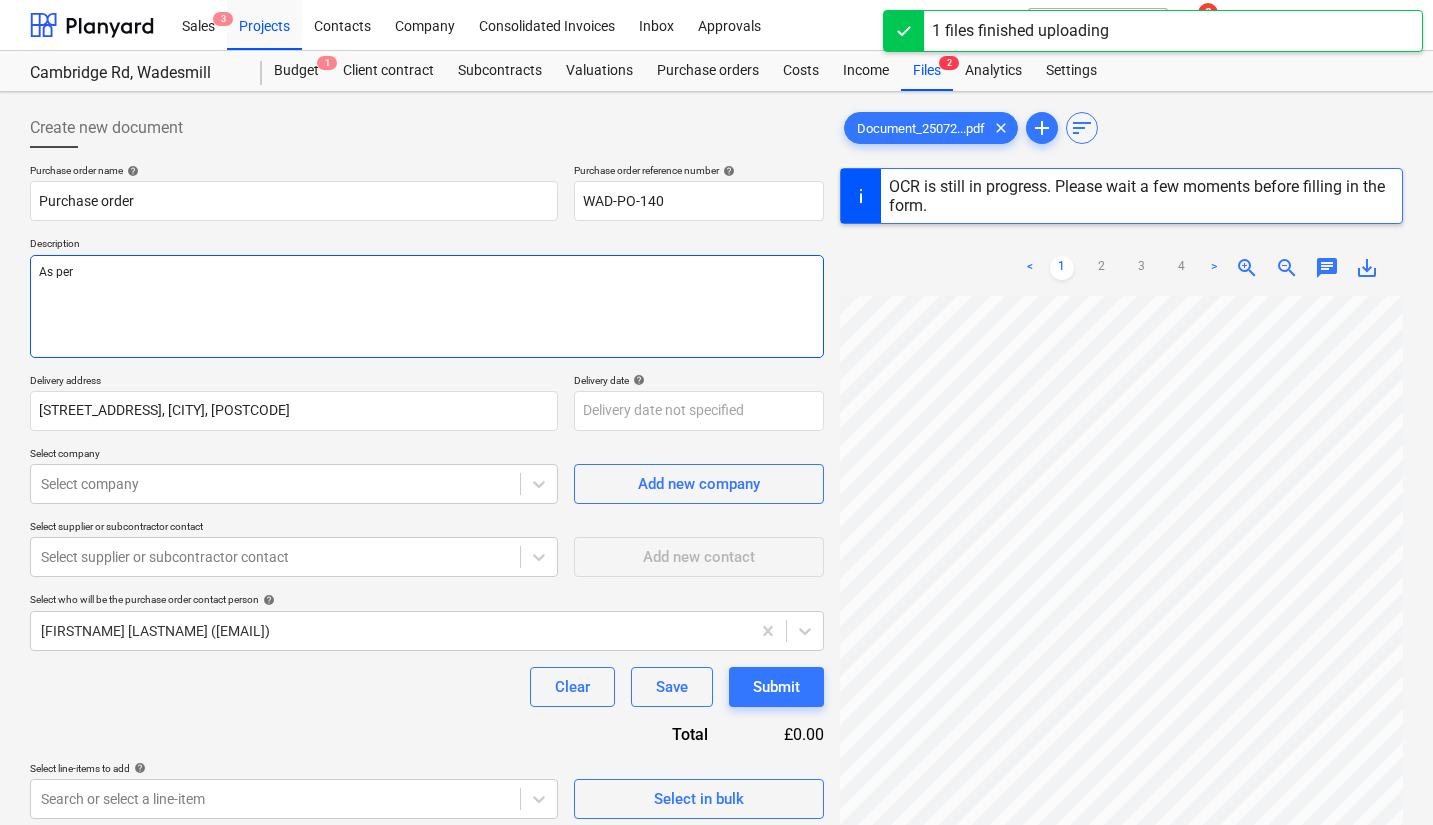 type on "x" 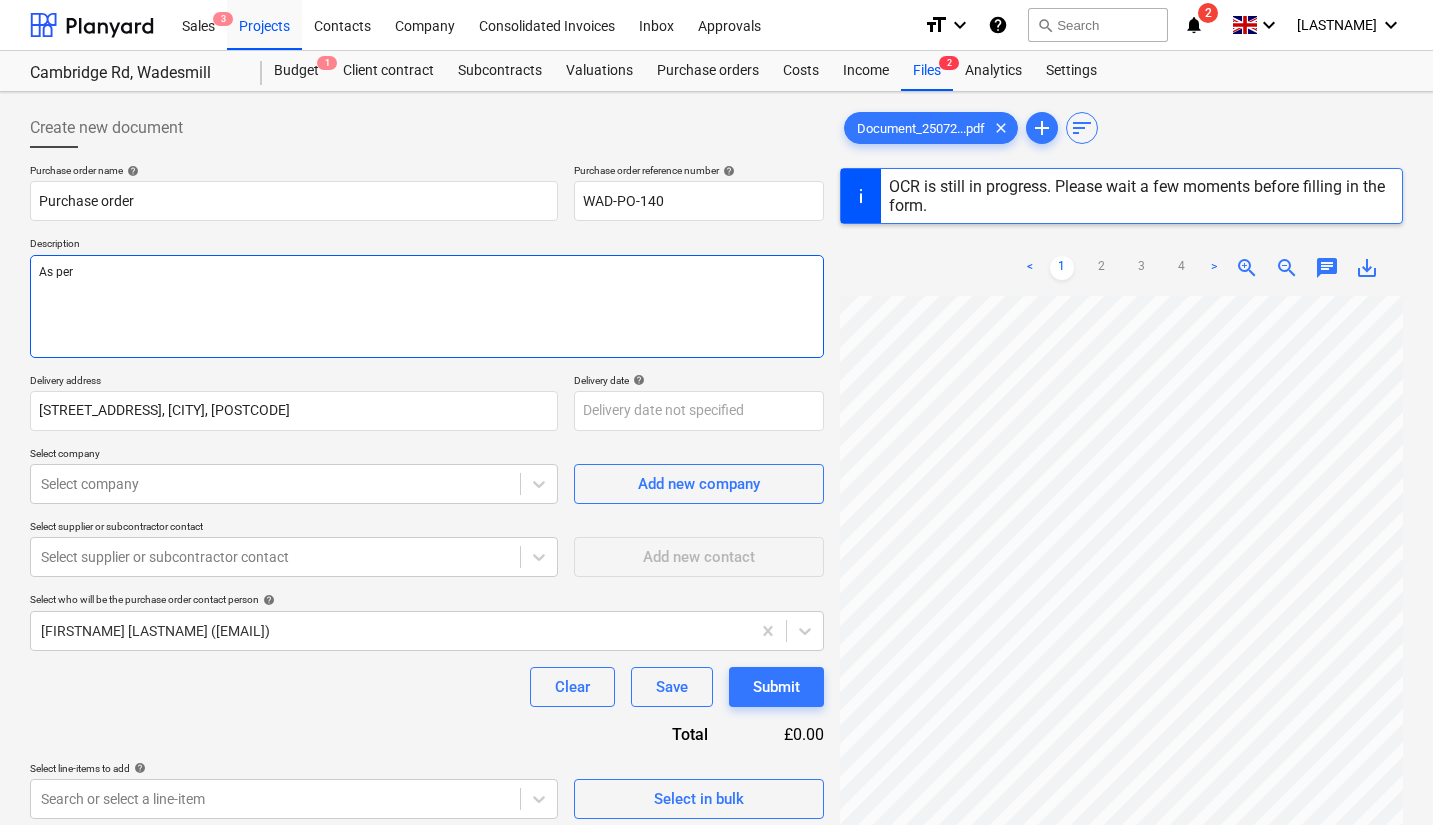 type on "x" 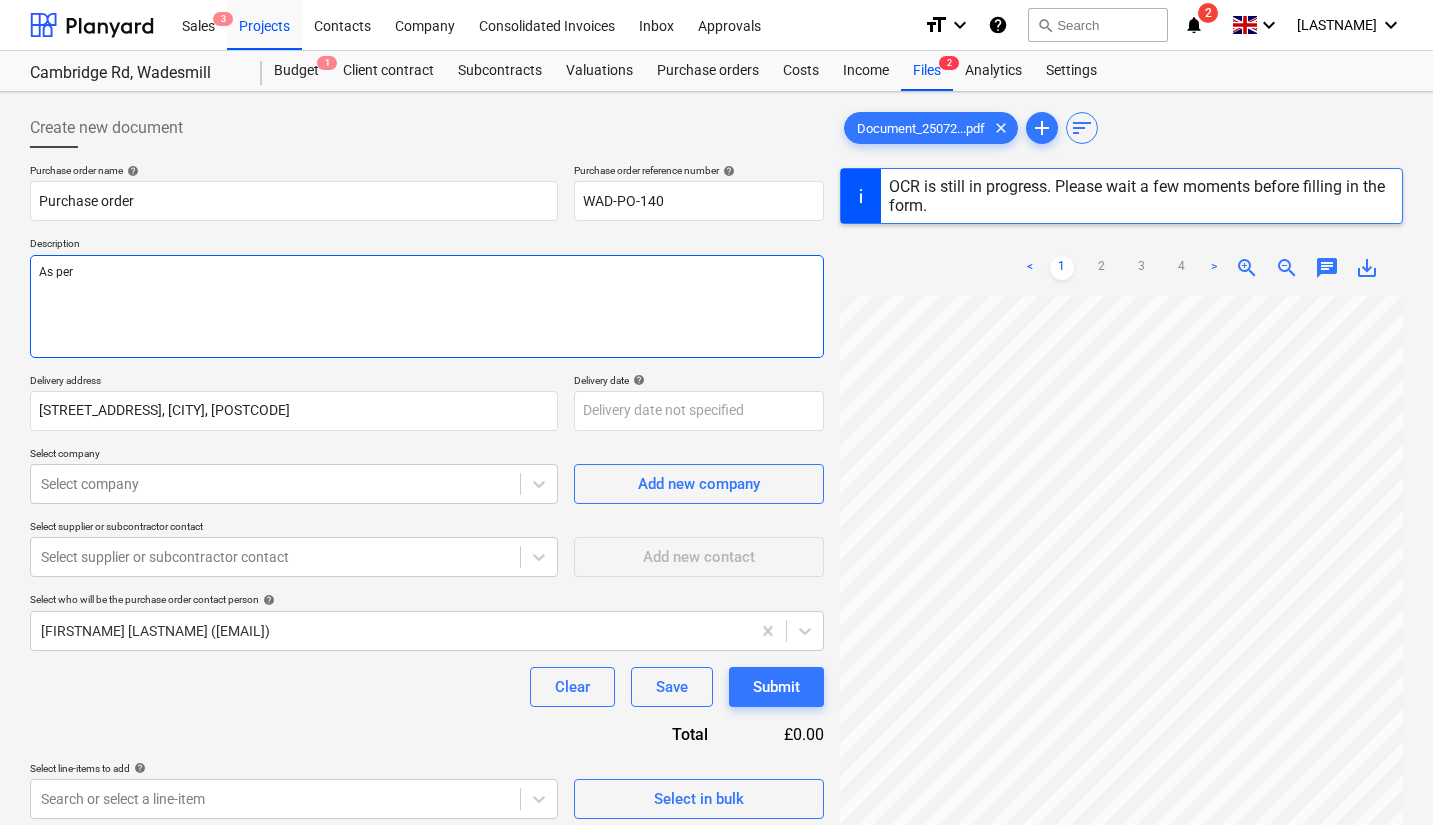 type on "As per R" 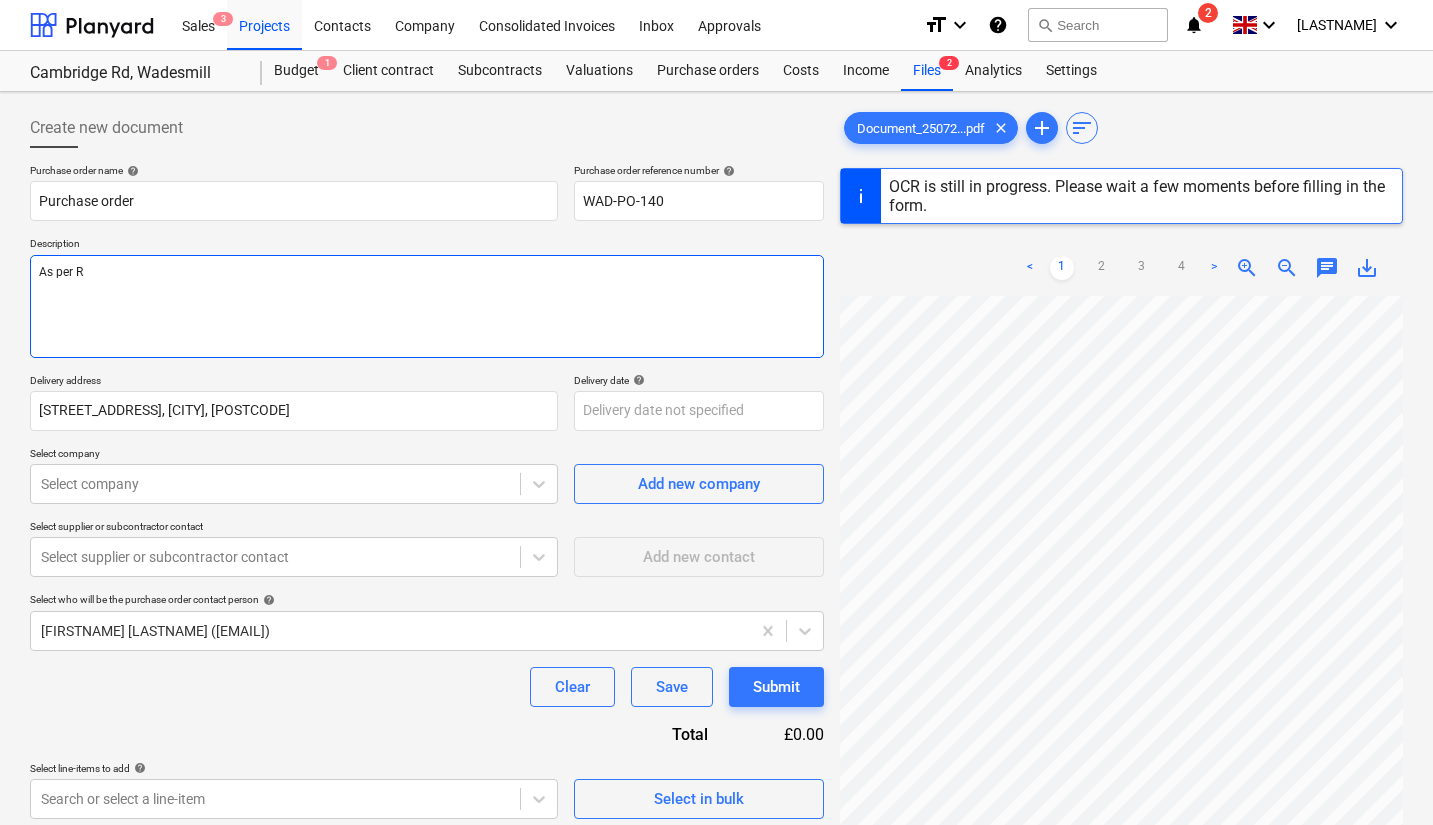 type on "x" 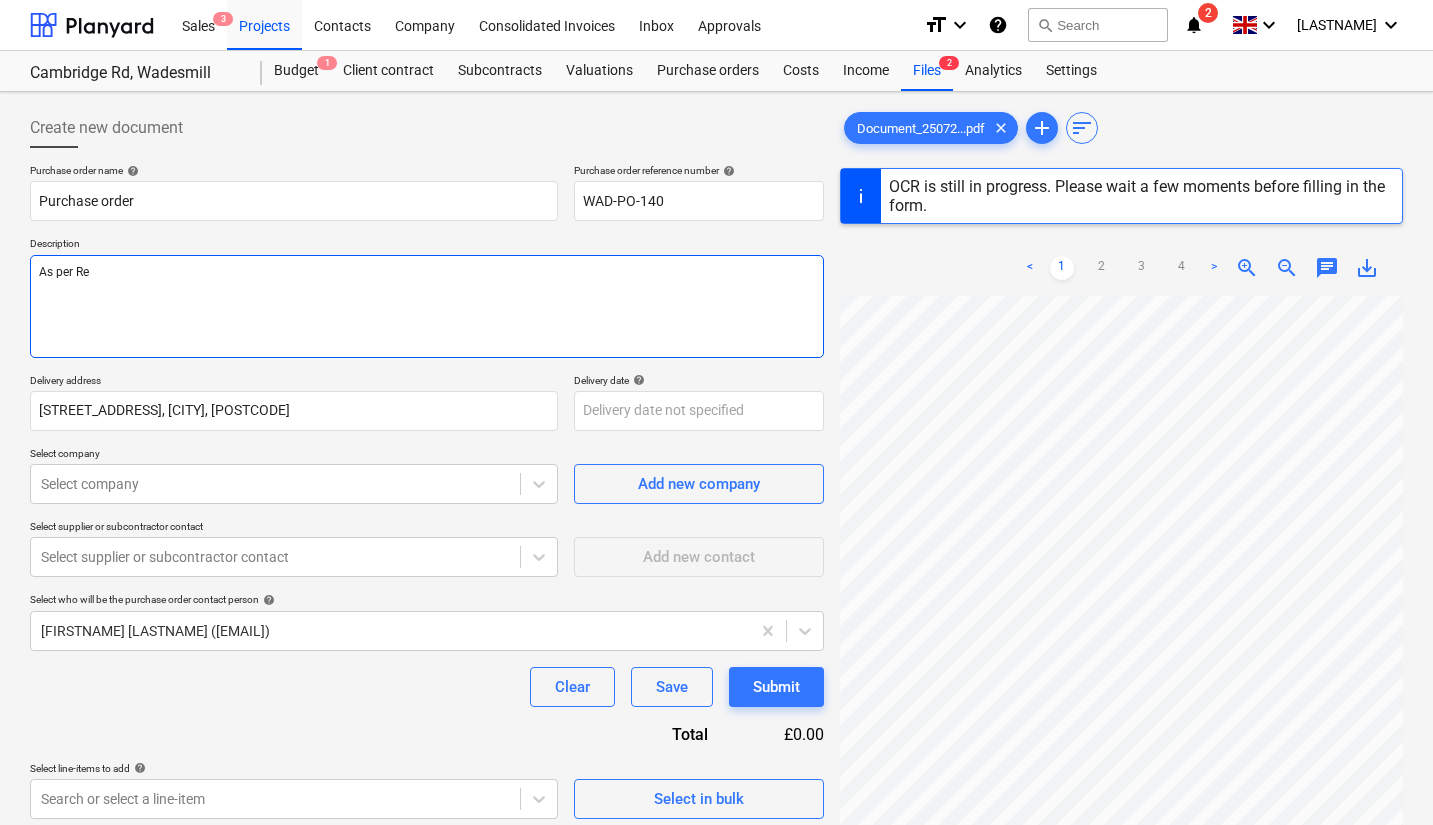 type on "As per Ref" 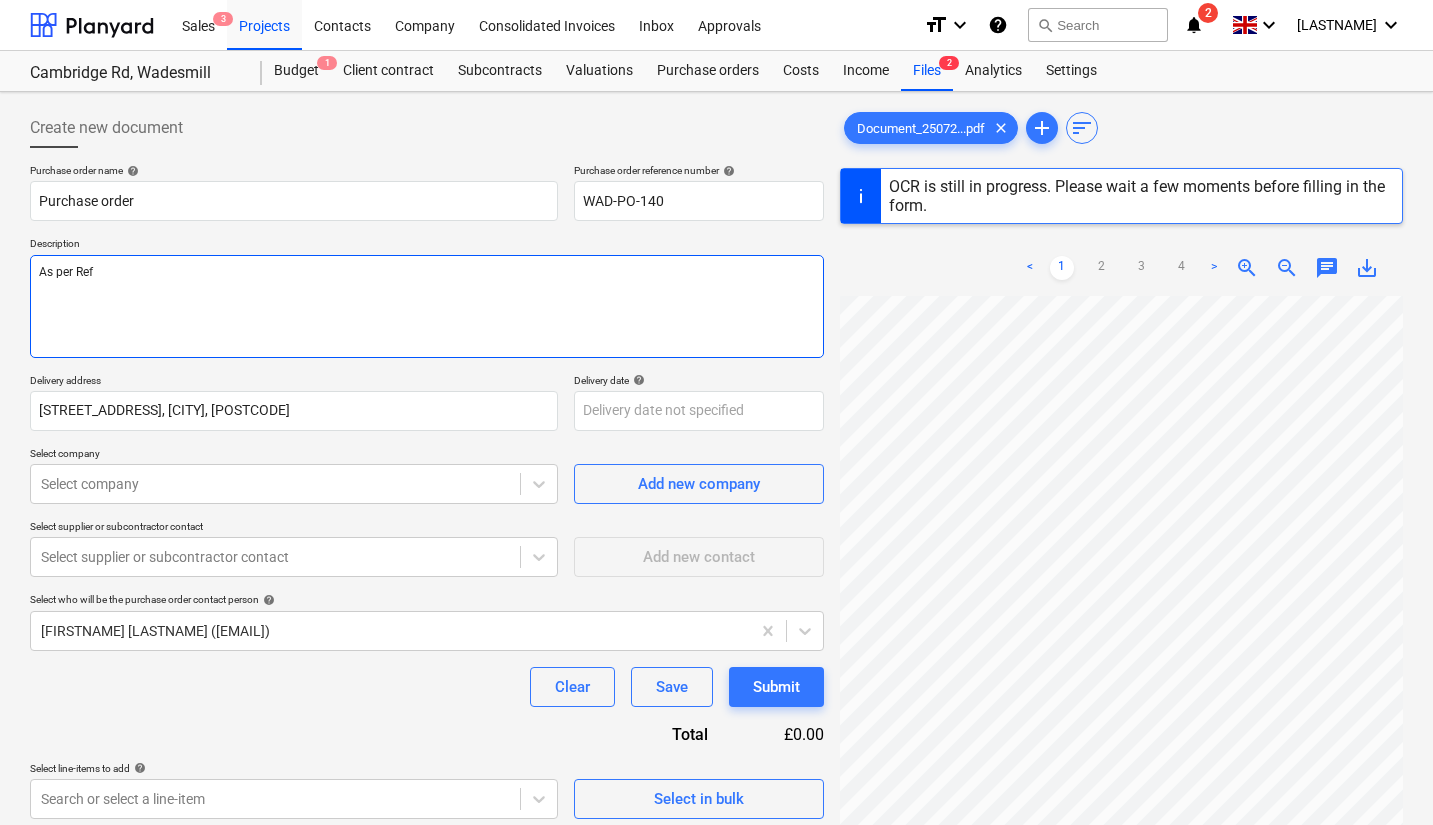 type on "x" 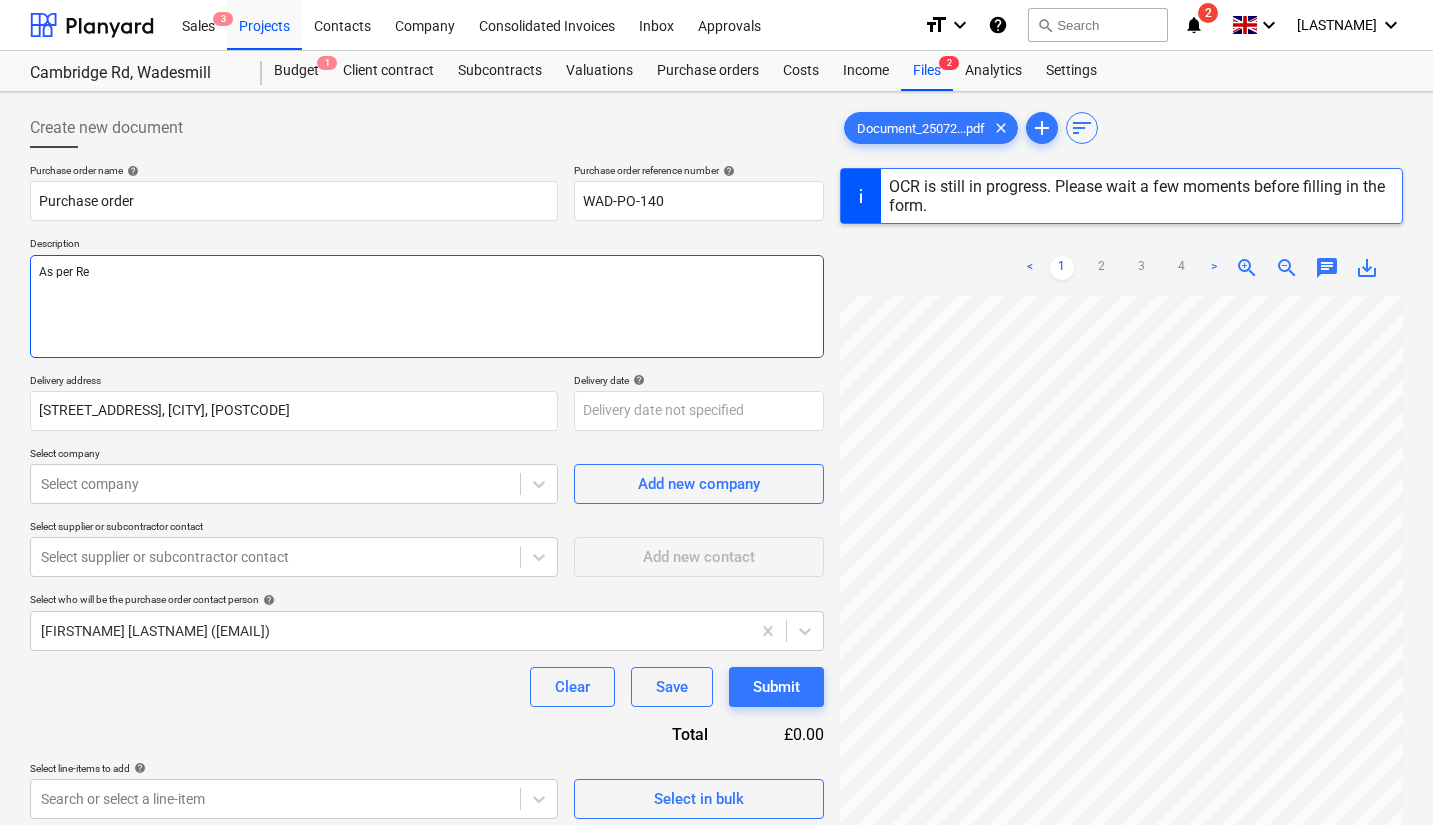 type on "x" 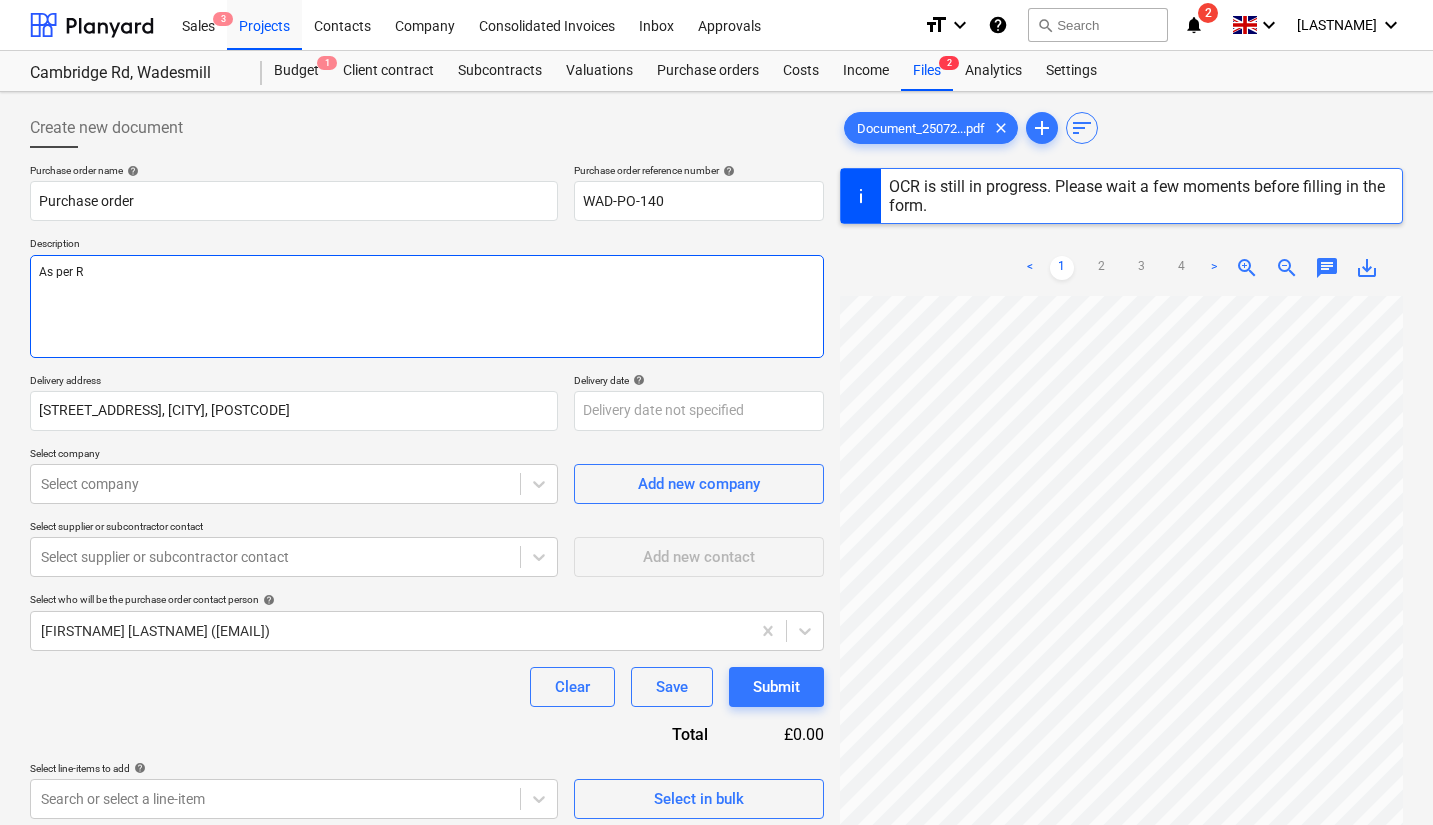 type on "x" 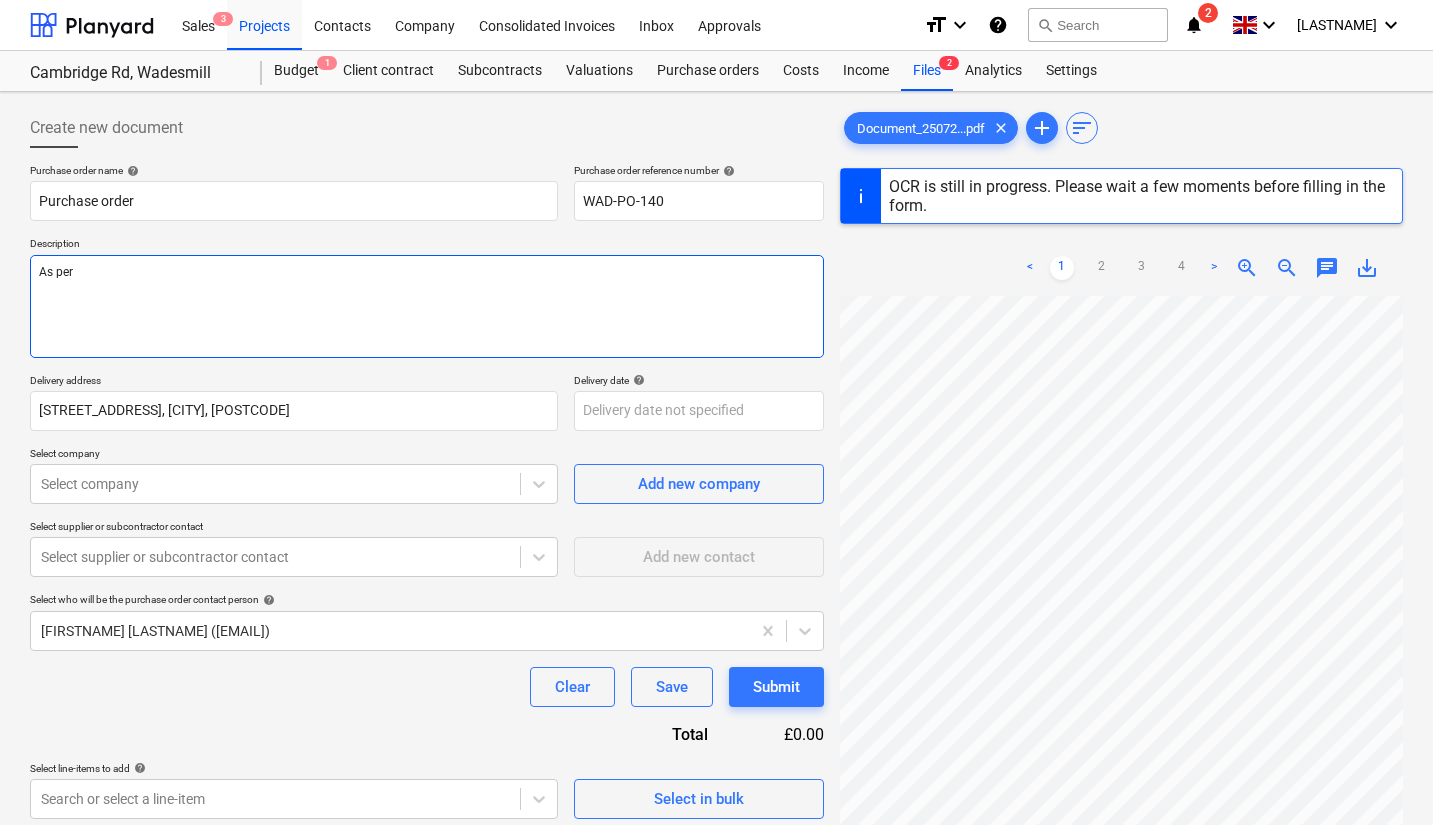 type on "x" 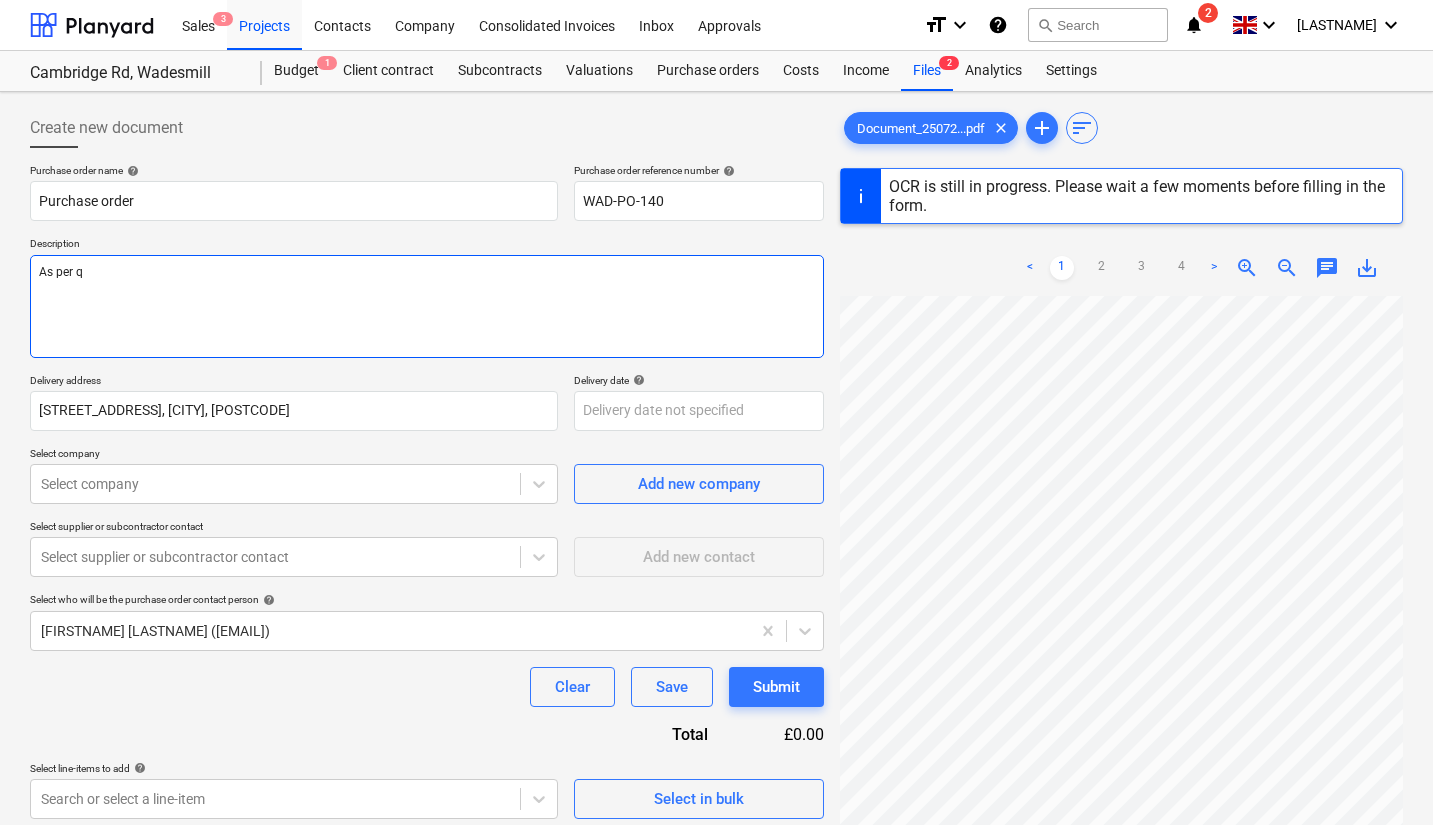type on "x" 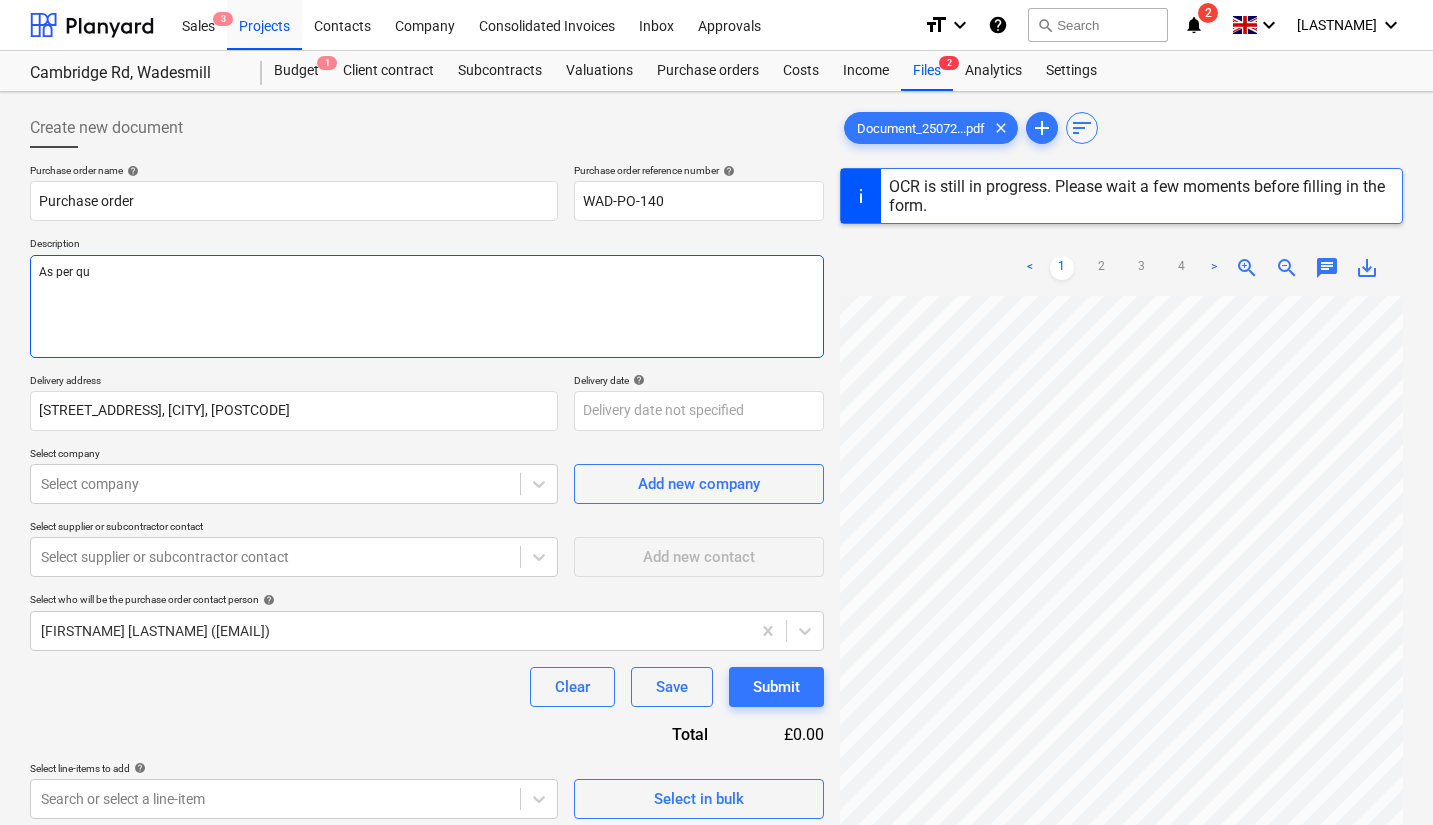 type on "x" 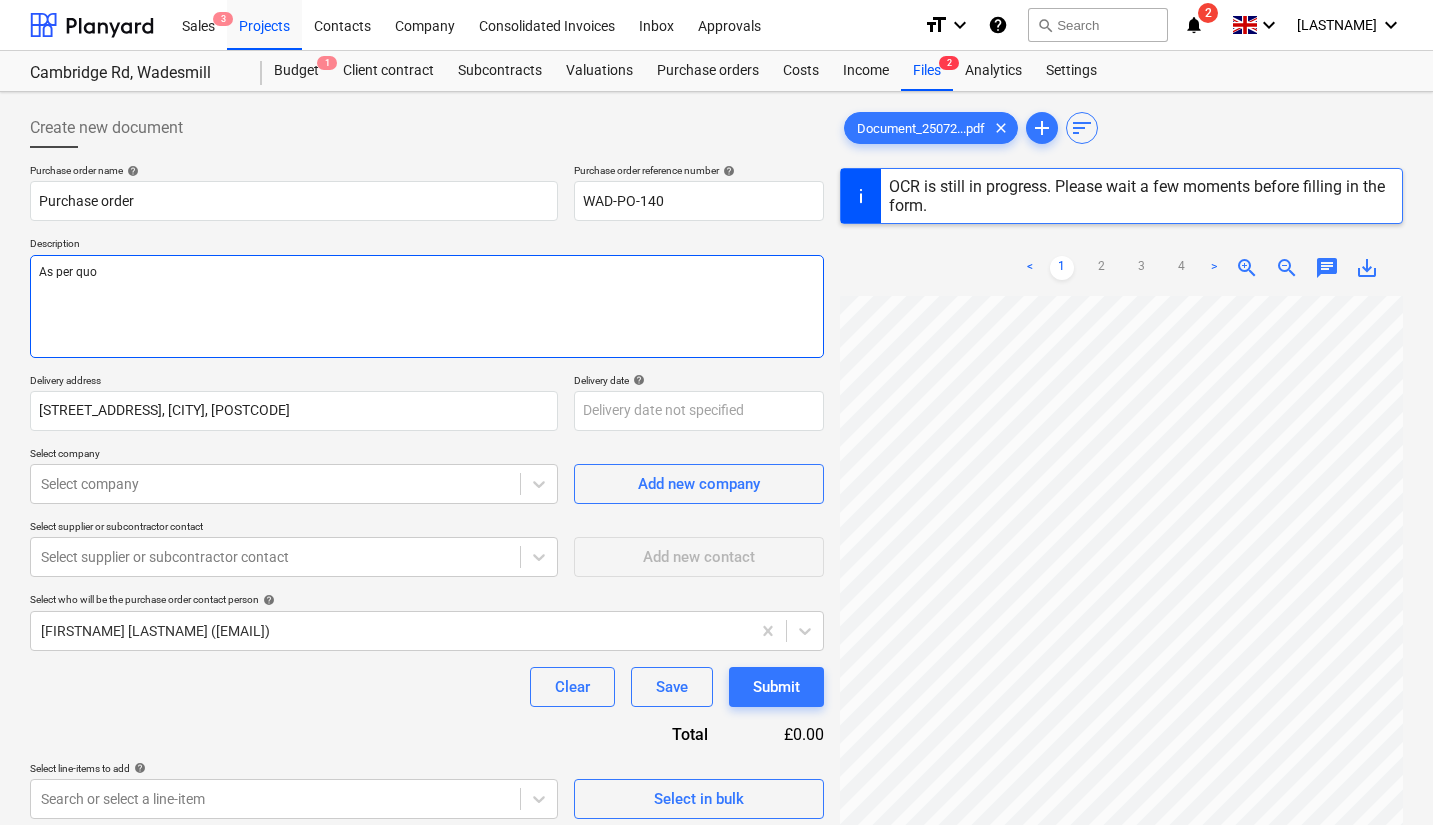 type on "x" 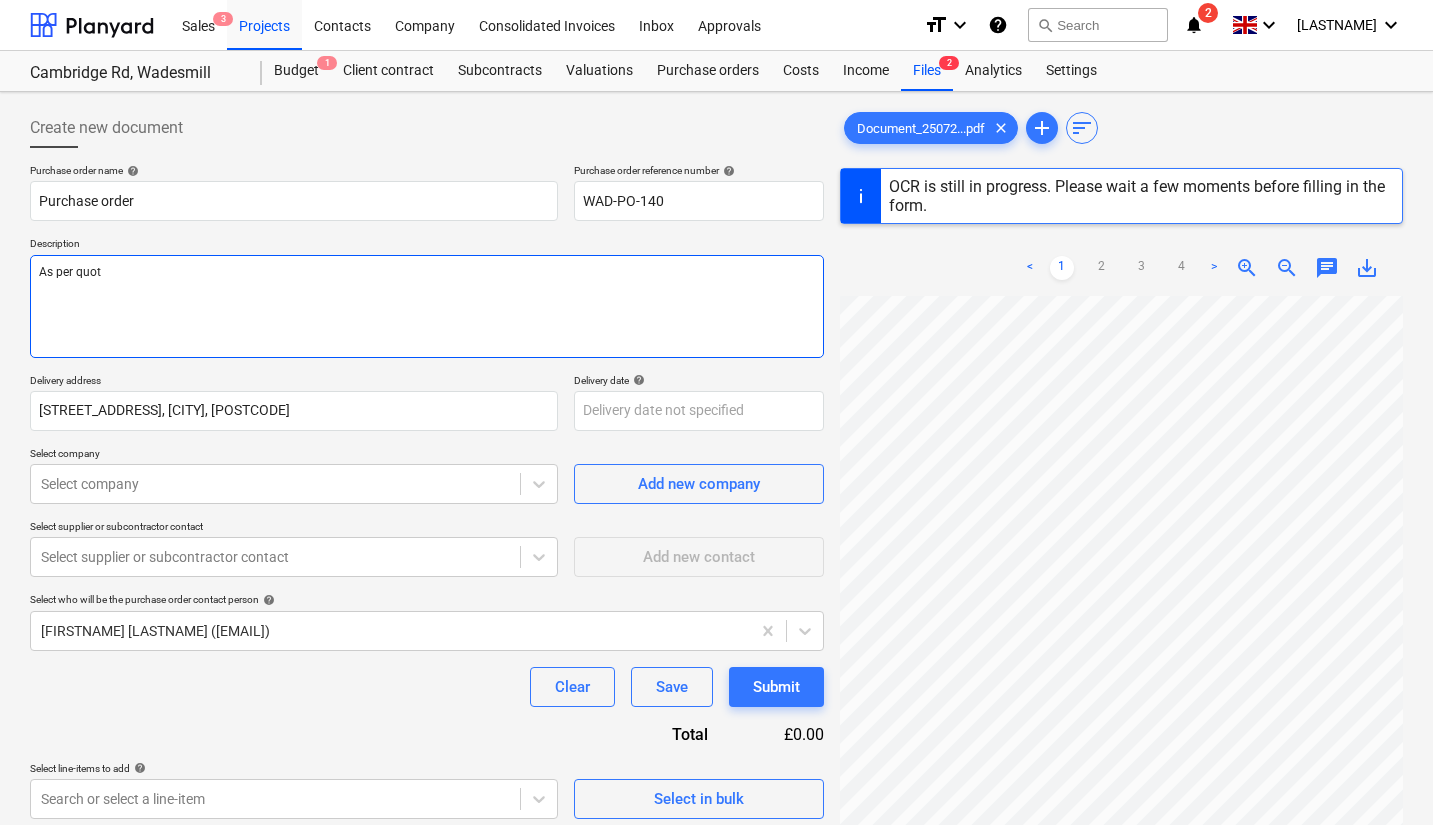 type on "As per quote" 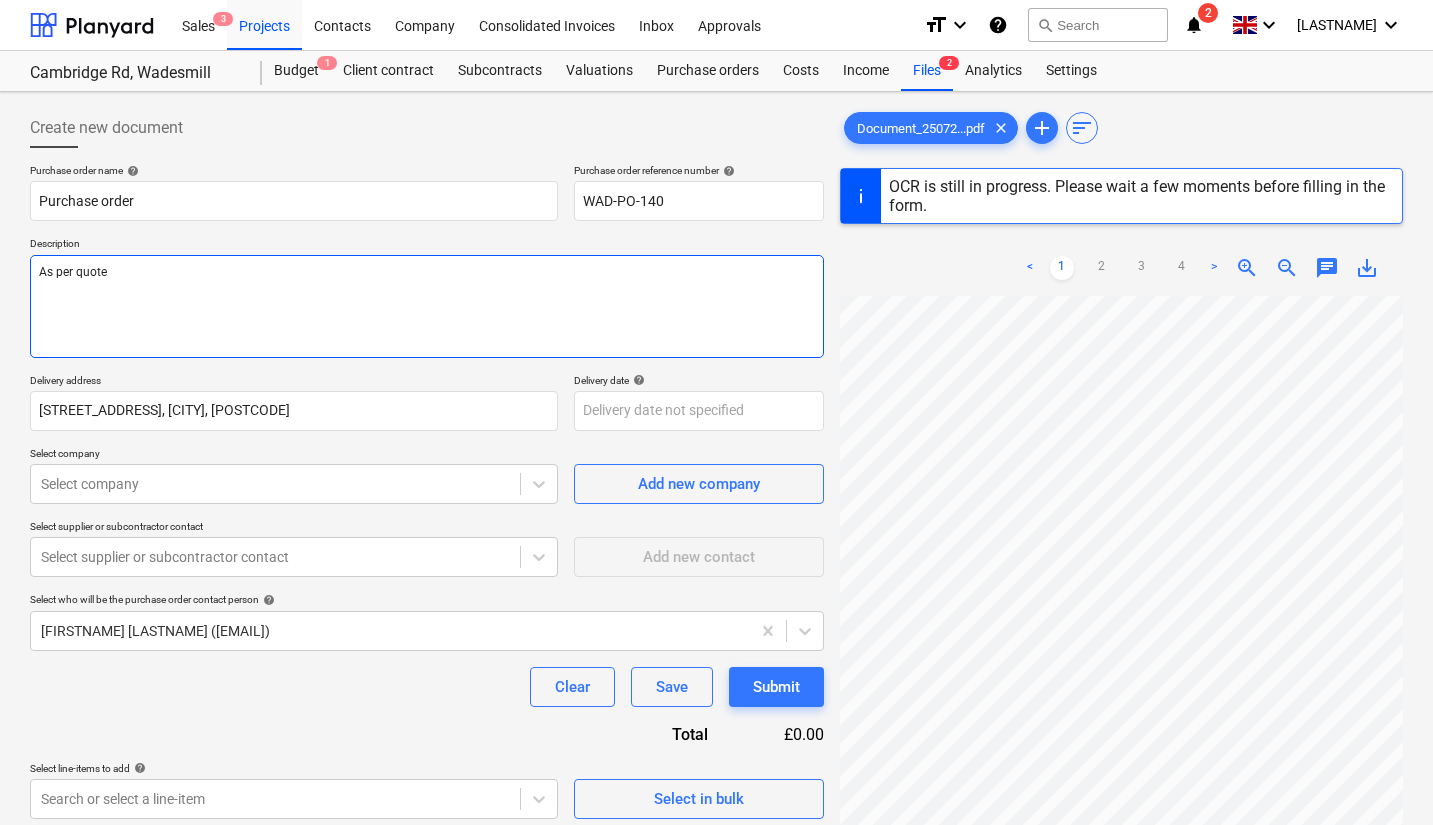 type on "x" 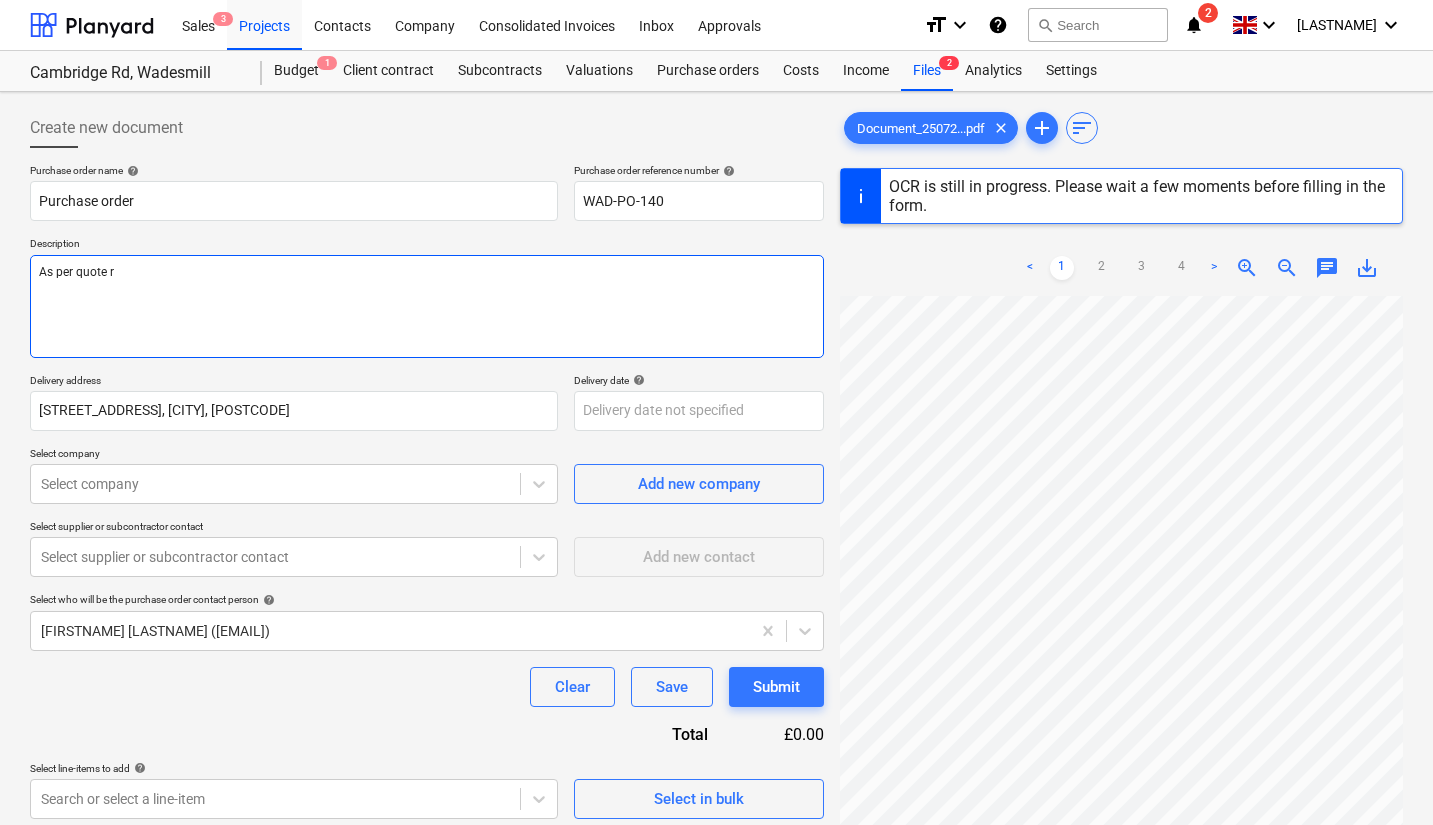 type on "x" 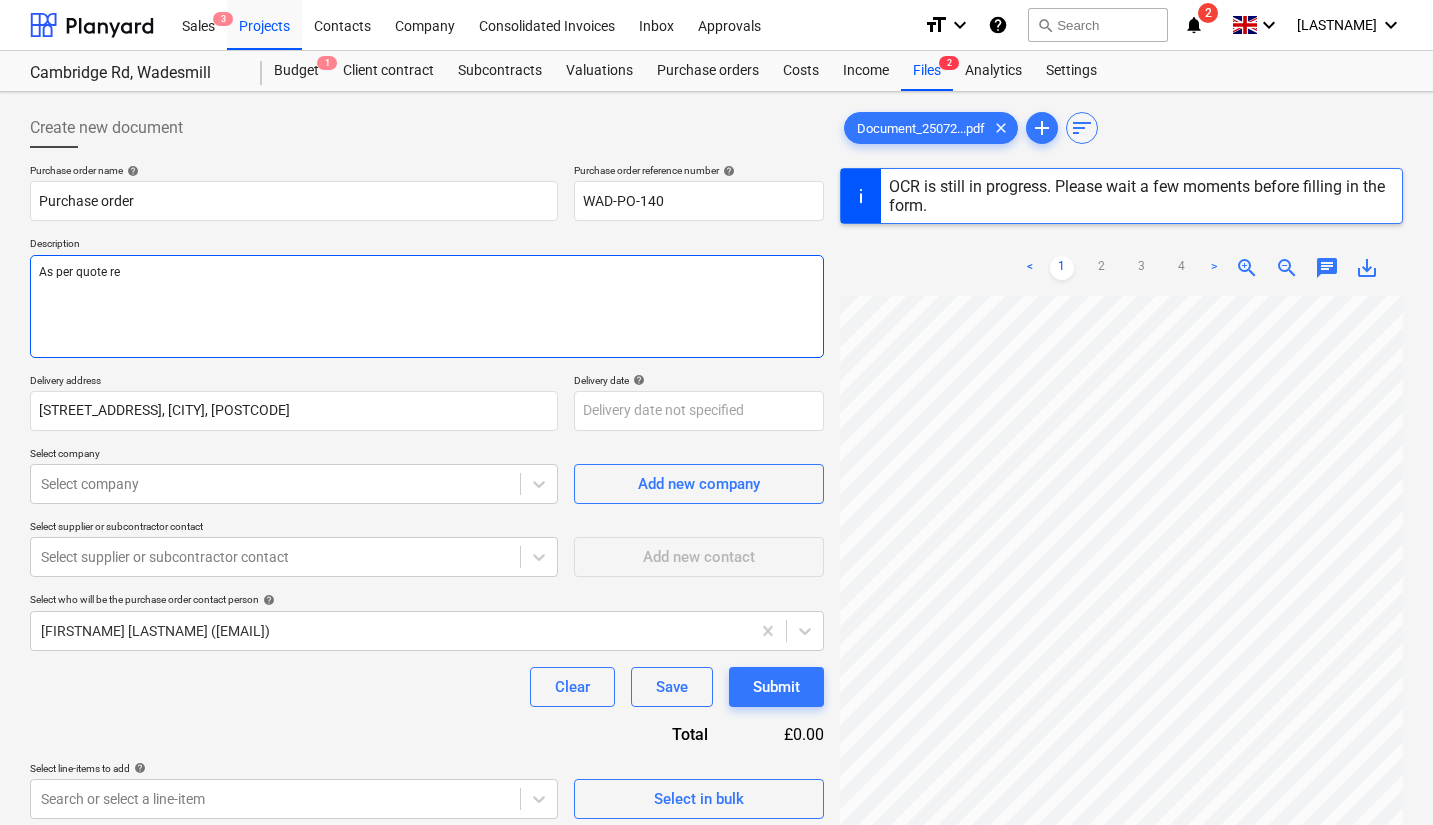 type on "As per quote ref" 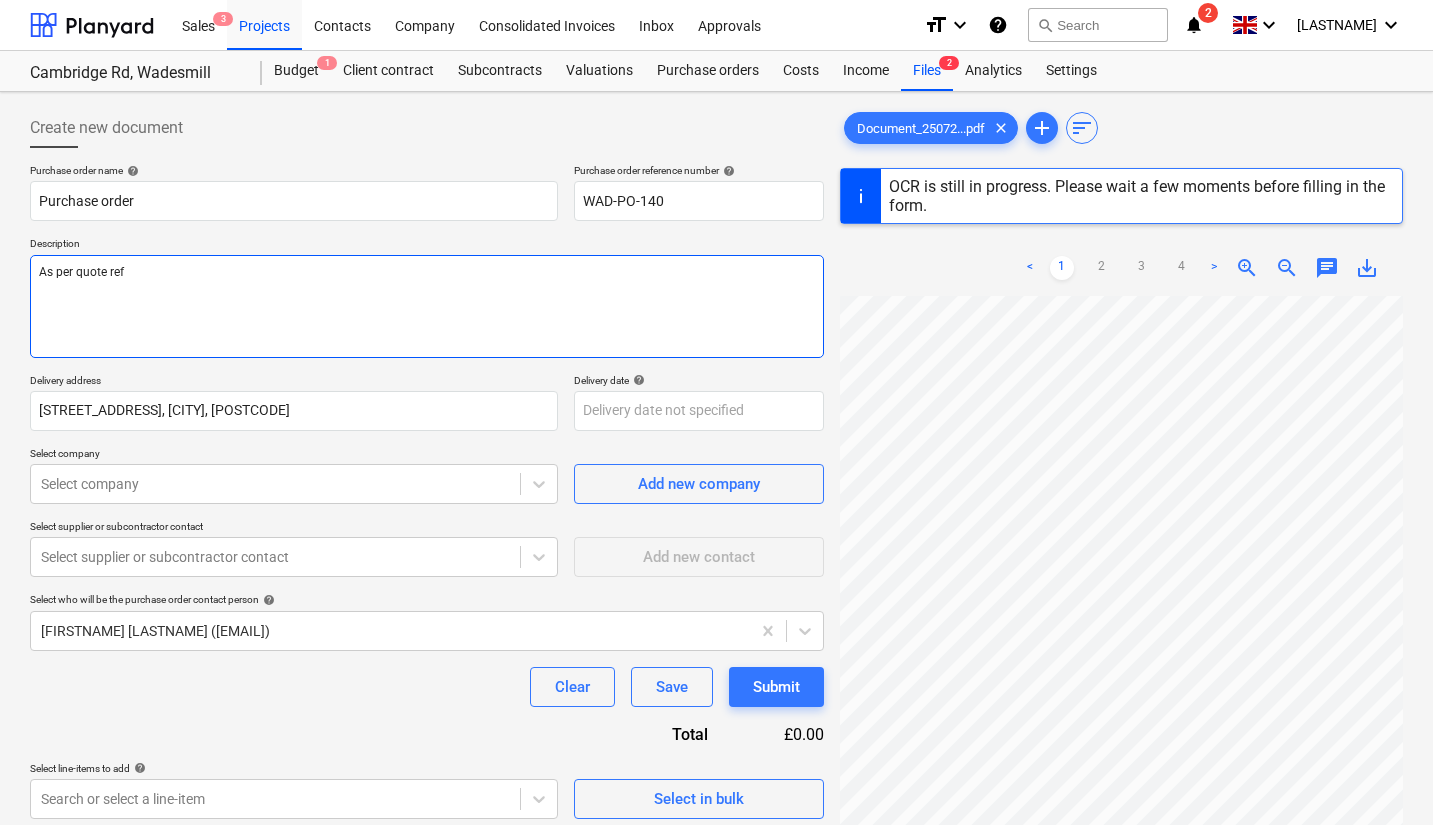 type on "x" 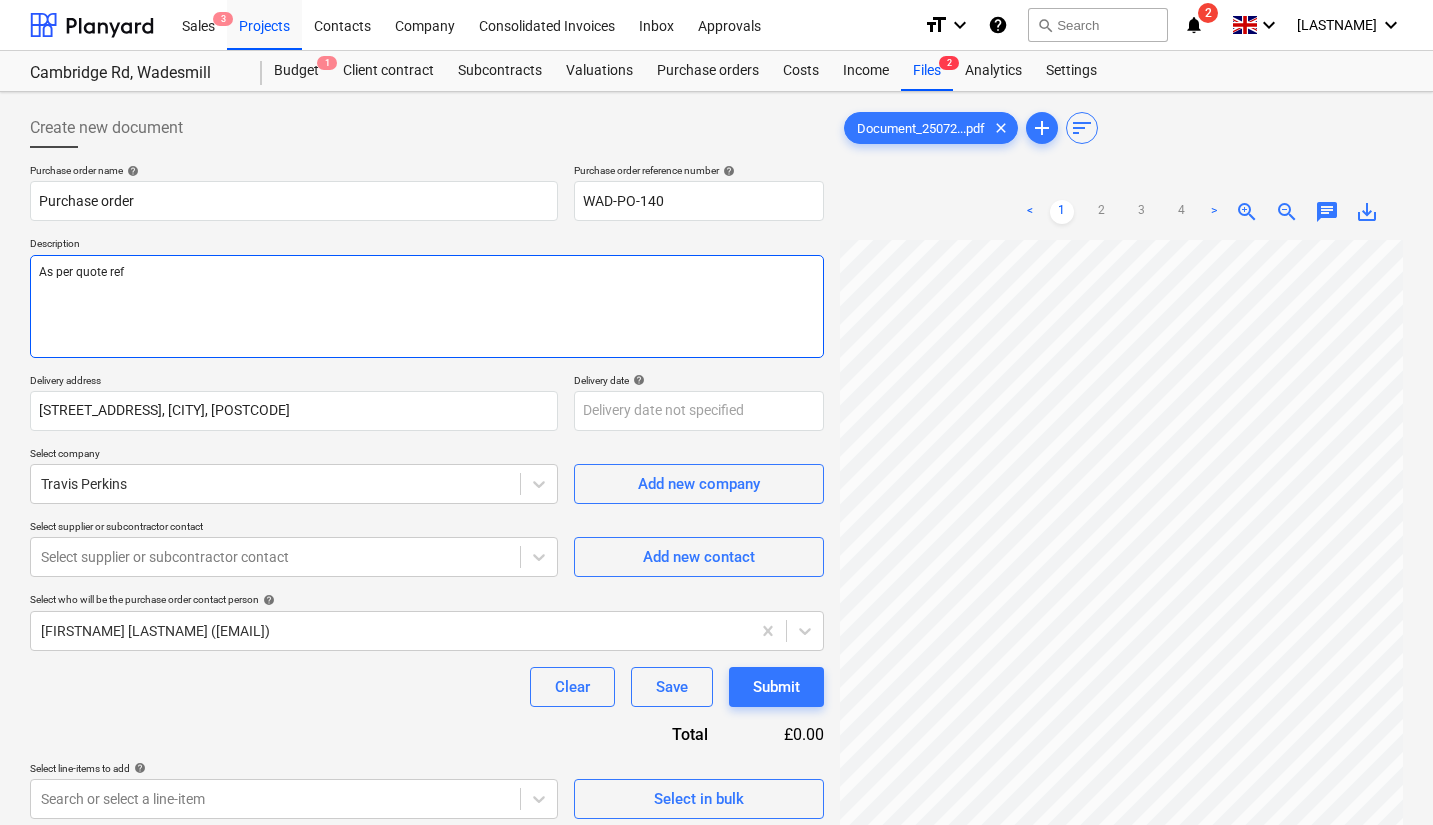 type on "x" 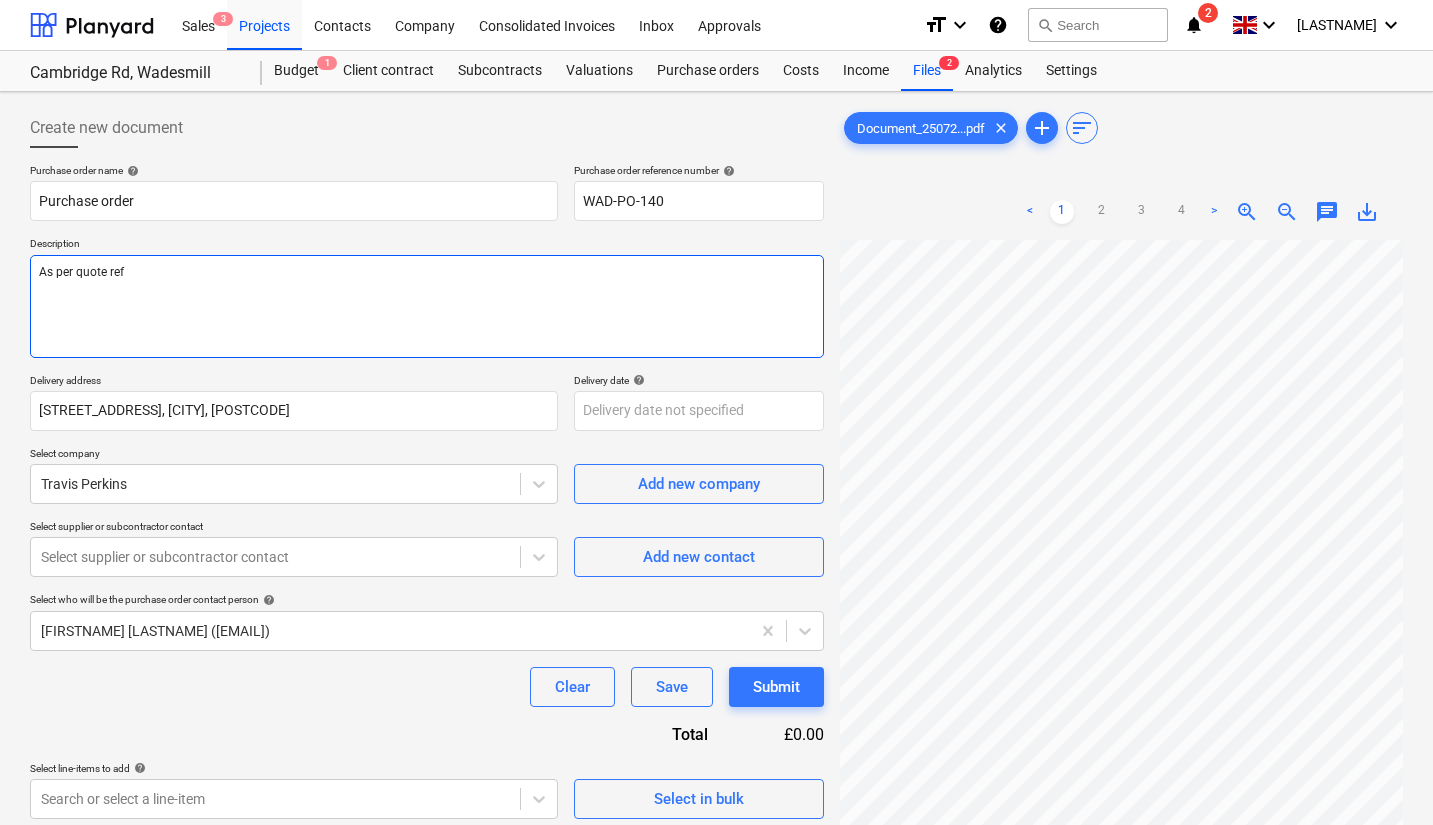 type on "As per quote ref 2" 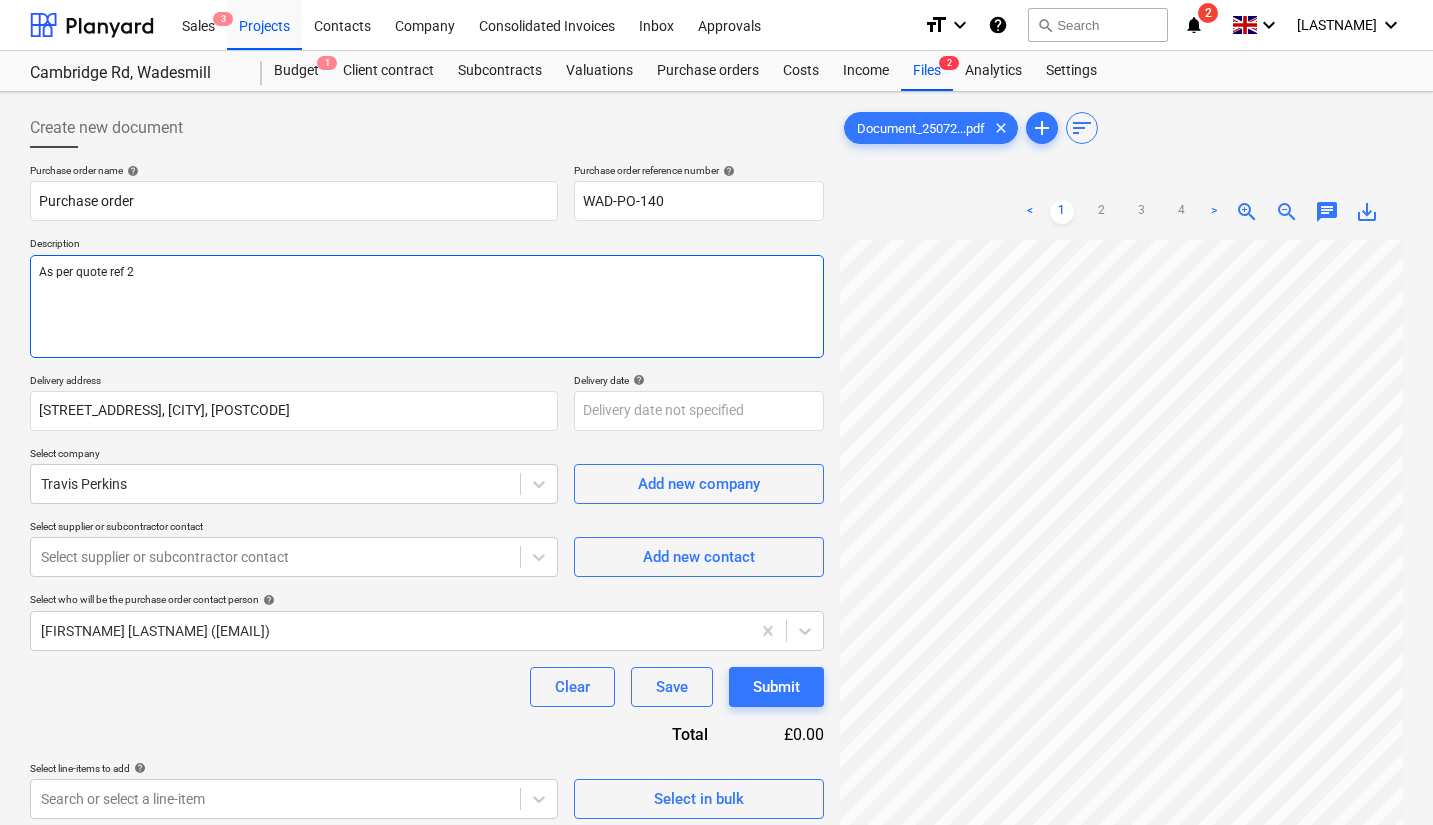 type on "x" 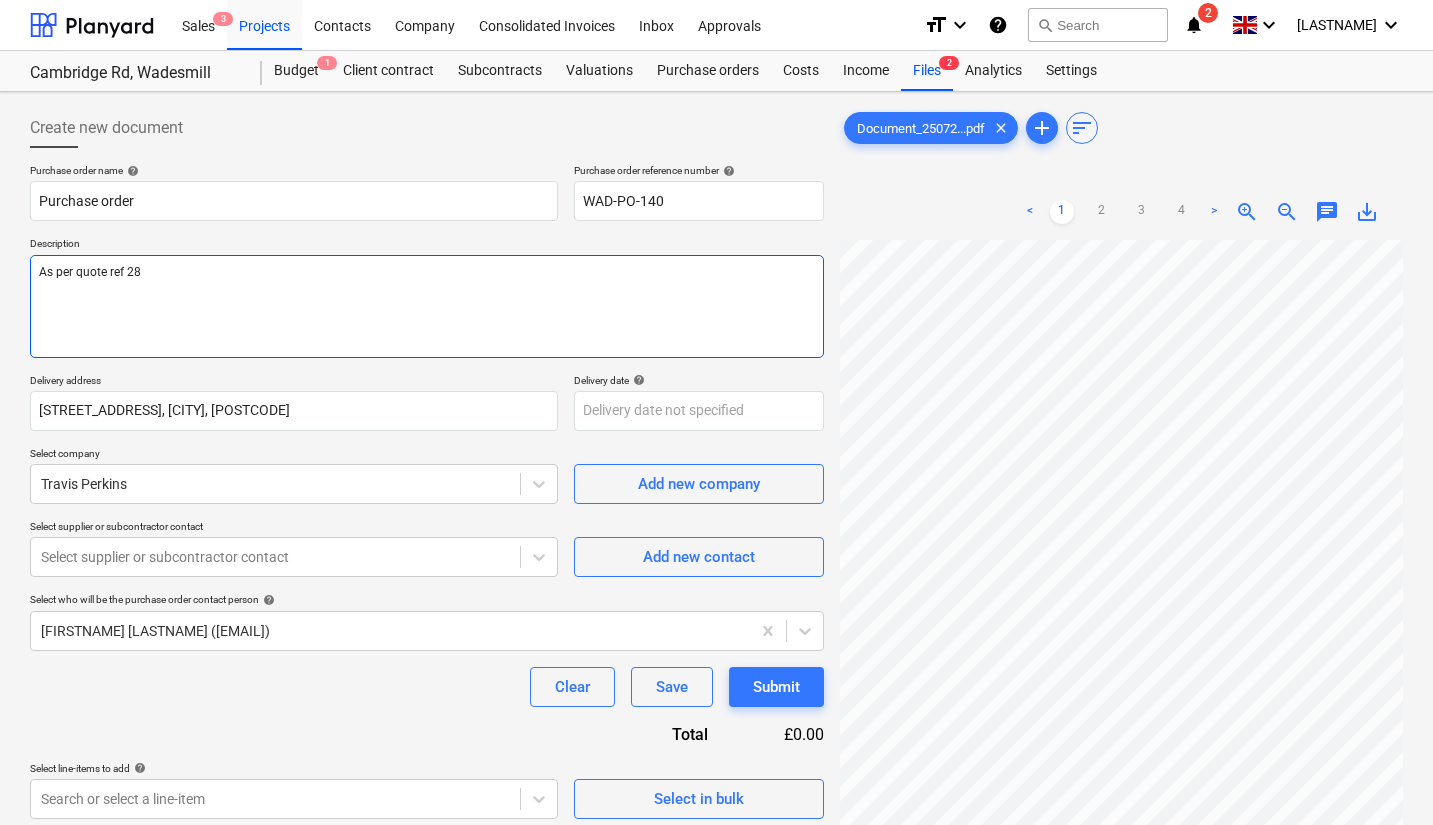 type on "x" 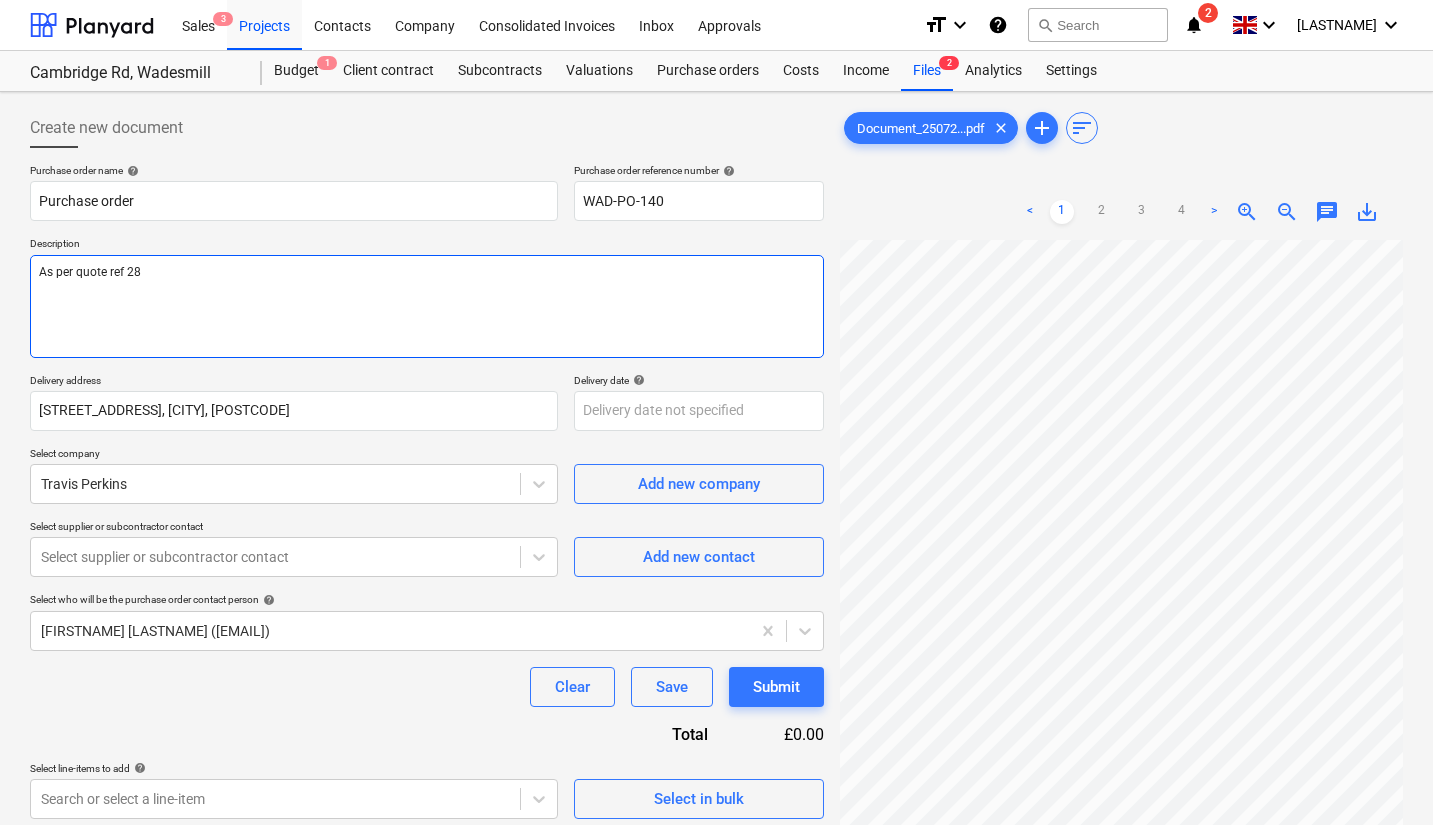 type on "As per quote ref 283" 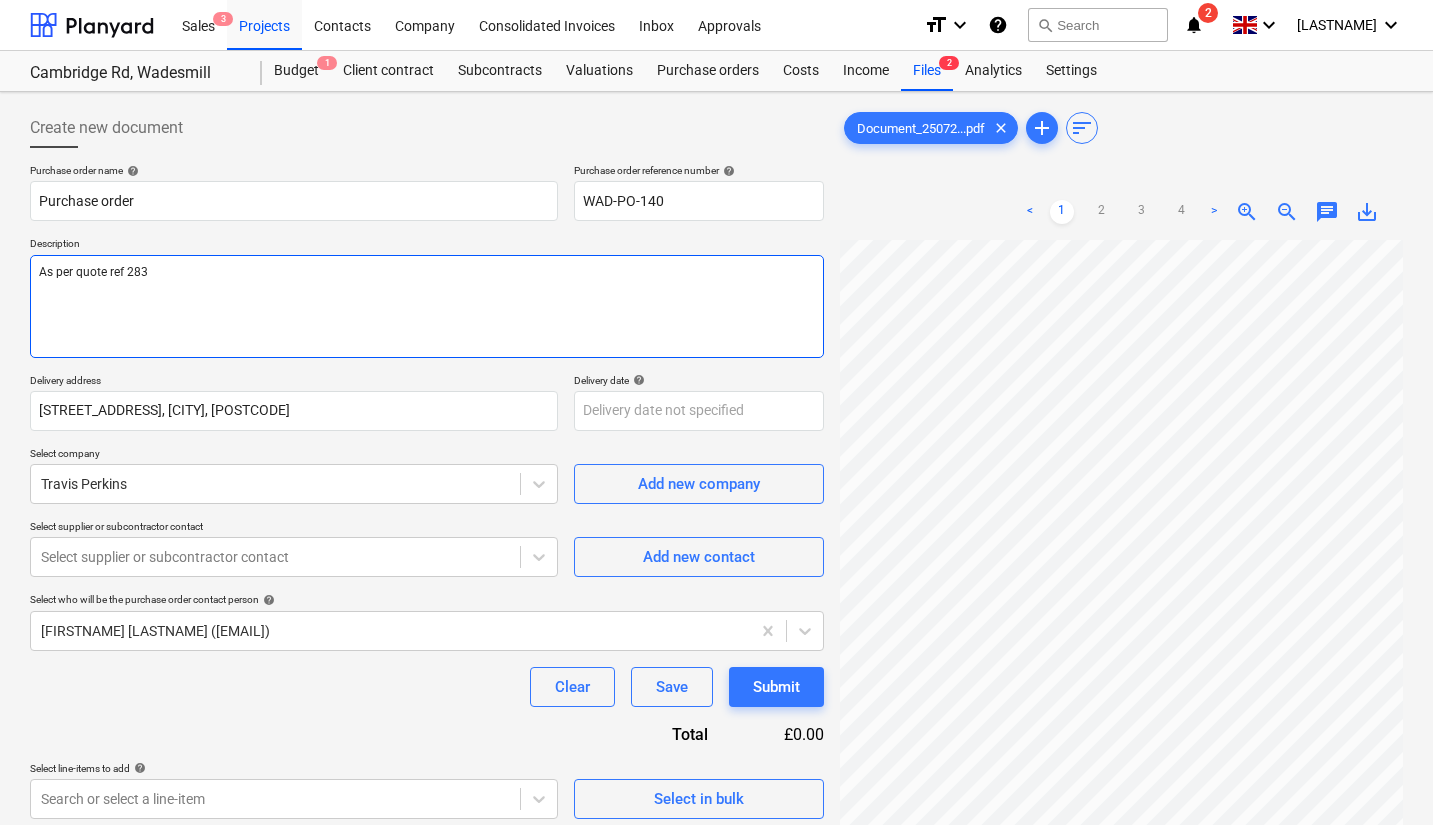 type on "x" 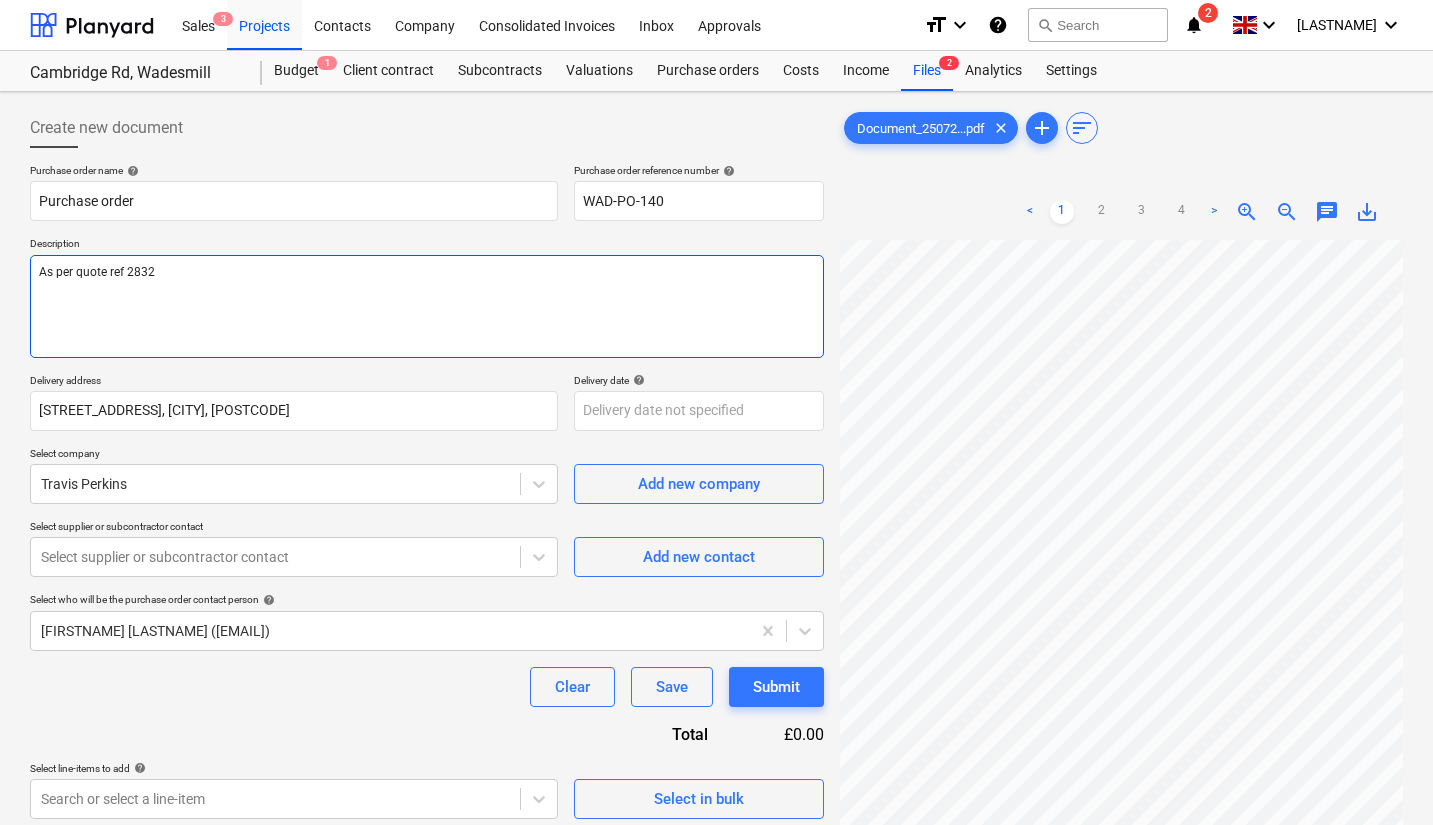 type on "x" 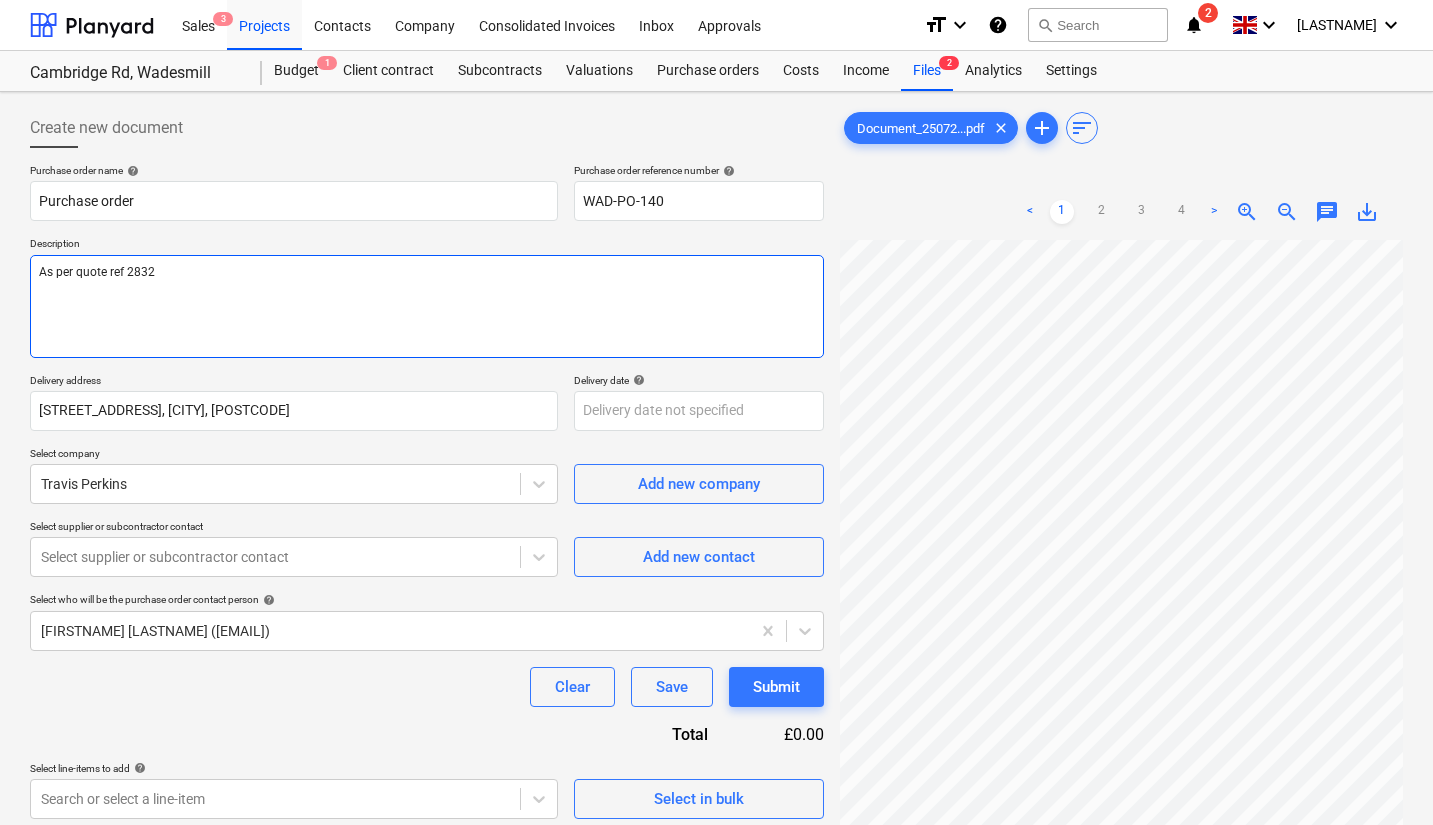 type on "As per quote ref 2832Q" 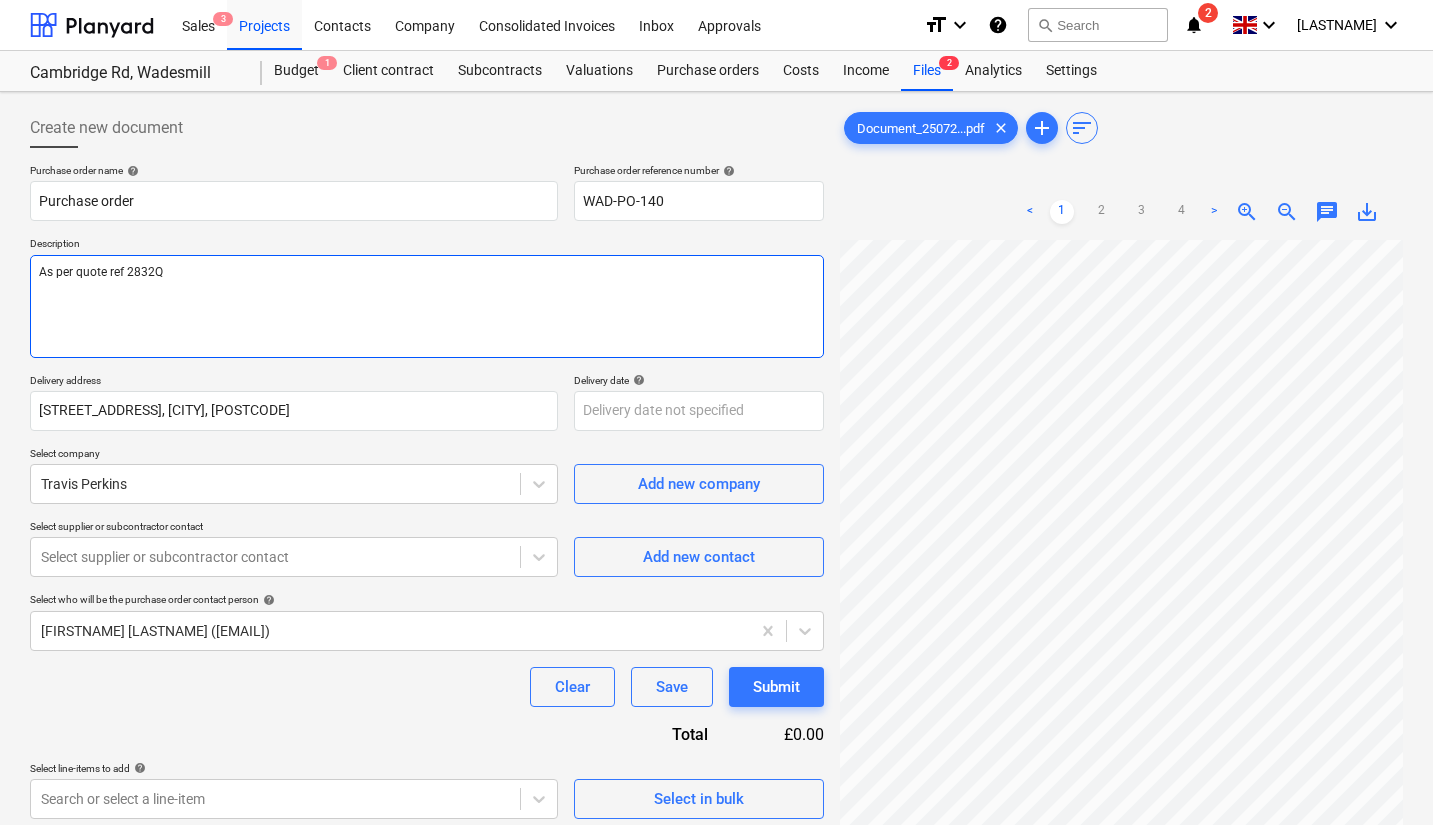 type on "x" 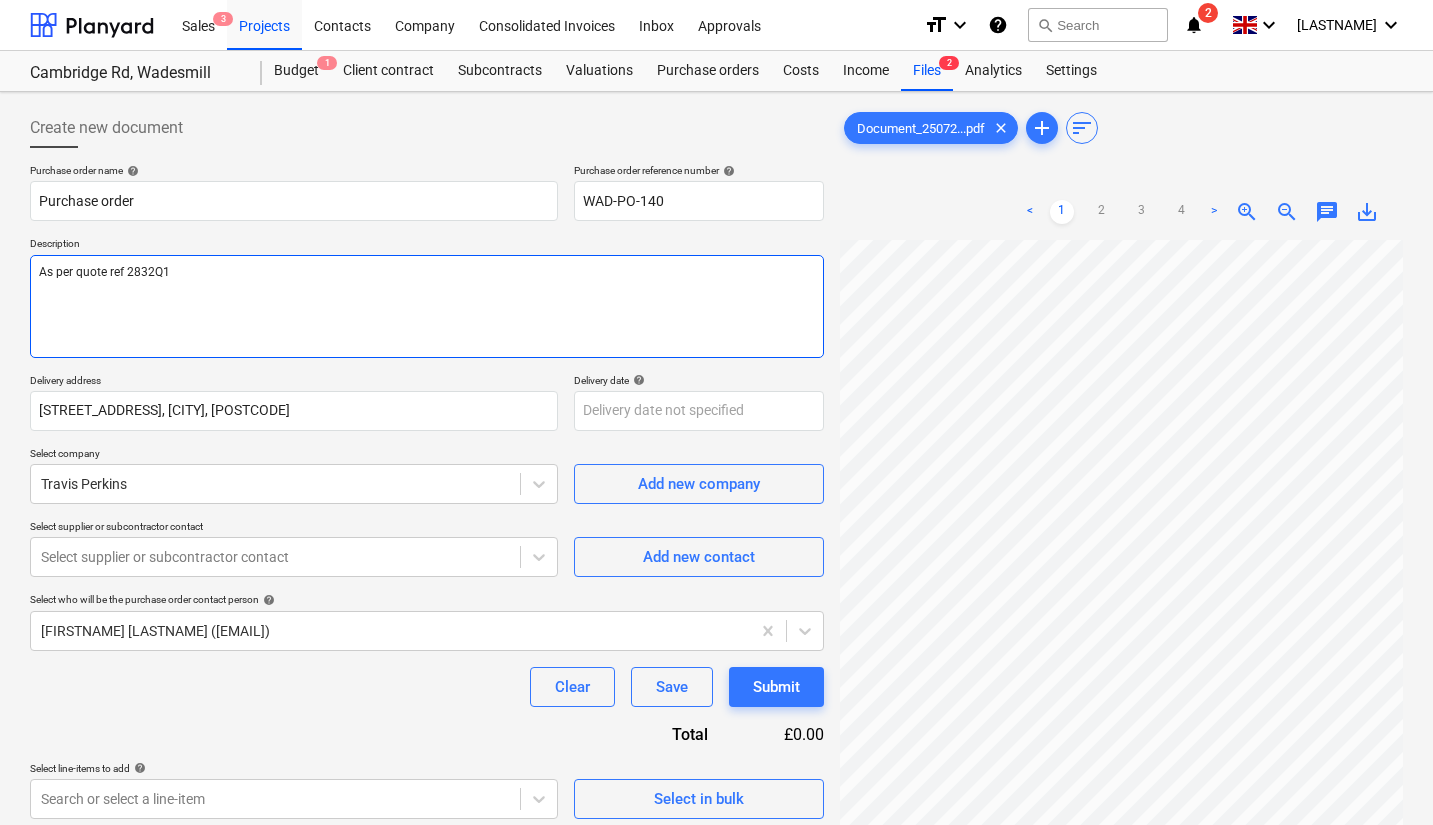 type on "x" 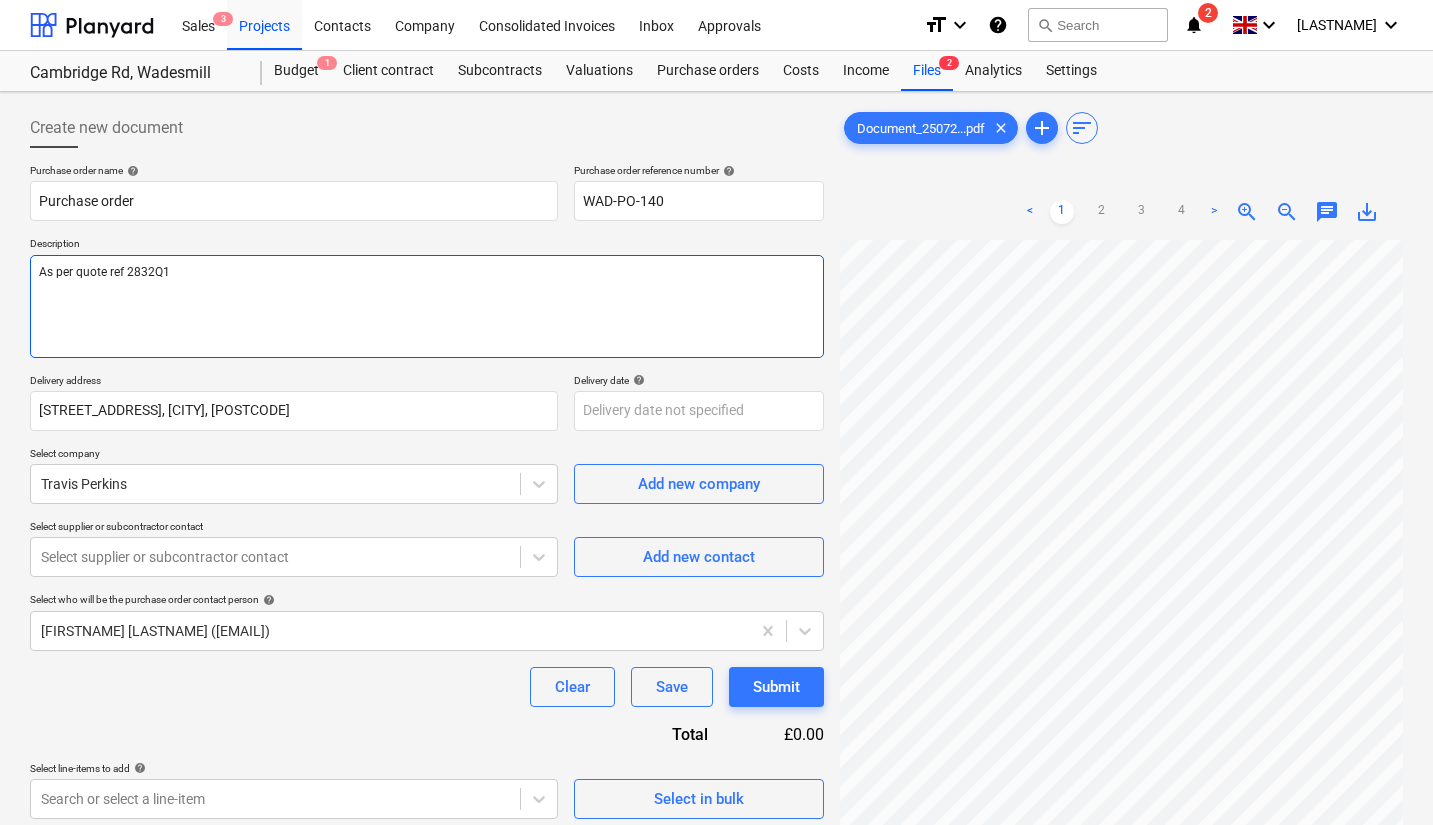 type on "As per quote ref 2832Q17" 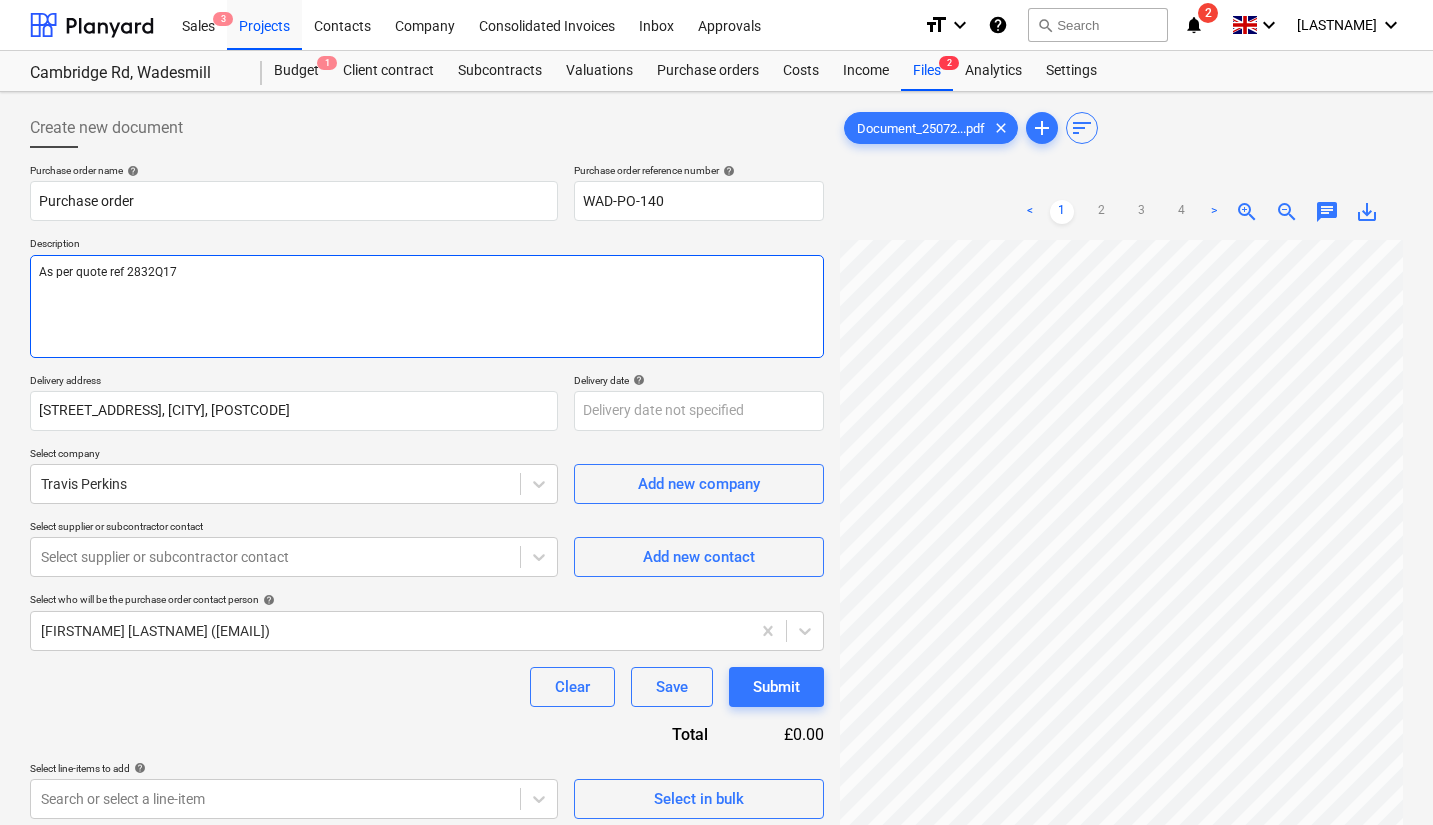 type on "x" 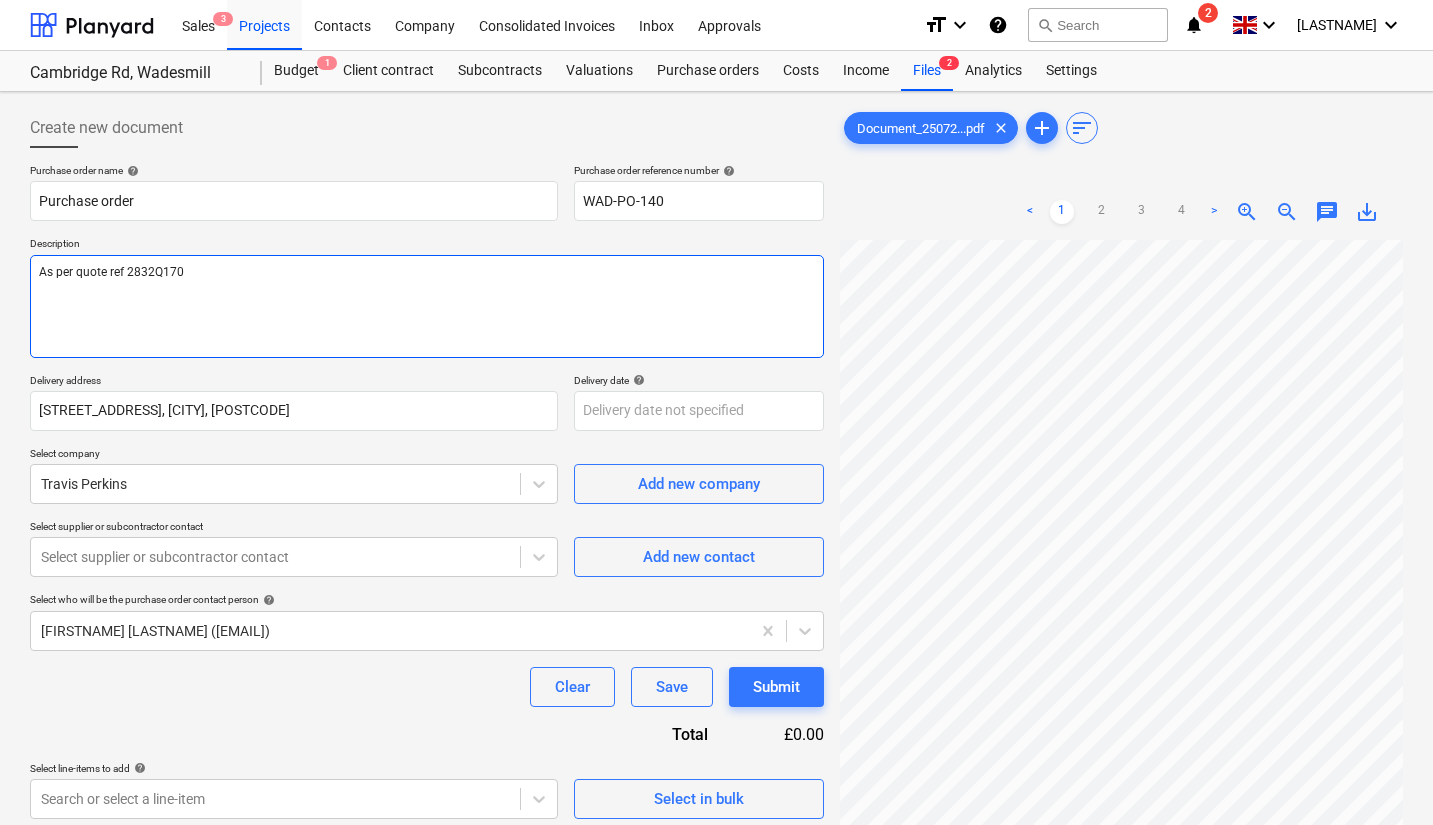 type 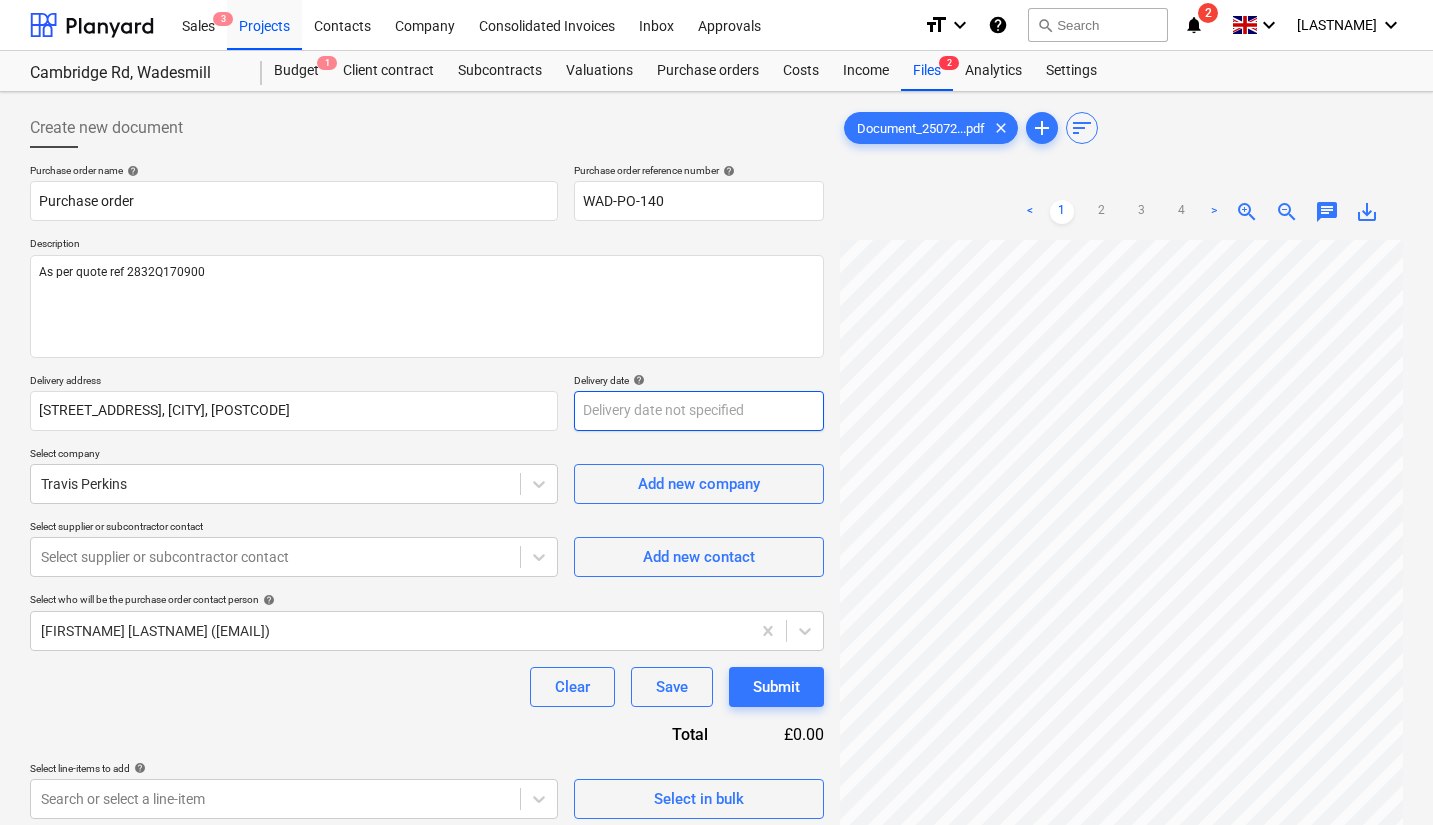 click on "Sales 3 Projects Contacts Company Consolidated Invoices Inbox Approvals format_size keyboard_arrow_down help search Search notifications 2 keyboard_arrow_down J. Leech keyboard_arrow_down Cambridge Rd, Wadesmill Budget 1 Client contract Subcontracts Valuations Purchase orders Costs Income Files 2 Analytics Settings Create new document Purchase order name help Purchase order Purchase order reference number help WAD-PO-140 Description As per quote ref 2832Q170900  Delivery address Wellcroft, Cambridge Road, Wadesmill, [POSTCODE] Delivery date help Press the down arrow key to interact with the calendar and
select a date. Press the question mark key to get the keyboard shortcuts for changing dates. Select company Travis Perkins   Add new company Select supplier or subcontractor contact Select supplier or subcontractor contact Add new contact Select who will be the purchase order contact person help Jamie Leech (jamie@[EMAIL]) Clear Save Submit Total £0.00 Select line-items to add help clear add" at bounding box center (716, 412) 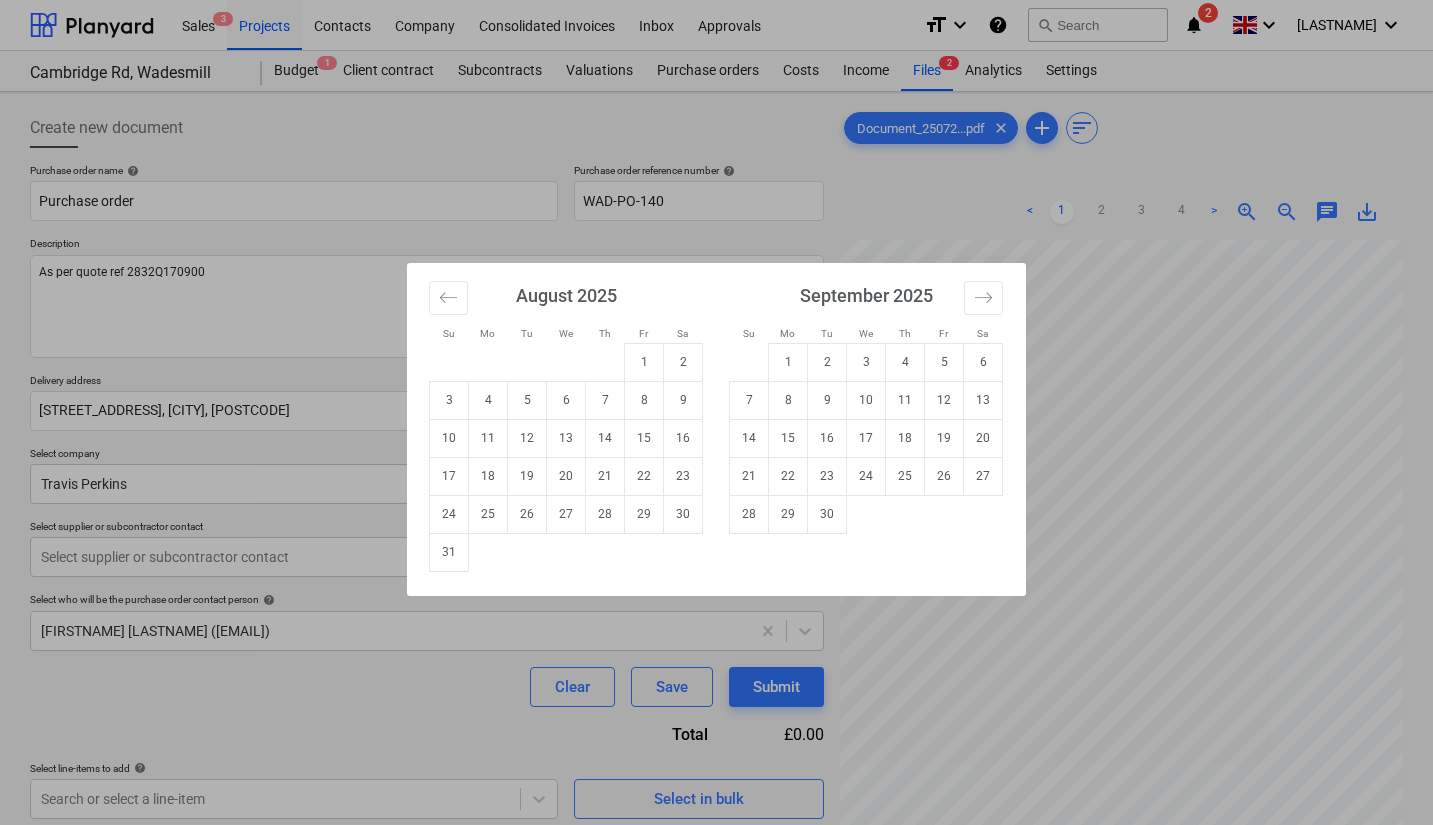 click on "Su Mo Tu We Th Fr Sa Su Mo Tu We Th Fr Sa July 2025 1 2 3 4 5 6 7 8 9 10 11 12 13 14 15 16 17 18 19 20 21 22 23 24 25 26 27 28 29 30 31 August 2025 1 2 3 4 5 6 7 8 9 10 11 12 13 14 15 16 17 18 19 20 21 22 23 24 25 26 27 28 29 30 31 September 2025 1 2 3 4 5 6 7 8 9 10 11 12 13 14 15 16 17 18 19 20 21 22 23 24 25 26 27 28 29 30 October 2025 1 2 3 4 5 6 7 8 9 10 11 12 13 14 15 16 17 18 19 20 21 22 23 24 25 26 27 28 29 30 31" at bounding box center [716, 412] 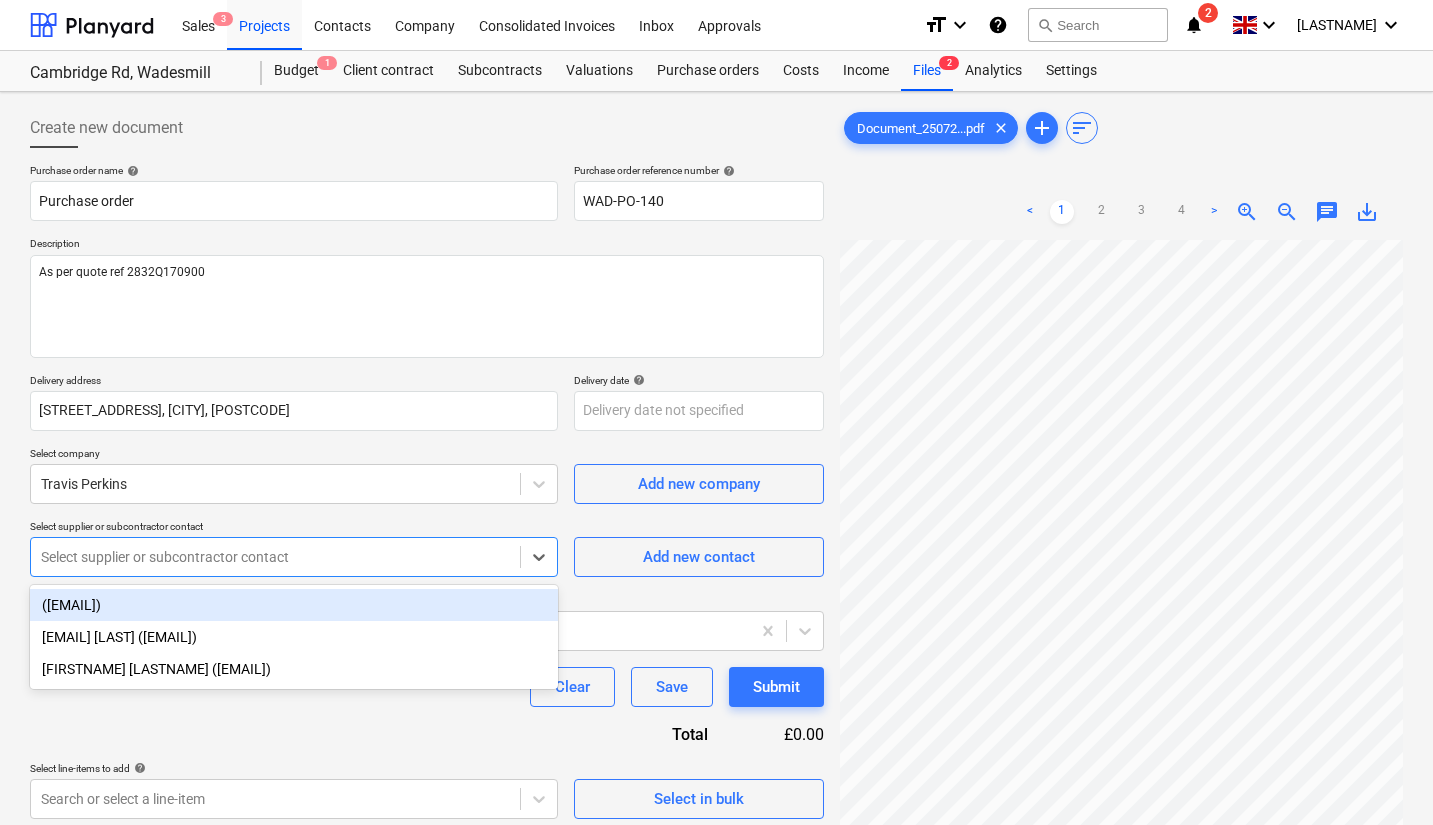 click at bounding box center [275, 557] 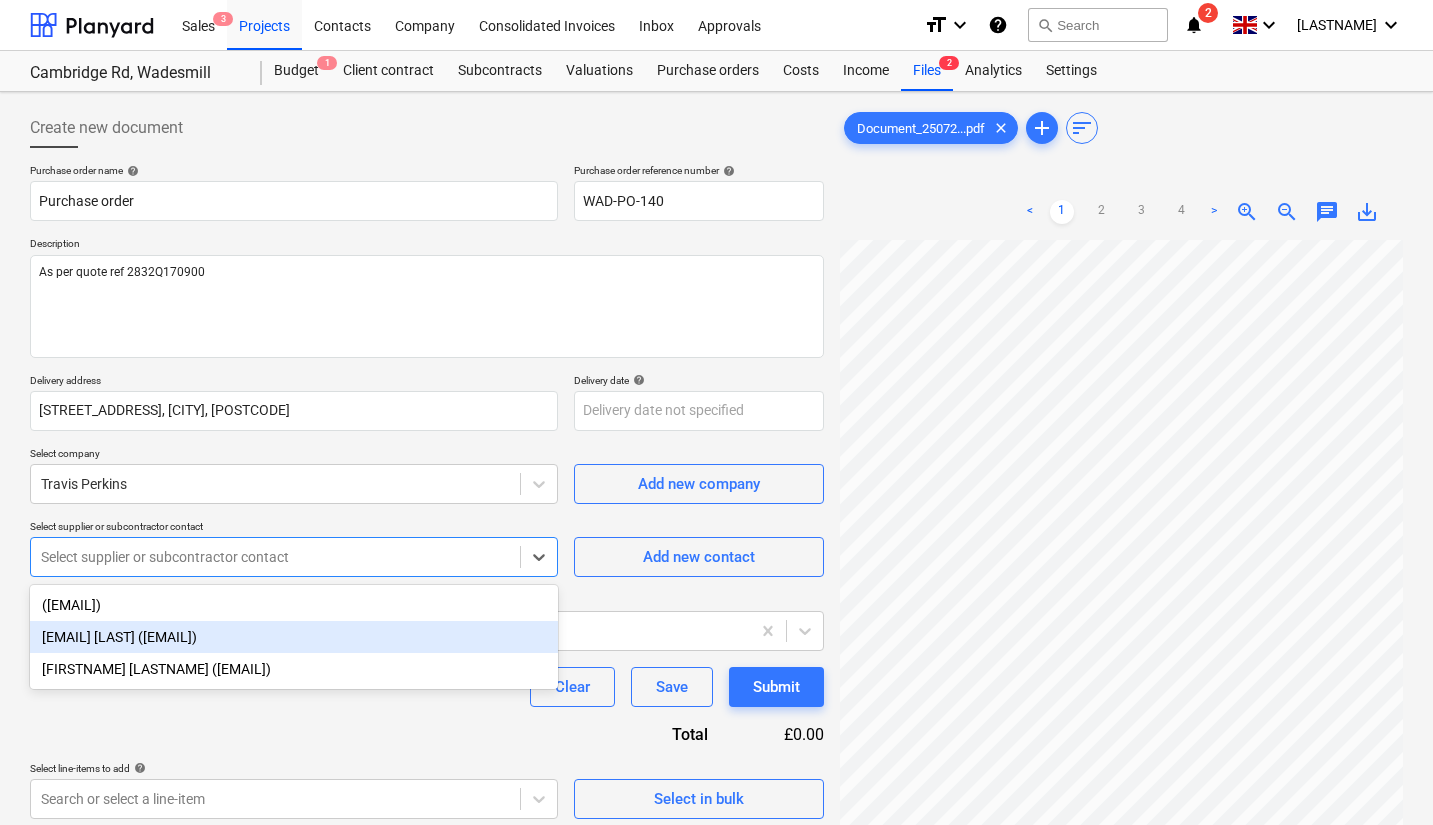 click on "[EMAIL] [LAST] ([EMAIL])" at bounding box center (294, 637) 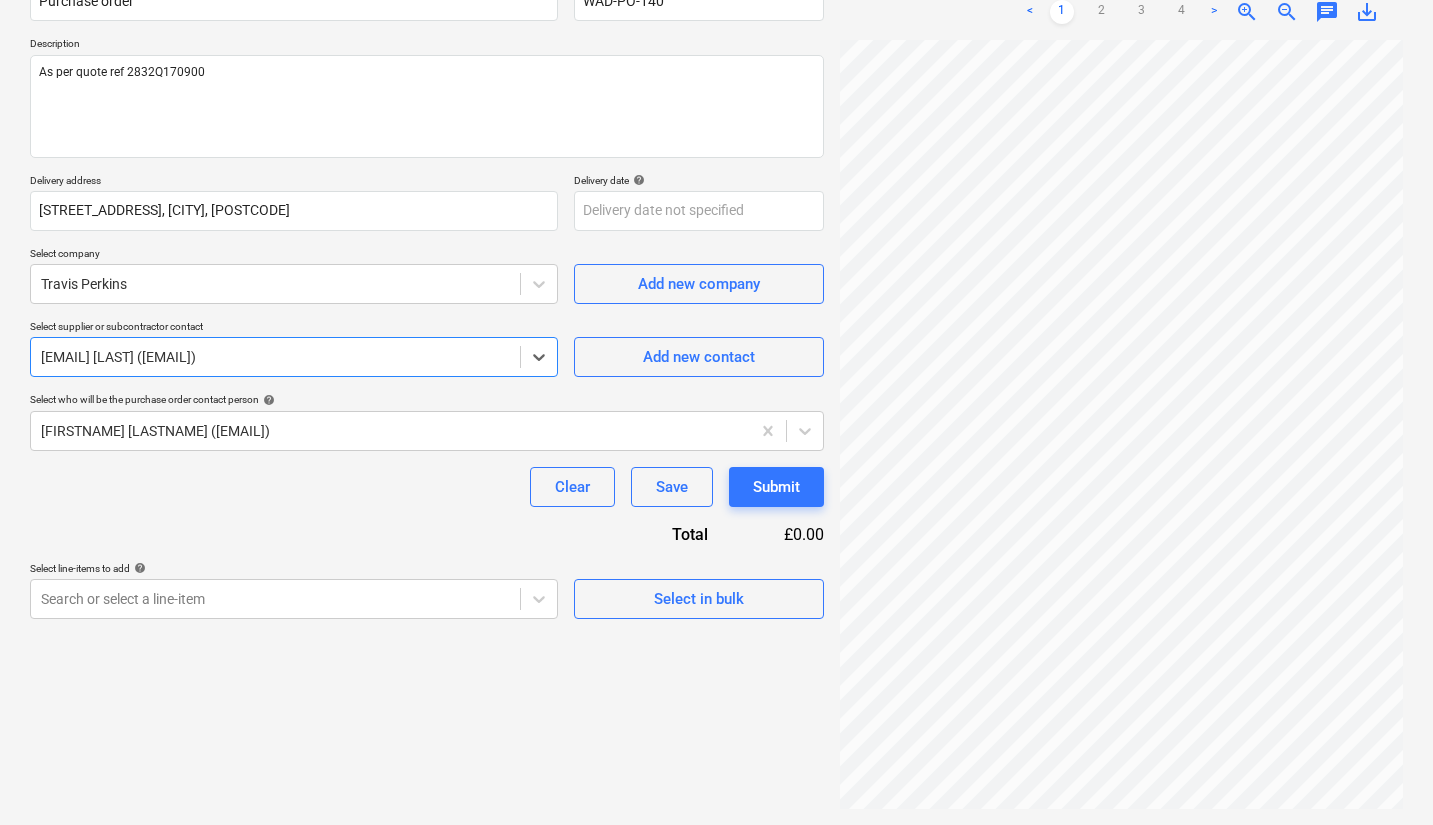 scroll, scrollTop: 198, scrollLeft: 0, axis: vertical 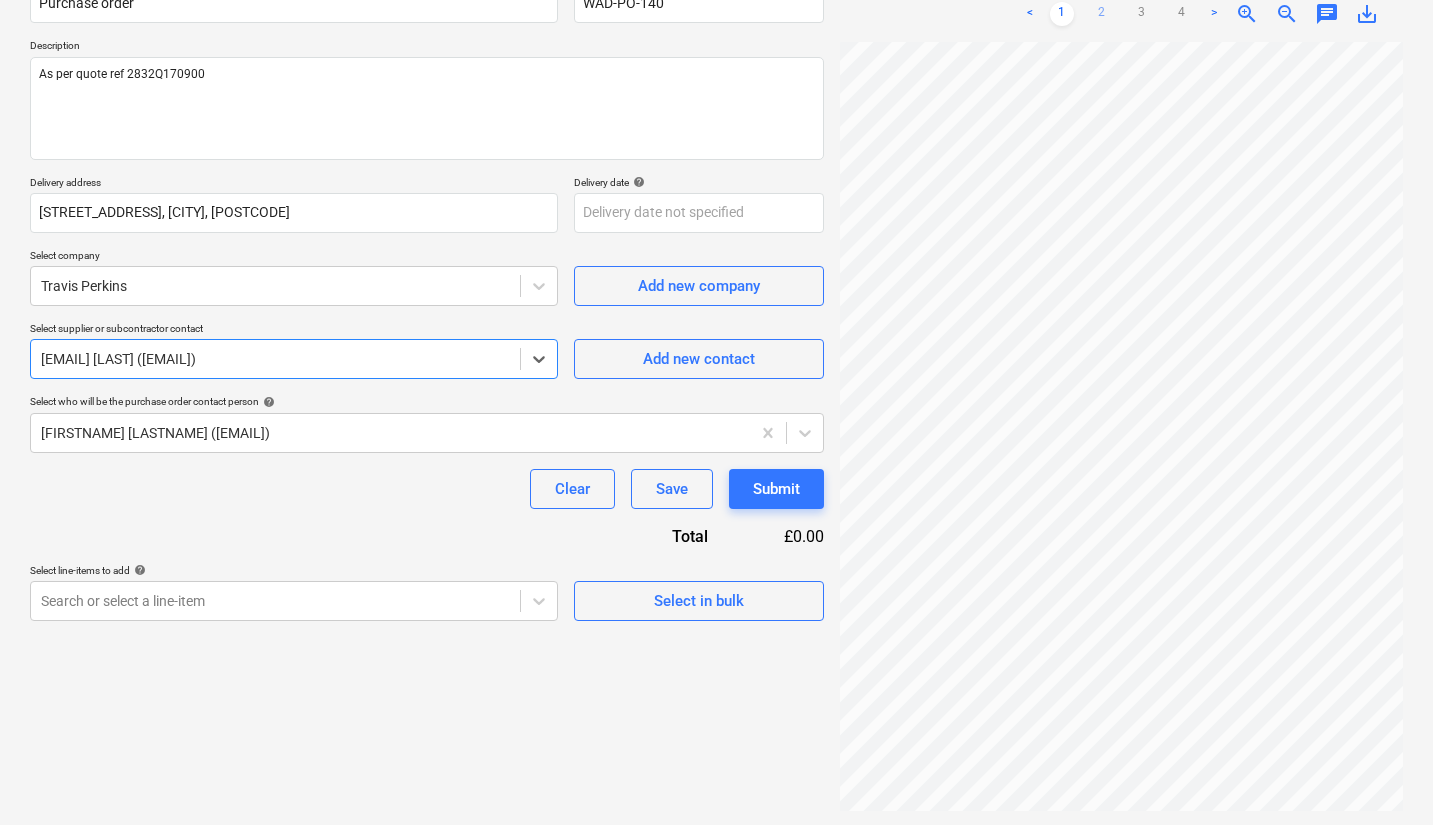 click on "2" at bounding box center [1102, 14] 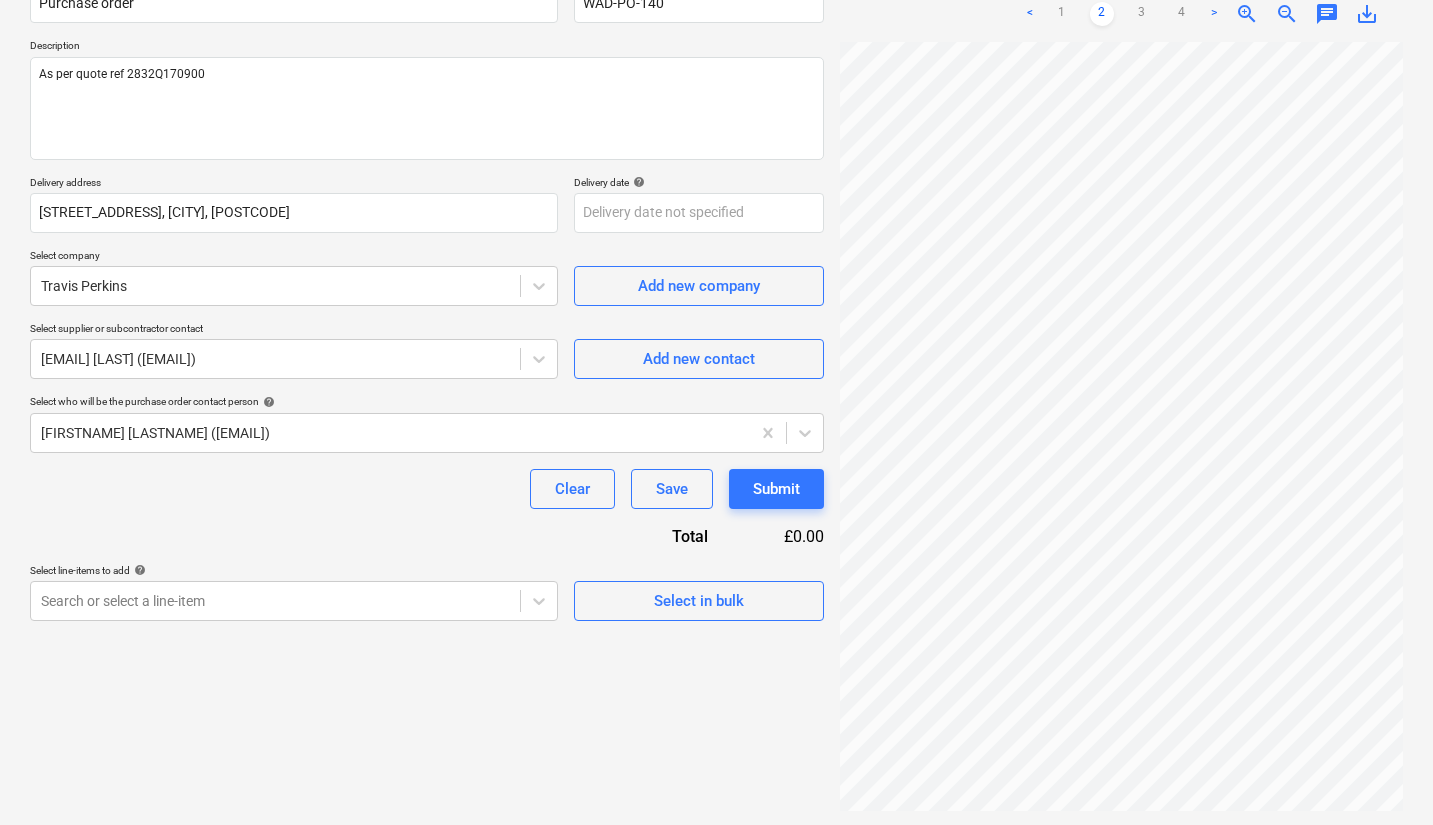 scroll, scrollTop: 0, scrollLeft: 0, axis: both 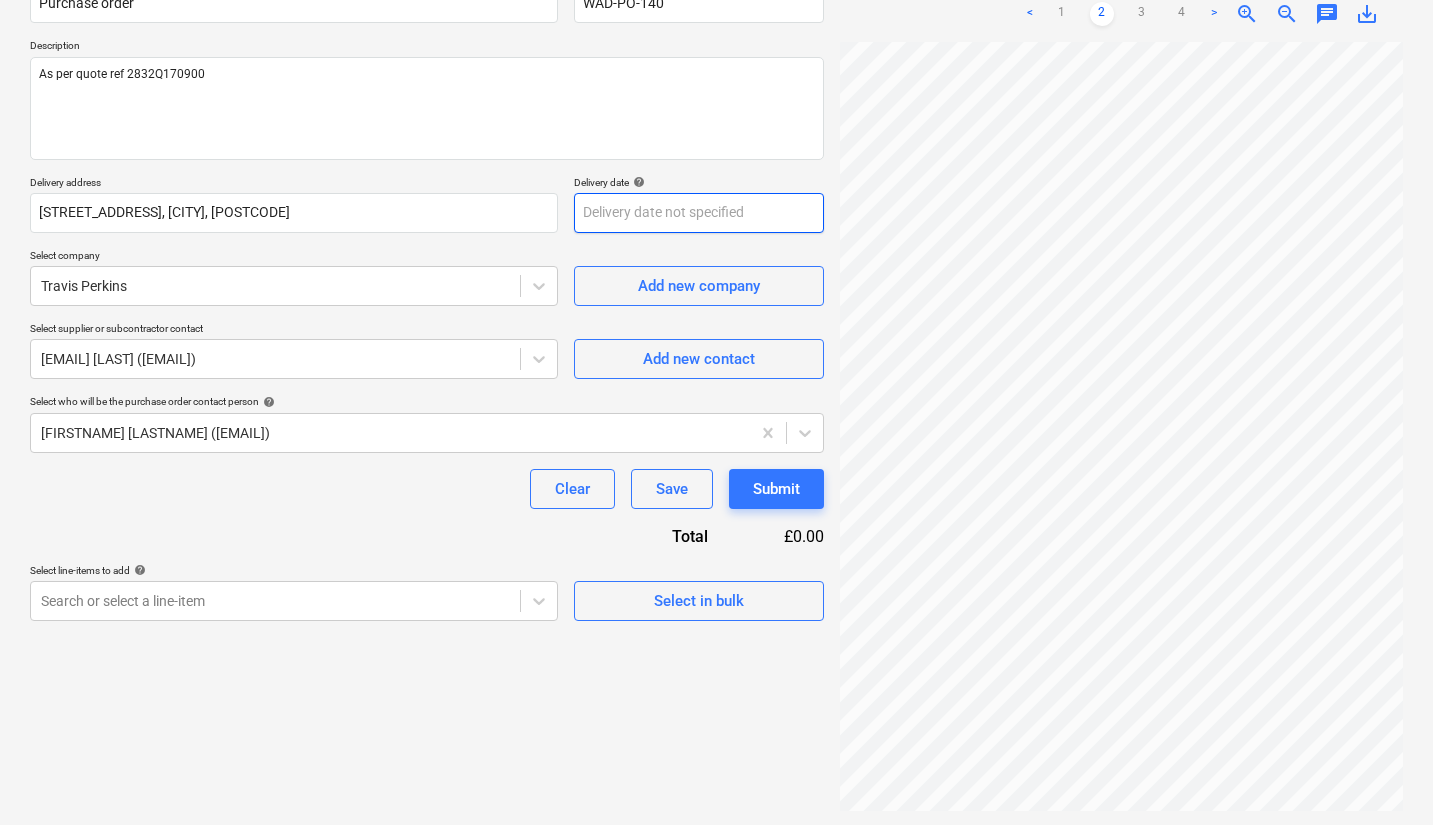 click on "Sales 3 Projects Contacts Company Consolidated Invoices Inbox Approvals format_size keyboard_arrow_down help search Search notifications 2 keyboard_arrow_down [FIRST] [LAST] keyboard_arrow_down [STREET], [CITY] Budget 1 Client contract Subcontracts Valuations Purchase orders Costs Income Files 2 Analytics Settings Create new document Purchase order name help Purchase order Purchase order reference number help WAD-PO-140 Description As per quote ref 2832Q170900  Delivery address [STREET_ADDRESS], [CITY], [POSTCODE] Delivery date help Press the down arrow key to interact with the calendar and
select a date. Press the question mark key to get the keyboard shortcuts for changing dates. Select company Travis Perkins   Add new company Select supplier or subcontractor contact [EMAIL] [LAST] ([EMAIL]) Add new contact Select who will be the purchase order contact person help [FIRST] [LAST] ([EMAIL]) Clear Save Submit Total £0.00" at bounding box center (716, 214) 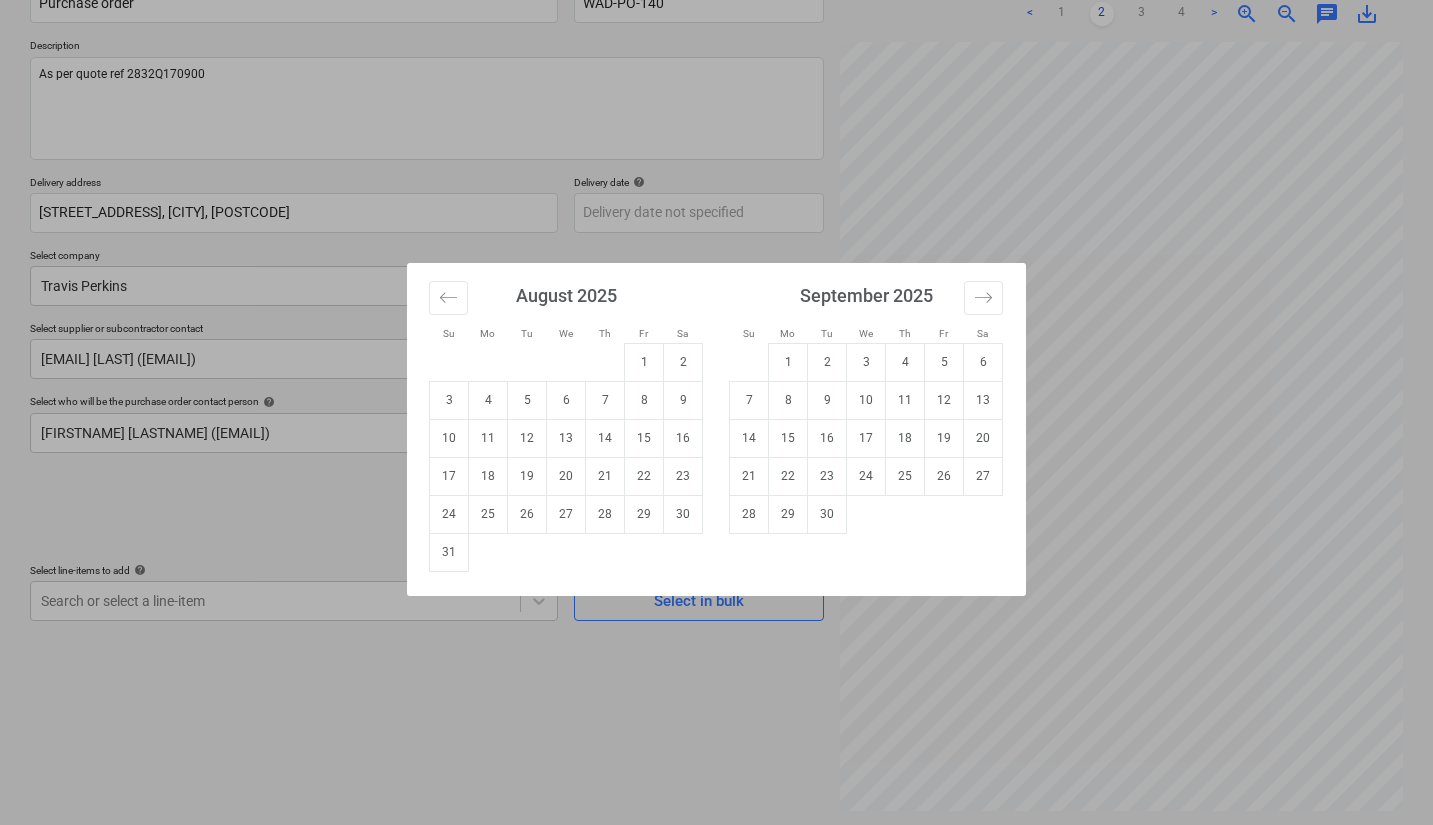 click on "Su Mo Tu We Th Fr Sa Su Mo Tu We Th Fr Sa July 2025 1 2 3 4 5 6 7 8 9 10 11 12 13 14 15 16 17 18 19 20 21 22 23 24 25 26 27 28 29 30 31 August 2025 1 2 3 4 5 6 7 8 9 10 11 12 13 14 15 16 17 18 19 20 21 22 23 24 25 26 27 28 29 30 31 September 2025 1 2 3 4 5 6 7 8 9 10 11 12 13 14 15 16 17 18 19 20 21 22 23 24 25 26 27 28 29 30 October 2025 1 2 3 4 5 6 7 8 9 10 11 12 13 14 15 16 17 18 19 20 21 22 23 24 25 26 27 28 29 30 31" at bounding box center (716, 412) 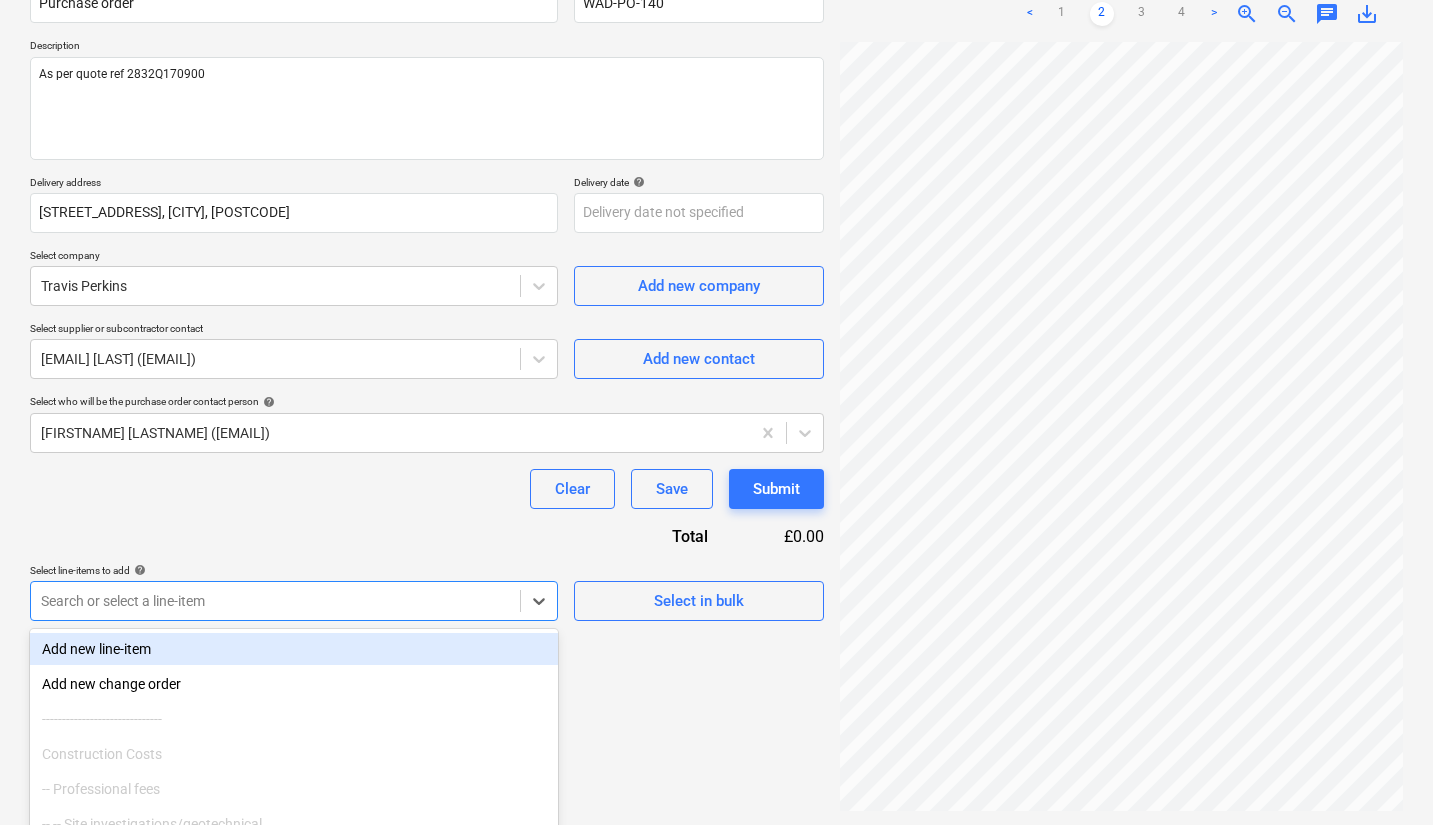 click on "Sales 3 Projects Contacts Company Consolidated Invoices Inbox Approvals format_size keyboard_arrow_down help search Search notifications 2 keyboard_arrow_down [FIRST] [LAST] keyboard_arrow_down [STREET], [CITY] Budget 1 Client contract Subcontracts Valuations Purchase orders Costs Income Files 2 Analytics Settings Create new document Purchase order name help Purchase order Purchase order reference number help WAD-PO-140 Description As per quote ref 2832Q170900  Delivery address [STREET_ADDRESS], [CITY], [POSTCODE] Delivery date help Press the down arrow key to interact with the calendar and
select a date. Press the question mark key to get the keyboard shortcuts for changing dates. Select company Travis Perkins   Add new company Select supplier or subcontractor contact [EMAIL] [LAST] ([EMAIL]) Add new contact Select who will be the purchase order contact person help [FIRST] [LAST] ([EMAIL]) Clear Save Submit Total £0.00" at bounding box center (716, 214) 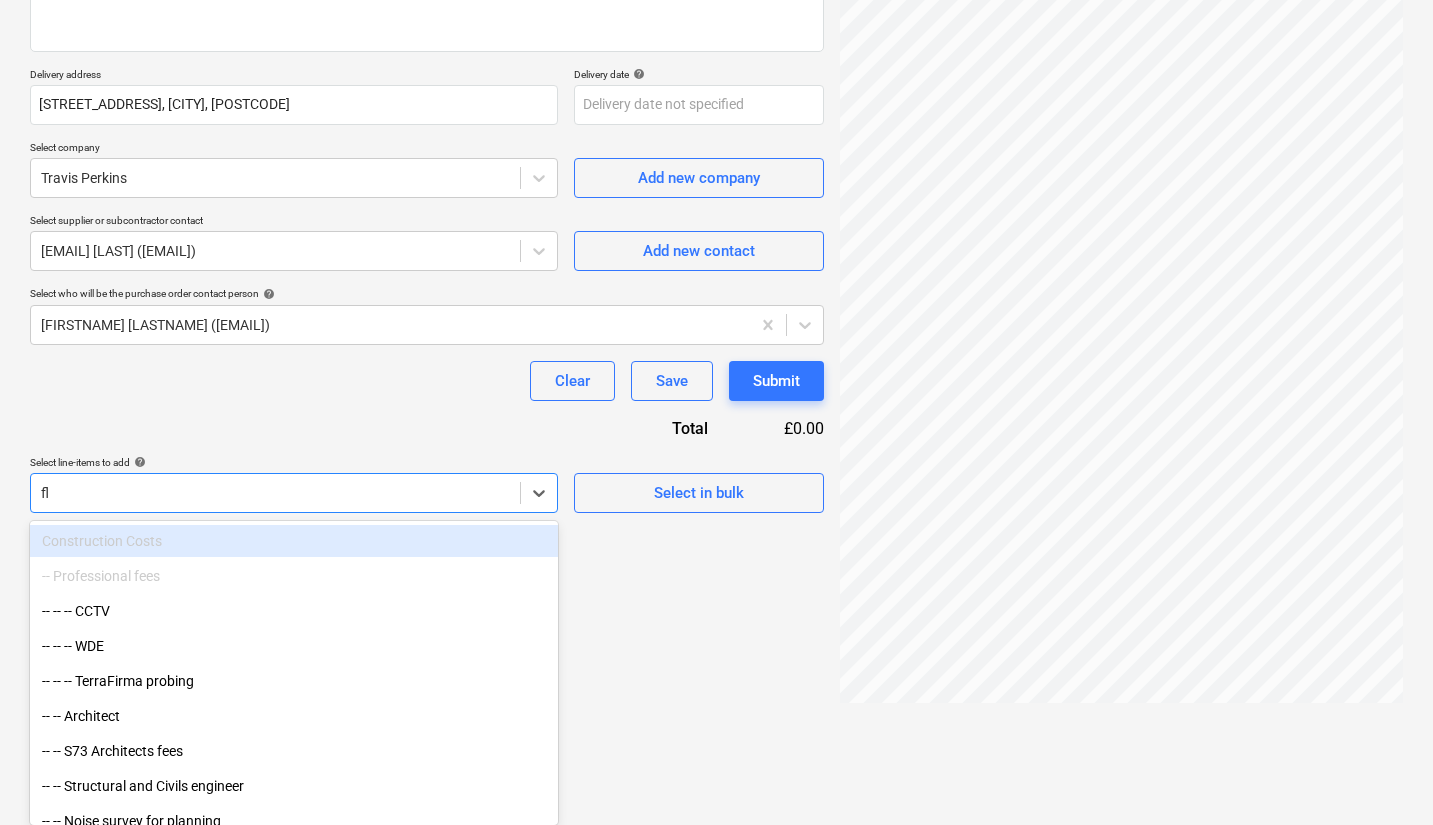 scroll, scrollTop: 302, scrollLeft: 0, axis: vertical 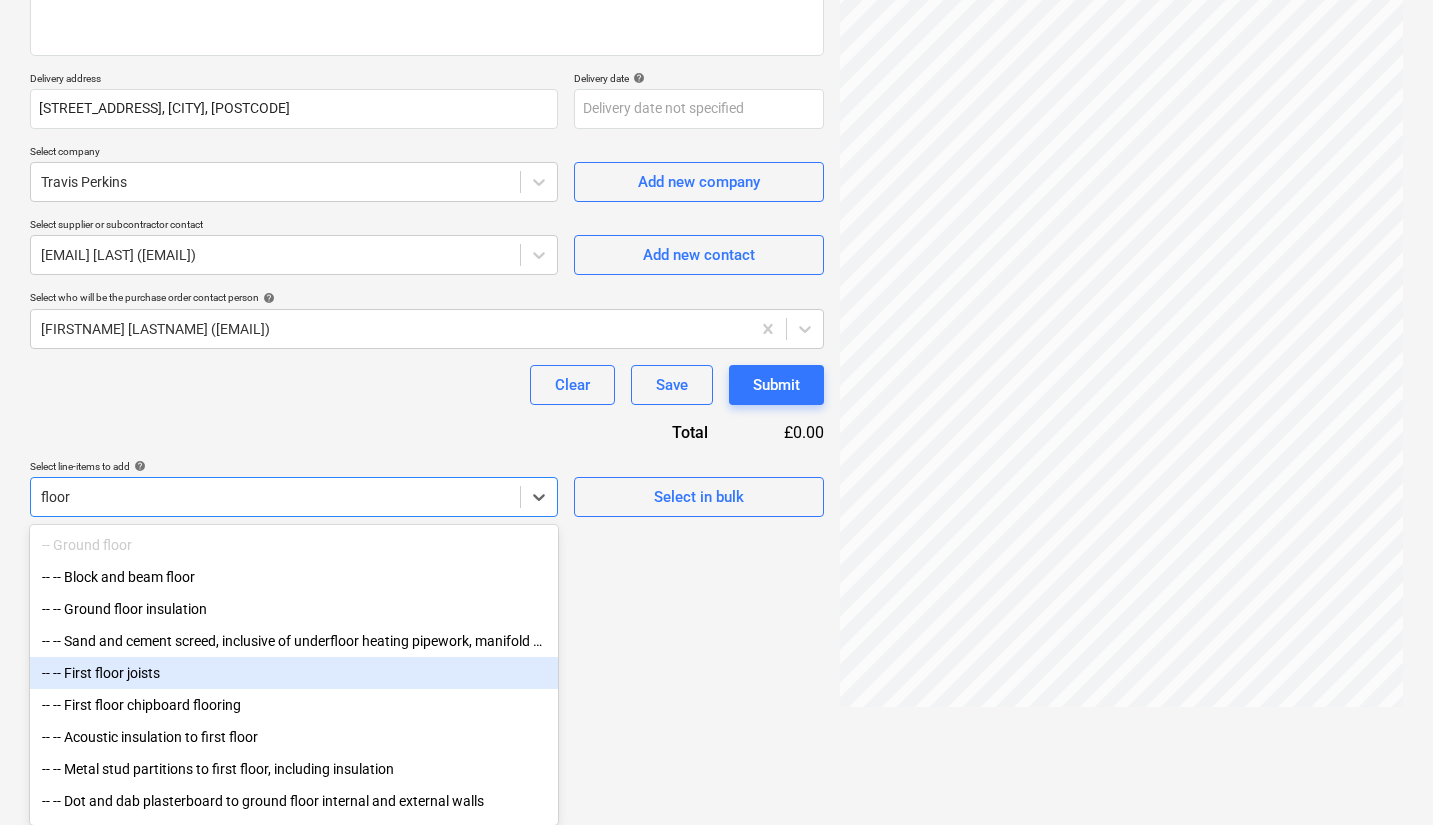 click on "-- --   First floor joists" at bounding box center (294, 673) 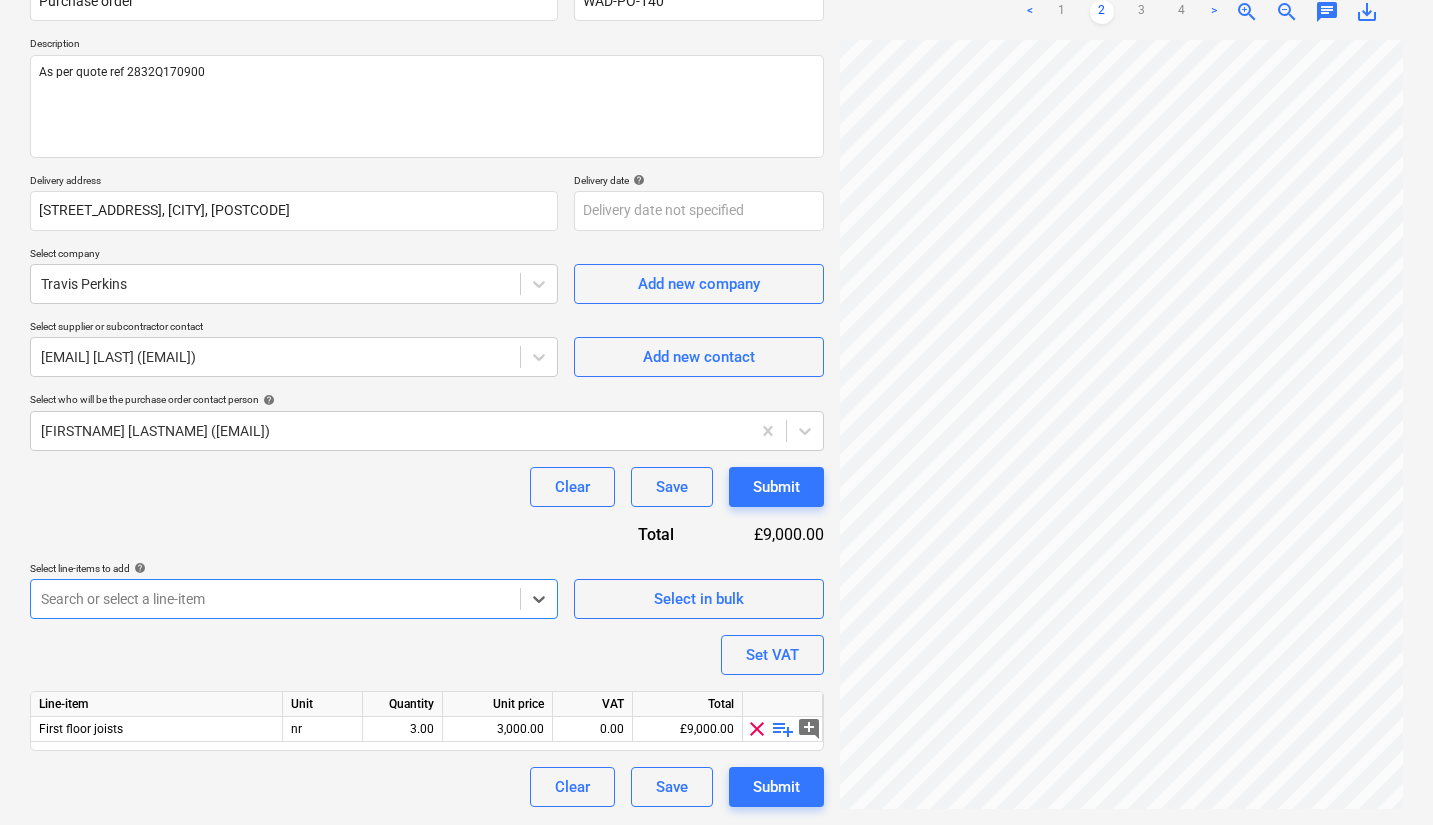 scroll, scrollTop: 200, scrollLeft: 0, axis: vertical 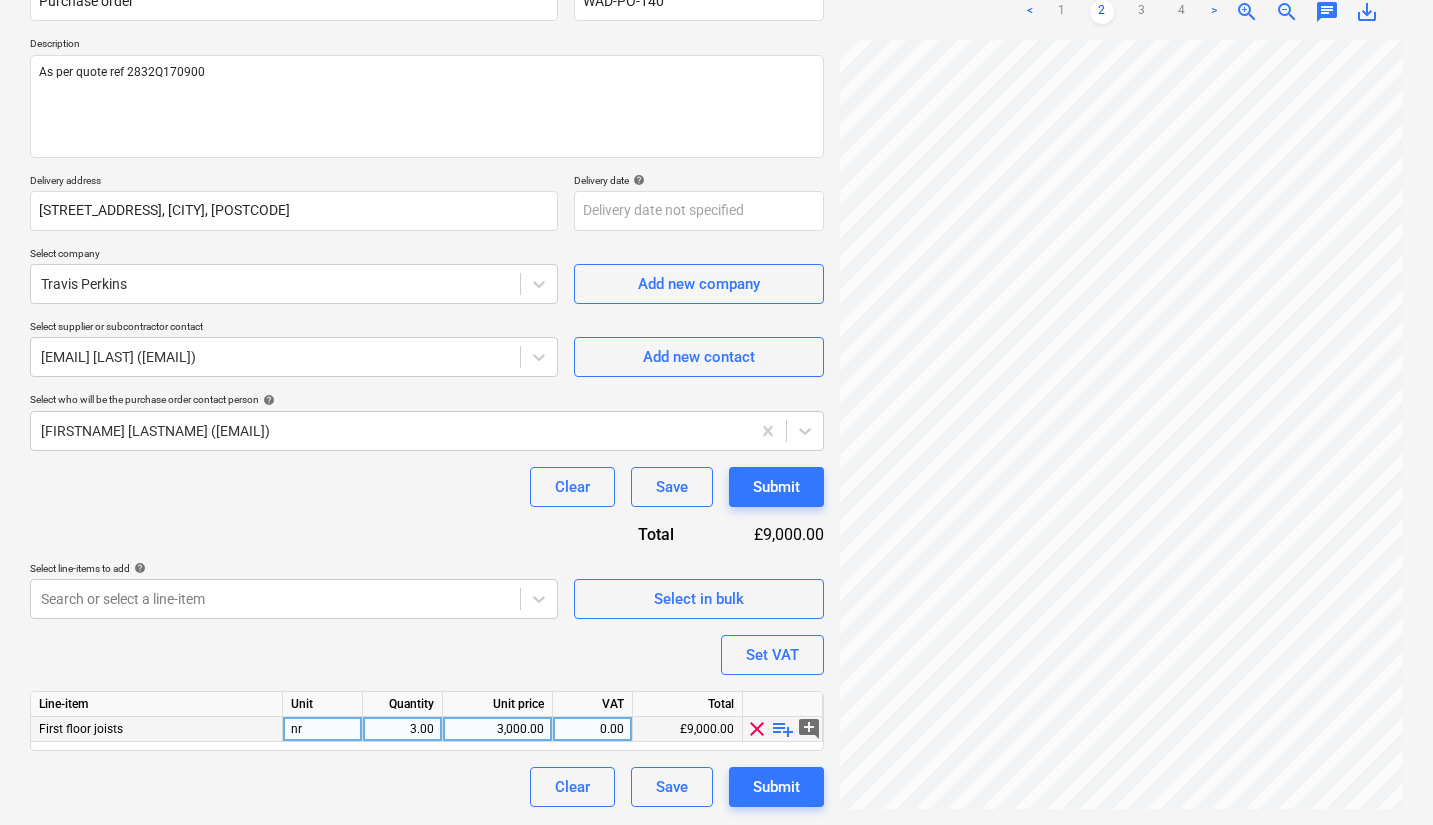click on "playlist_add" at bounding box center (783, 729) 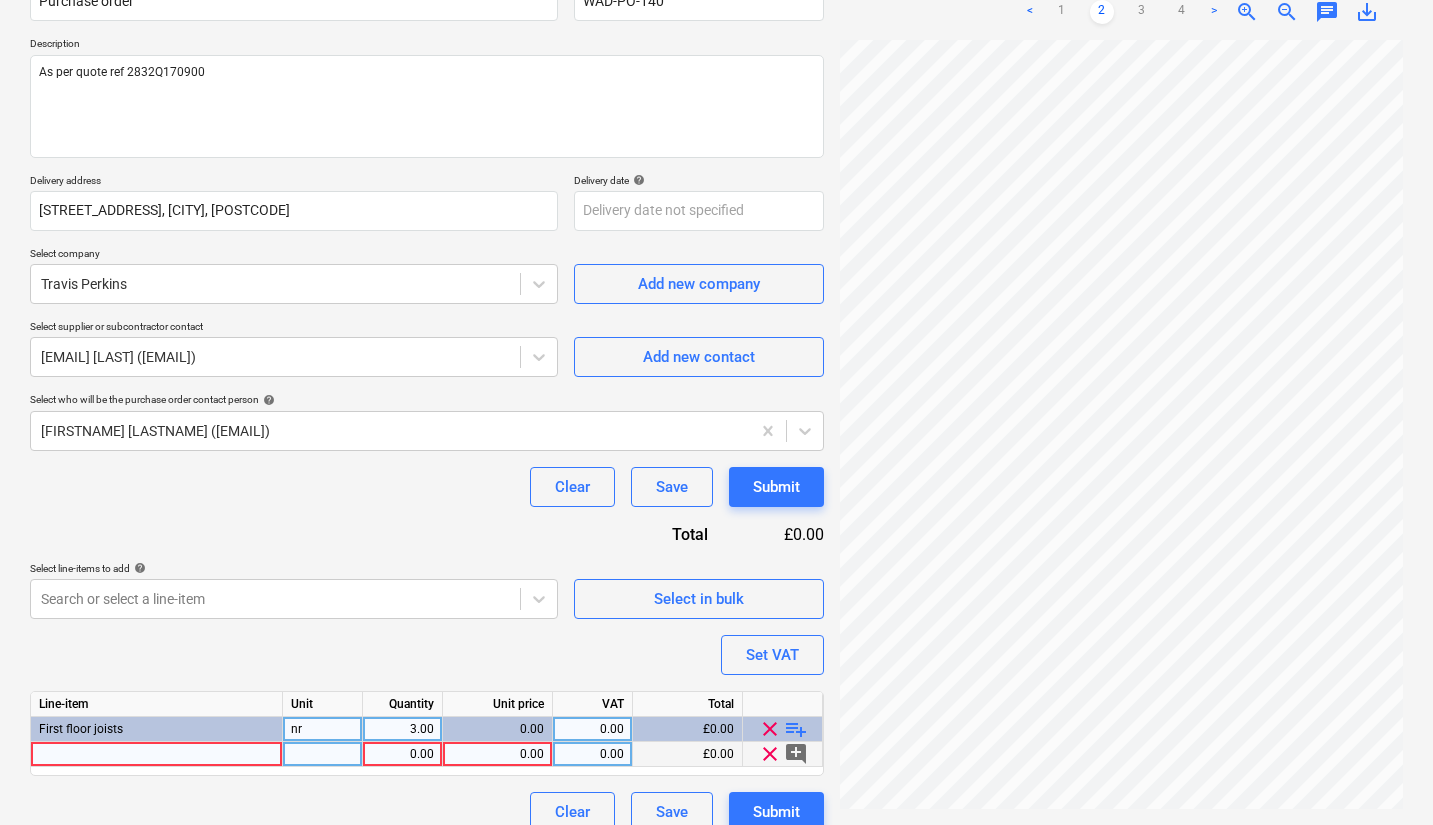click at bounding box center (157, 754) 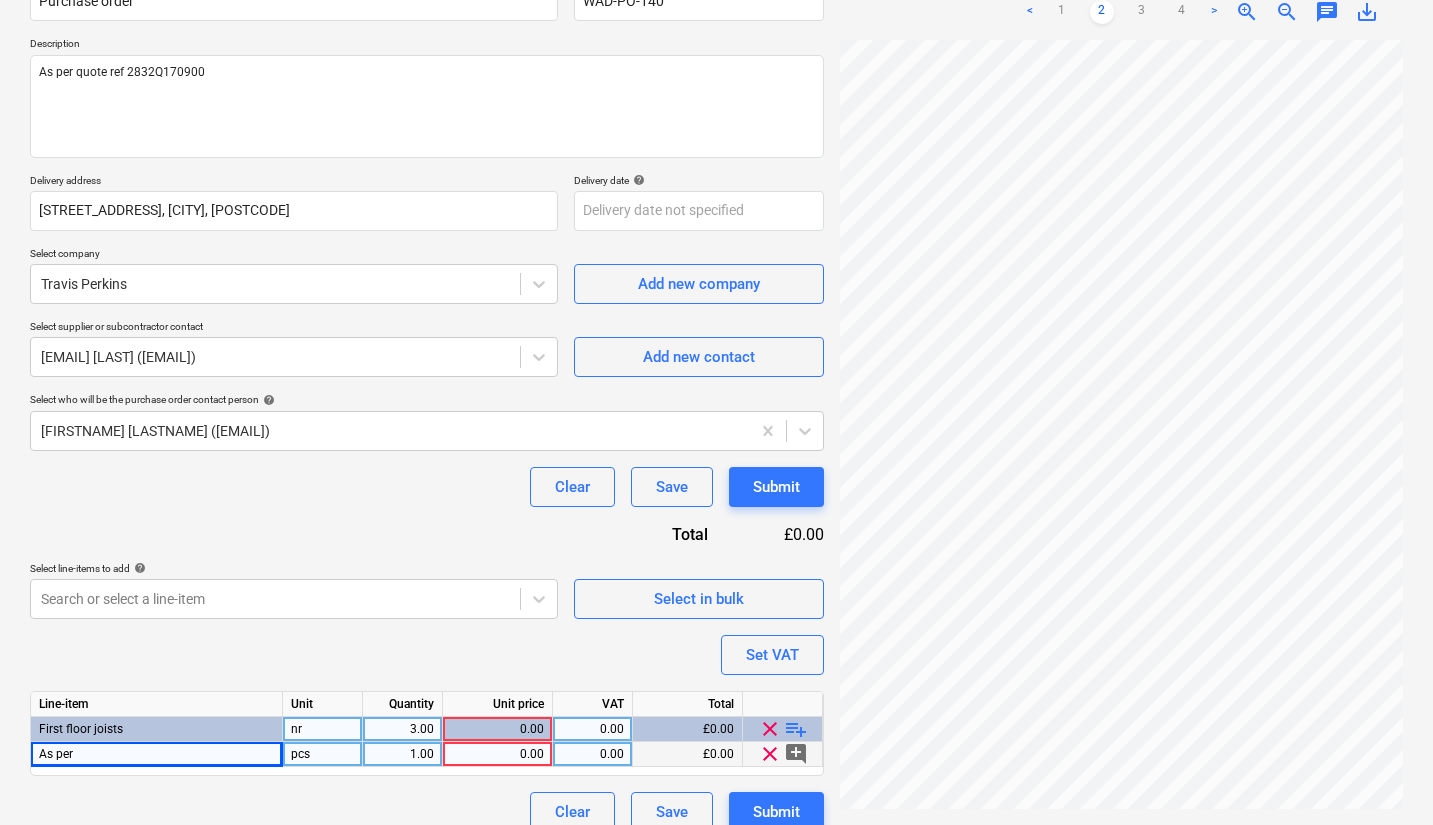drag, startPoint x: 230, startPoint y: 75, endPoint x: 34, endPoint y: 53, distance: 197.23083 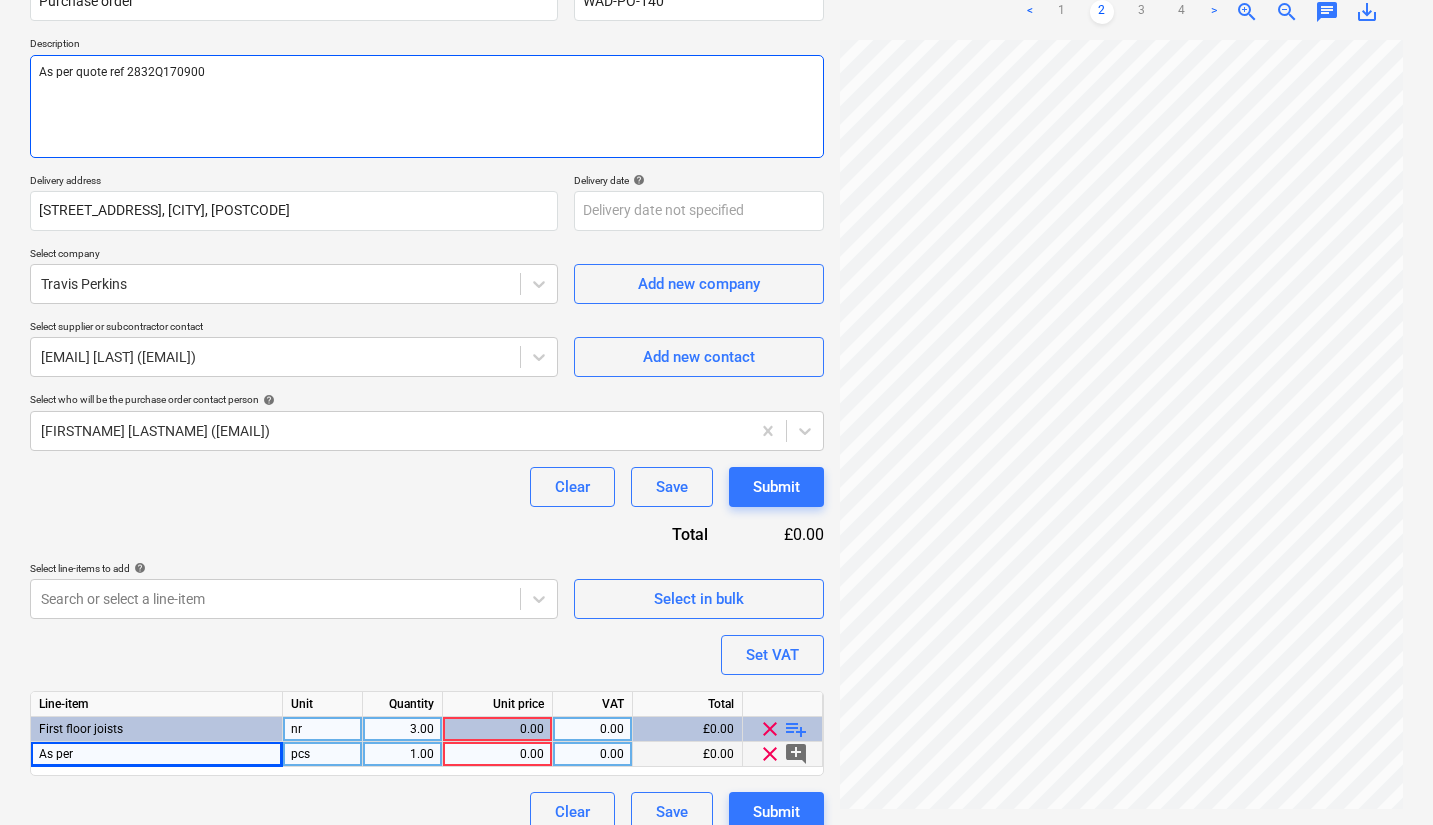 drag, startPoint x: 230, startPoint y: 72, endPoint x: 0, endPoint y: 67, distance: 230.05434 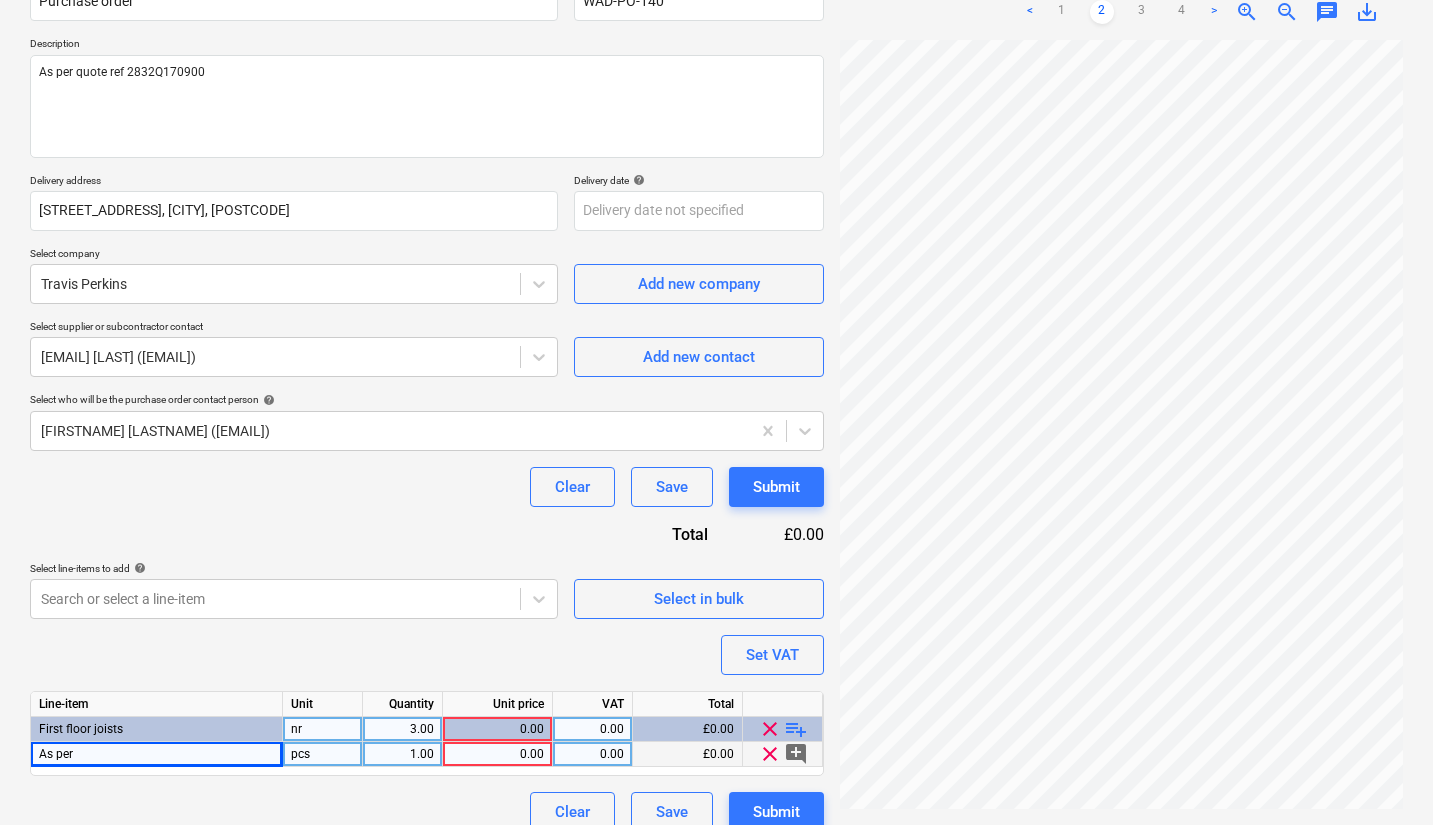 click on "As per" at bounding box center (157, 754) 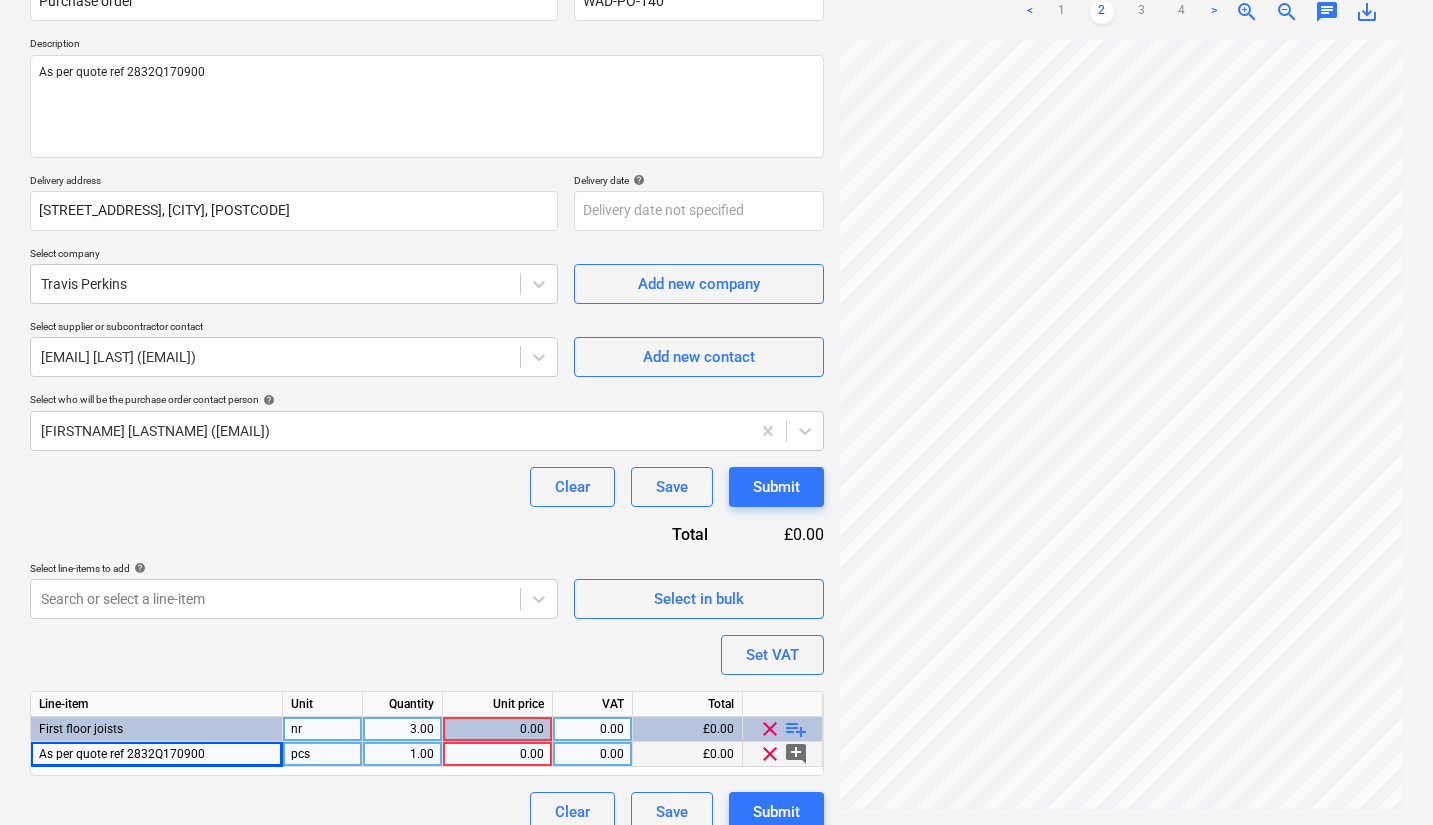 click on "0.00" at bounding box center [497, 754] 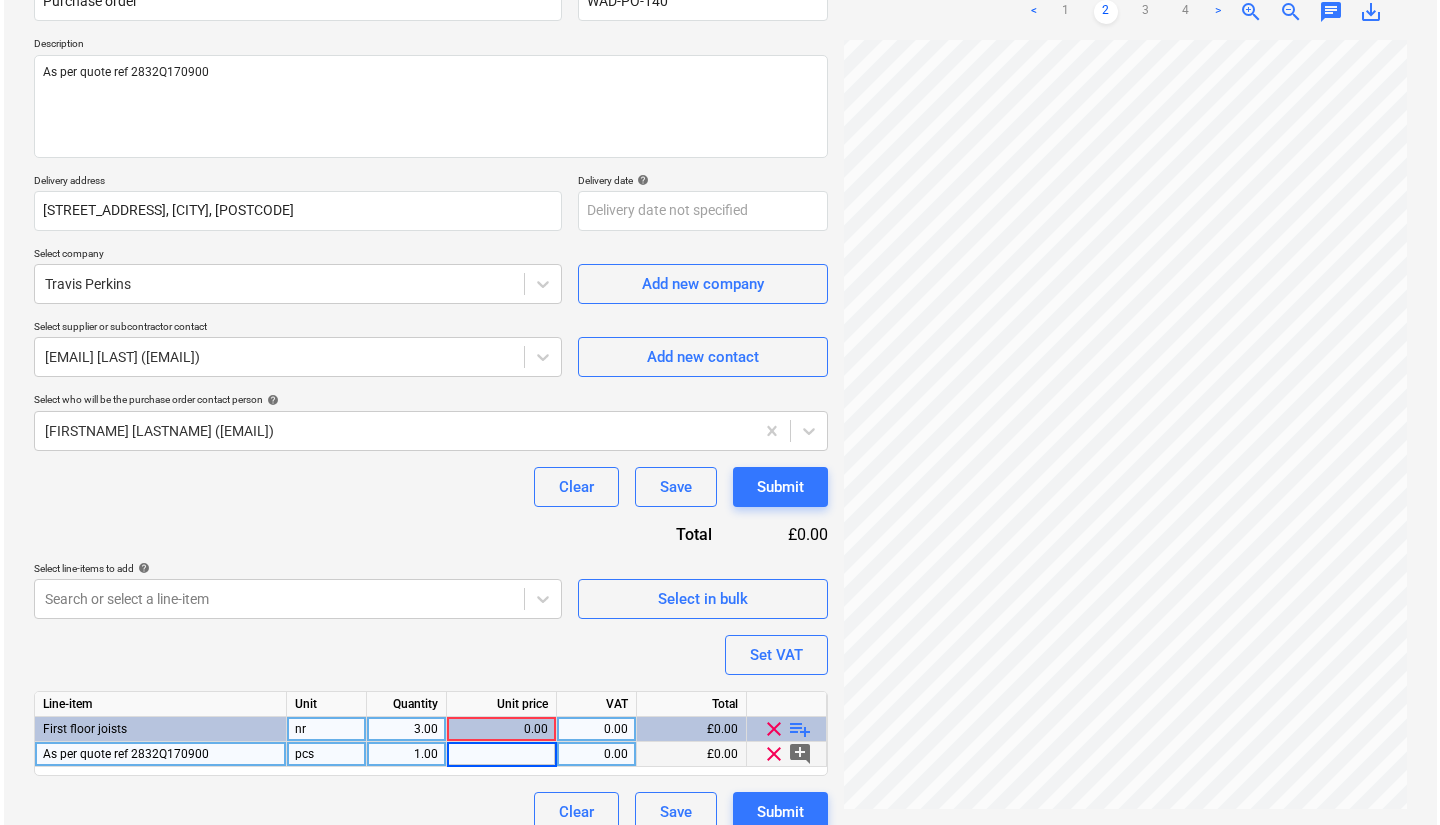 scroll, scrollTop: 339, scrollLeft: 313, axis: both 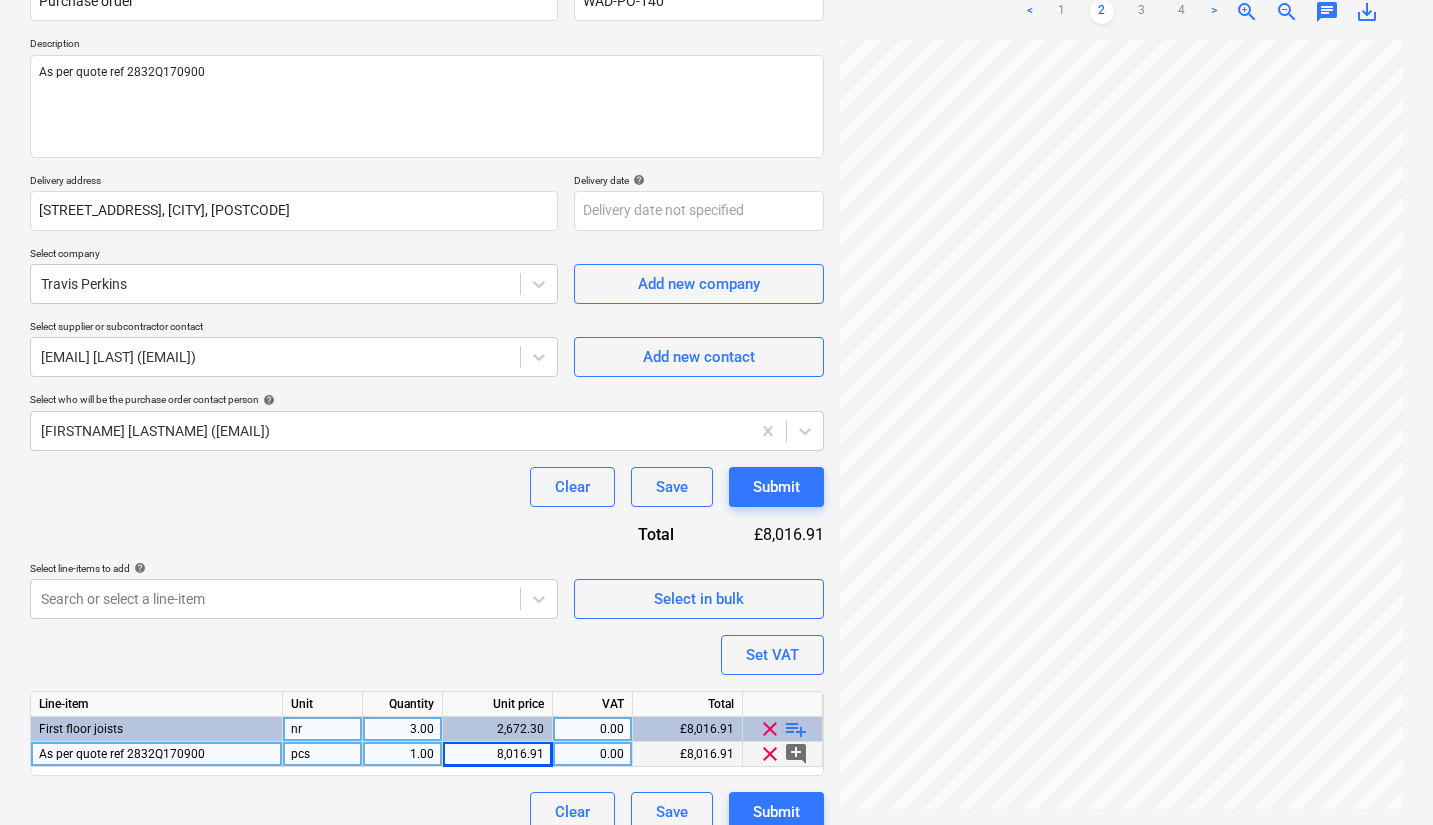 click on "Purchase order name help Purchase order Purchase order reference number help WAD-PO-140 Description As per quote ref 2832Q170900  Delivery address Wellcroft, [CITY], [STATE] [POSTCODE] Delivery date help Press the down arrow key to interact with the calendar and
select a date. Press the question mark key to get the keyboard shortcuts for changing dates. Select company Travis Perkins   Add new company Select supplier or subcontractor contact paula.maddison@[EMAIL] Maddison (paula.maddison@[EMAIL]) Add new contact Select who will be the purchase order contact person help Jamie Leech (jamie@[EMAIL]) Clear Save Submit Total £8,016.91 Select line-items to add help Search or select a line-item Select in bulk Set VAT Line-item Unit Quantity Unit price VAT Total  First floor joists nr 3.00 2,672.30 0.00 £8,016.91 clear playlist_add As per quote ref 2832Q170900  pcs 1.00 8,016.91 0.00 £8,016.91 clear add_comment Clear Save Submit" at bounding box center [427, 398] 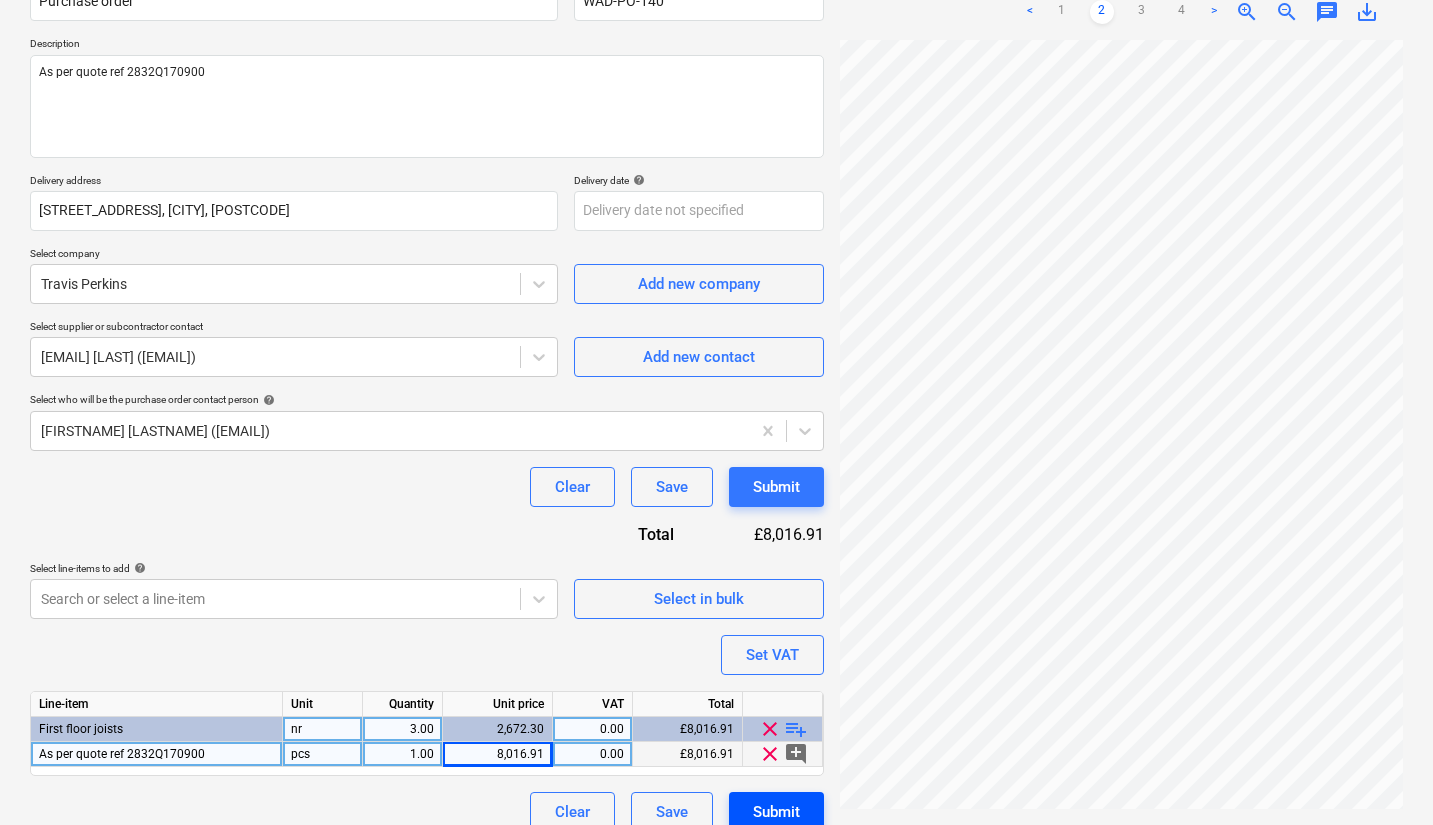 click on "Submit" at bounding box center [776, 812] 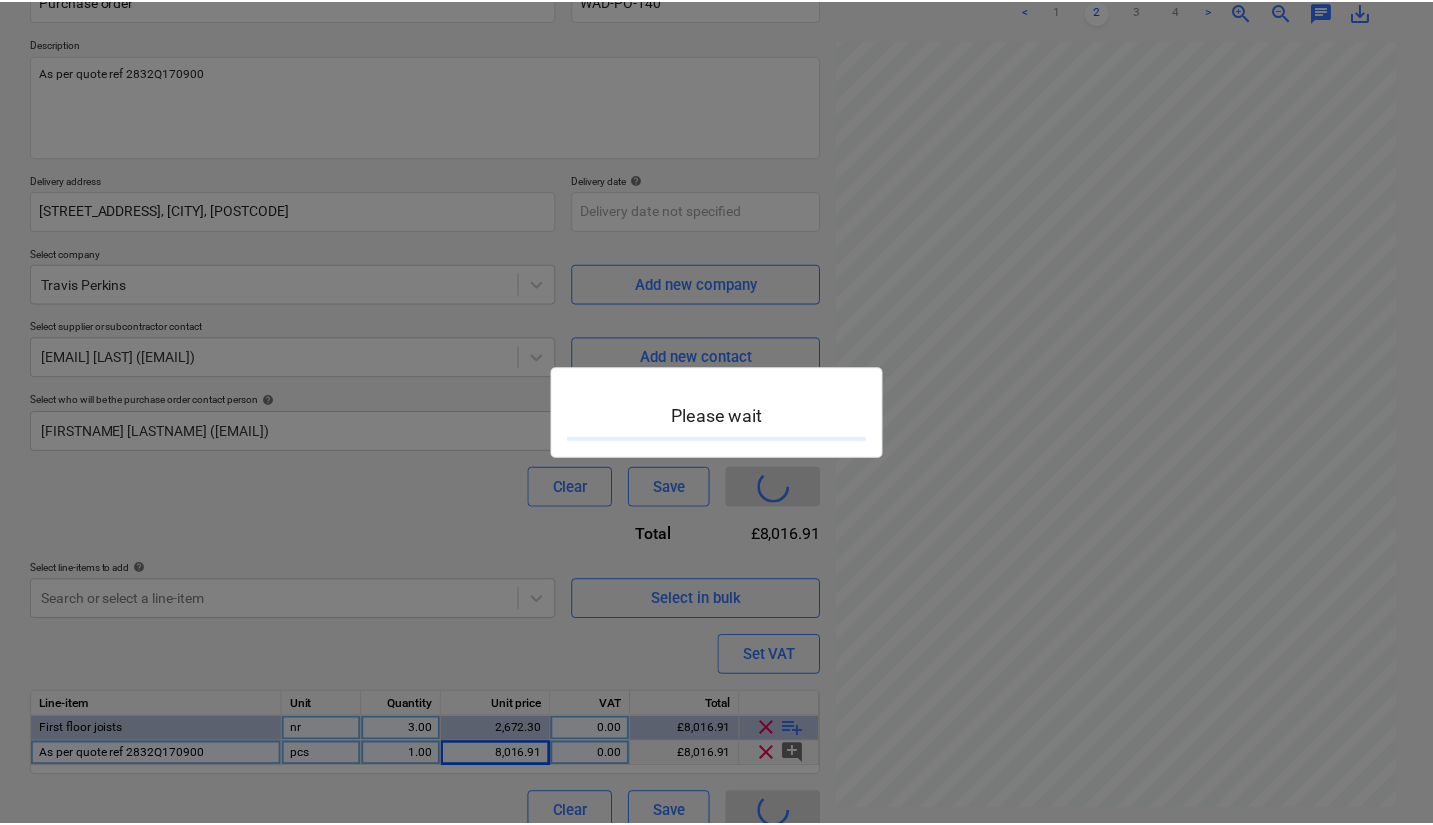 scroll, scrollTop: 0, scrollLeft: 0, axis: both 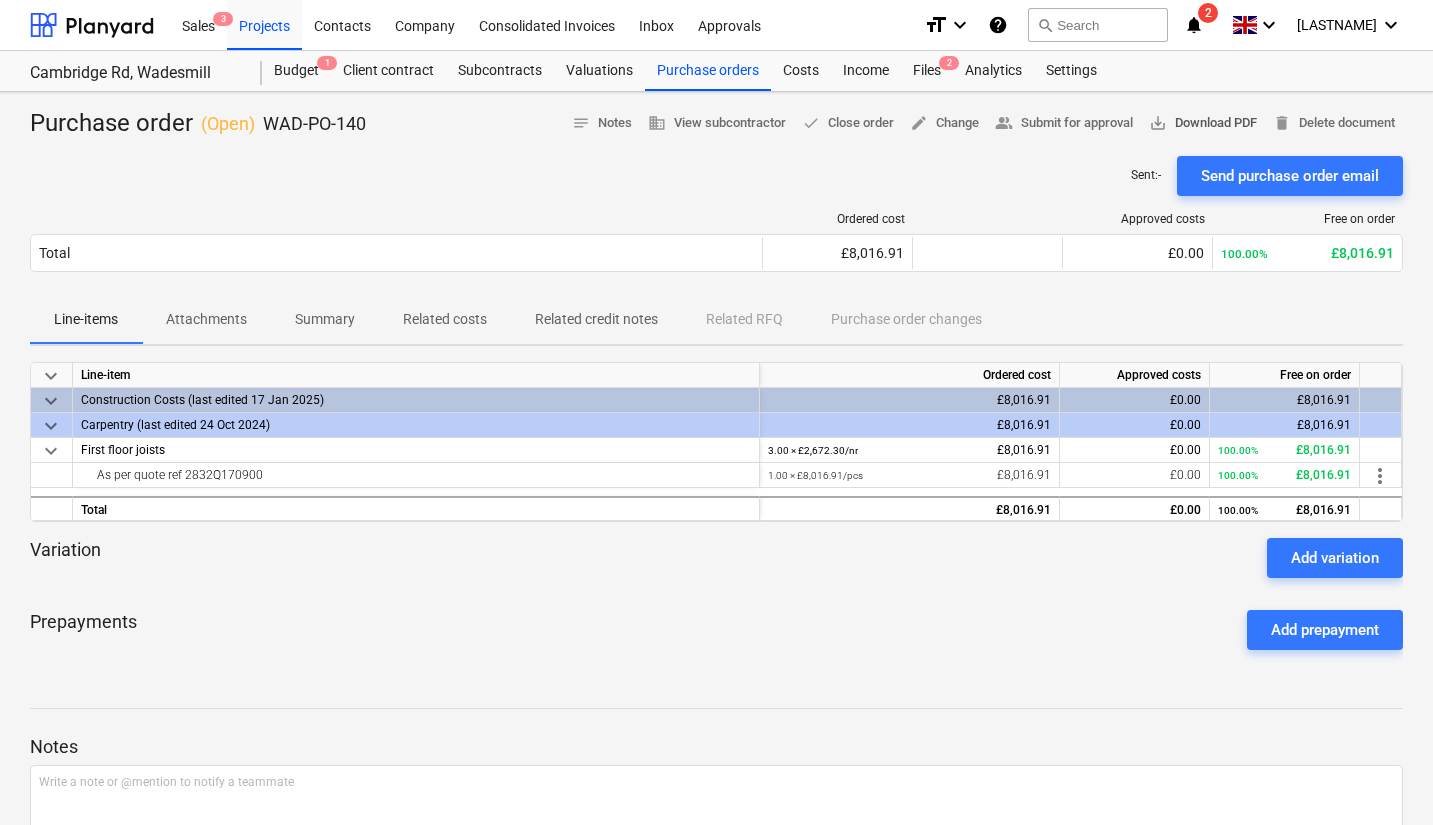 click on "save_alt Download PDF" at bounding box center (1203, 123) 